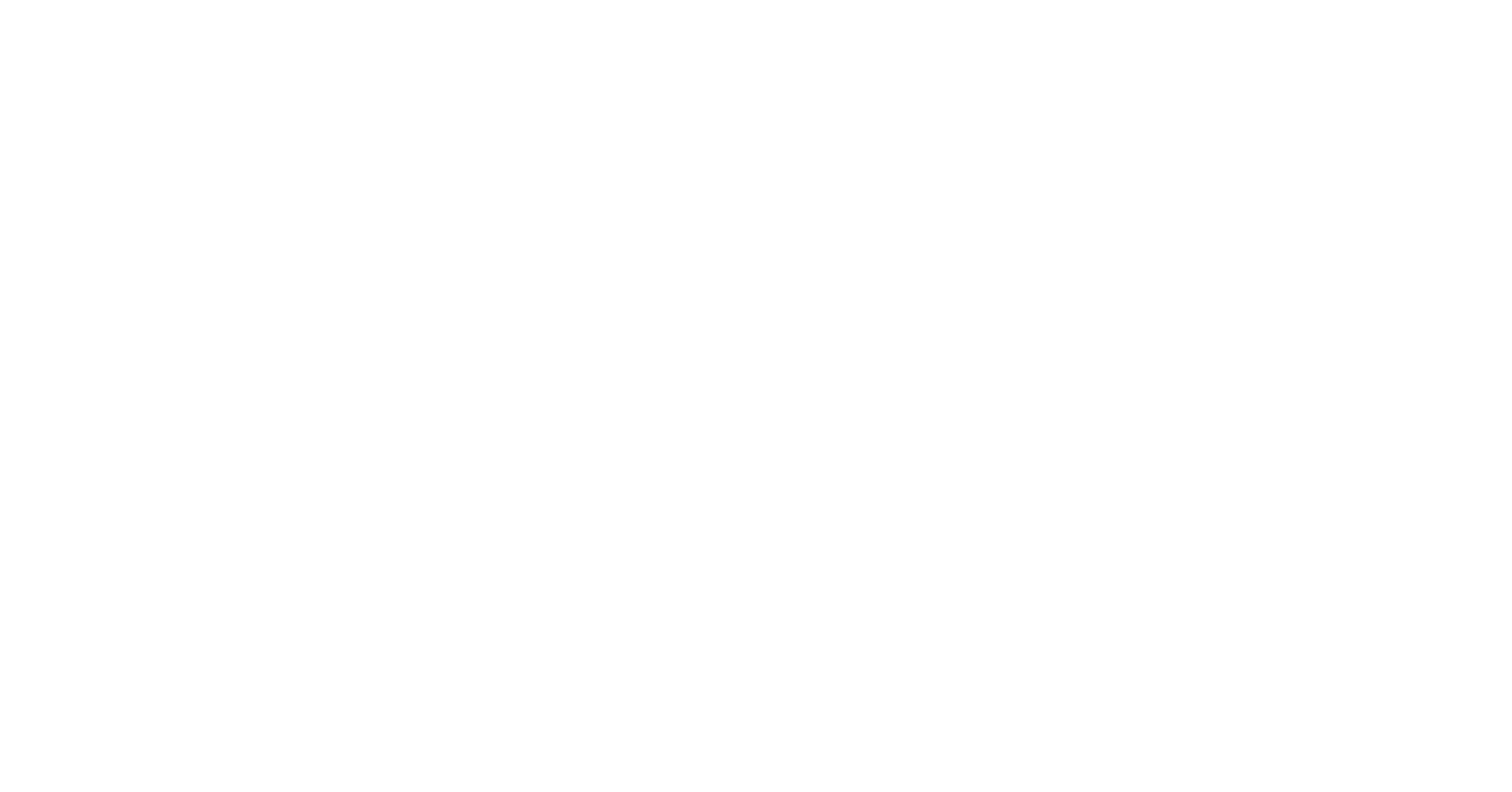 scroll, scrollTop: 0, scrollLeft: 0, axis: both 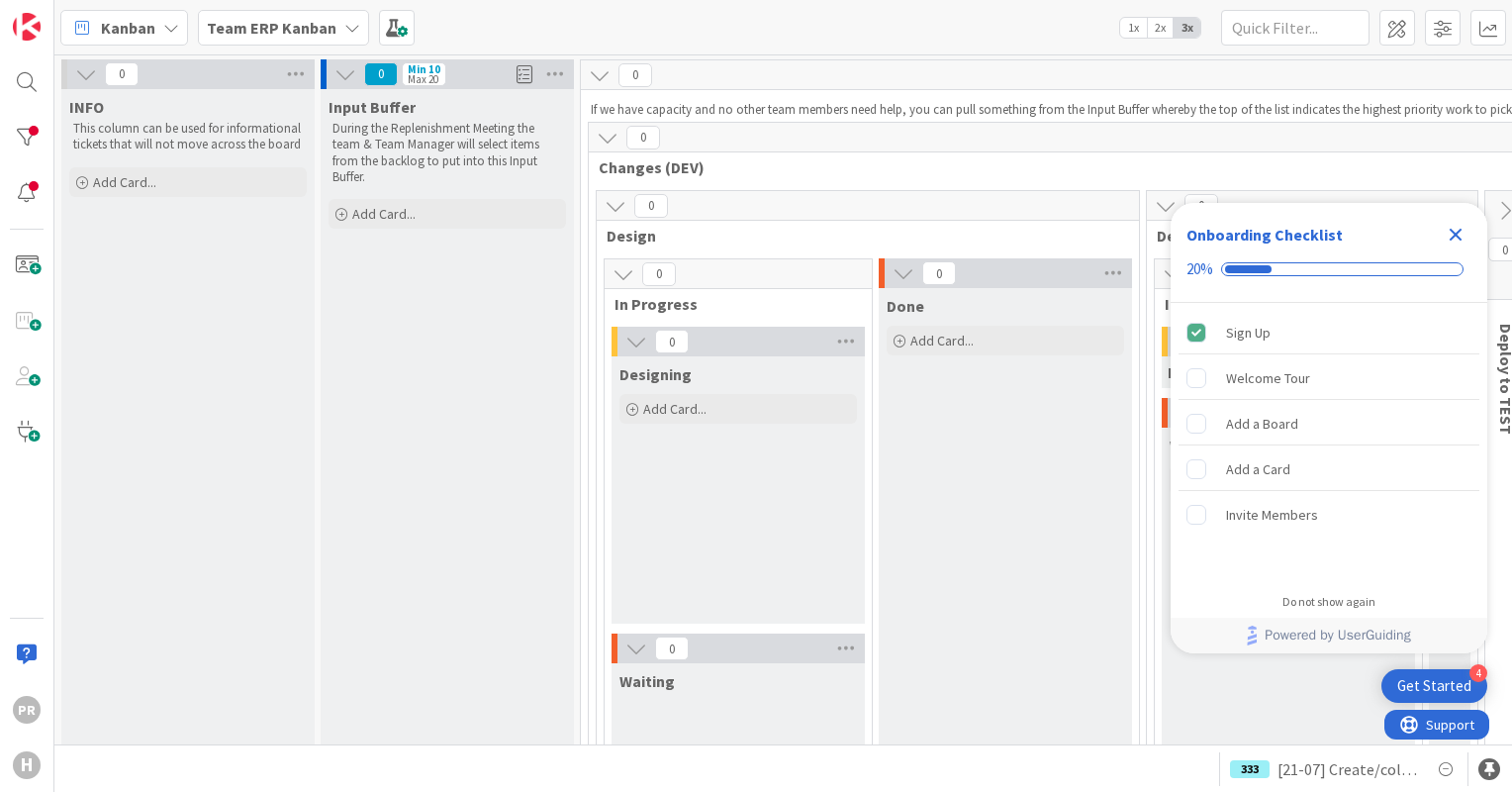 click on "Team ERP Kanban" at bounding box center [271, 28] 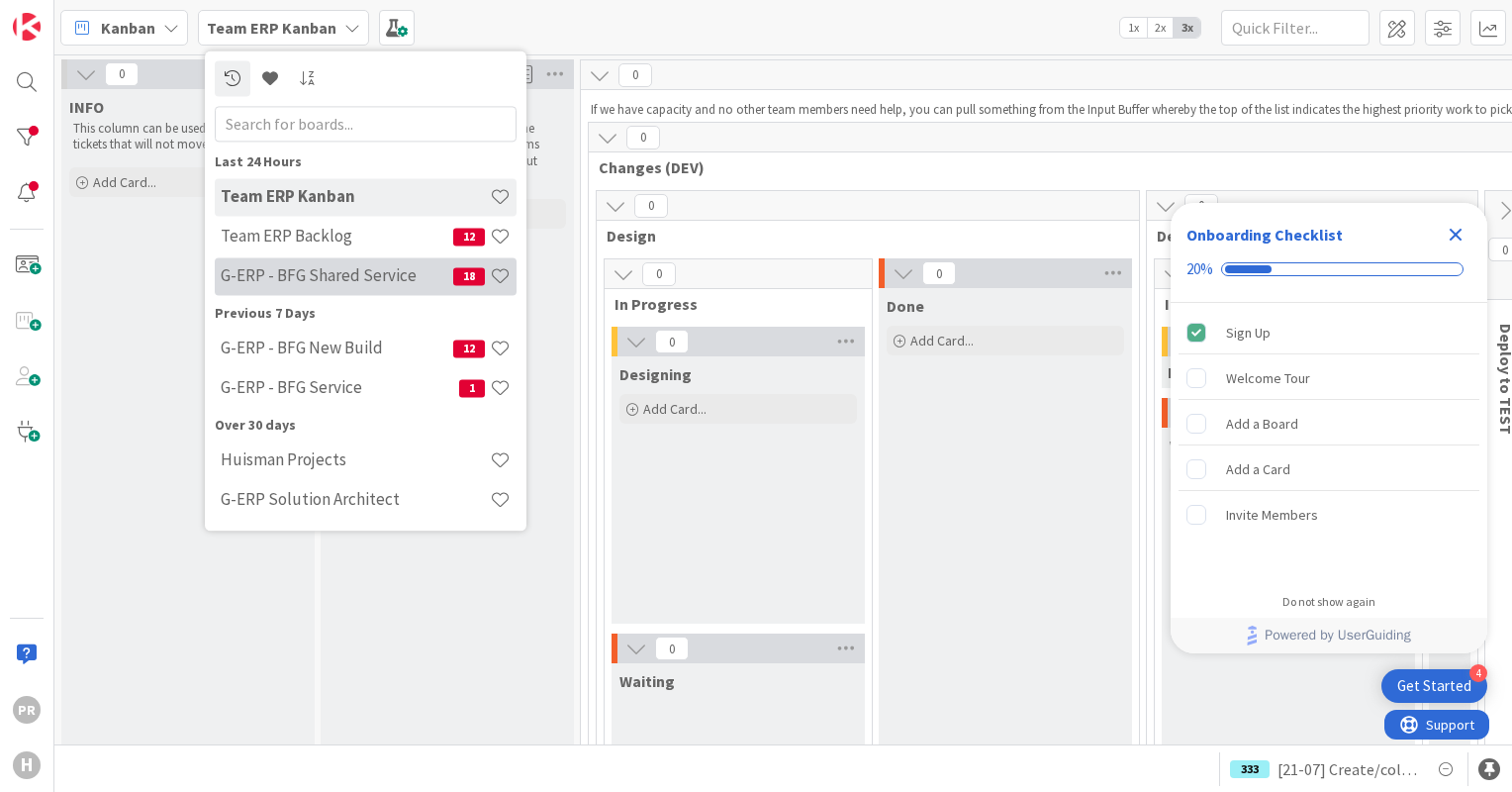 scroll, scrollTop: 0, scrollLeft: 0, axis: both 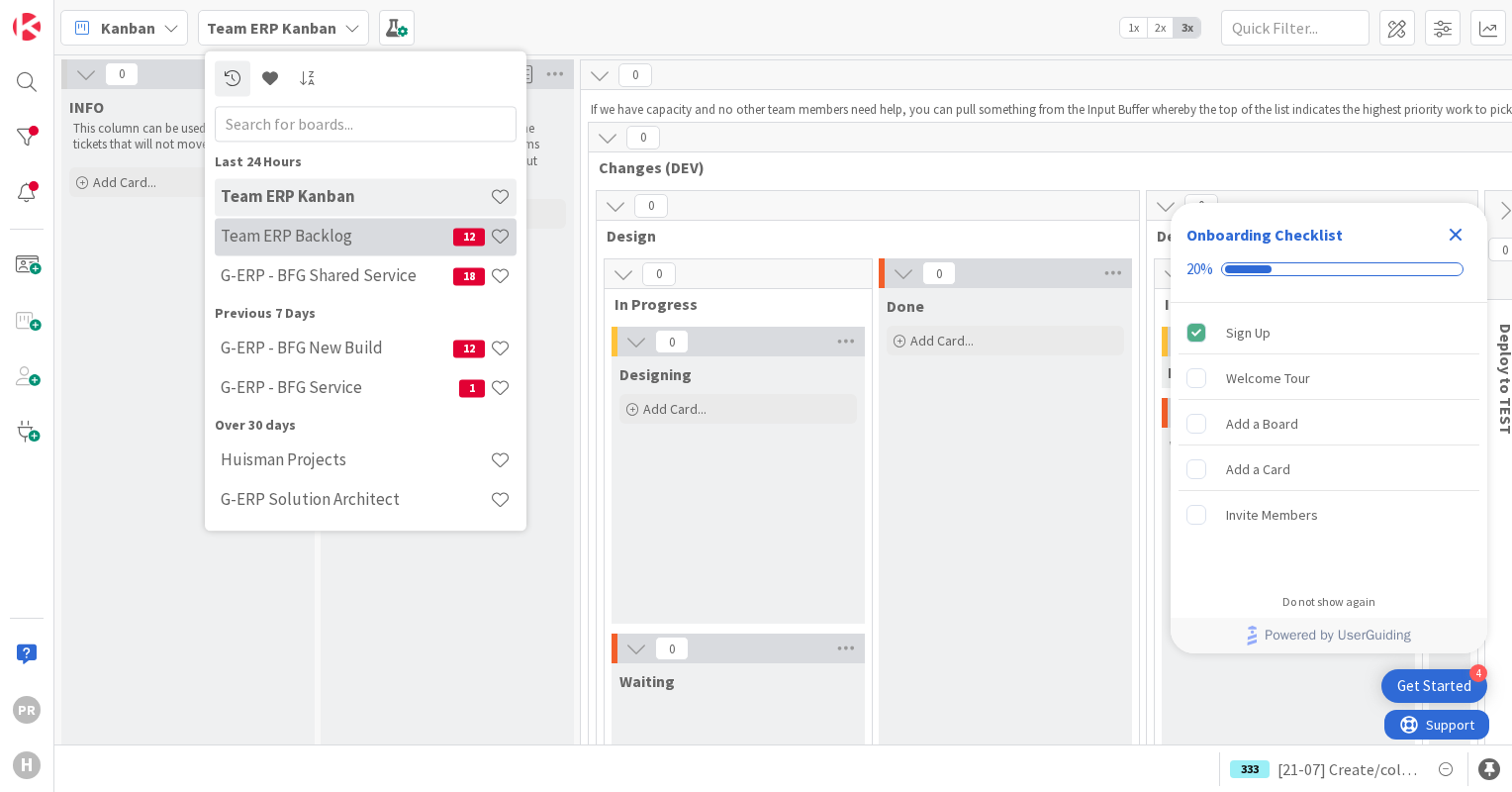 click on "Team ERP Backlog" at bounding box center [336, 237] 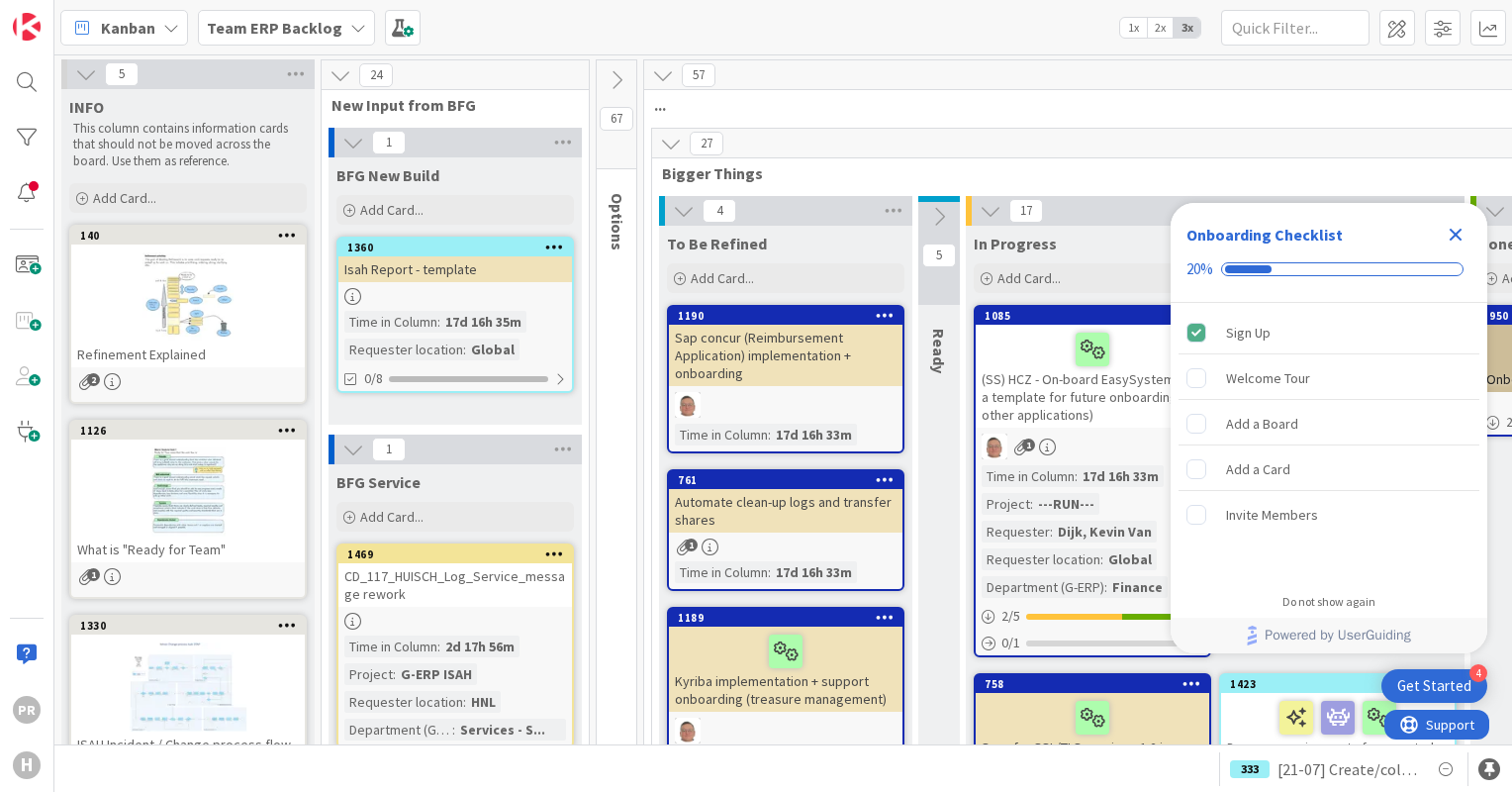scroll, scrollTop: 0, scrollLeft: 0, axis: both 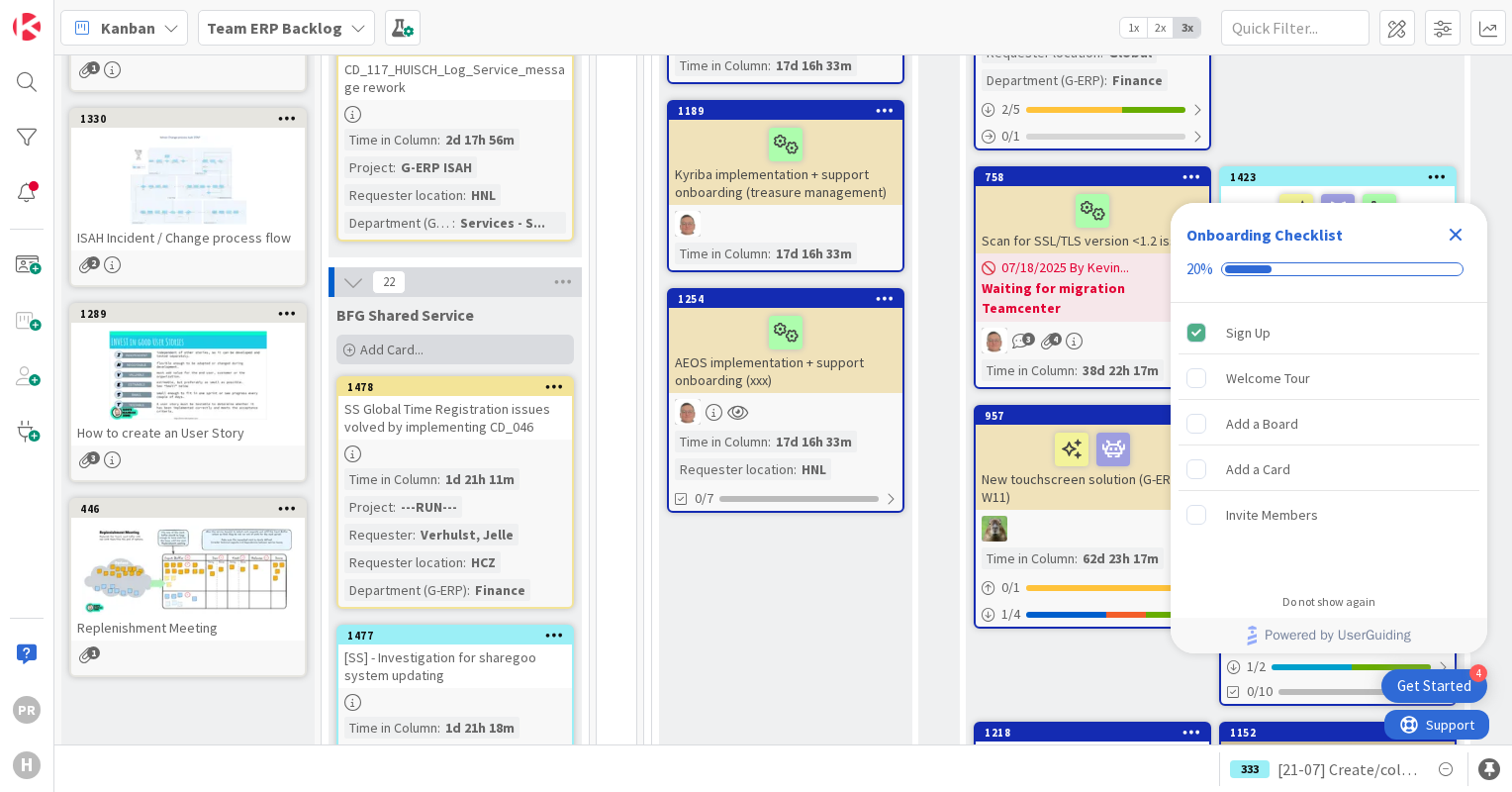 click on "Add Card..." at bounding box center [392, 349] 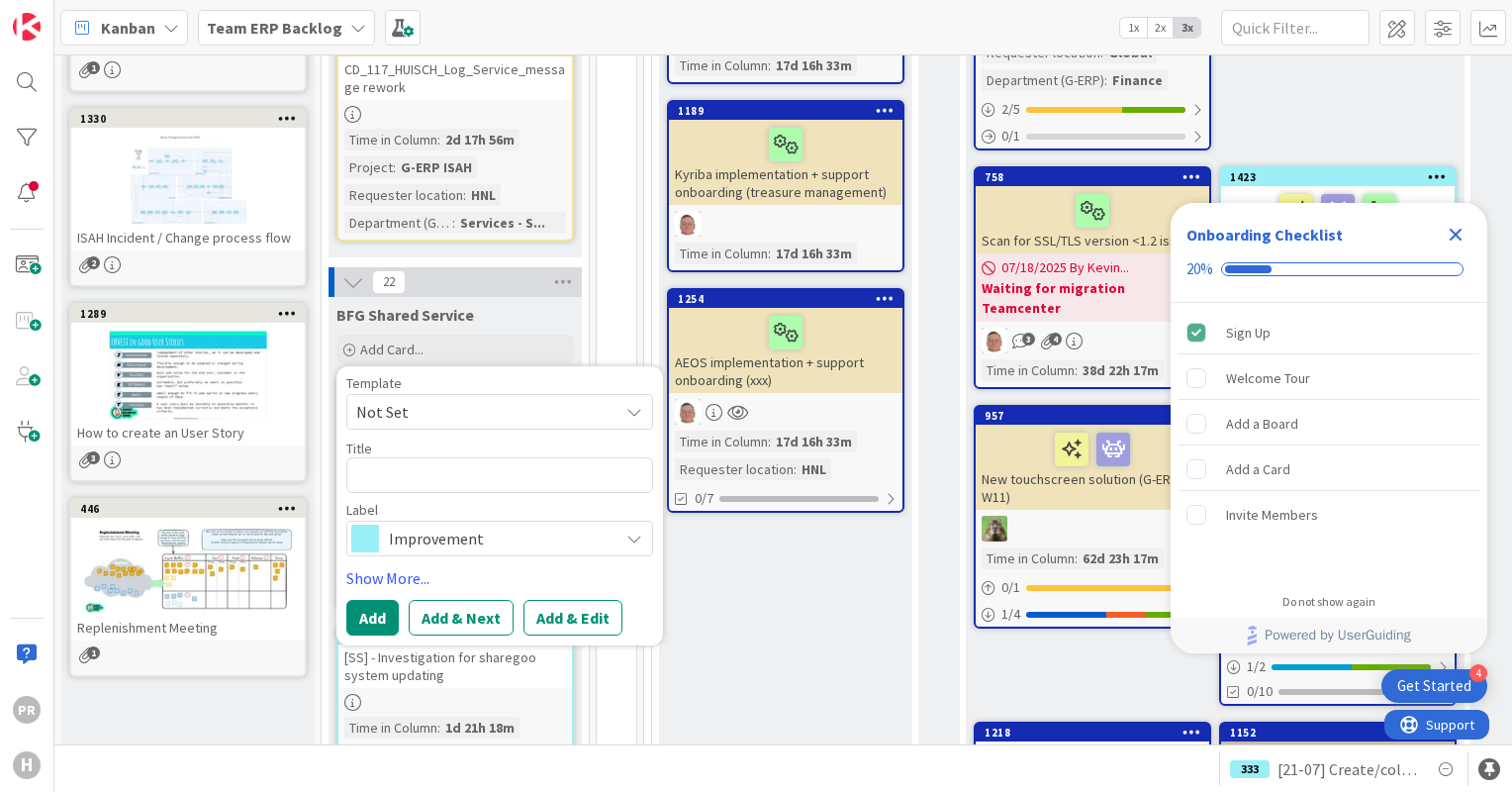 click on "Improvement" at bounding box center [499, 539] 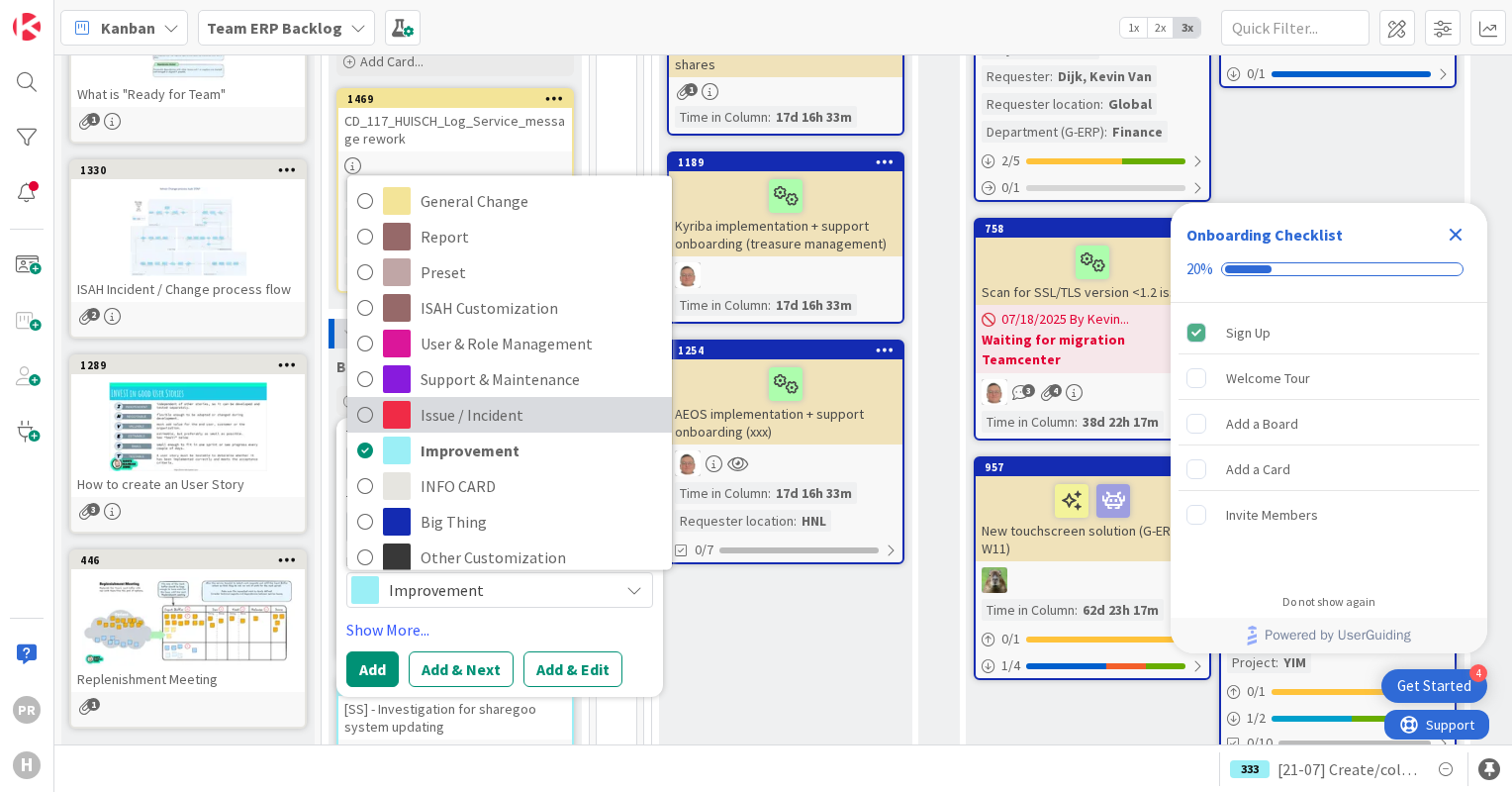 scroll, scrollTop: 444, scrollLeft: 0, axis: vertical 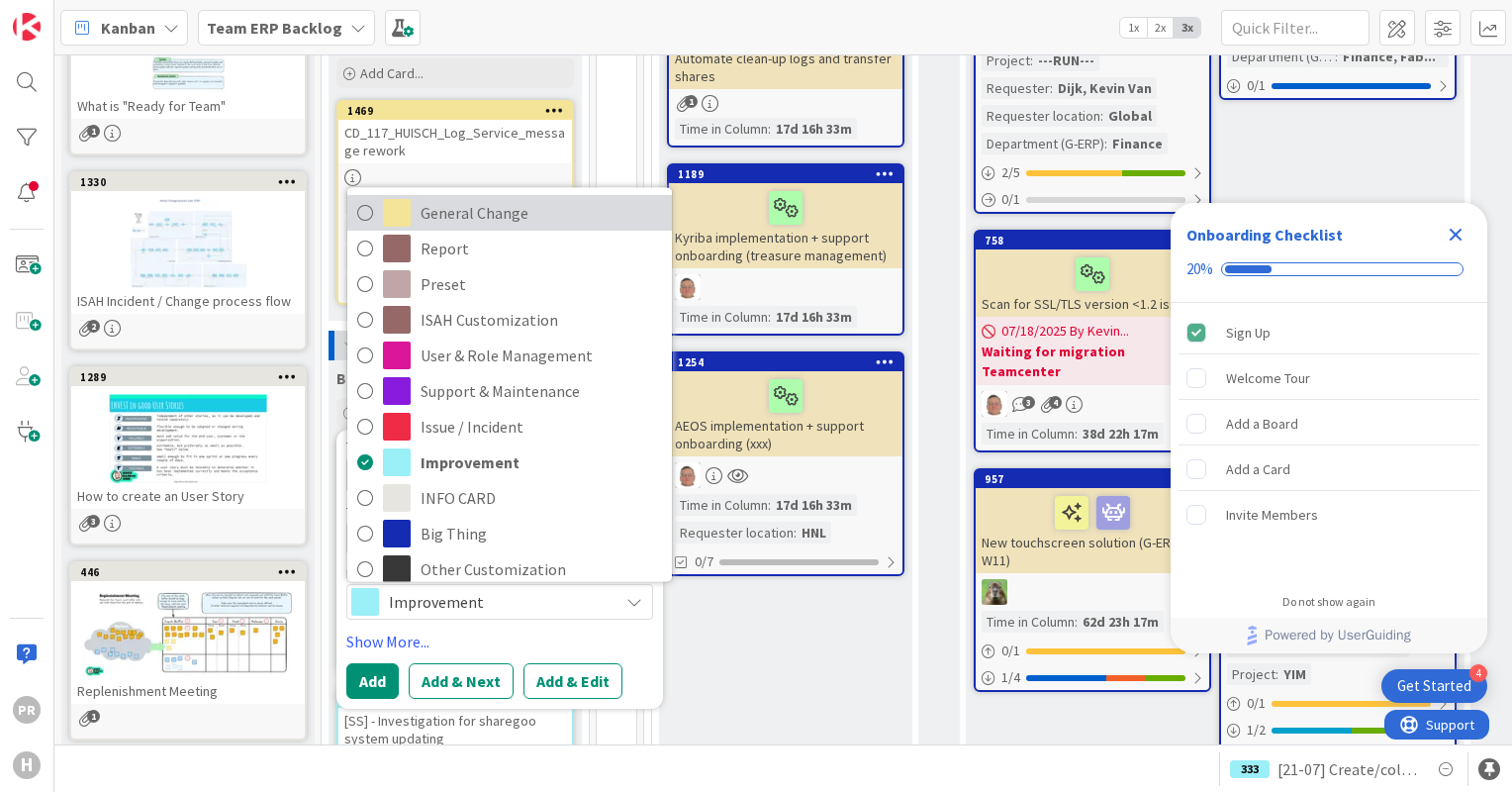 click on "General Change" at bounding box center [541, 213] 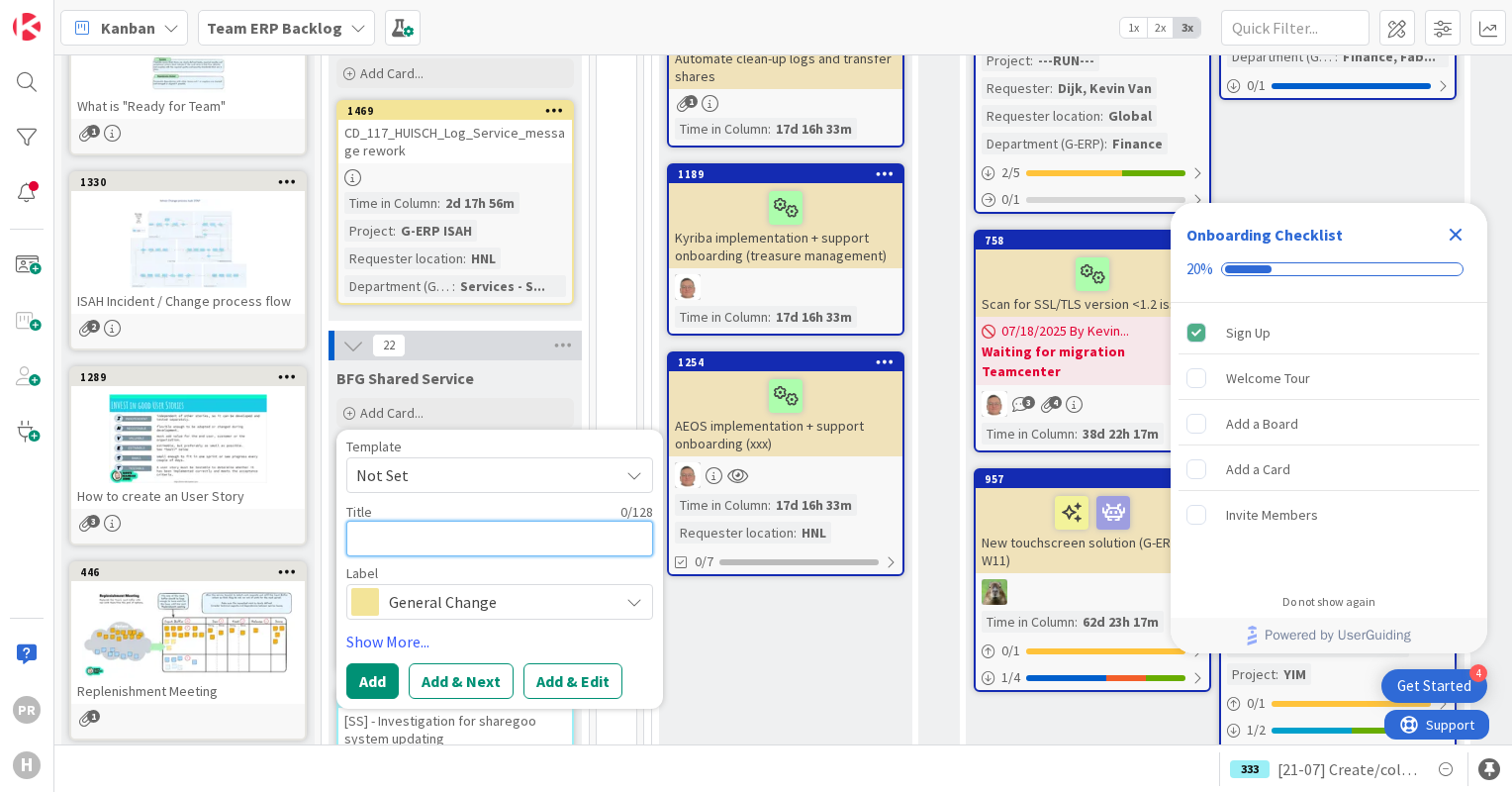 click at bounding box center [500, 539] 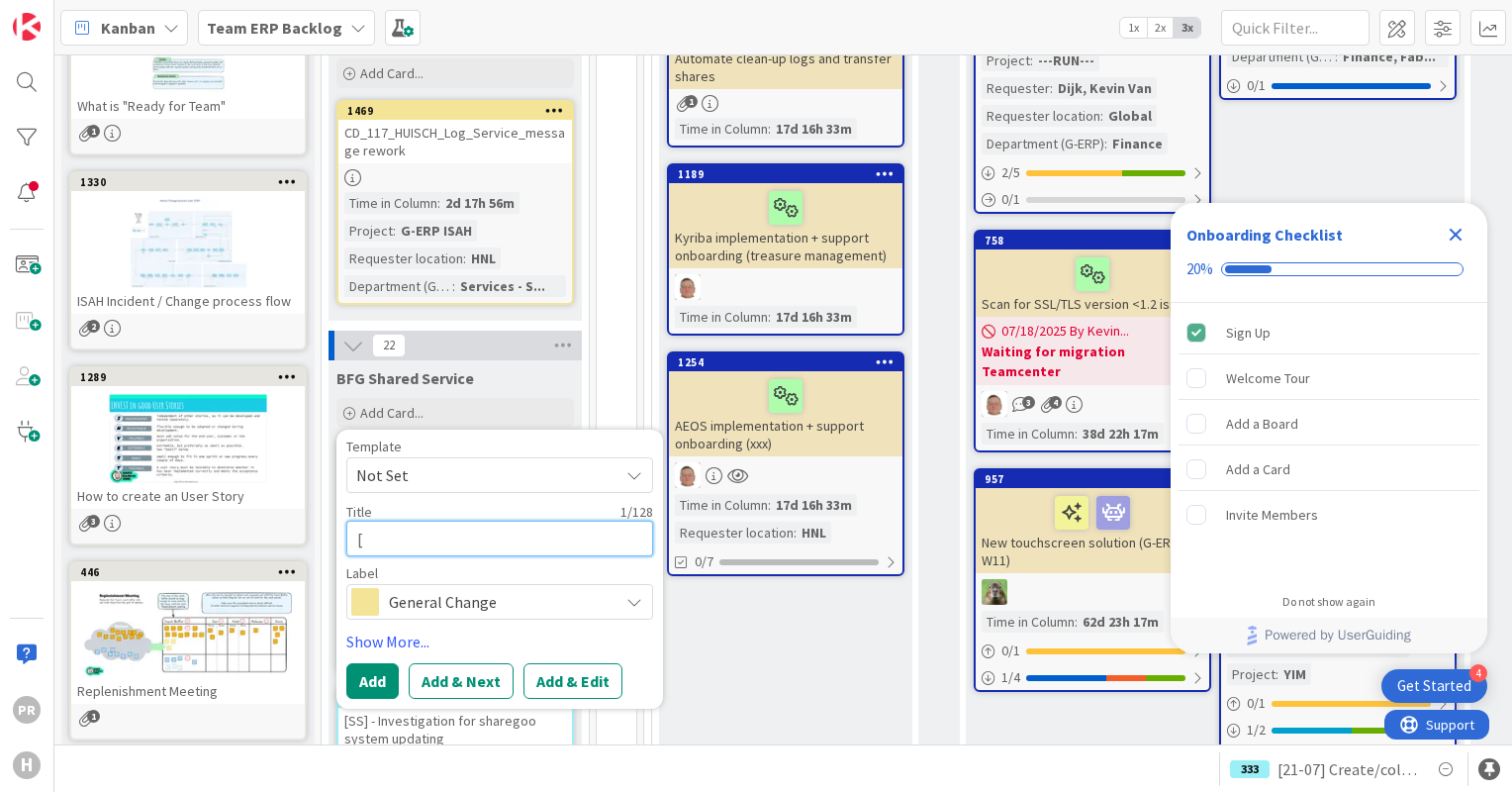 type on "x" 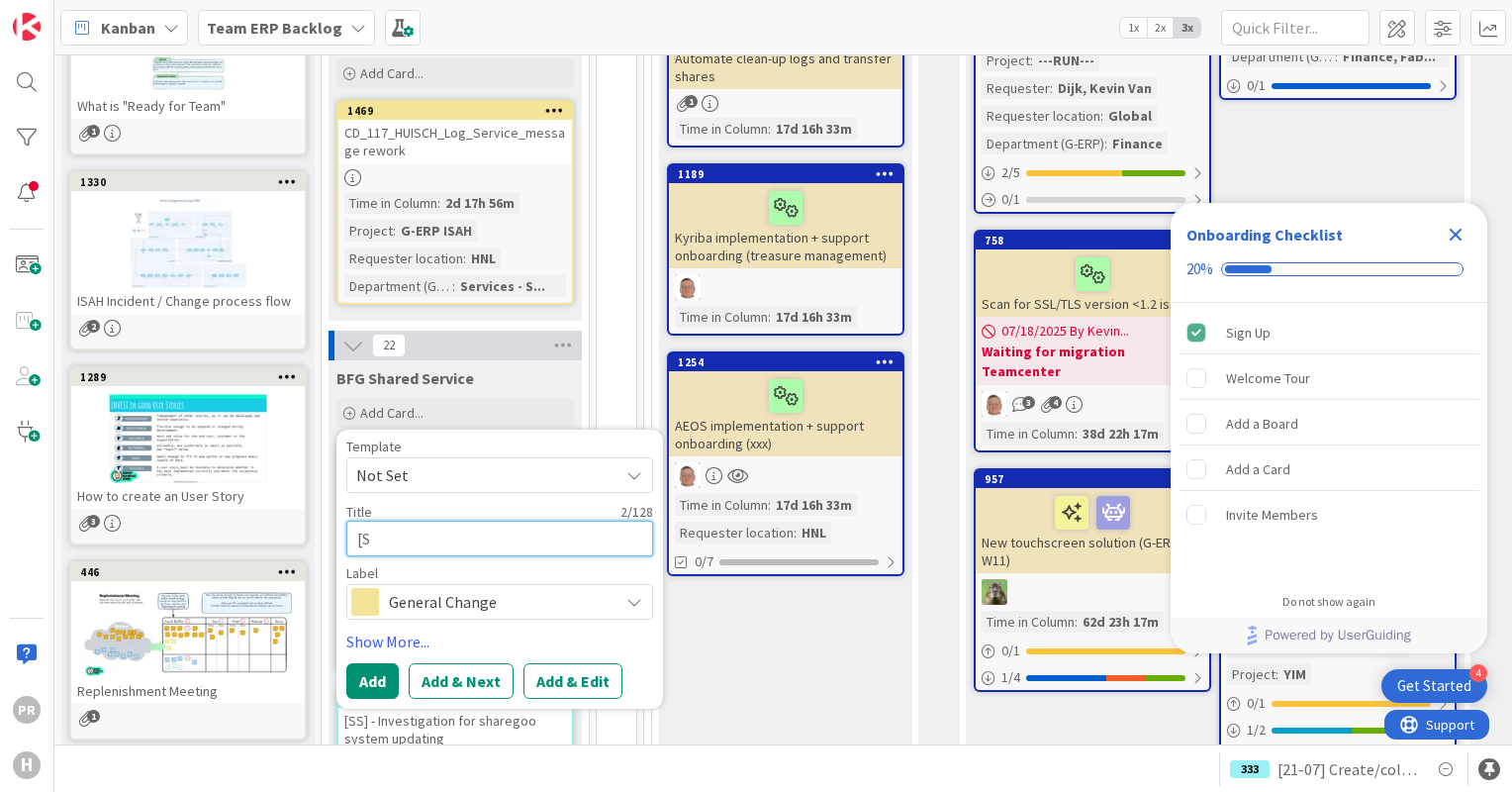 type on "x" 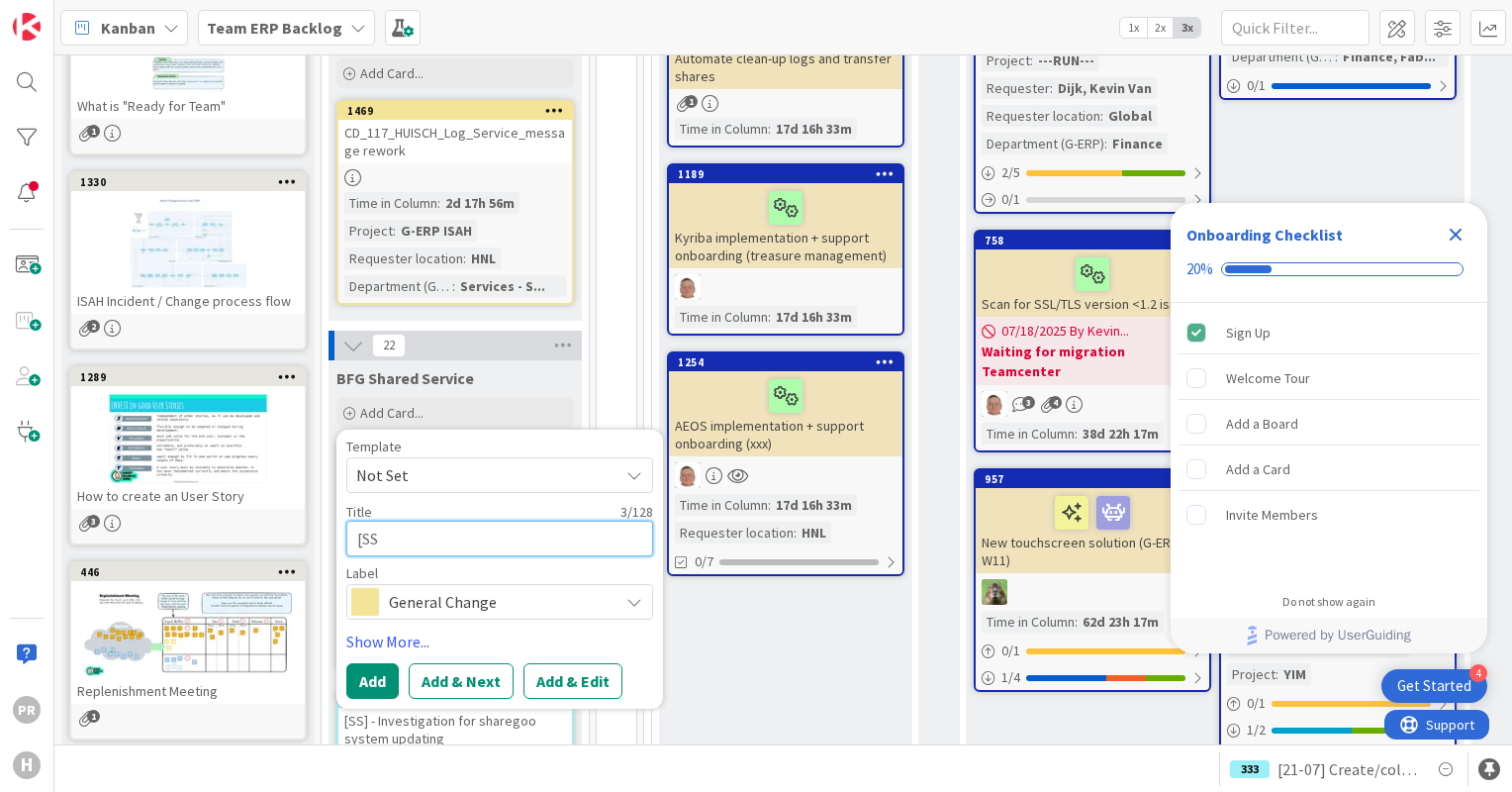 type on "x" 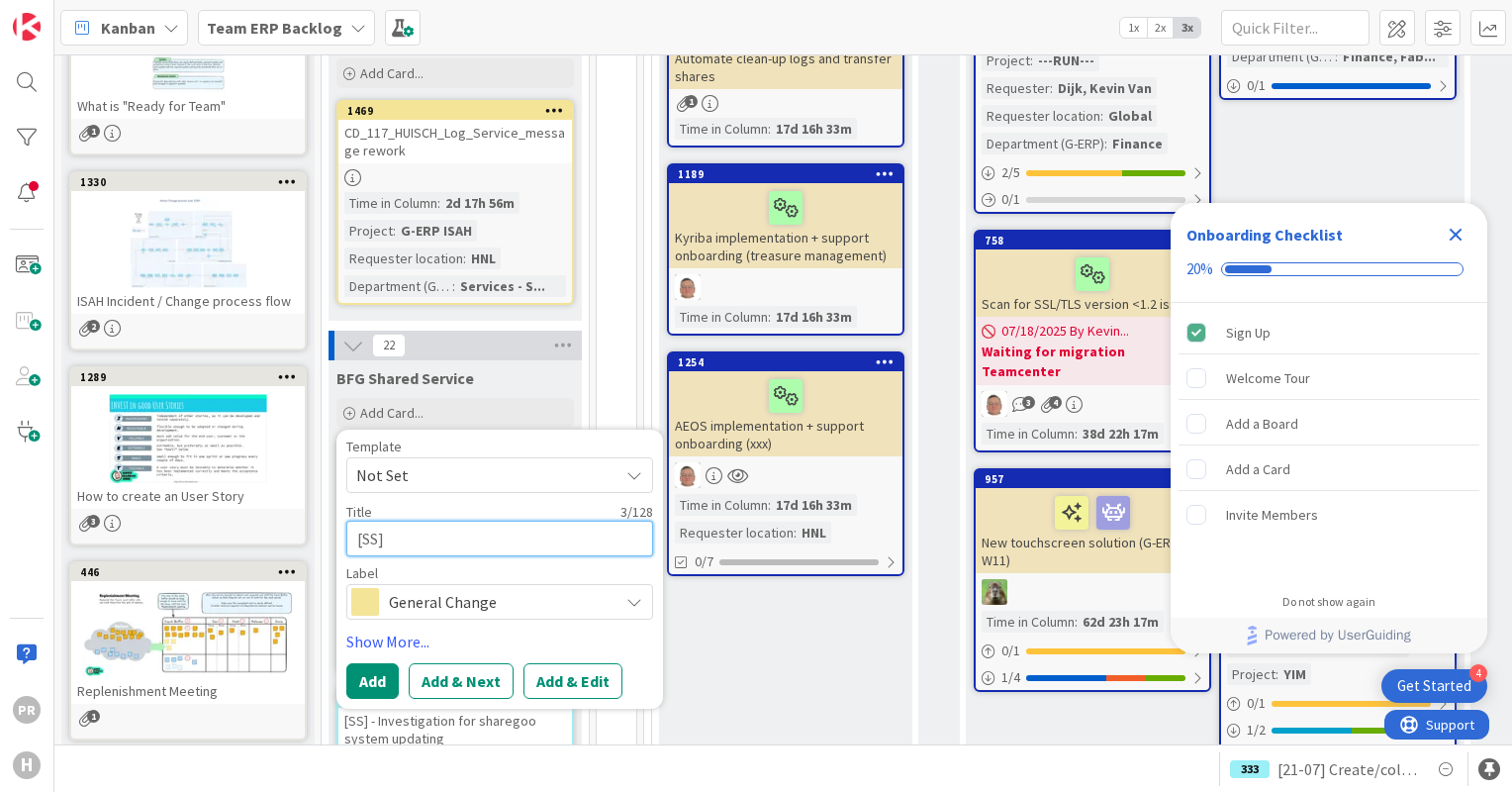 type on "x" 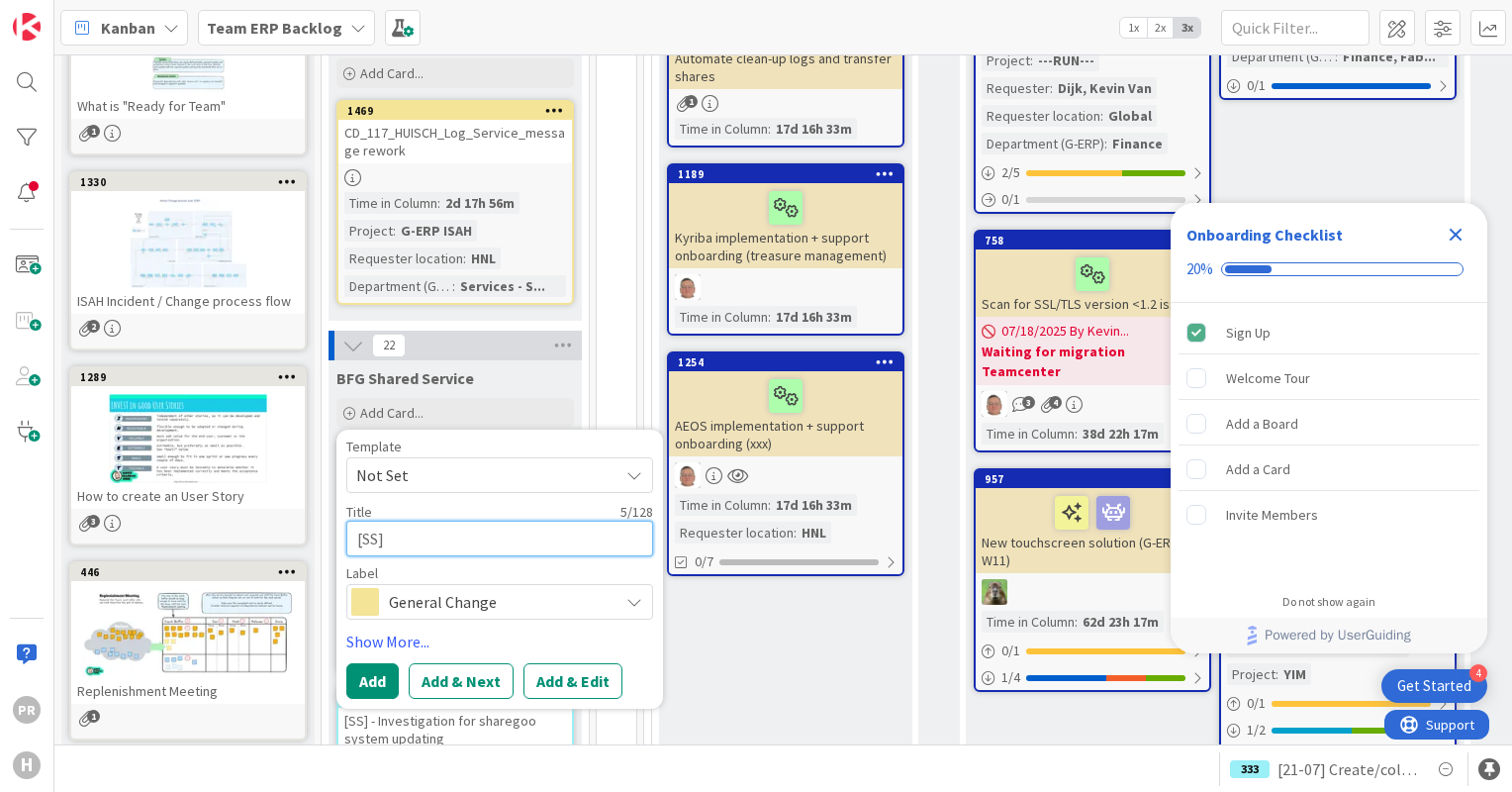 type on "[SS]" 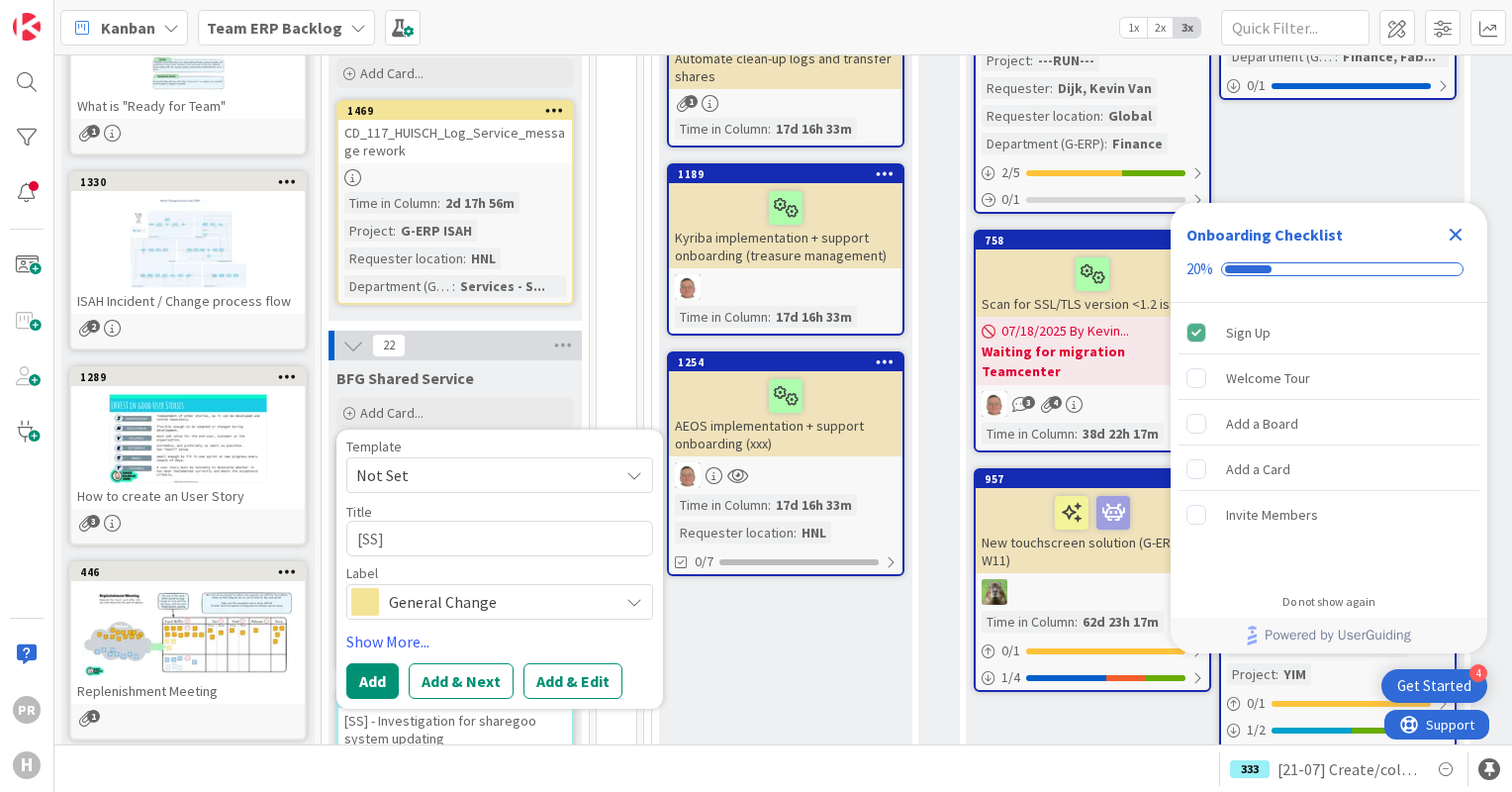 click on "To Be Refined Add Card... 1190 Sap concur (Reimbursement Application) implementation + onboarding Time in Column : 17d 16h 33m 761 Automate clean-up logs and transfer shares 1 Time in Column : 17d 16h 33m 1189 Kyriba implementation + support onboarding (treasure management) Time in Column : 17d 16h 33m 1254 AEOS implementation + support onboarding (xxx) Time in Column : 17d 16h 33m Requester location : HNL 0/7" at bounding box center (786, 1046) 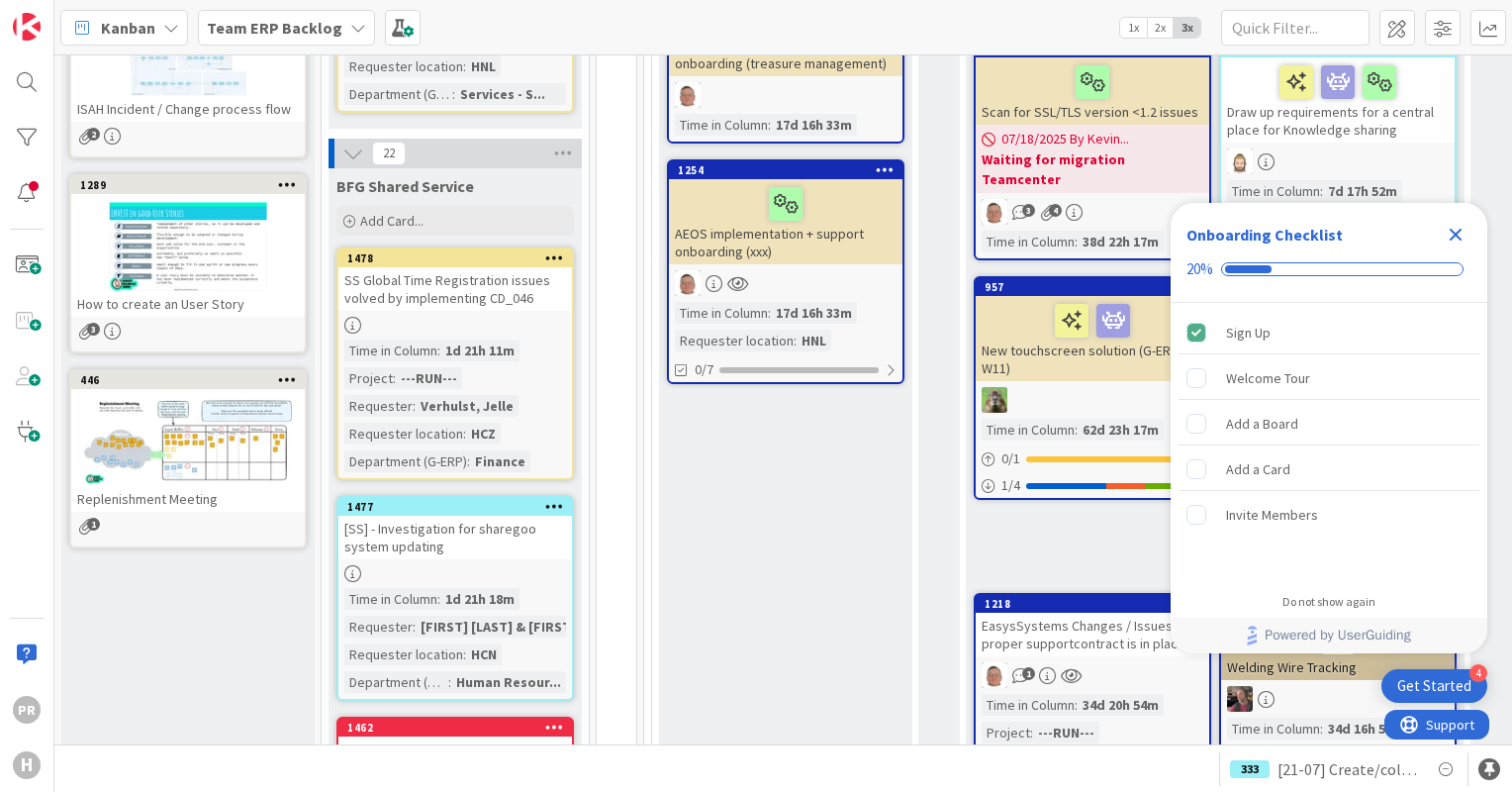 scroll, scrollTop: 614, scrollLeft: 0, axis: vertical 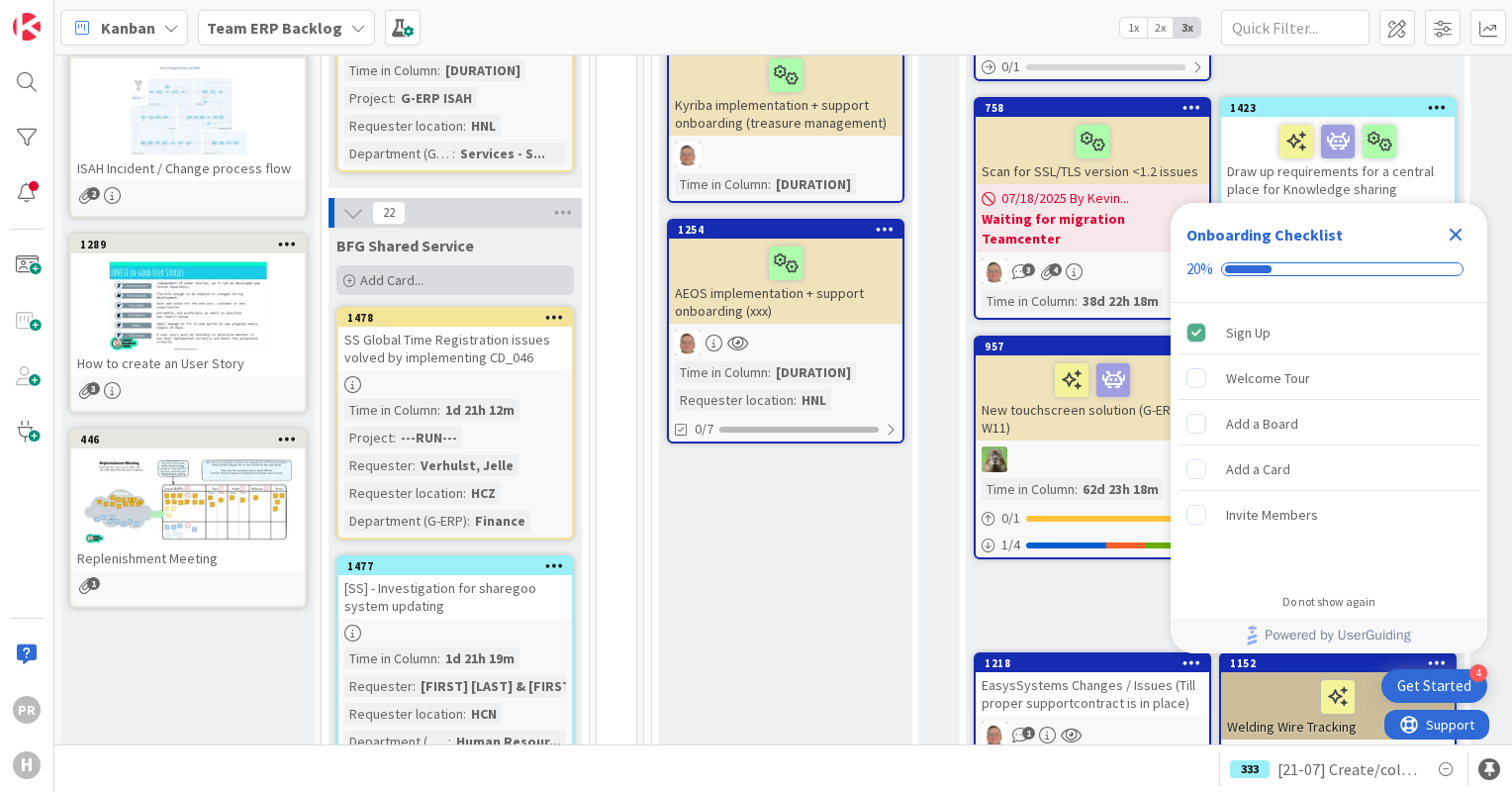 click on "Add Card..." at bounding box center [392, 280] 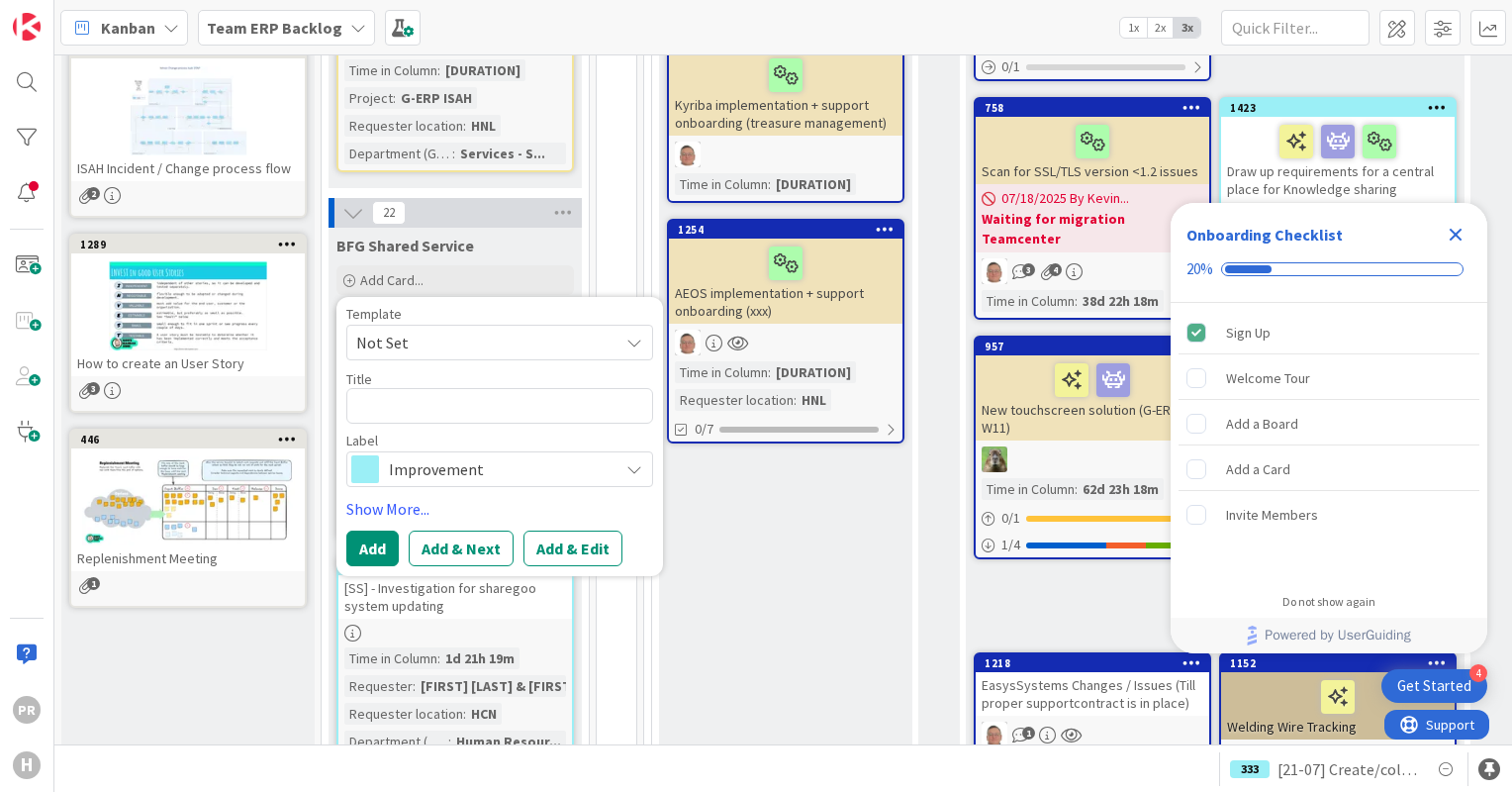 click on "Improvement" at bounding box center [500, 469] 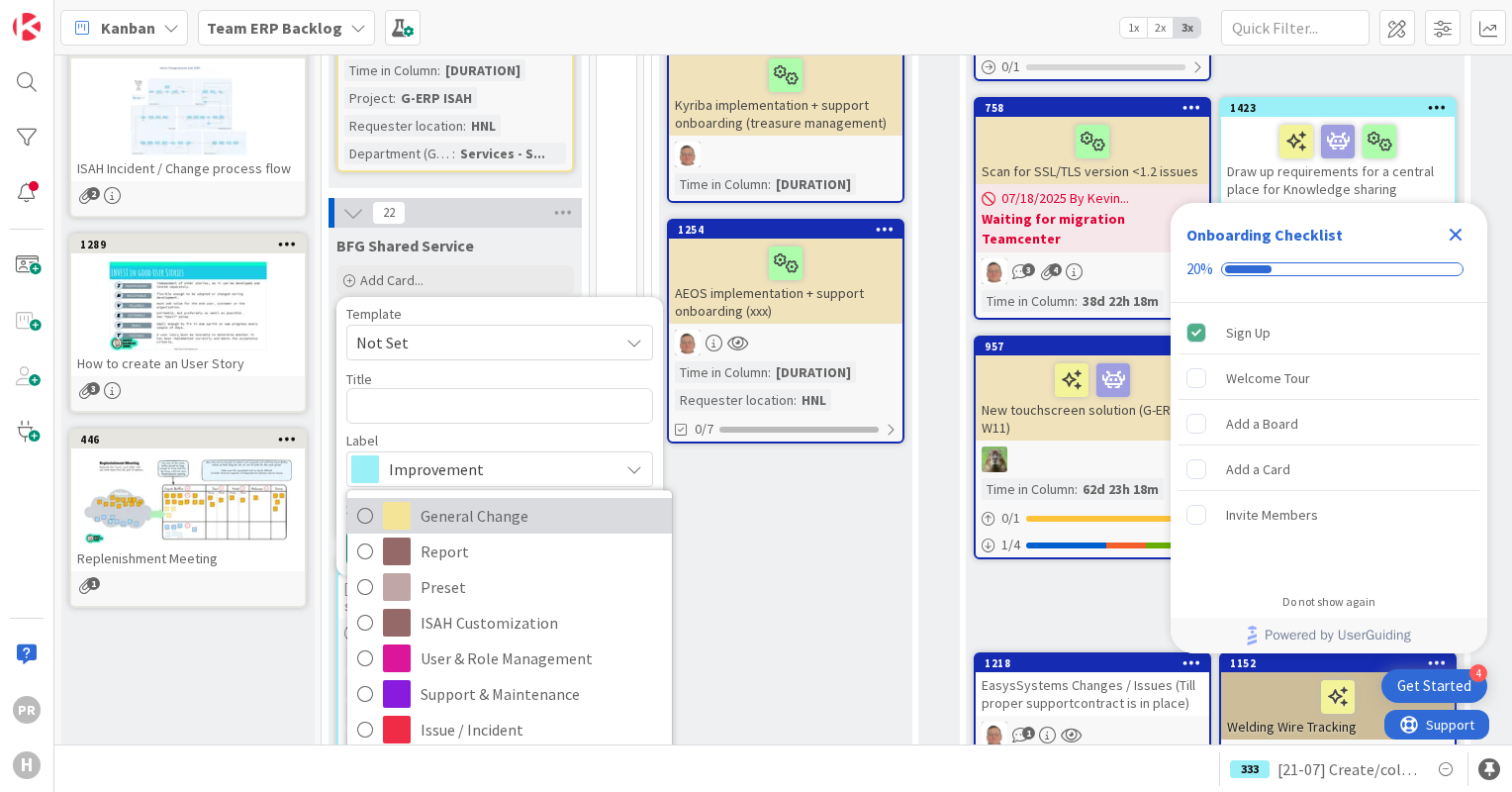 click on "General Change" at bounding box center (541, 516) 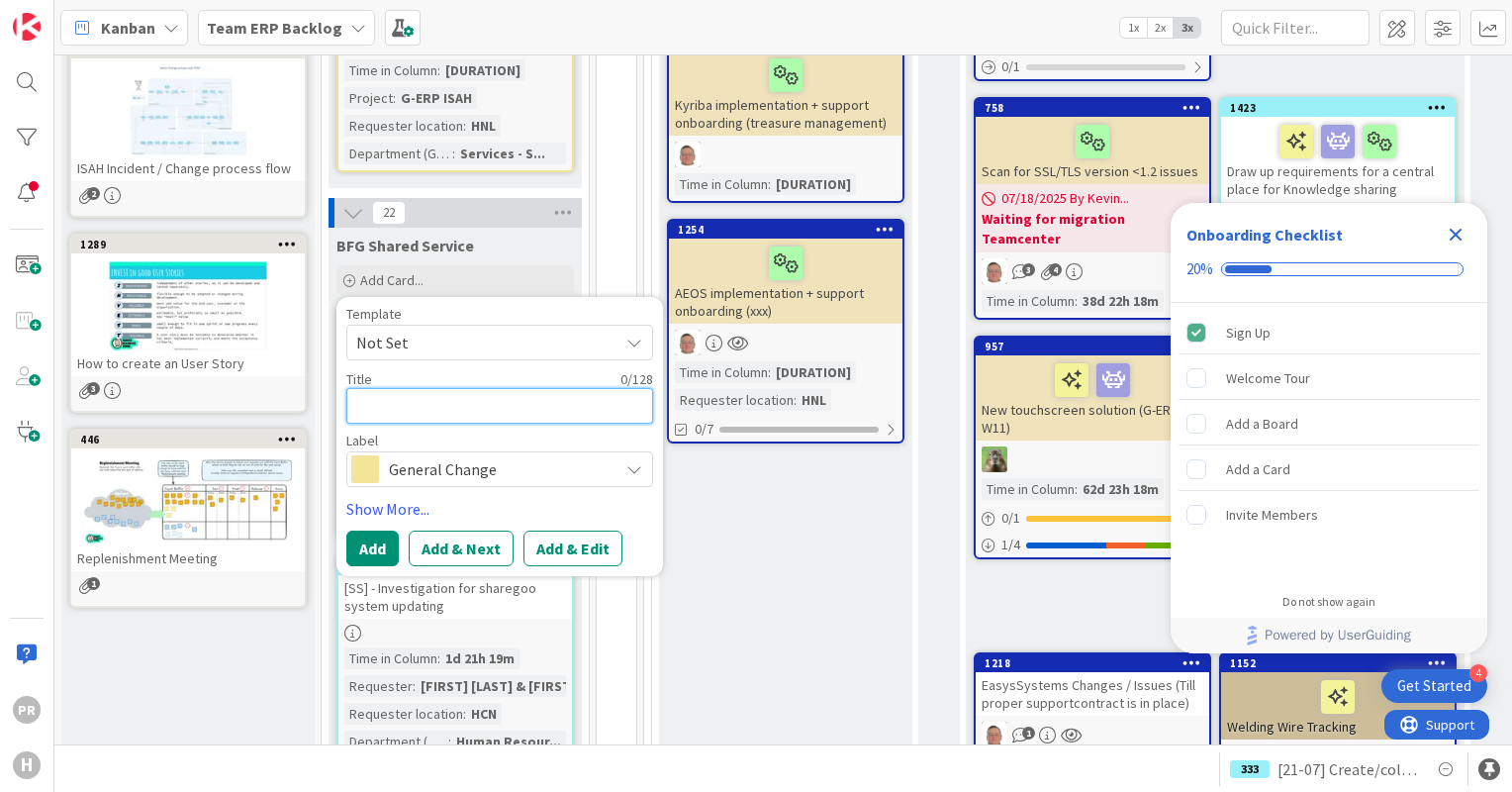 click at bounding box center (500, 406) 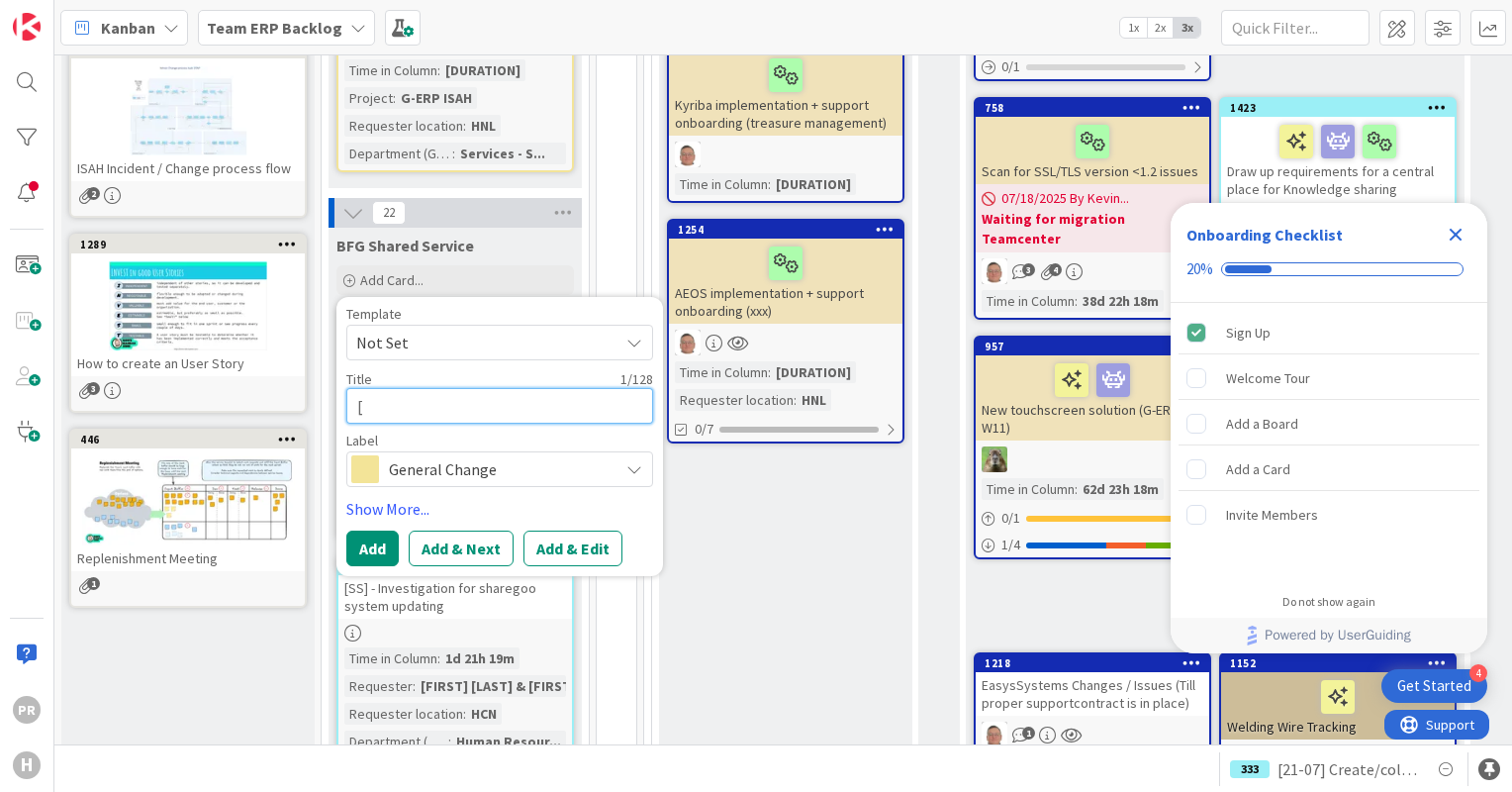 type on "x" 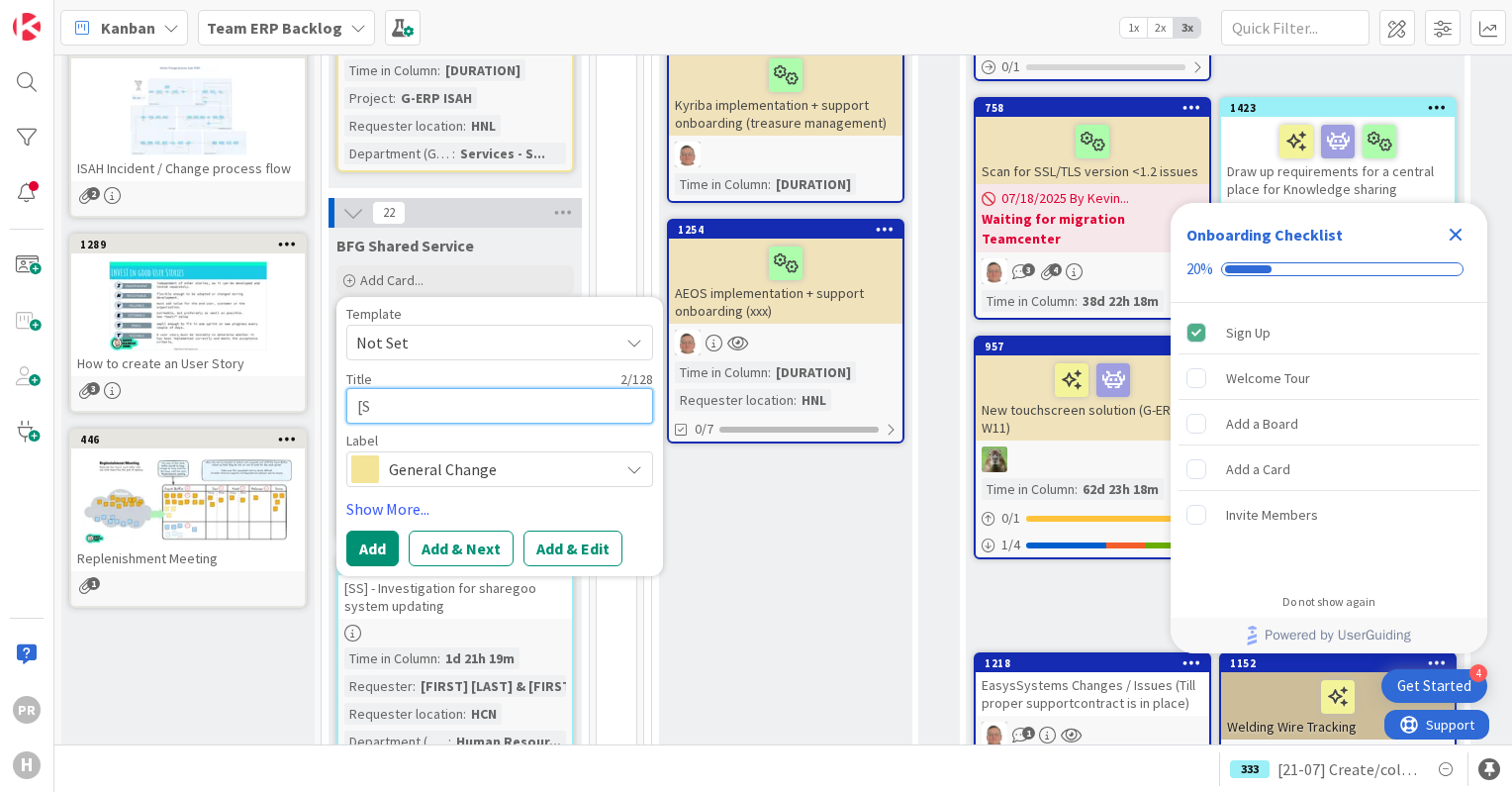 type on "x" 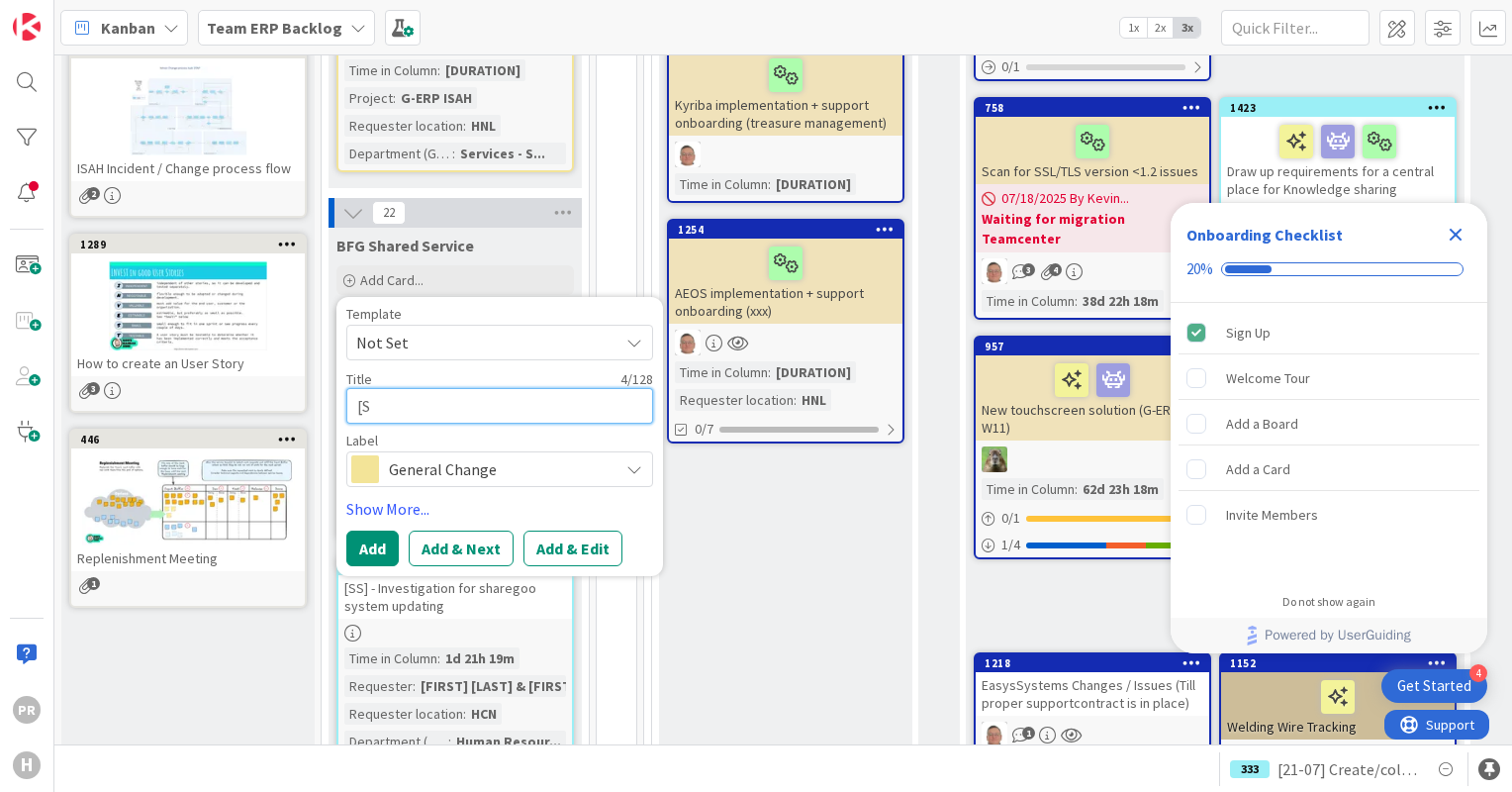 type on "x" 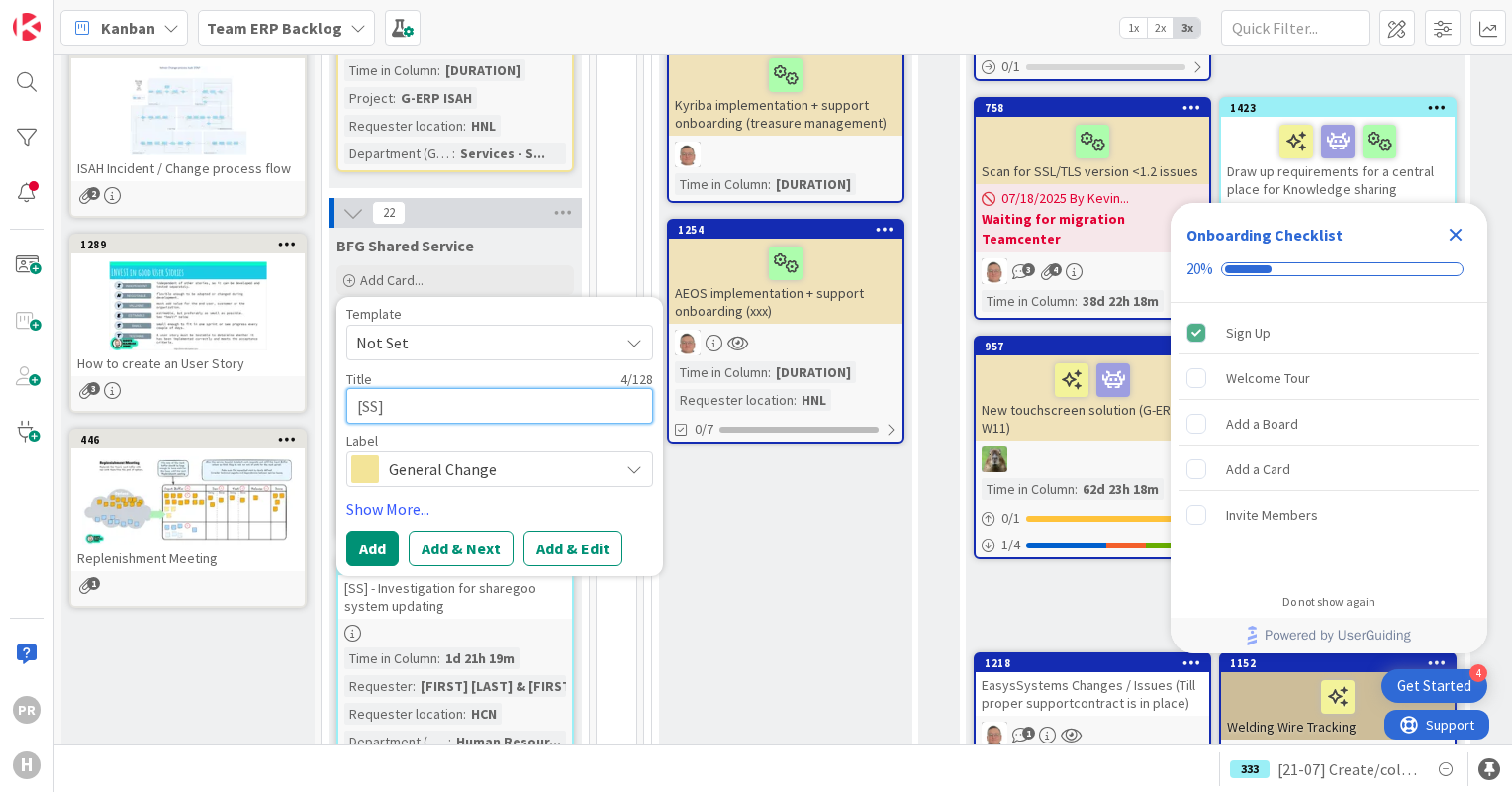 type on "x" 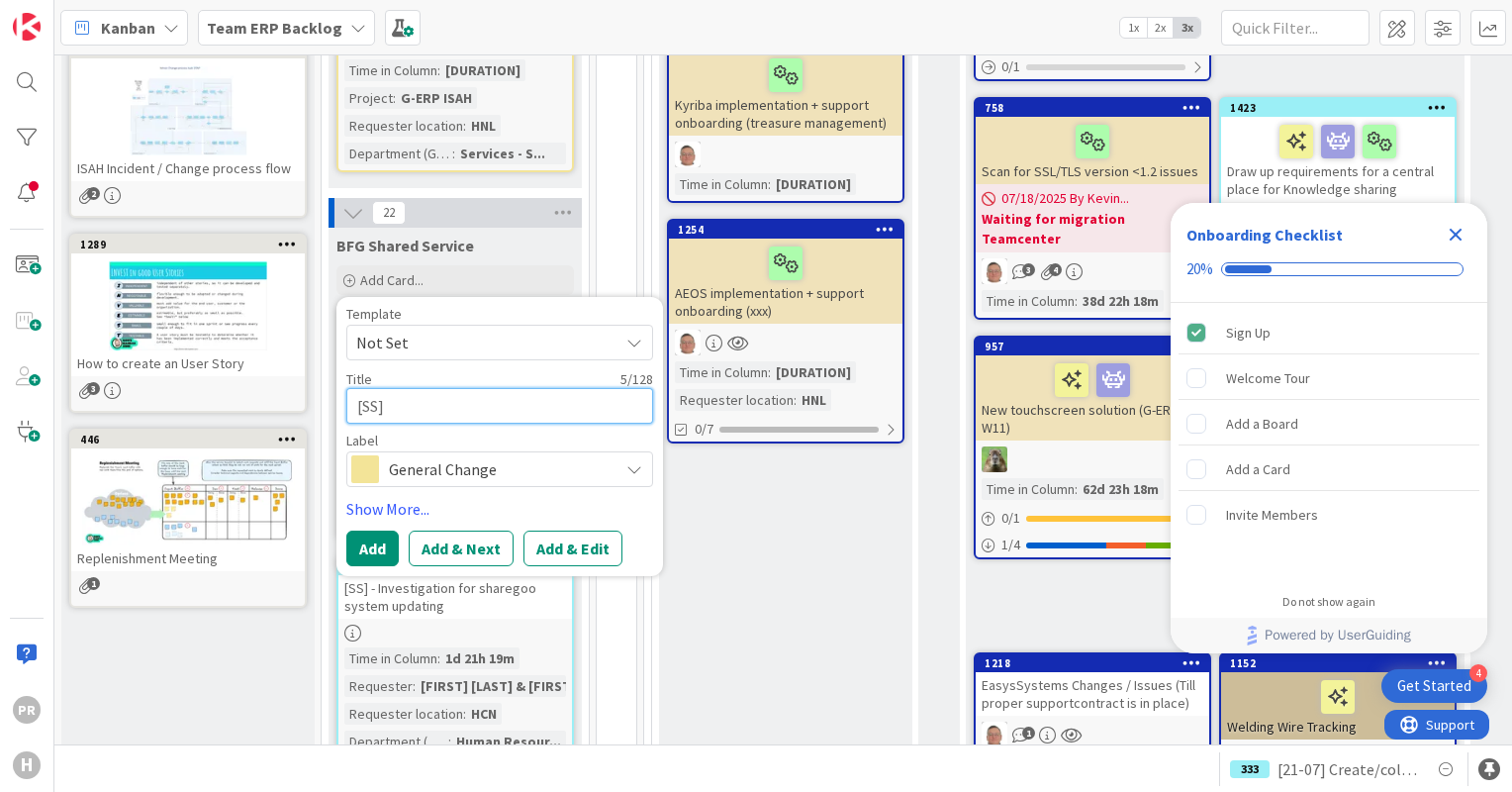 type on "x" 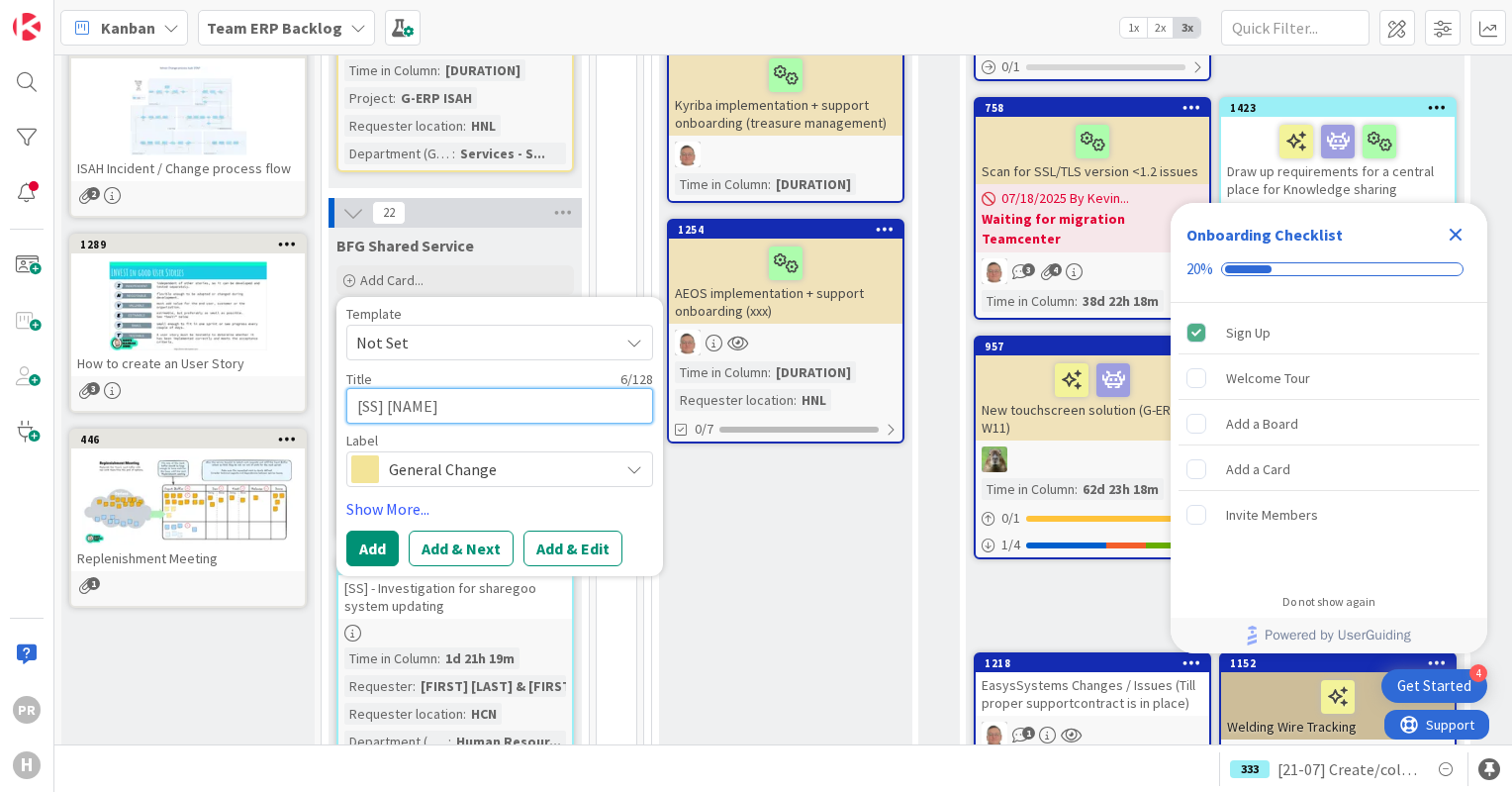 type on "x" 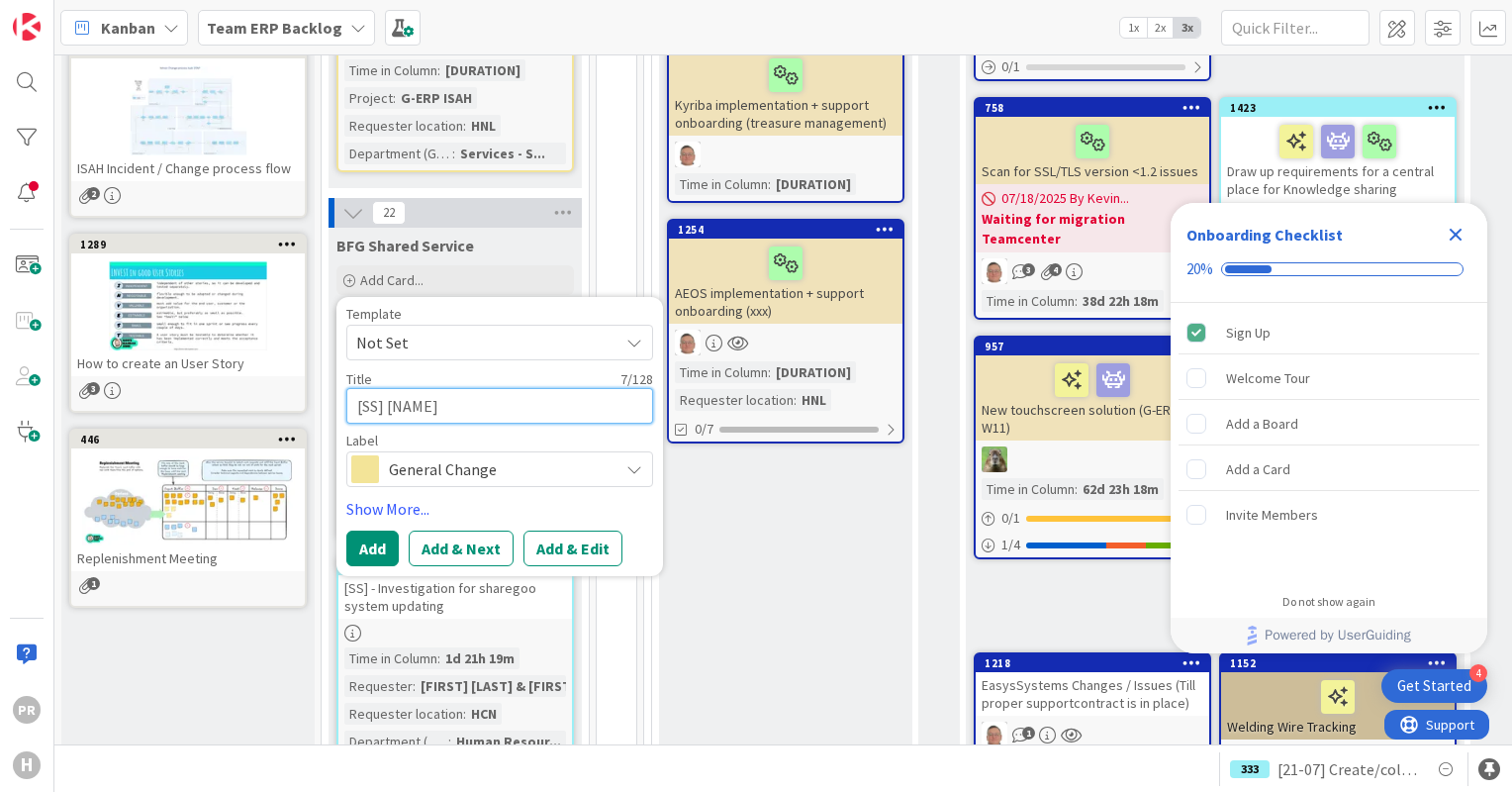 type on "x" 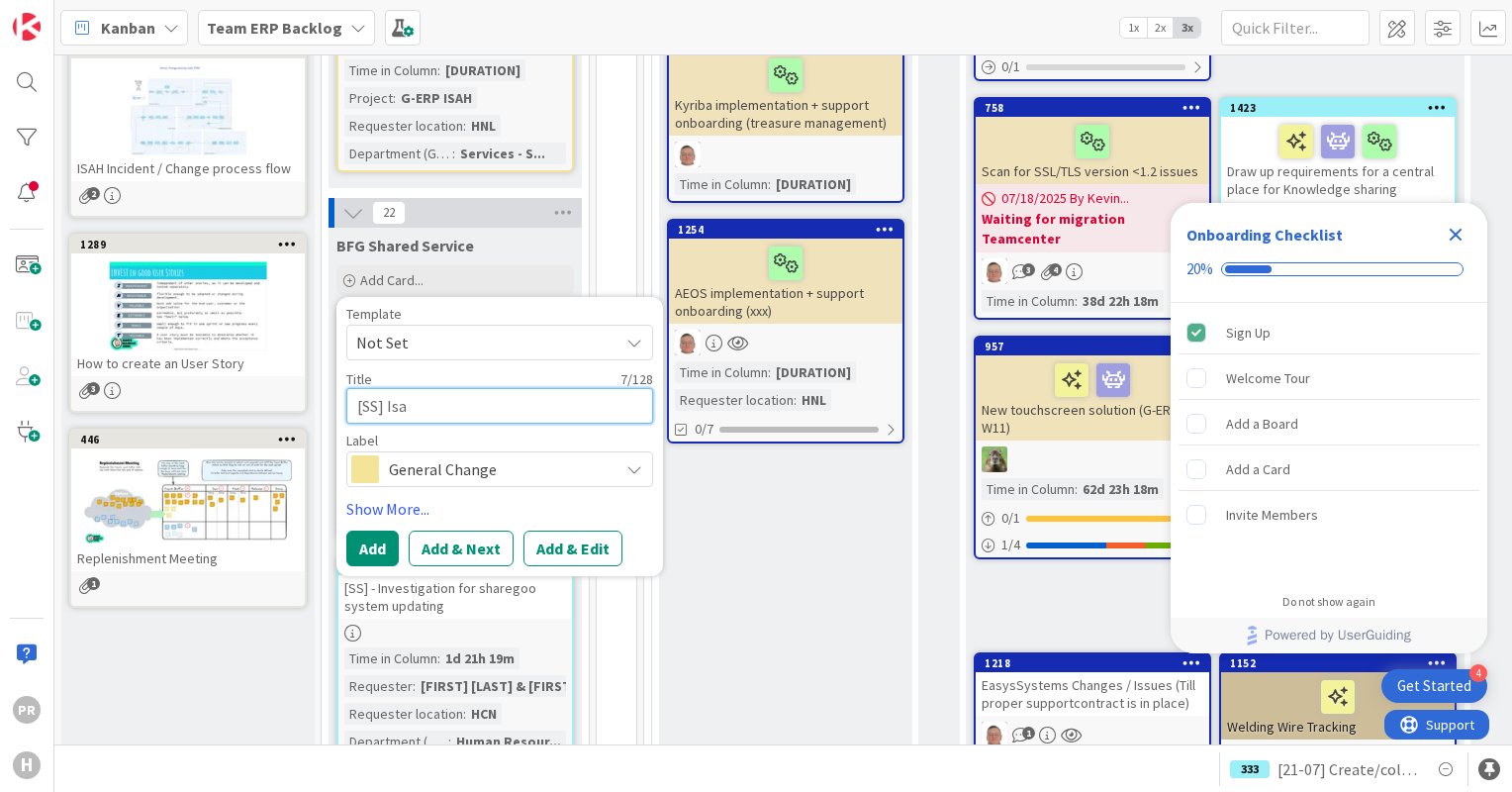 type on "x" 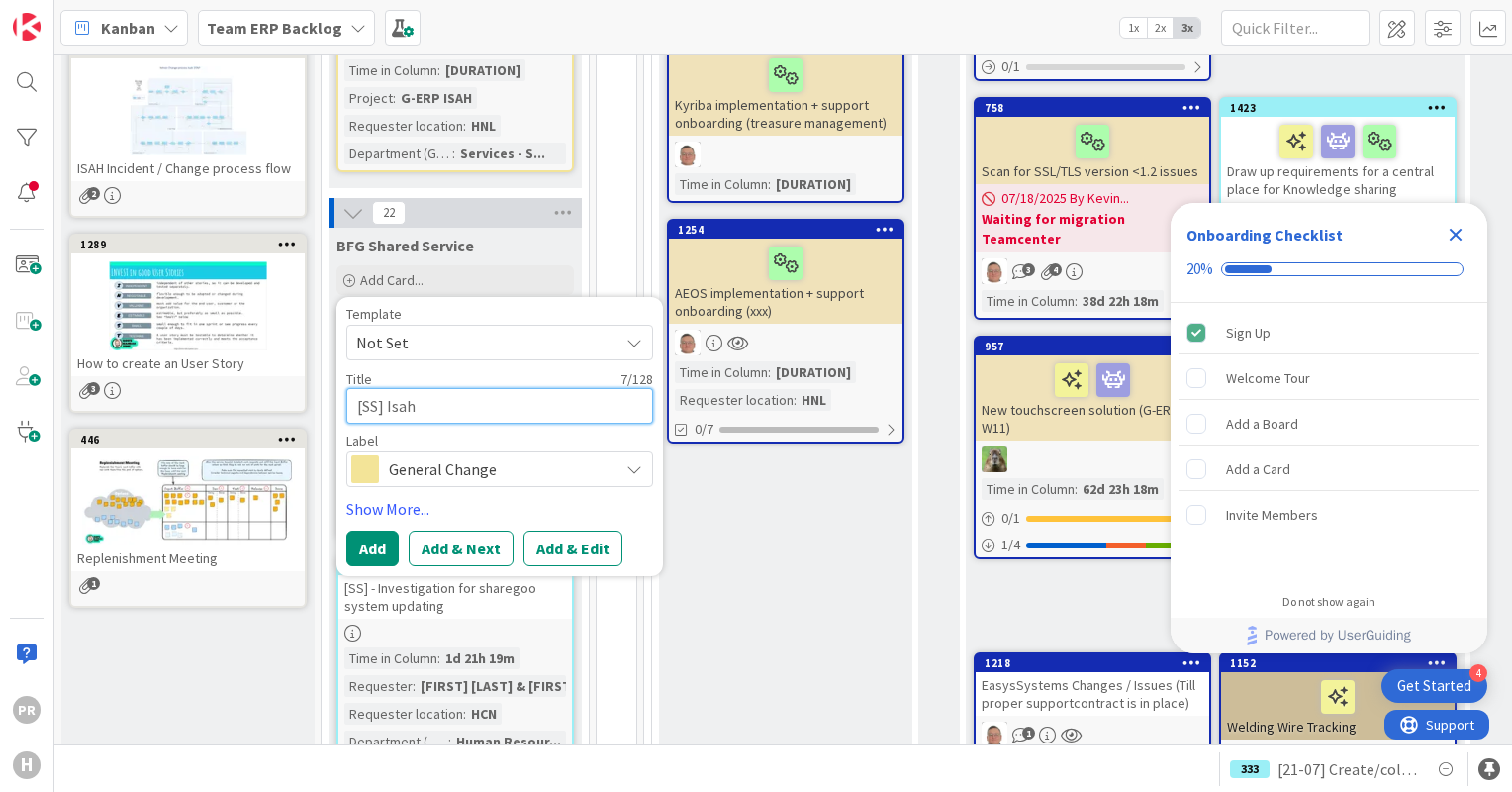 type on "x" 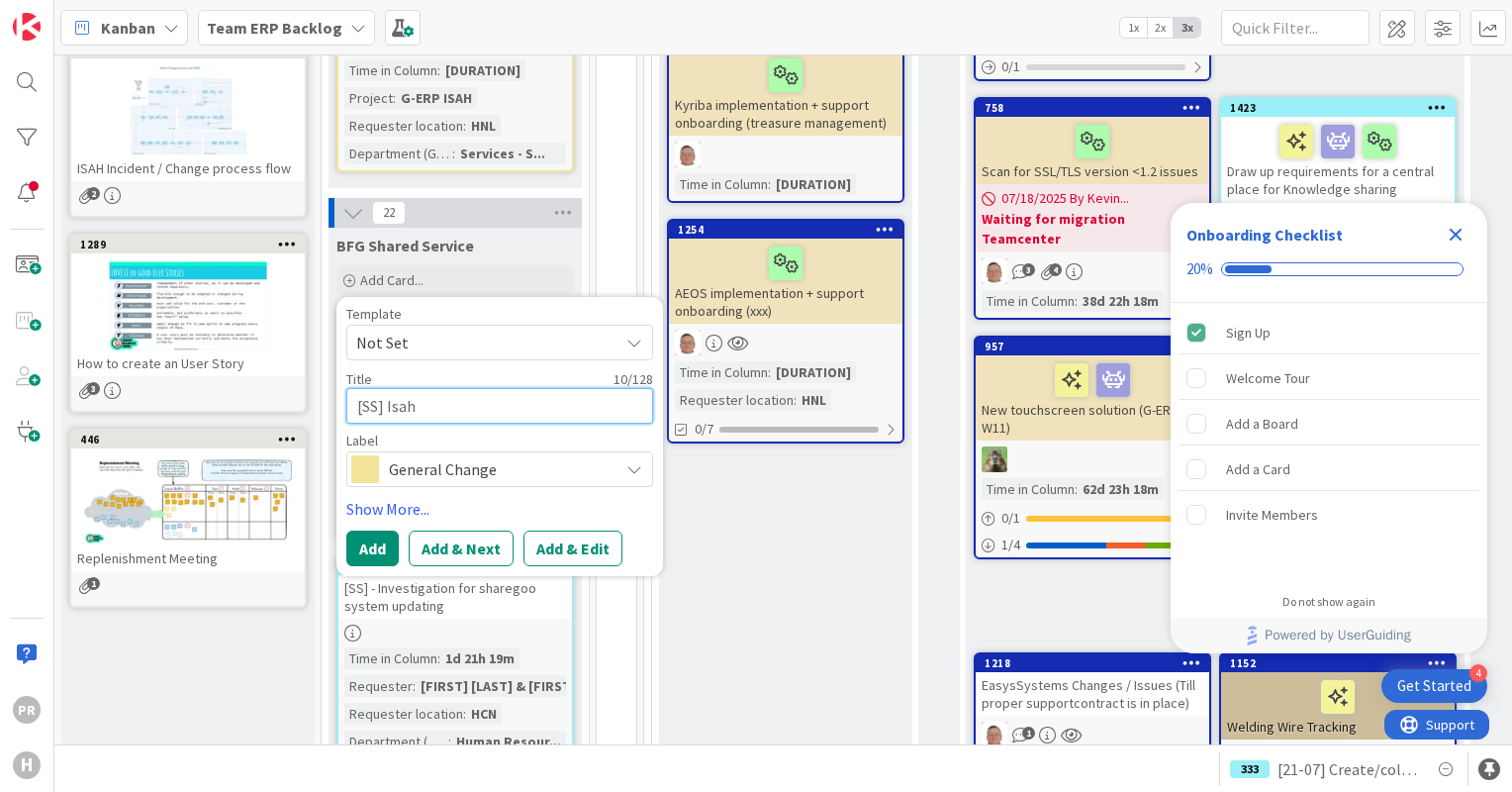 type on "x" 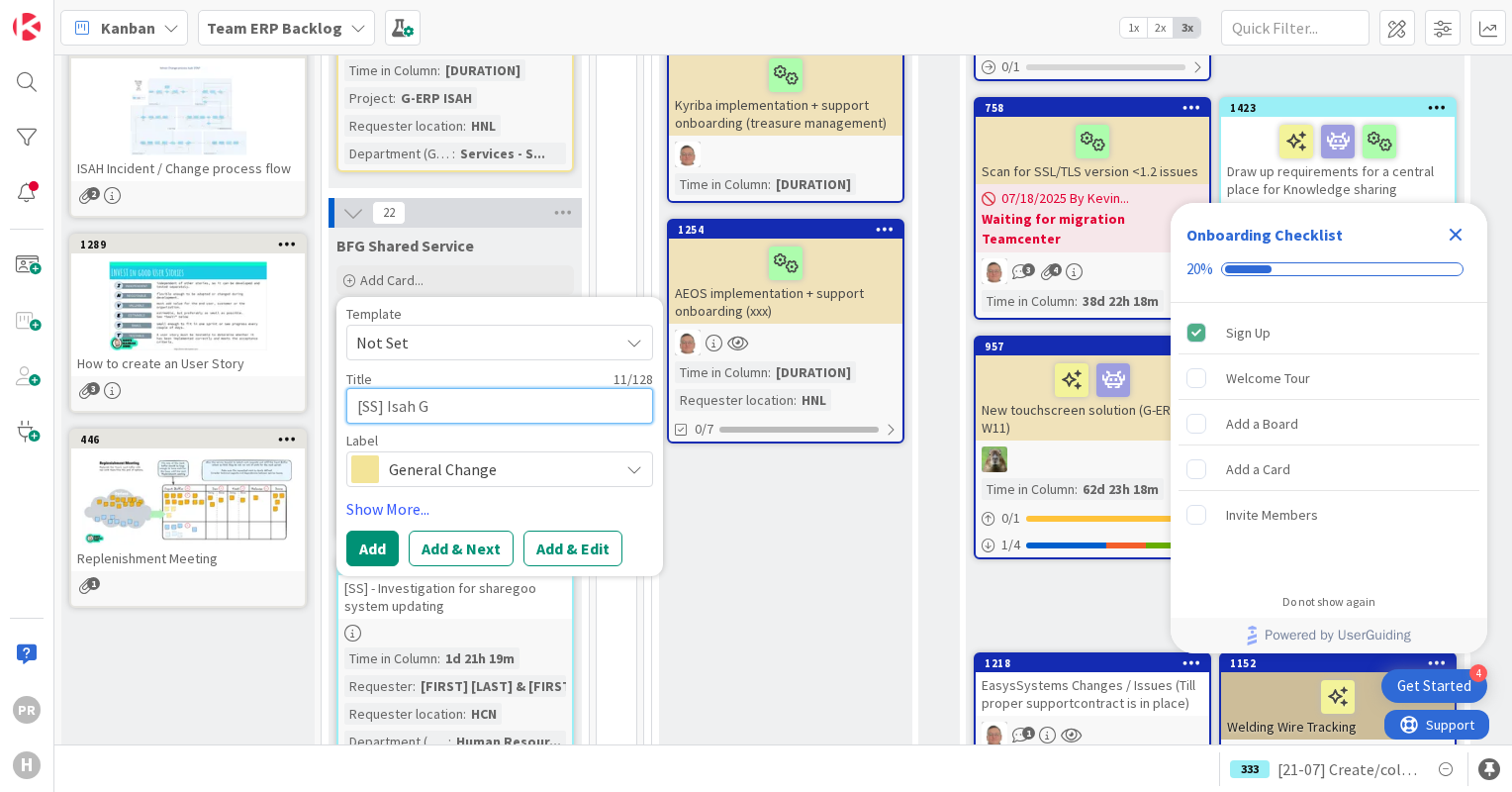 type on "x" 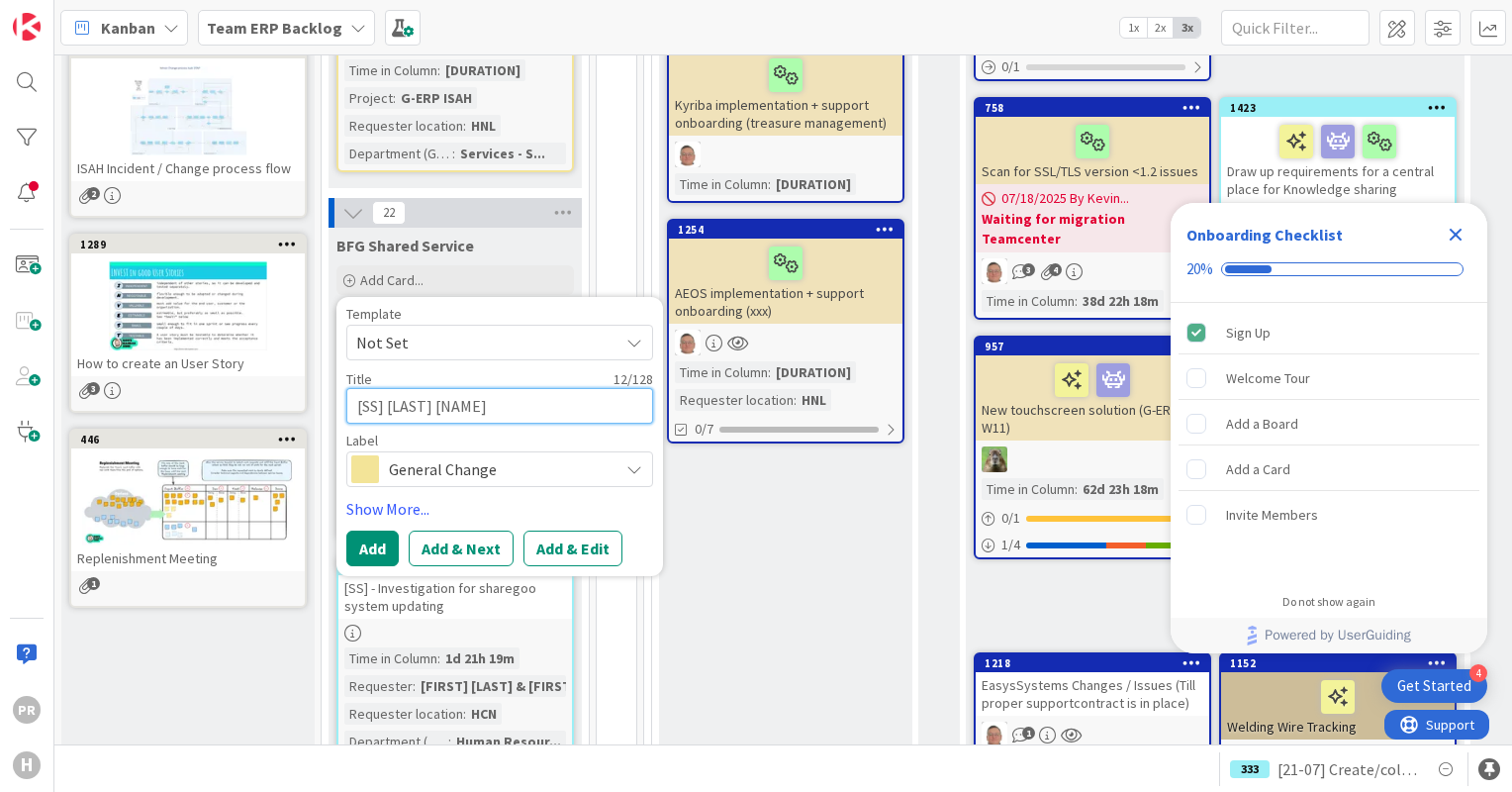 type on "[SS] Isah Glo" 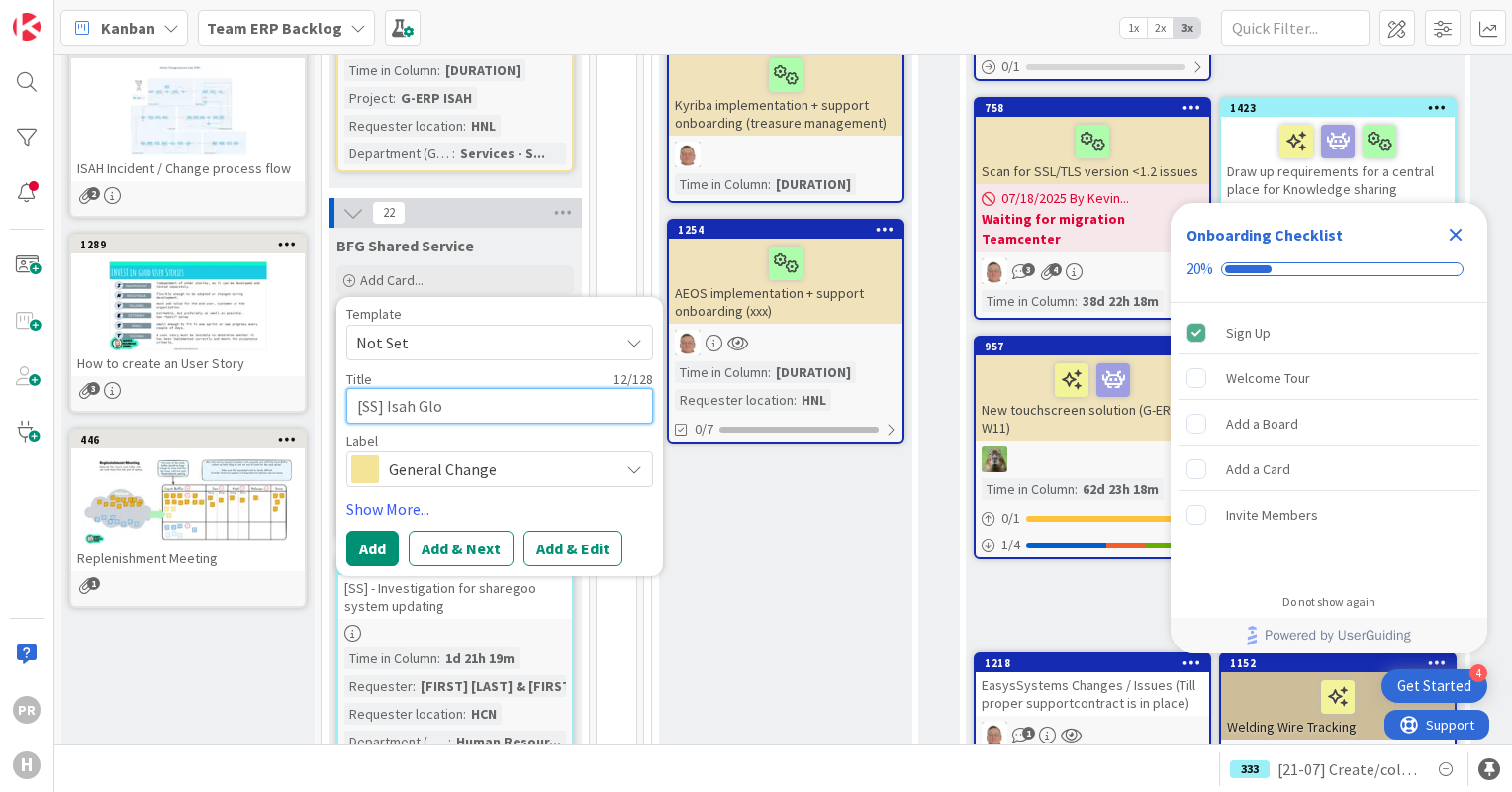 type on "x" 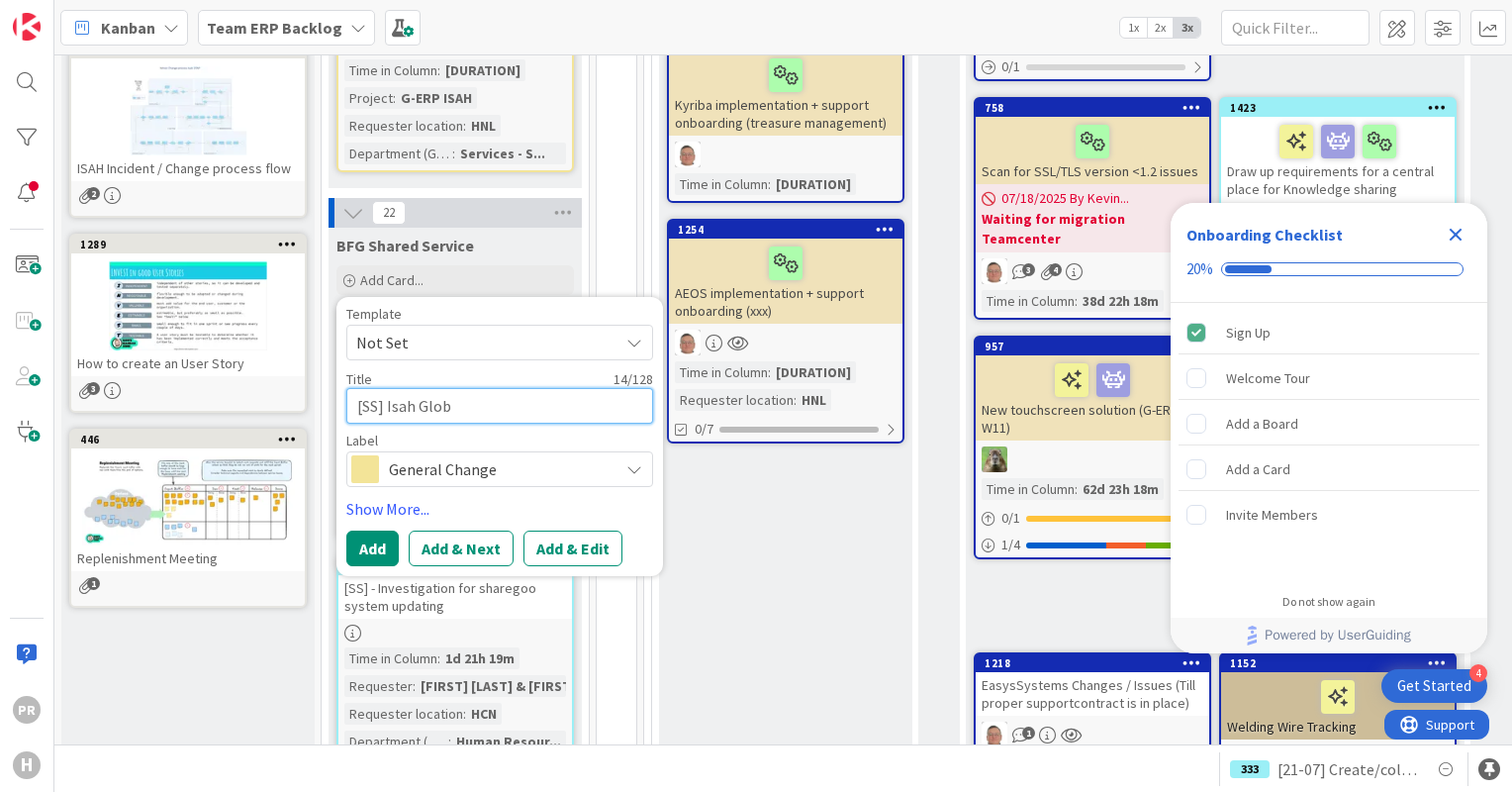 type on "x" 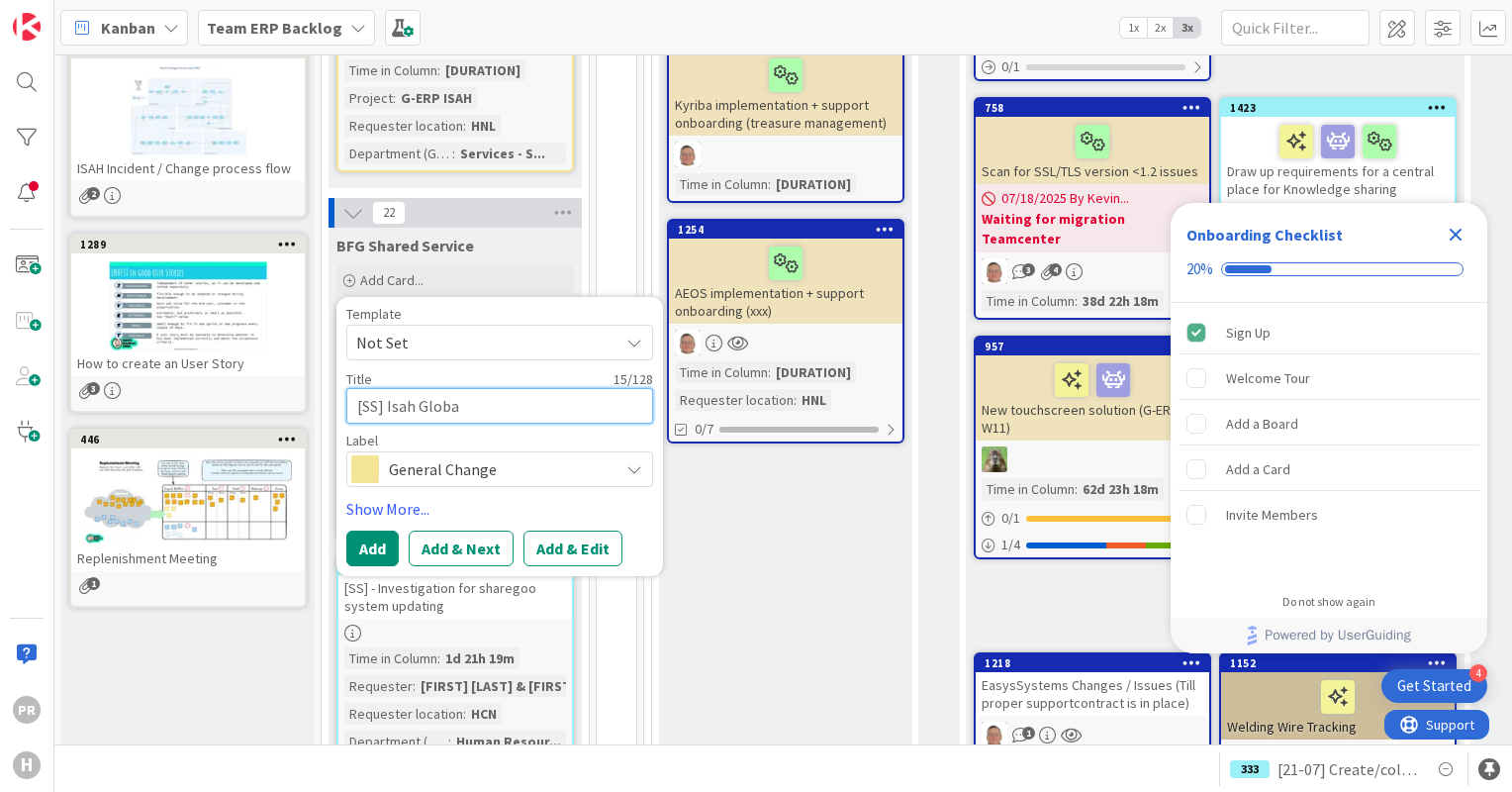 type on "x" 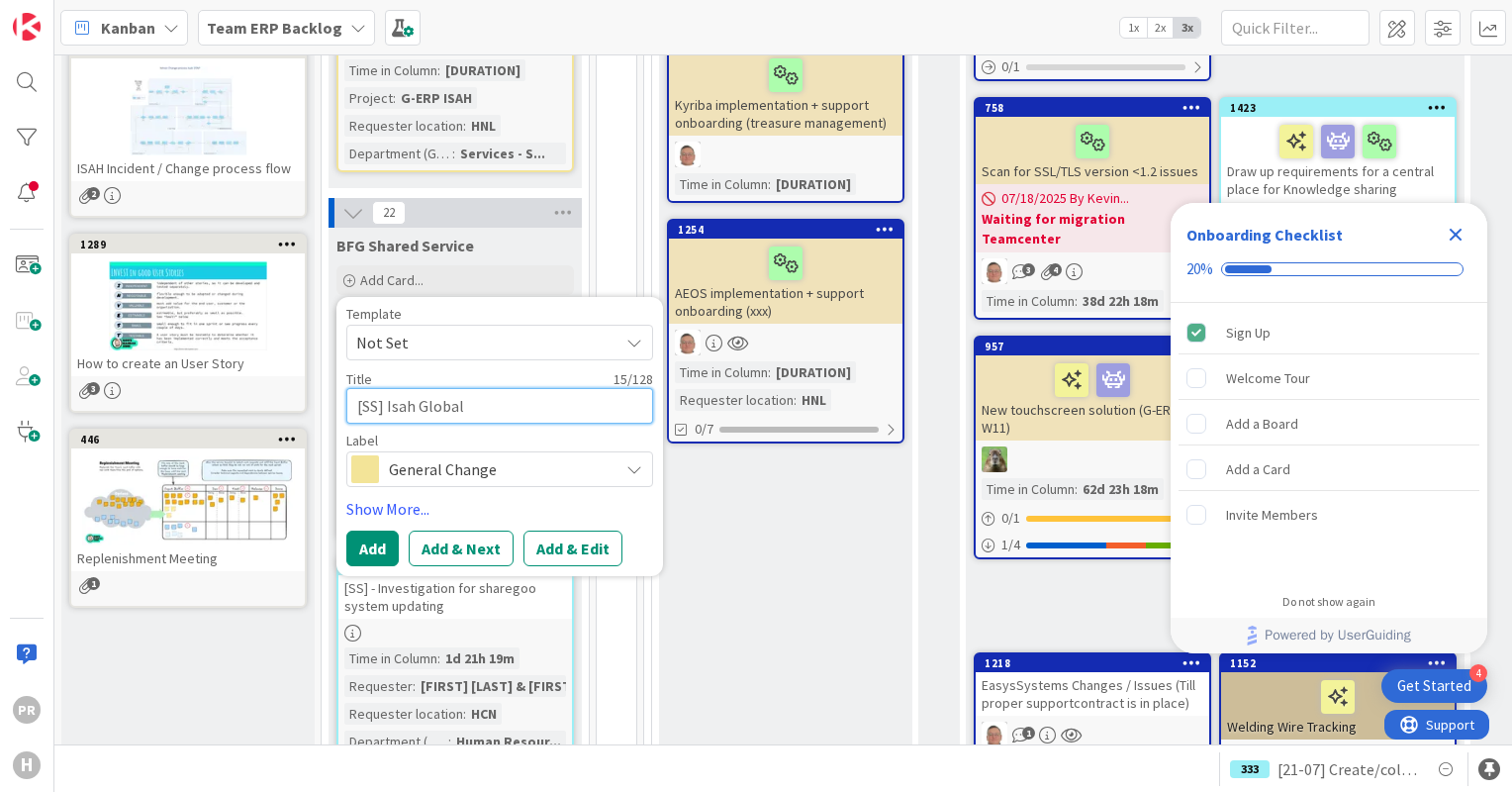type on "x" 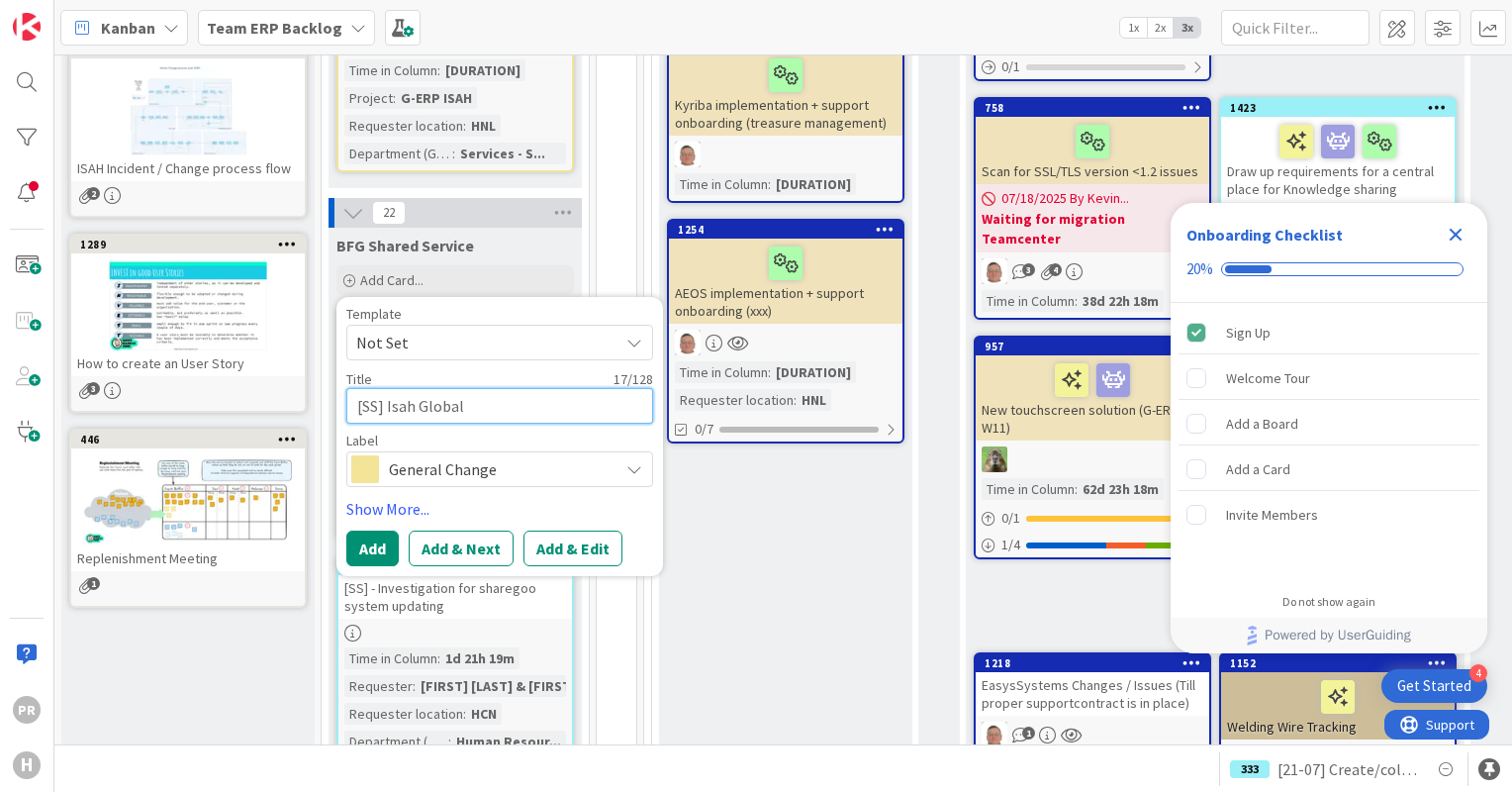 type on "x" 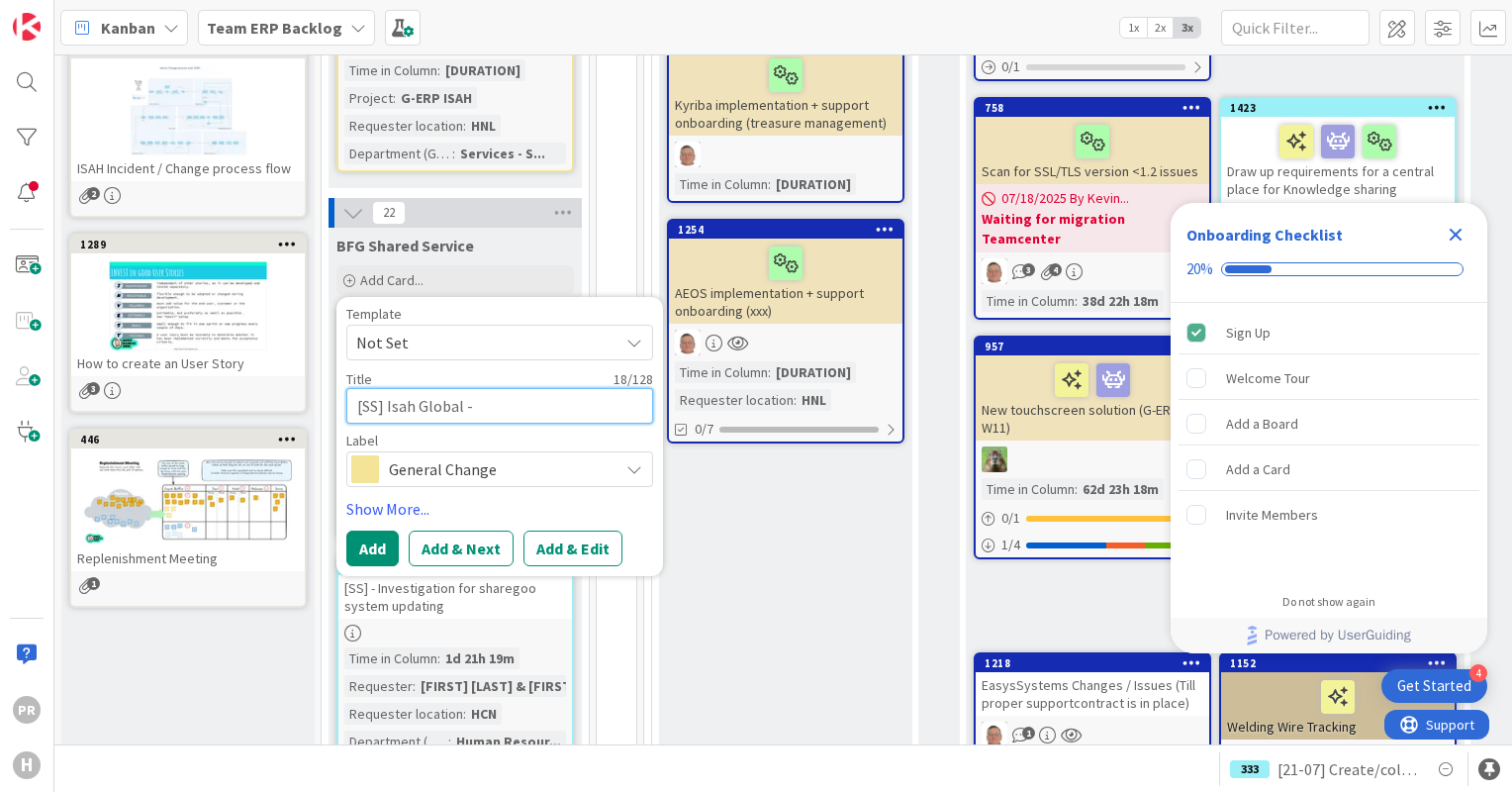 type on "x" 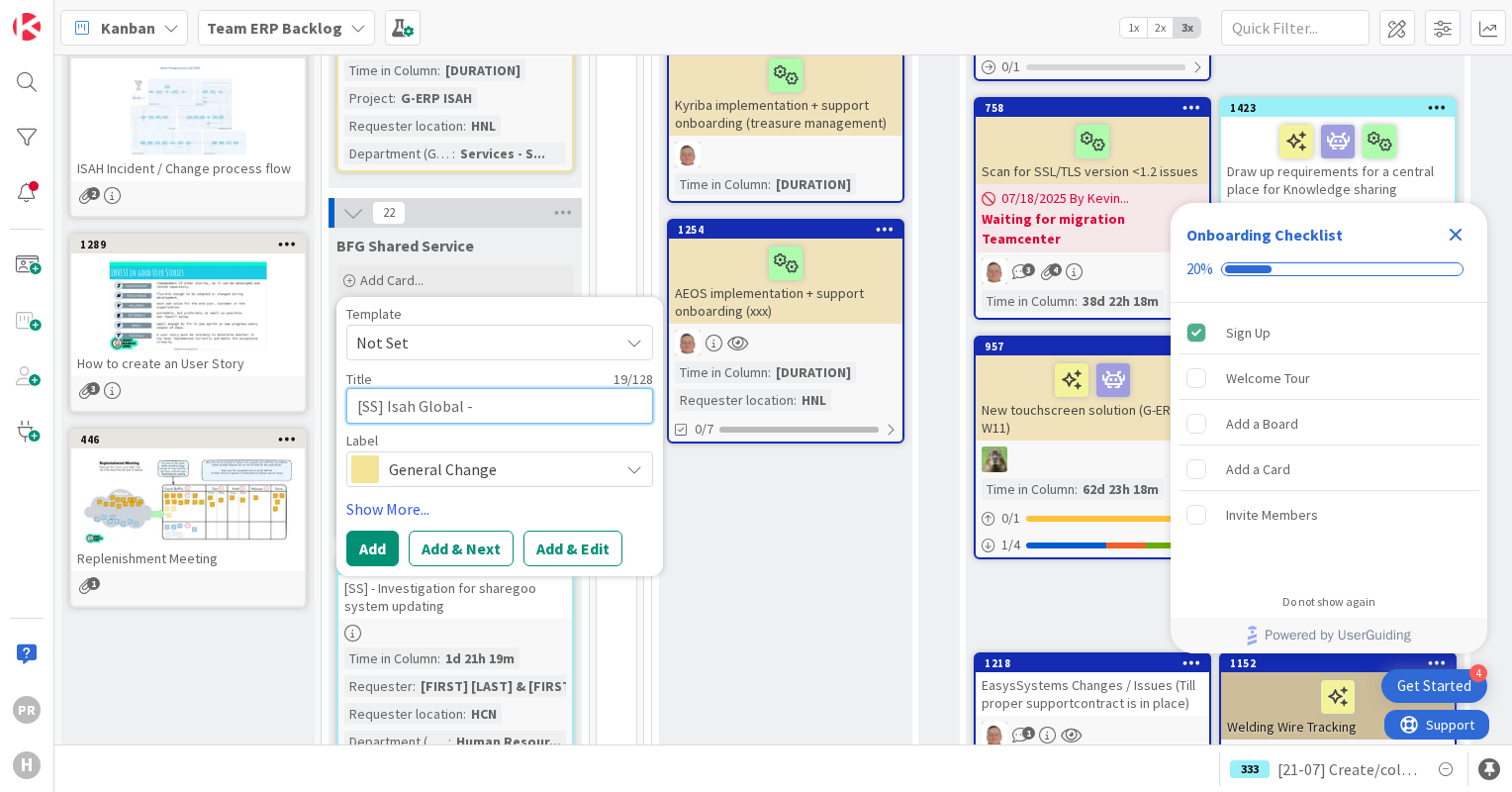 type on "[SS] Isah Global -" 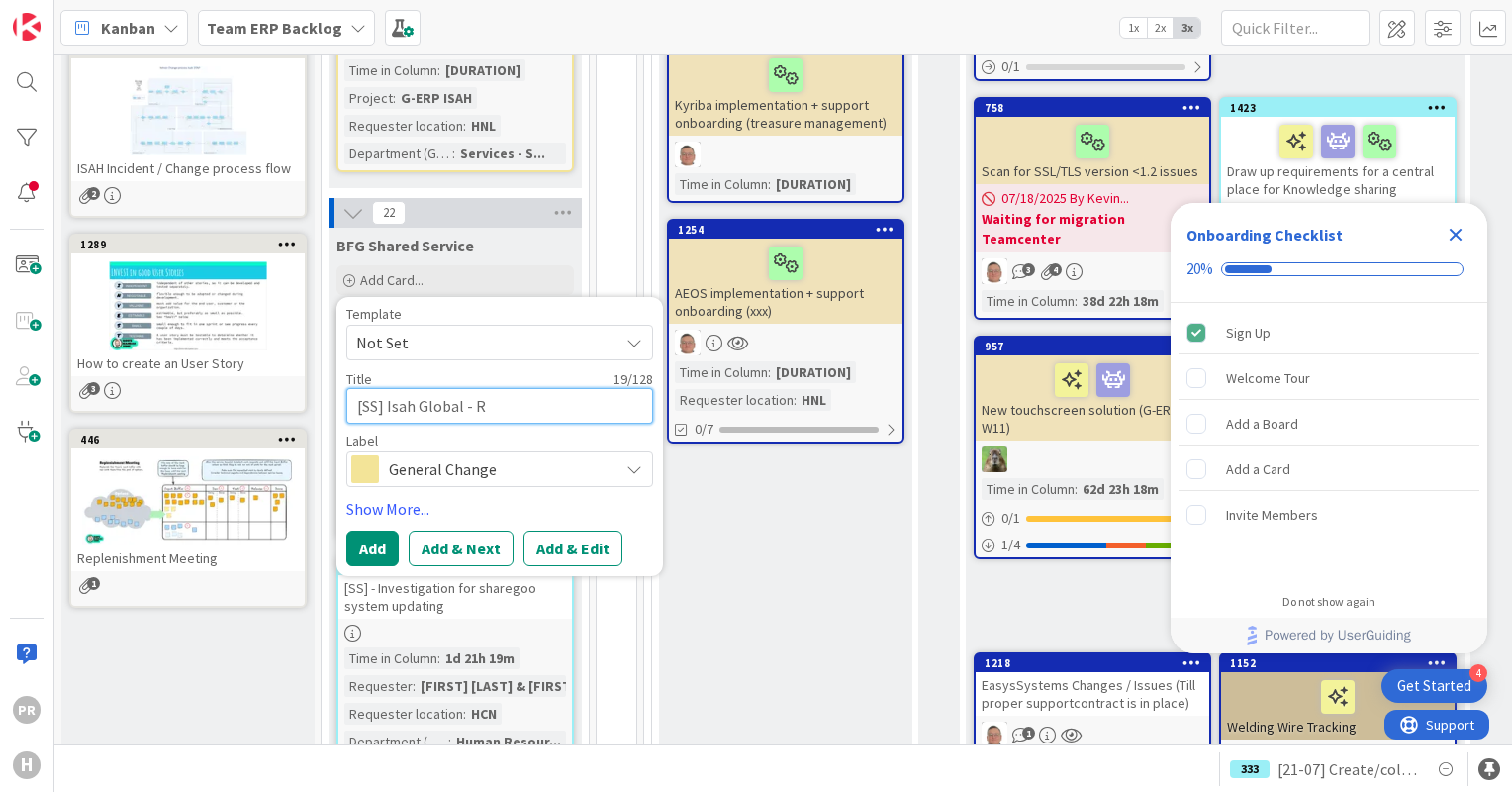 type on "x" 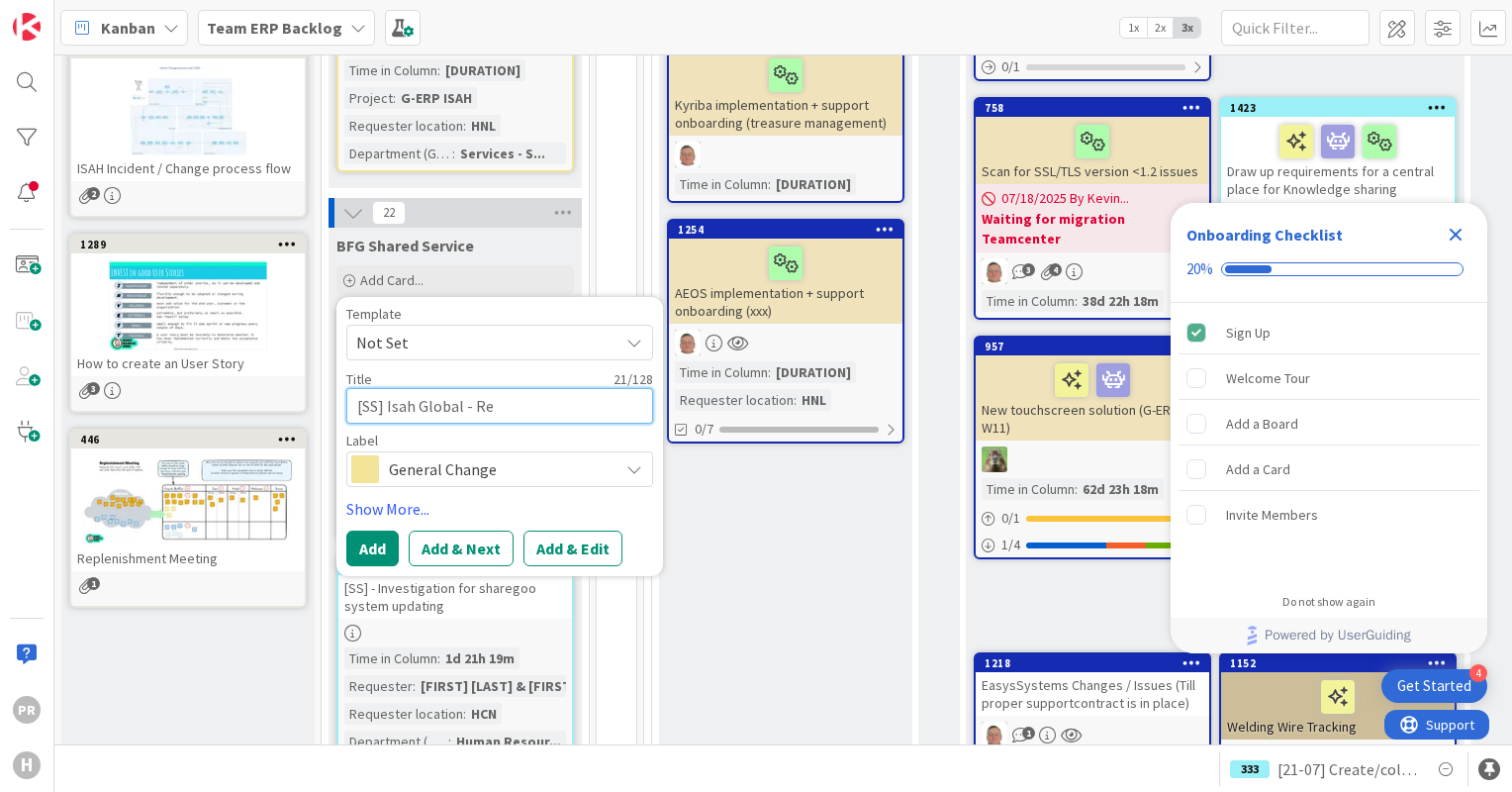 type on "x" 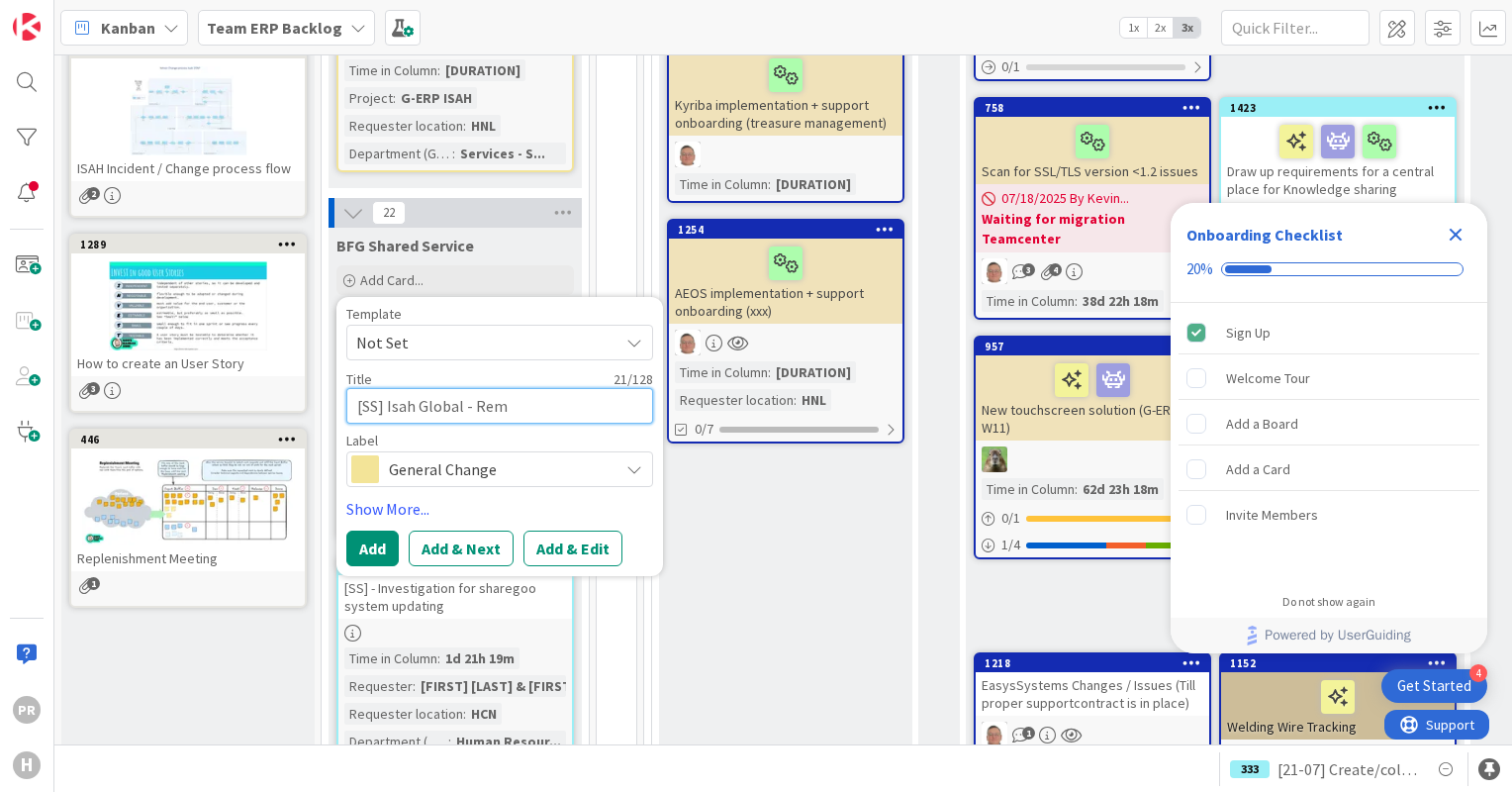 type on "x" 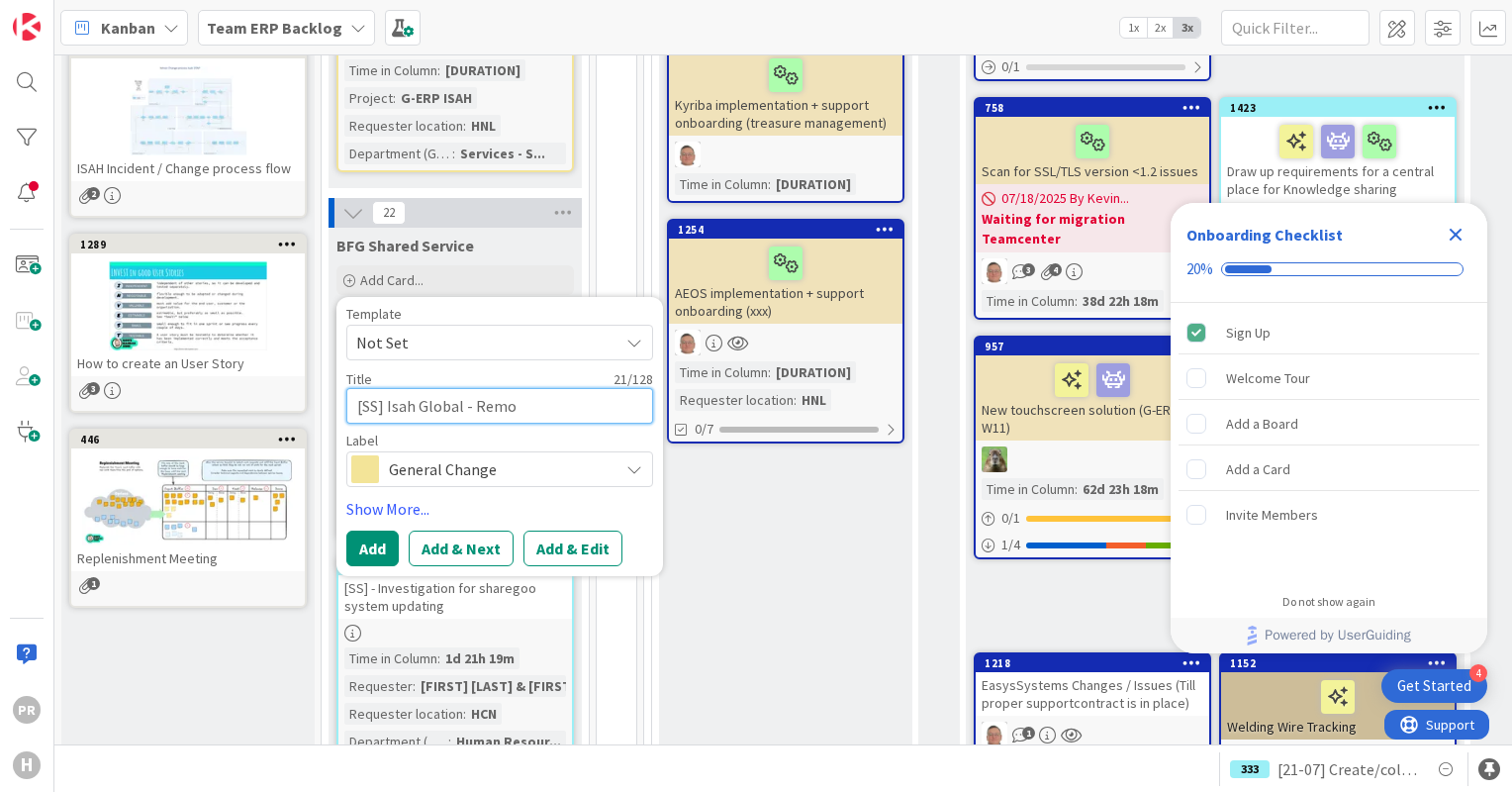 type on "x" 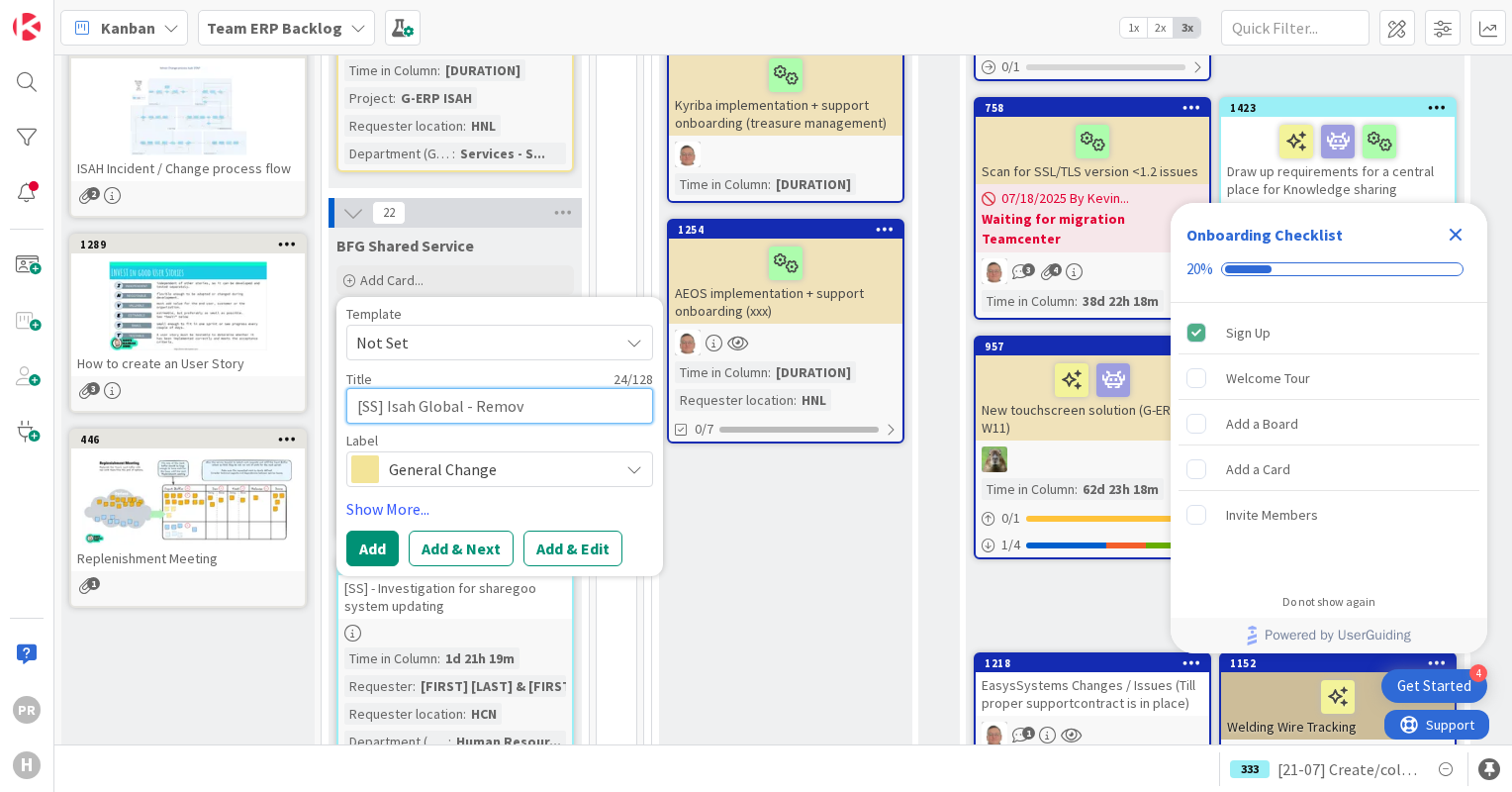 type on "[SS] Isah Global - Remove" 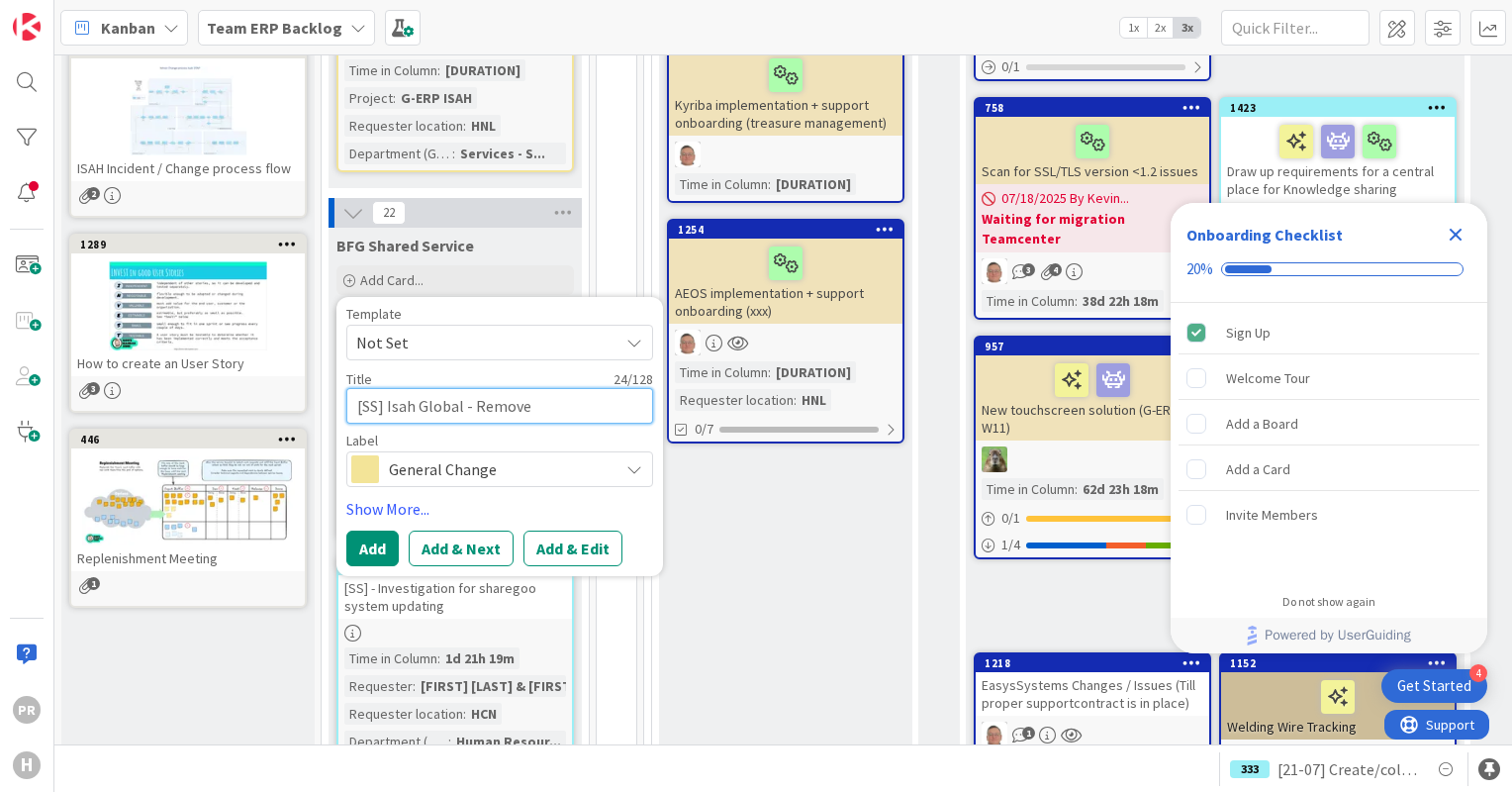 type on "x" 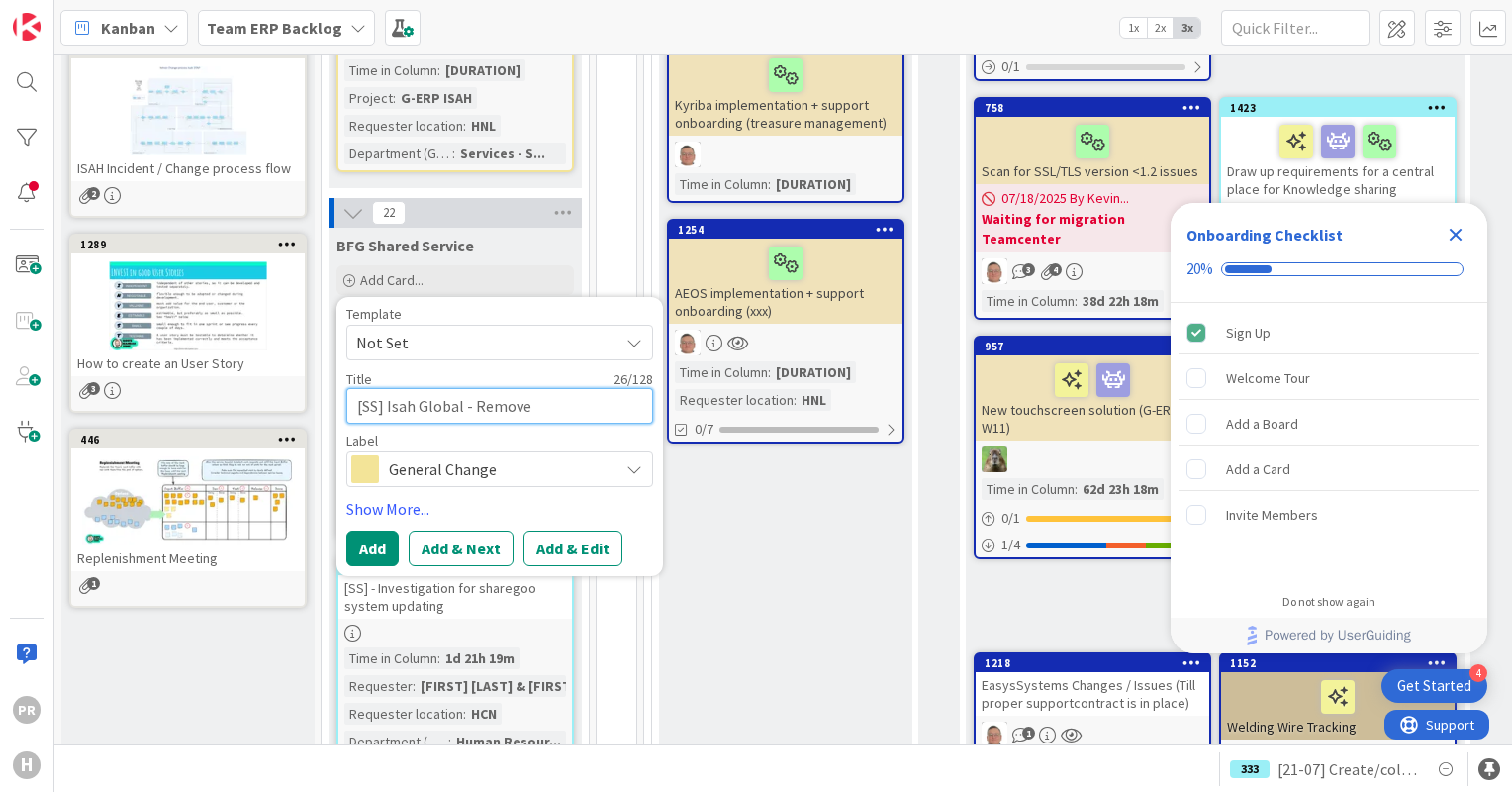 type on "x" 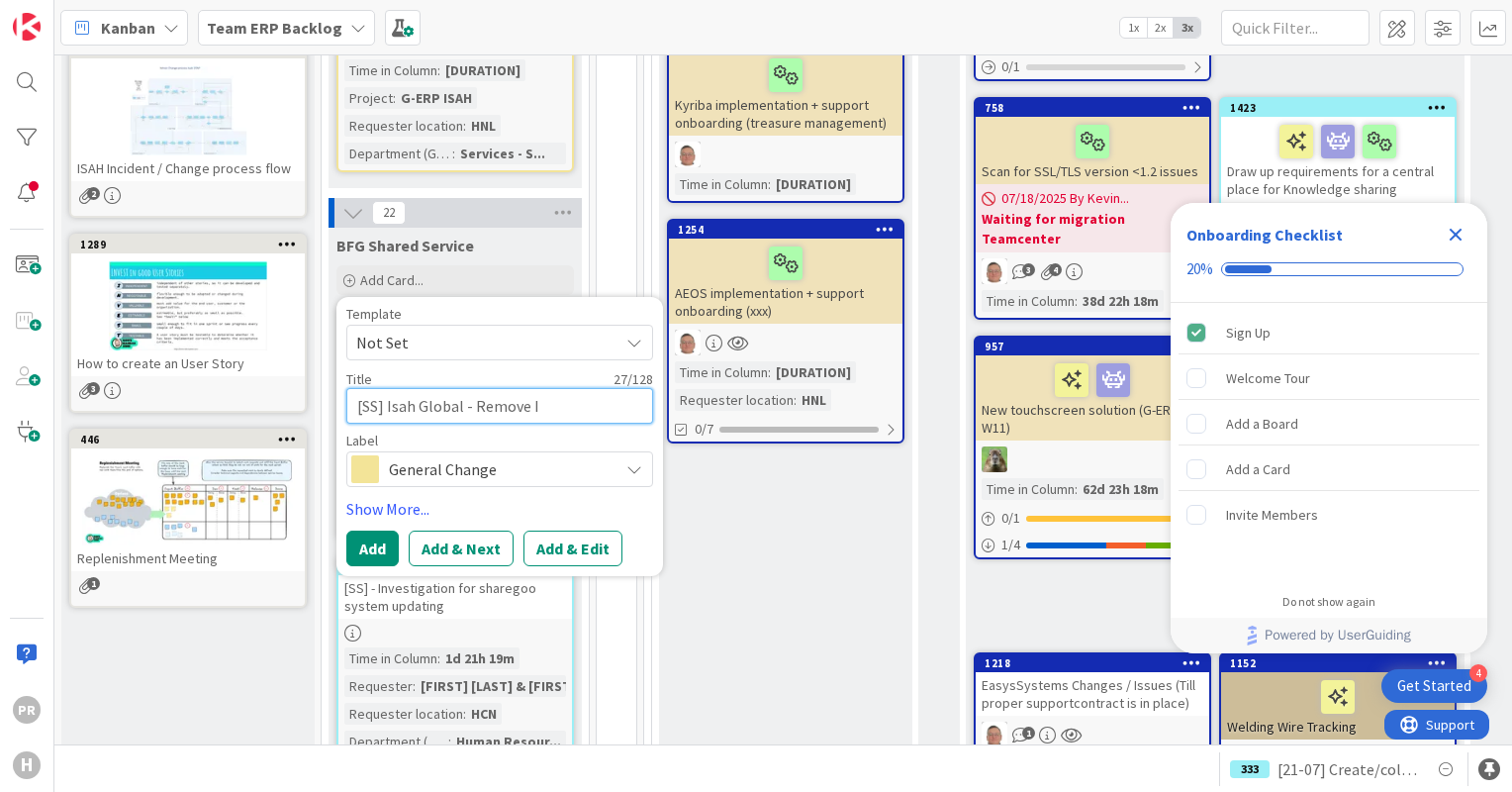 type on "x" 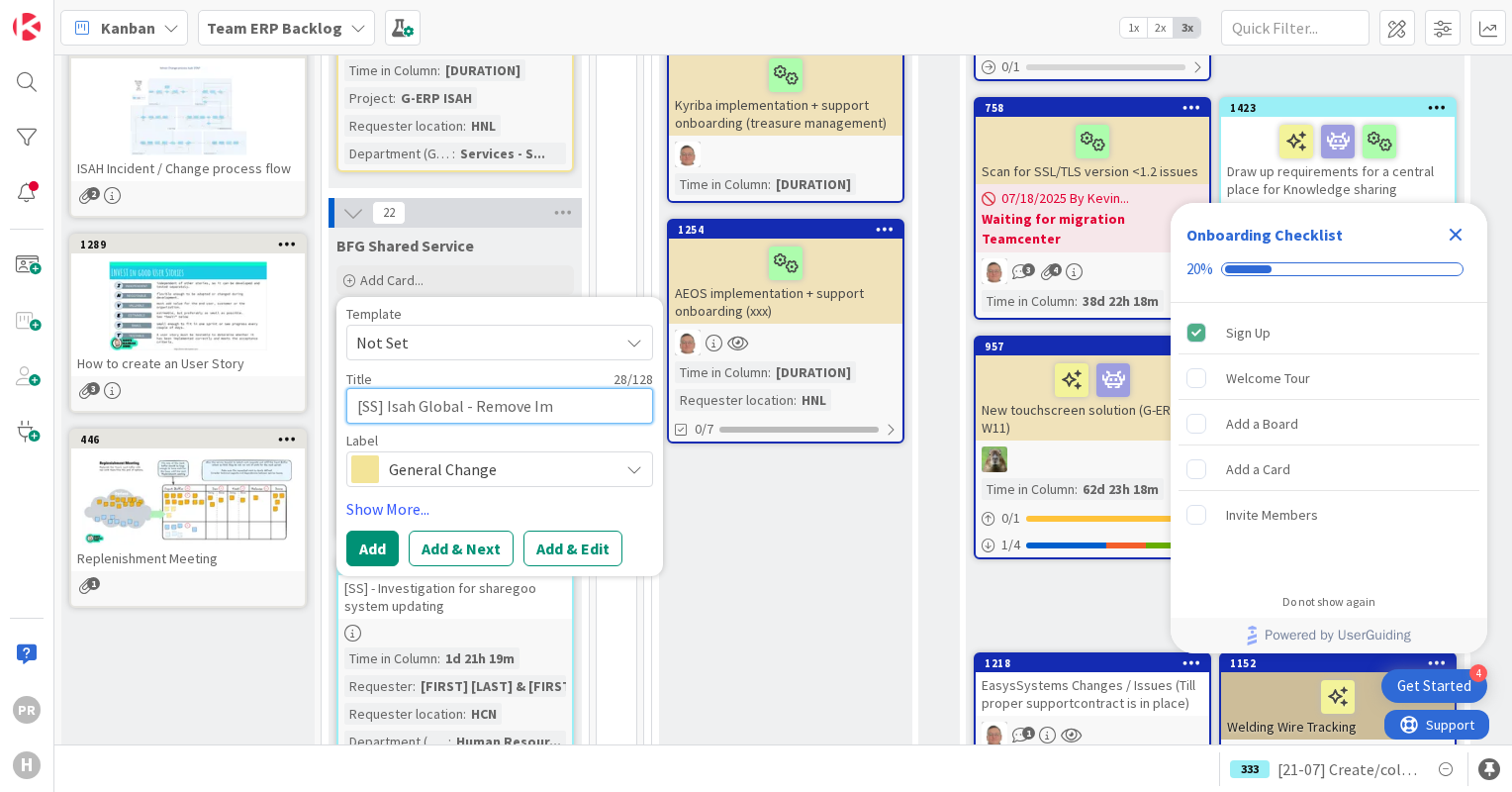 type on "x" 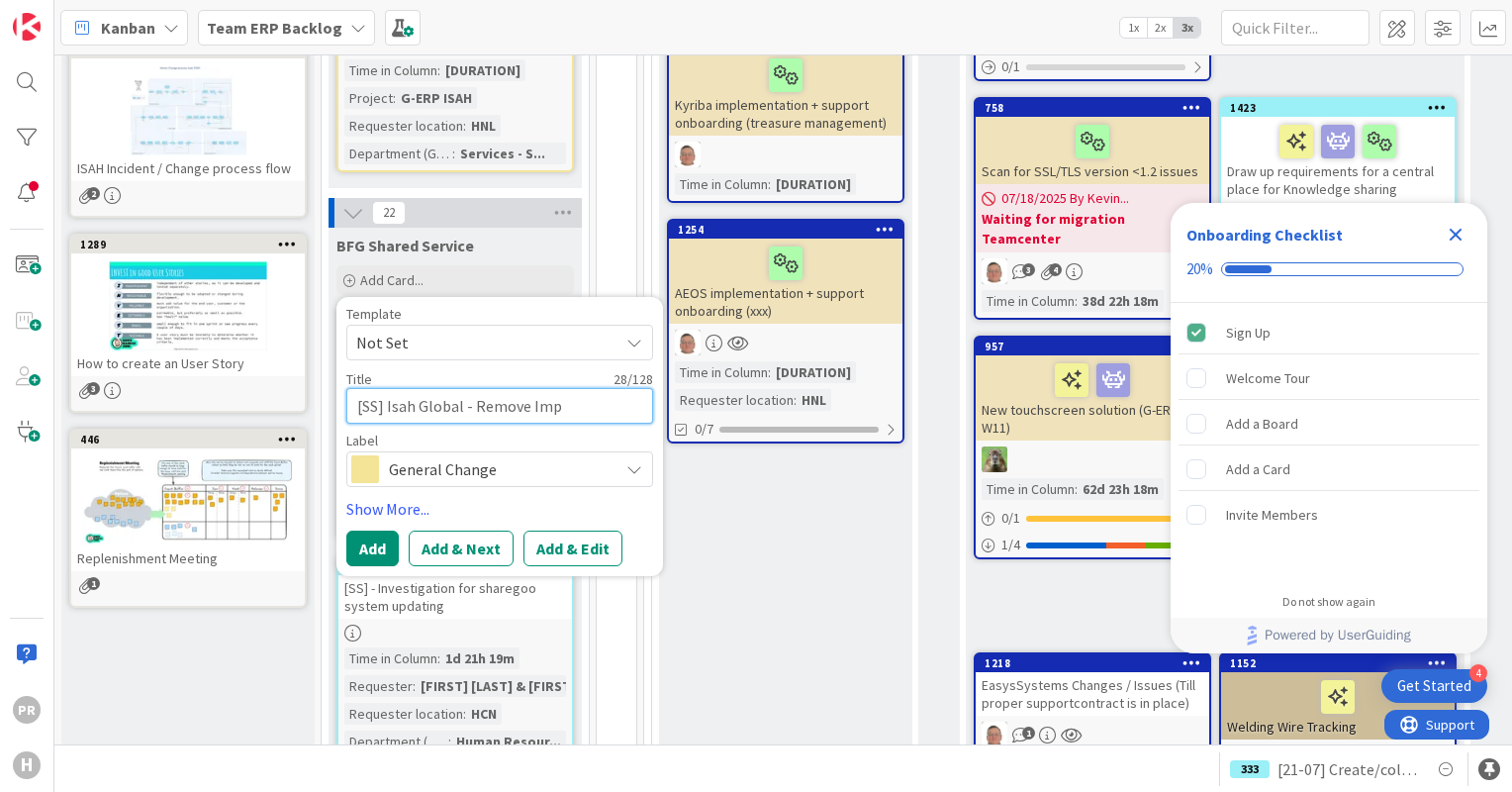 type on "x" 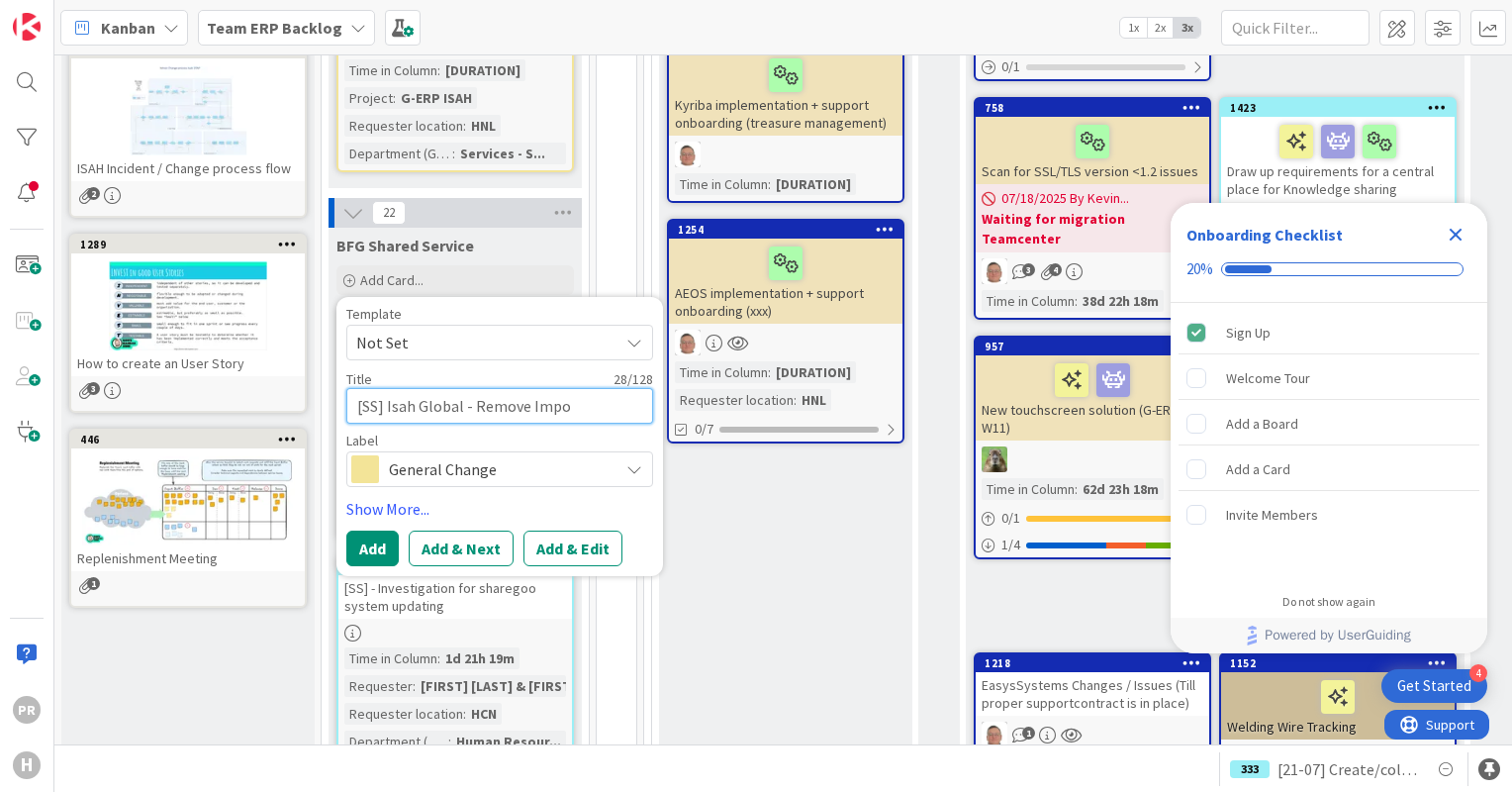 type on "x" 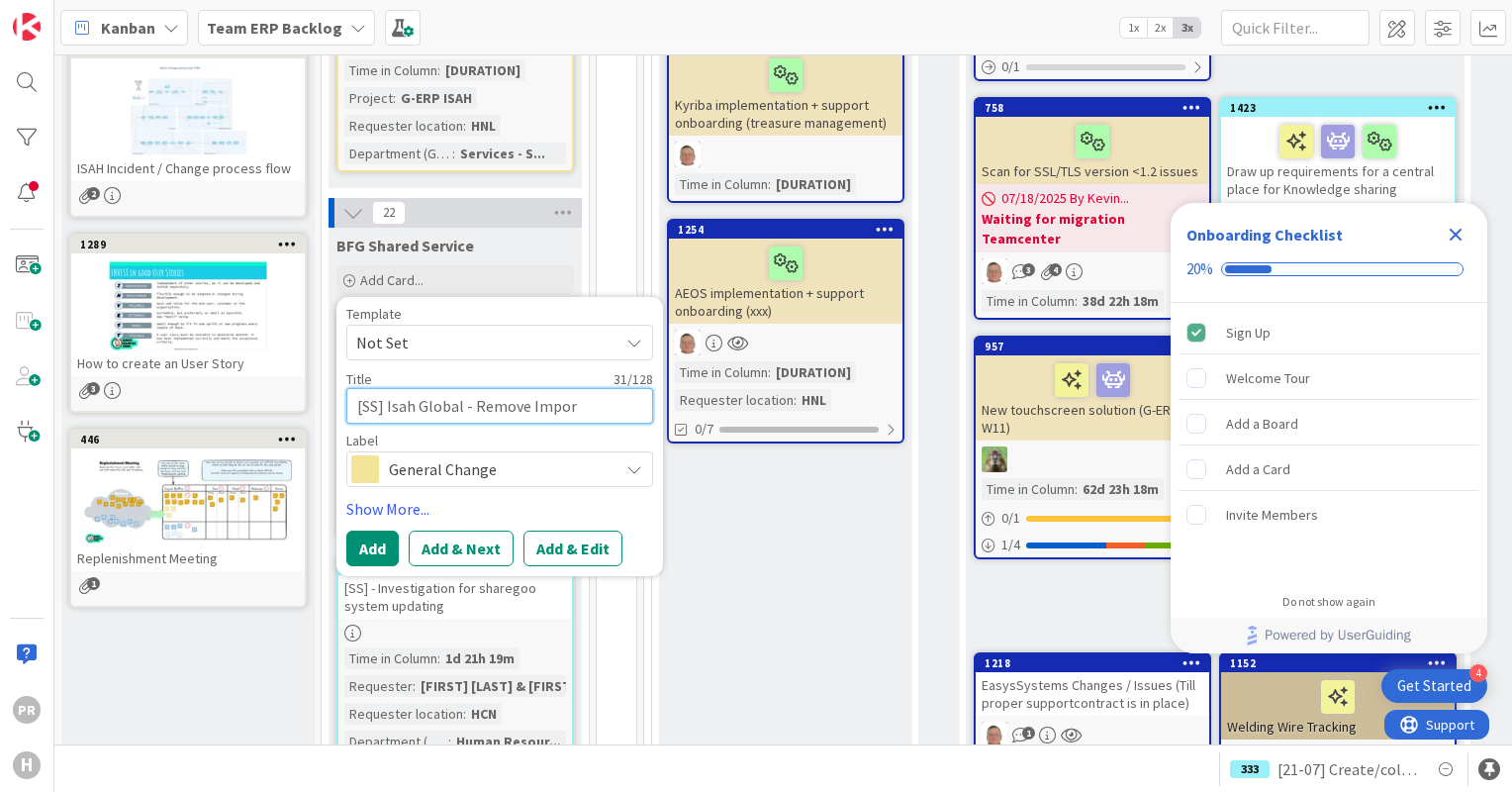 type on "x" 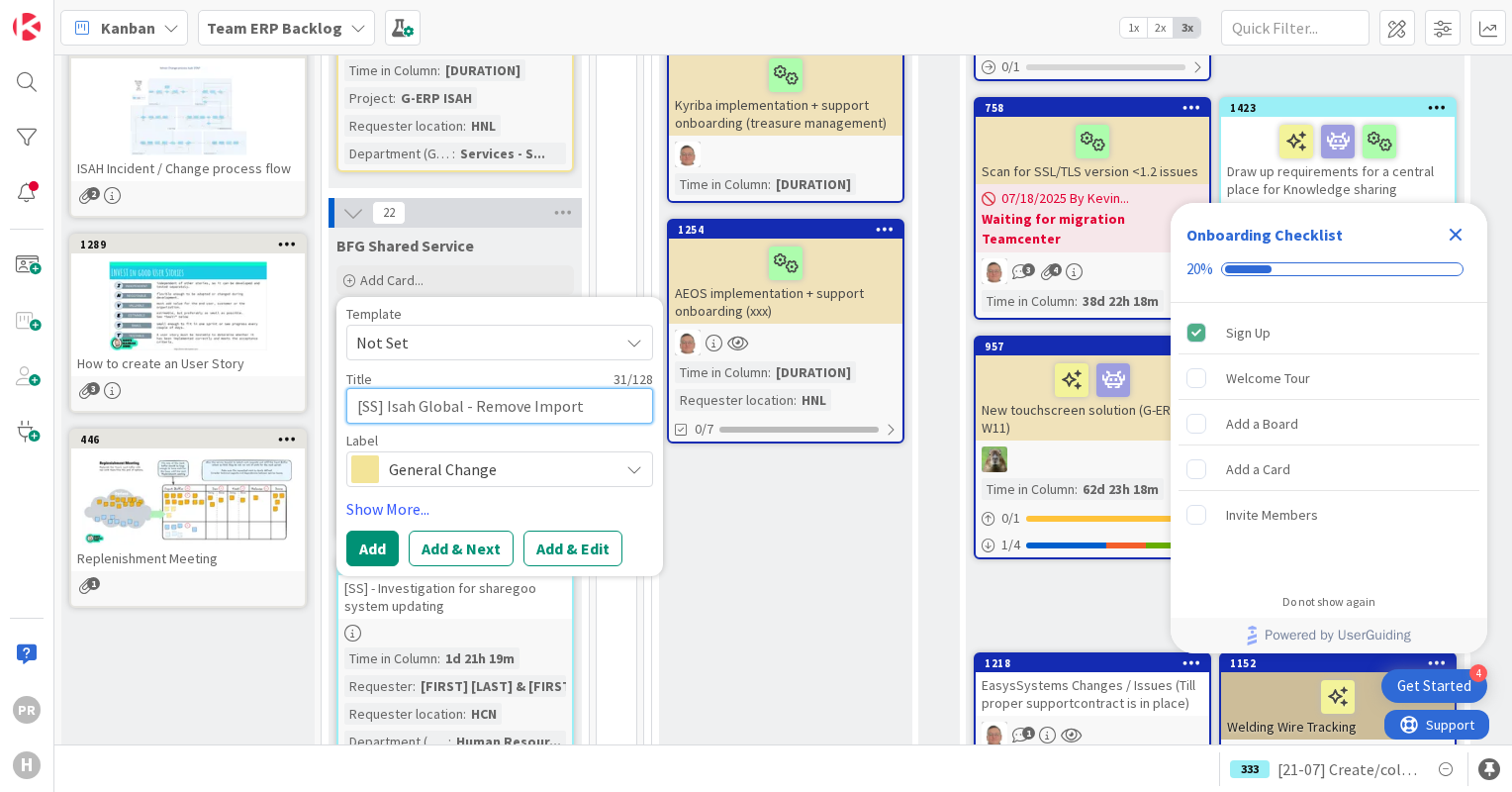 type on "[SS] Isah Global - Remove Import" 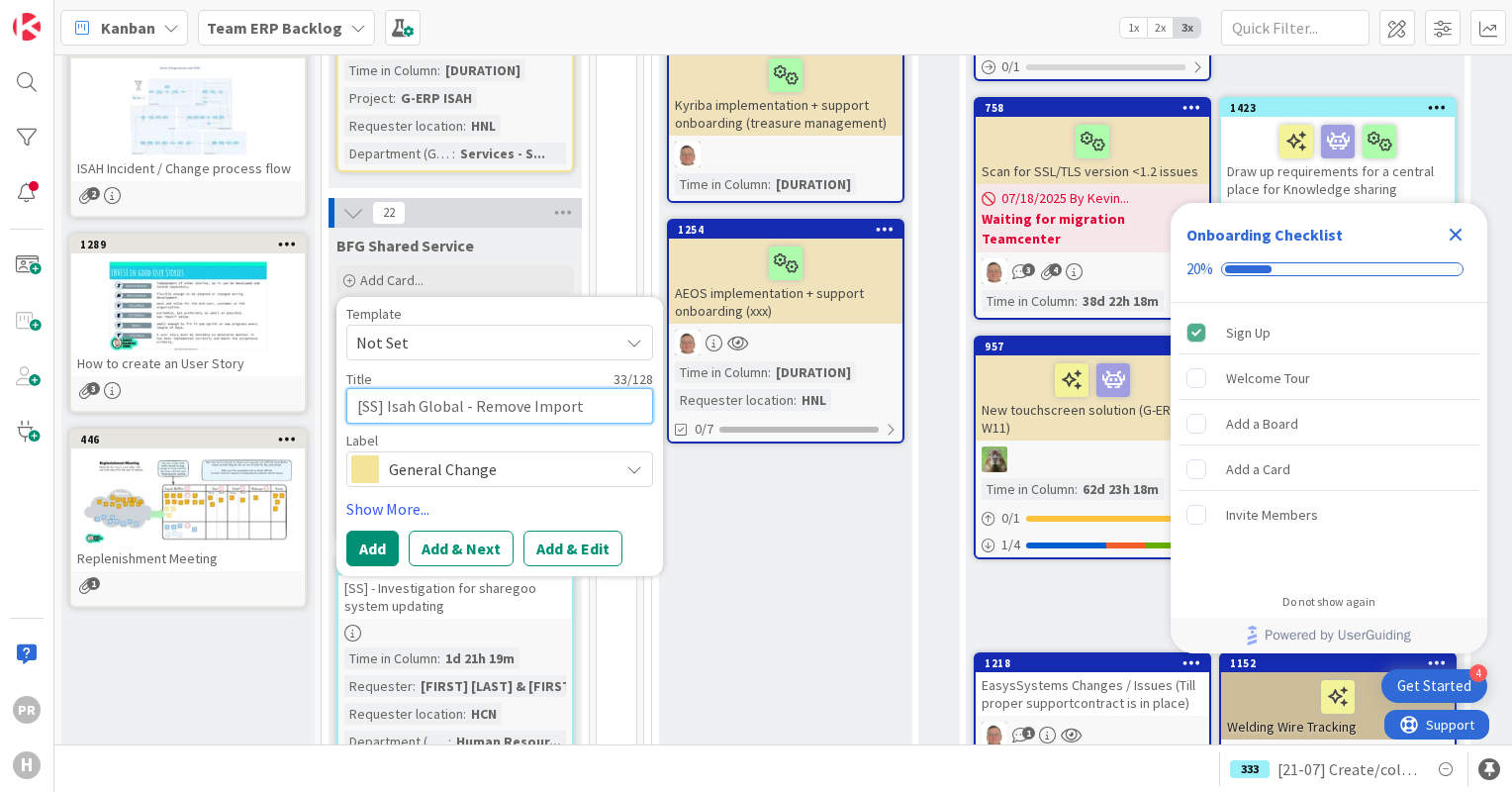 type on "x" 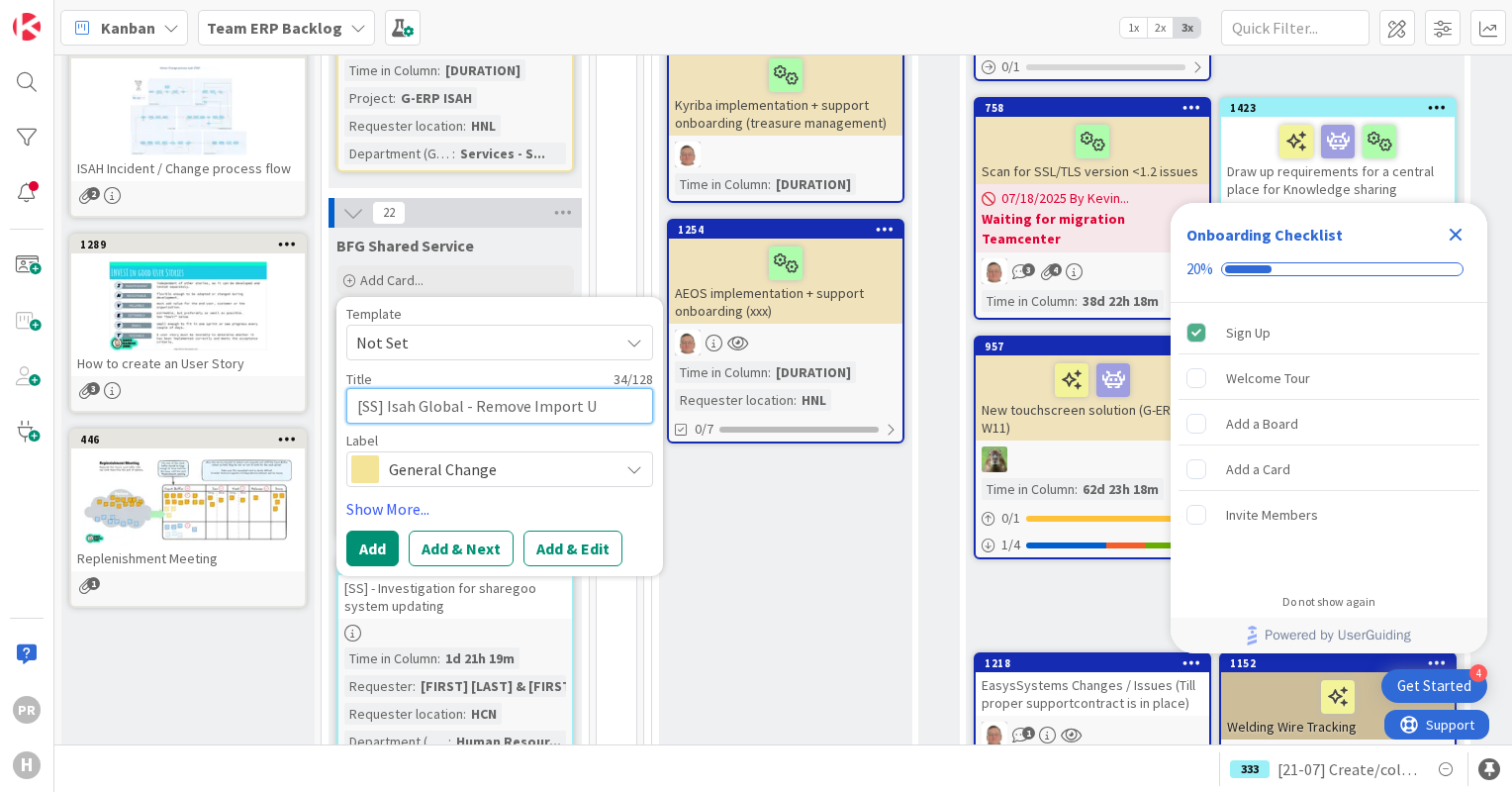 type on "x" 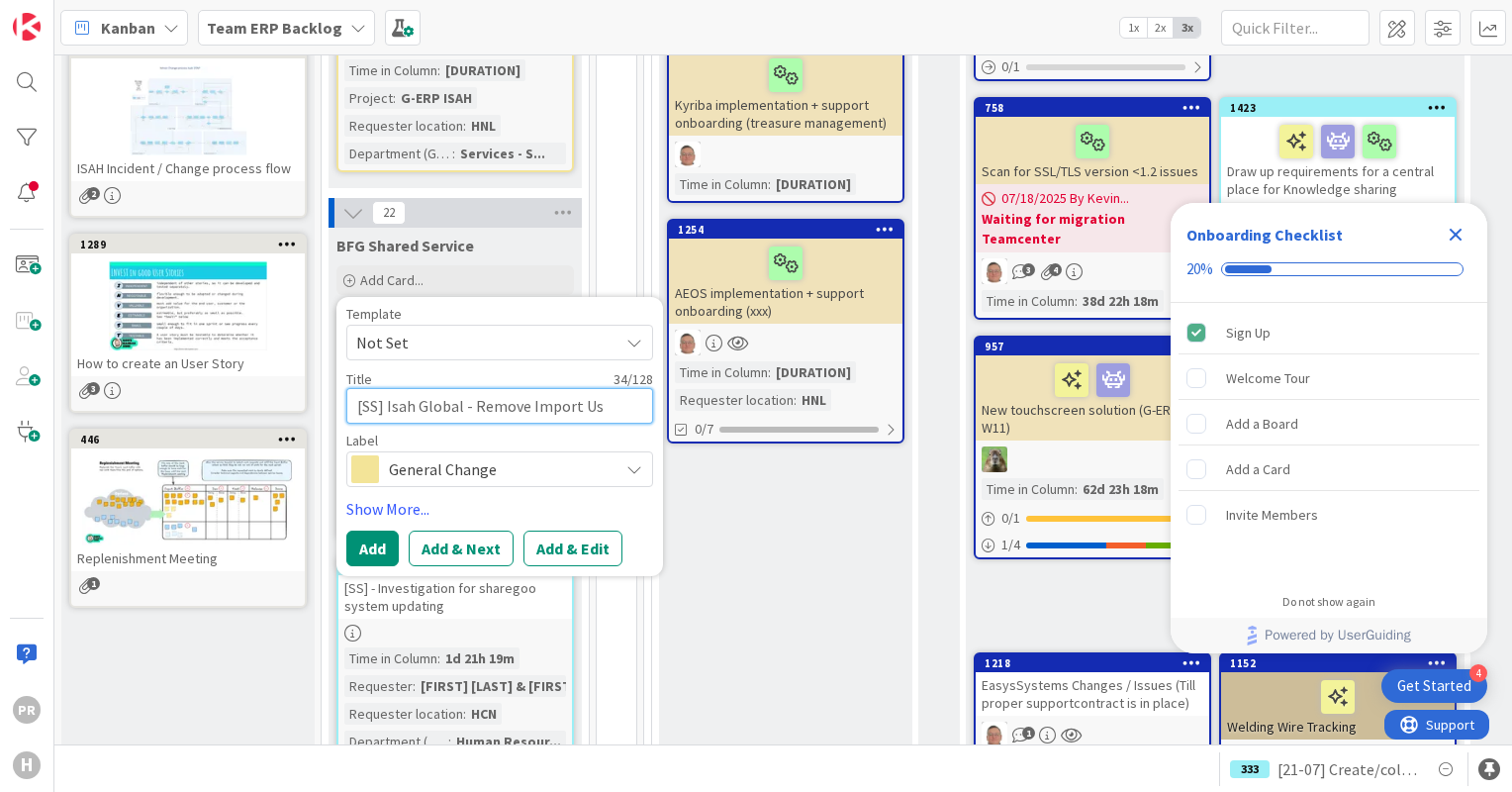 type on "x" 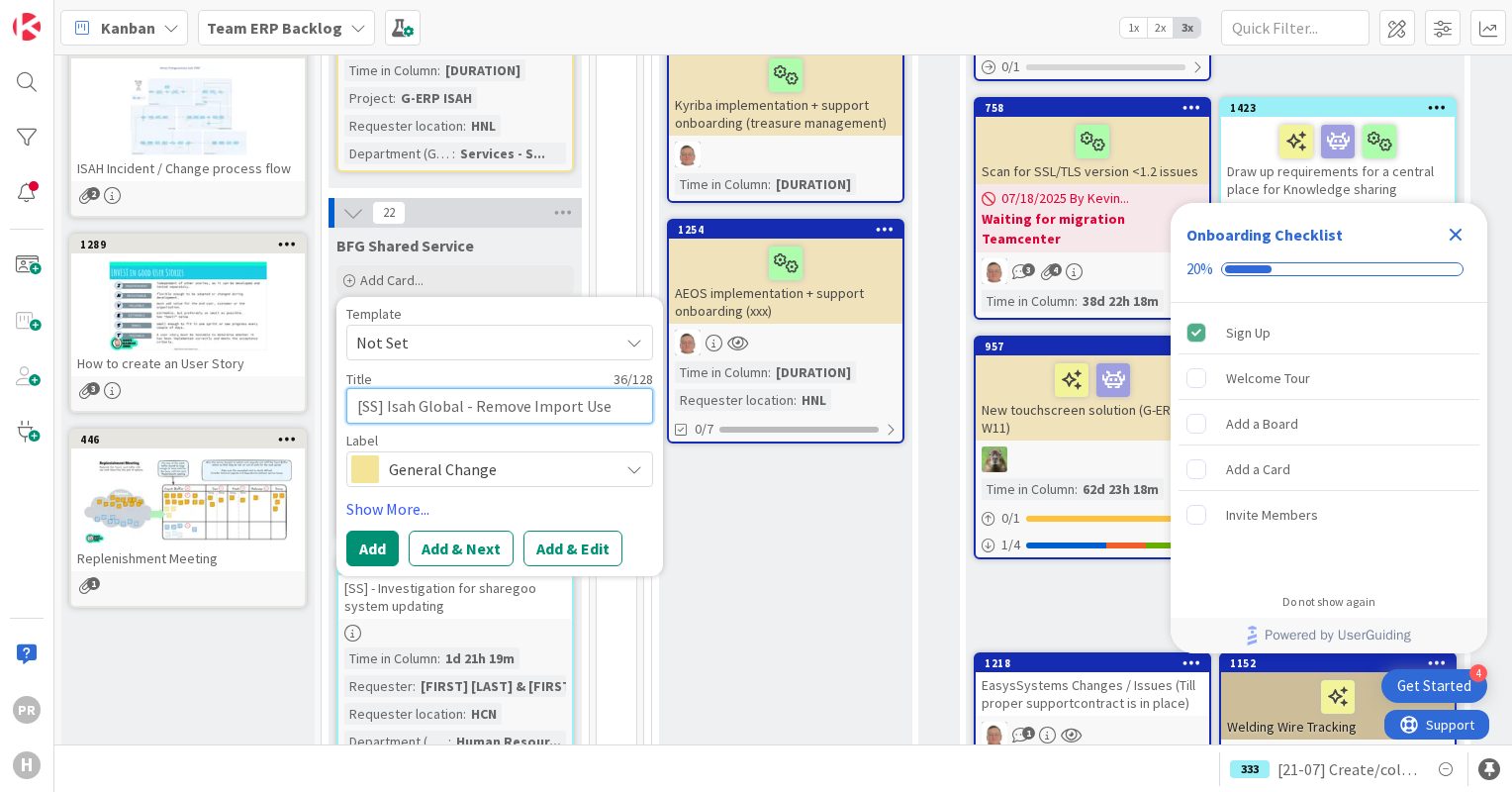 type on "x" 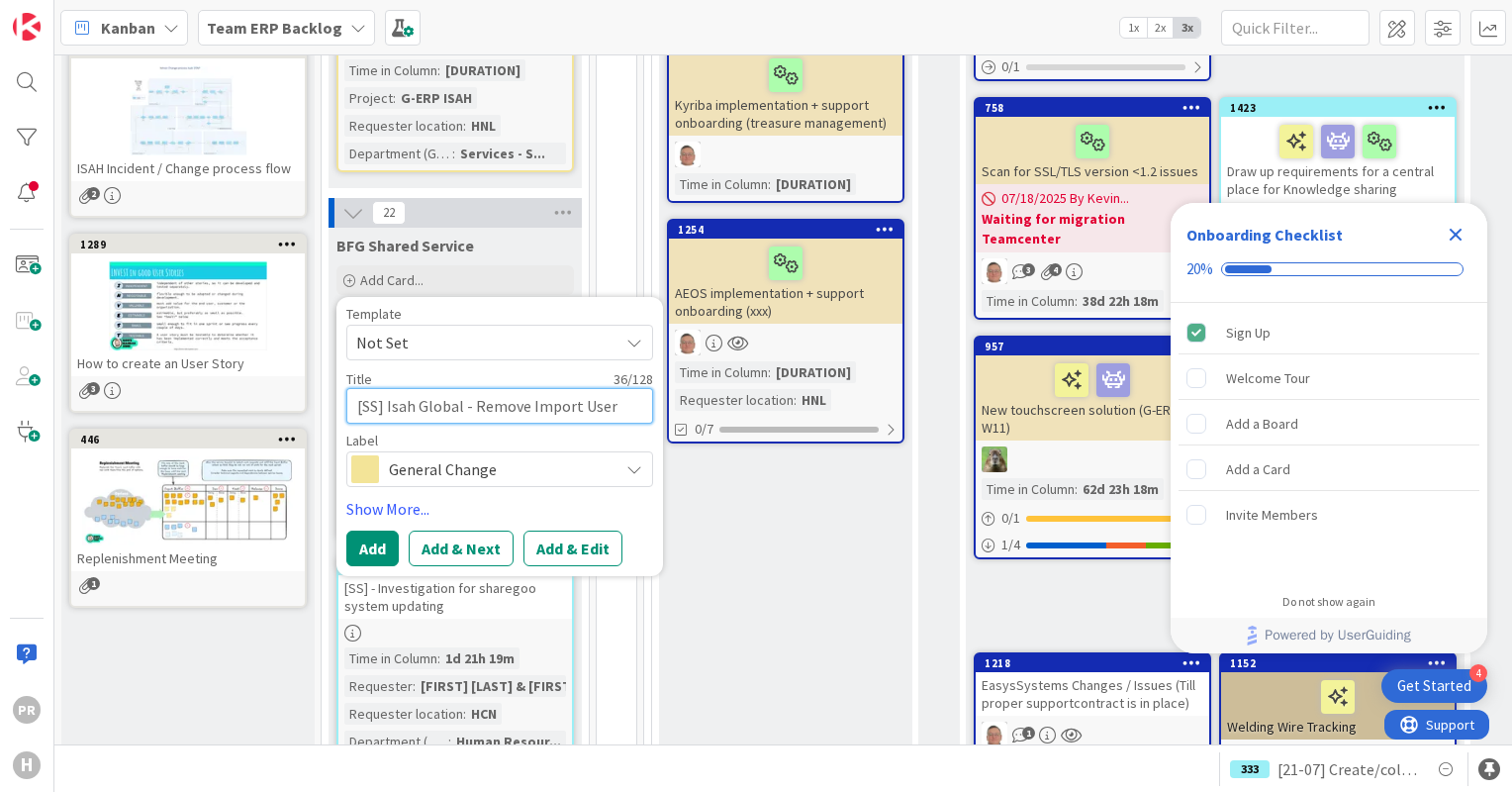 type on "x" 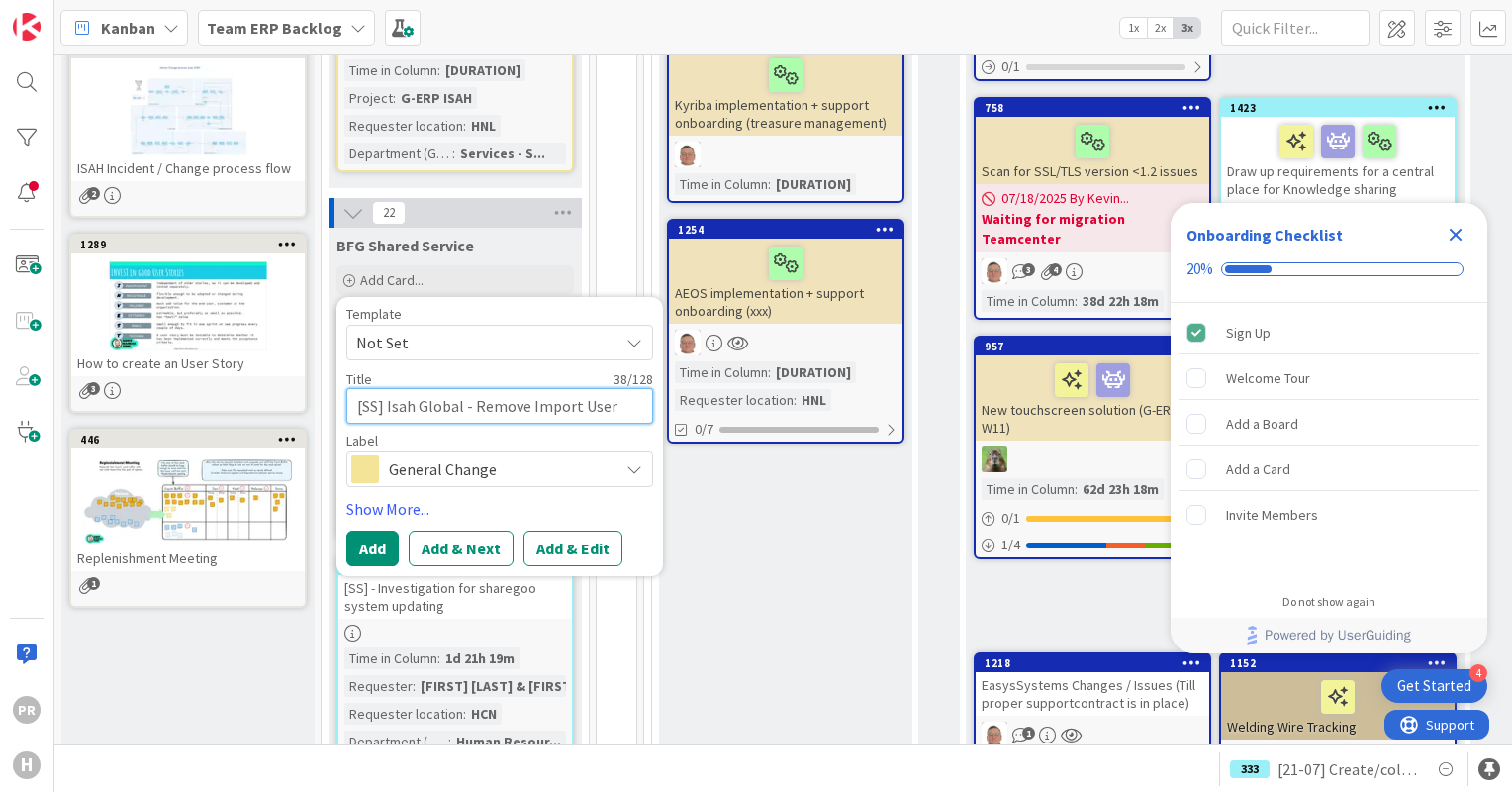 type on "x" 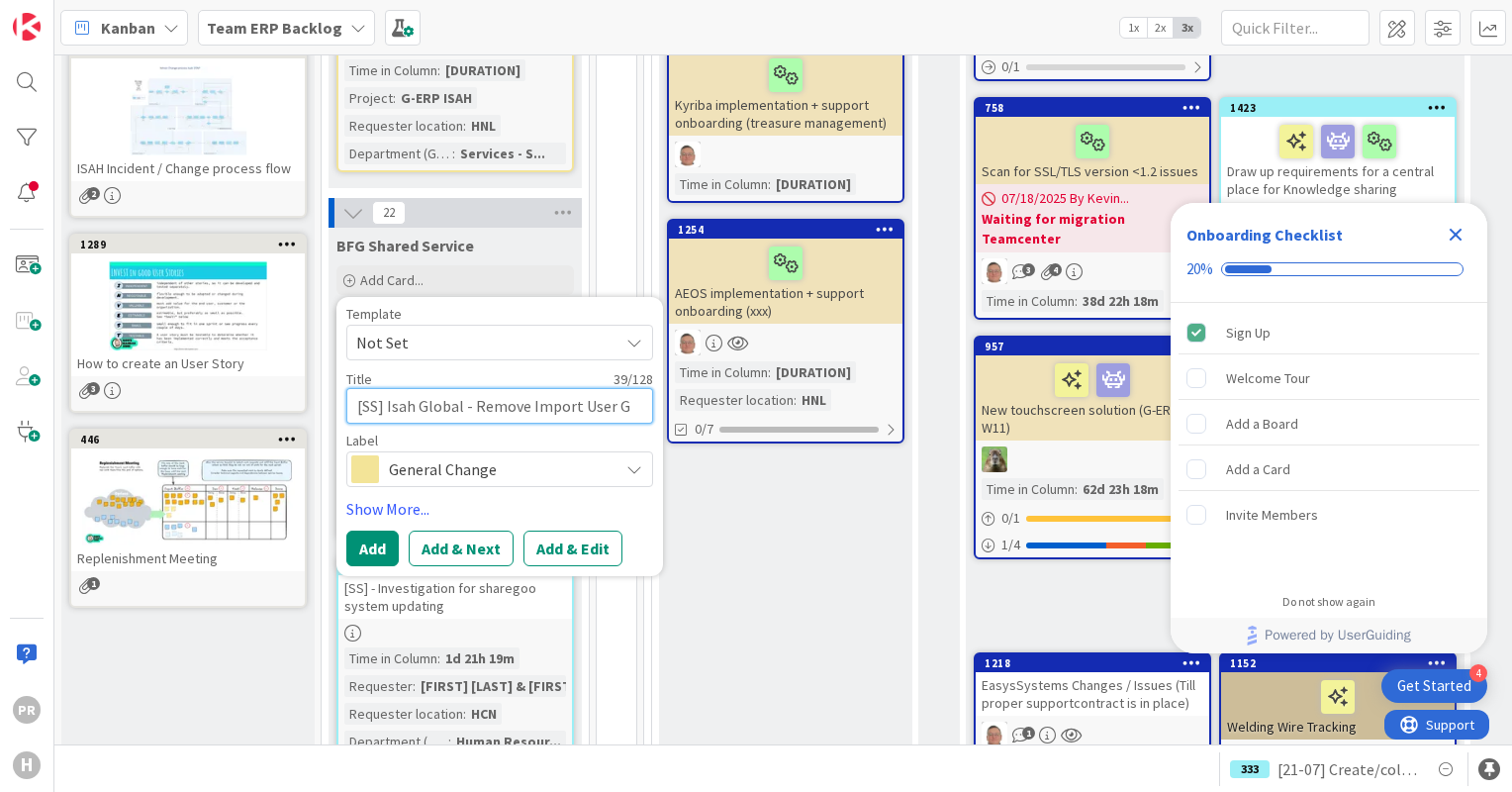 type on "x" 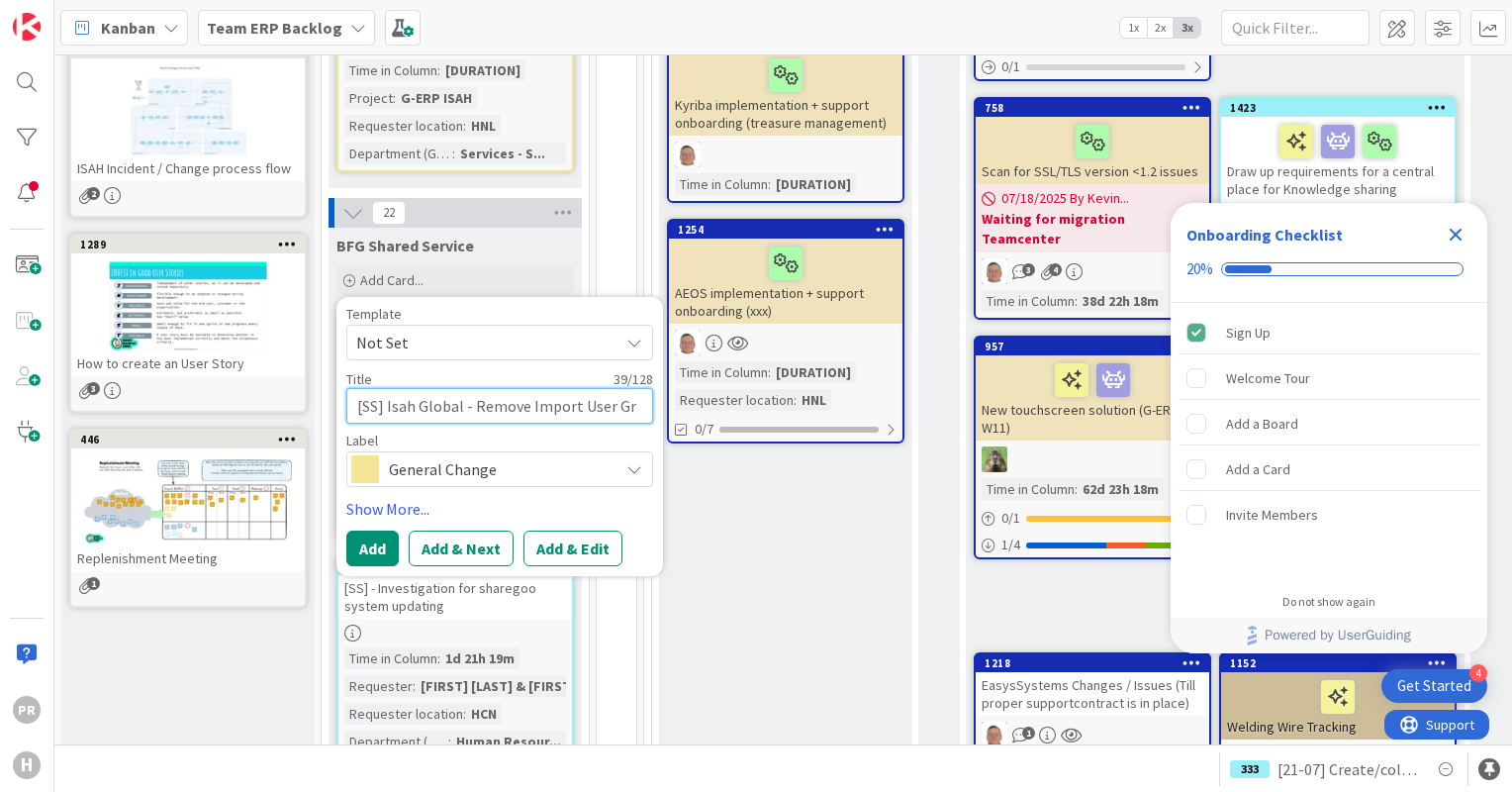type on "x" 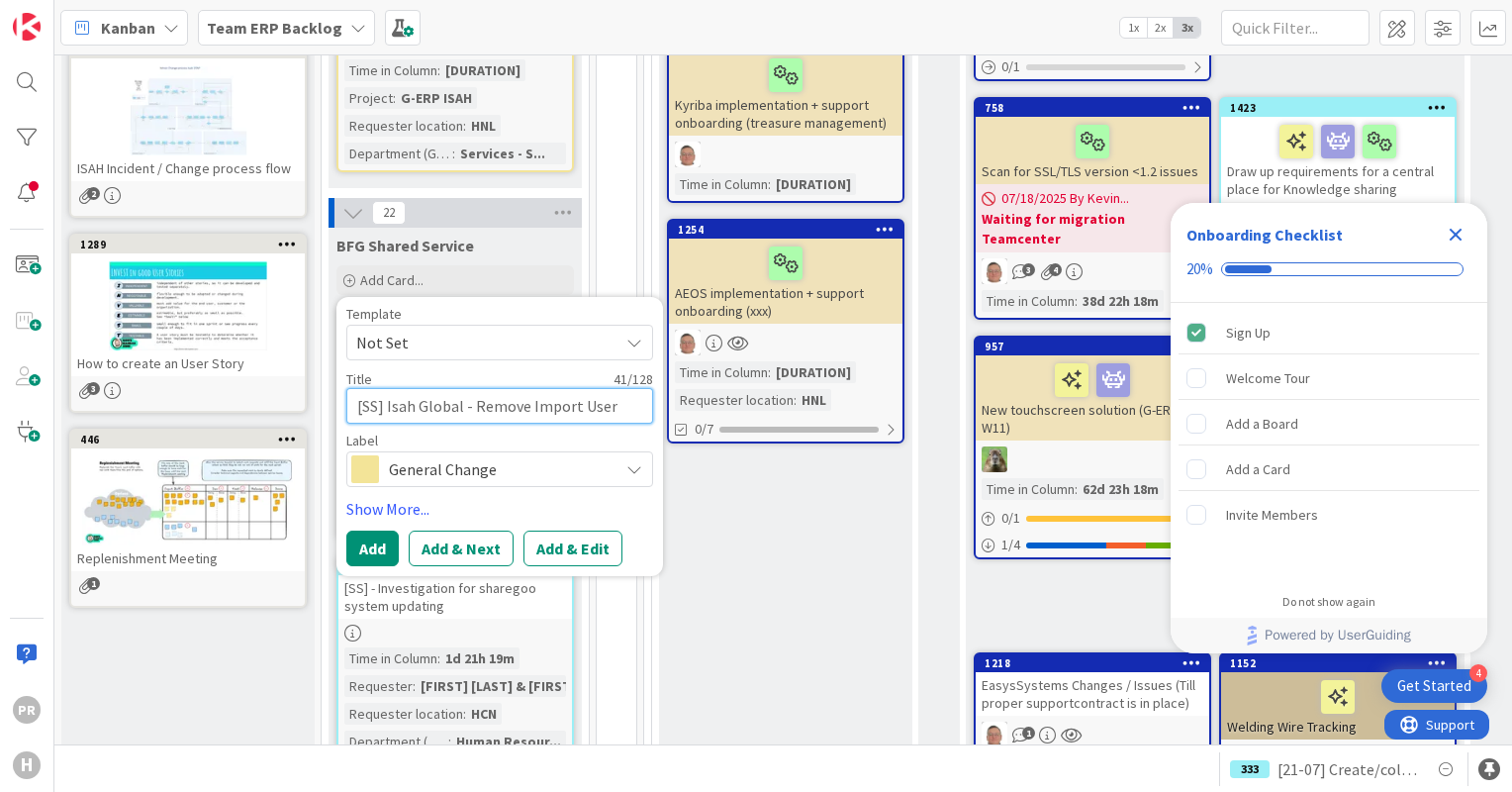 type on "x" 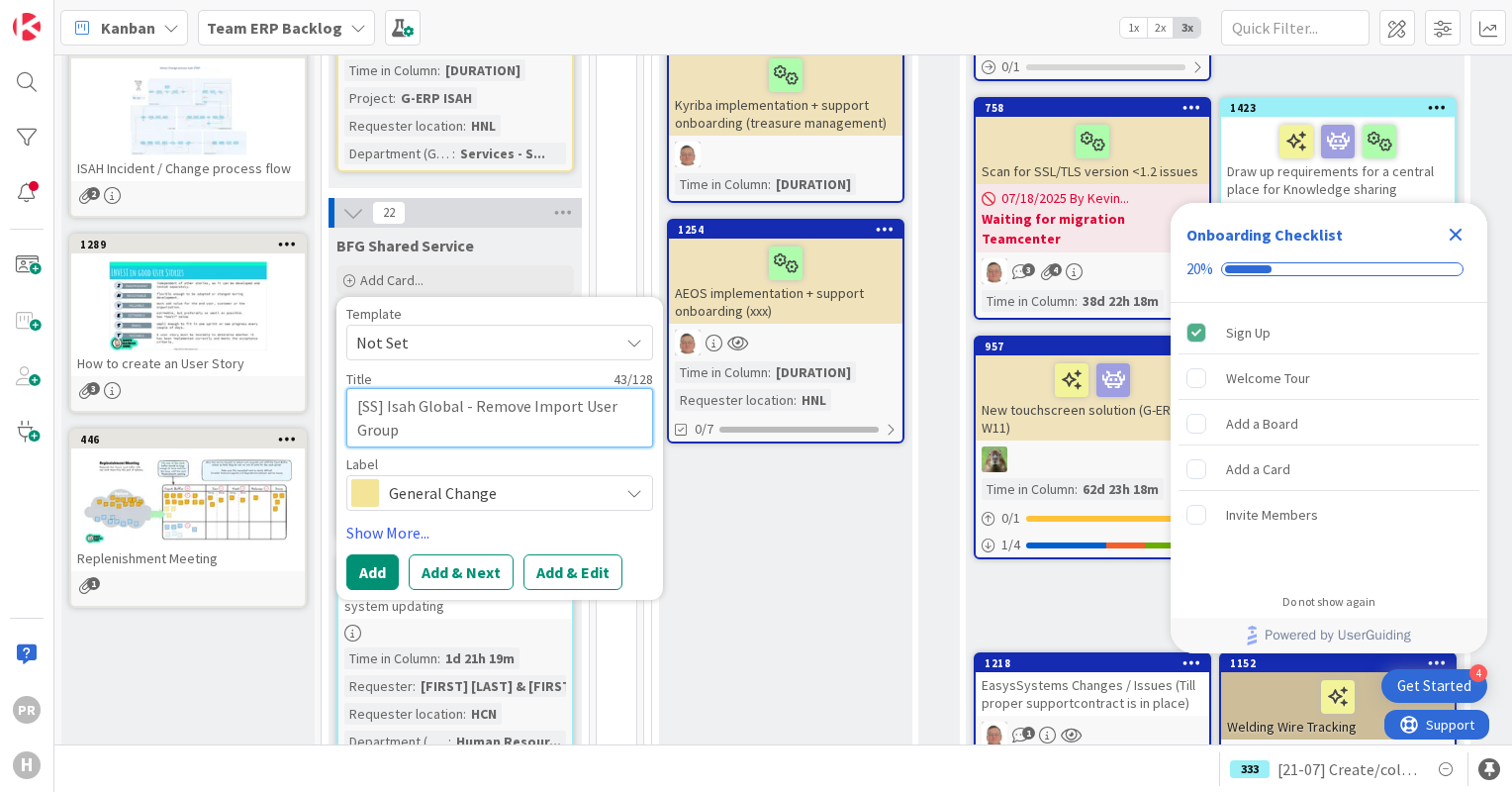 type on "x" 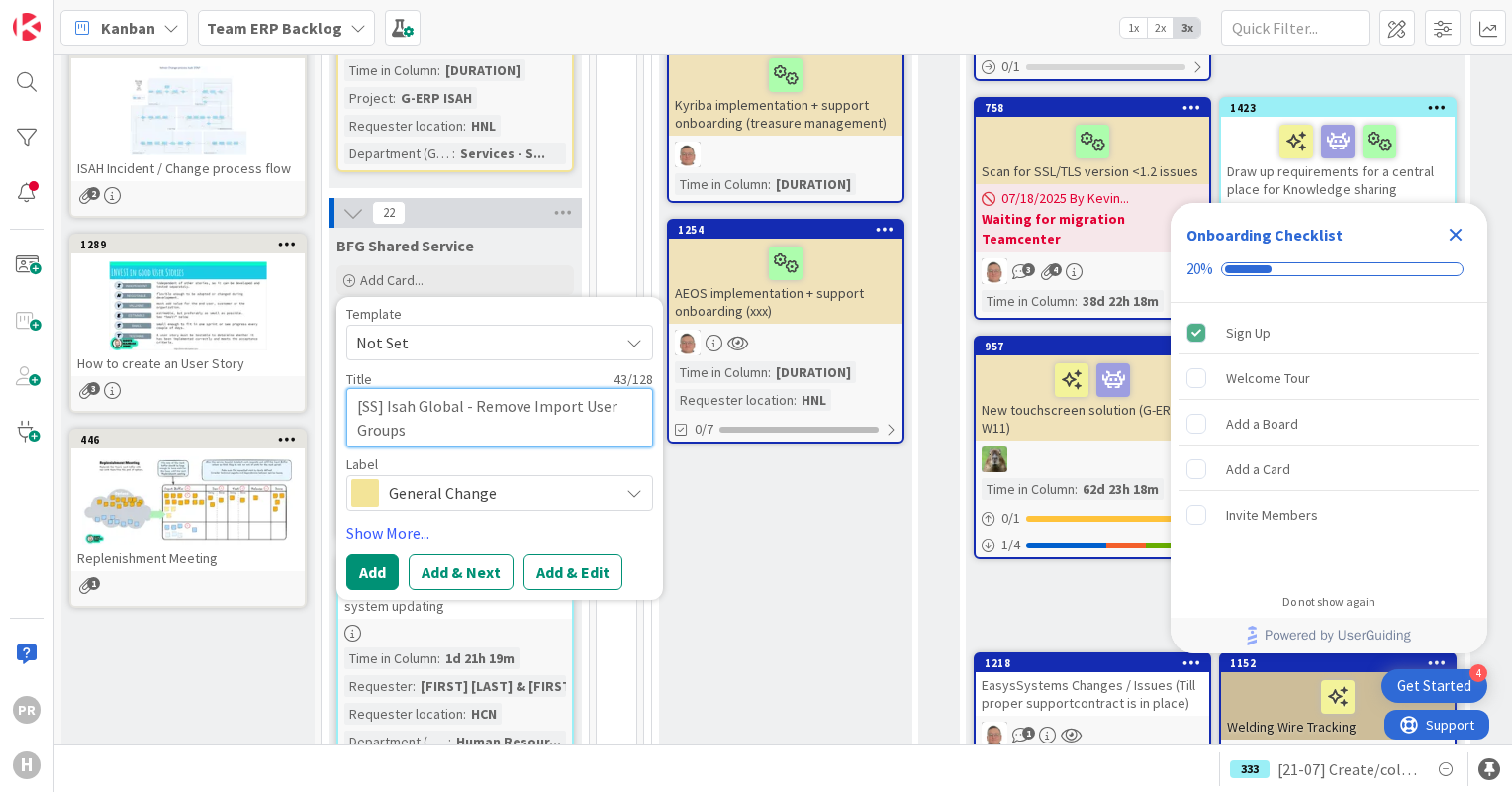 type on "x" 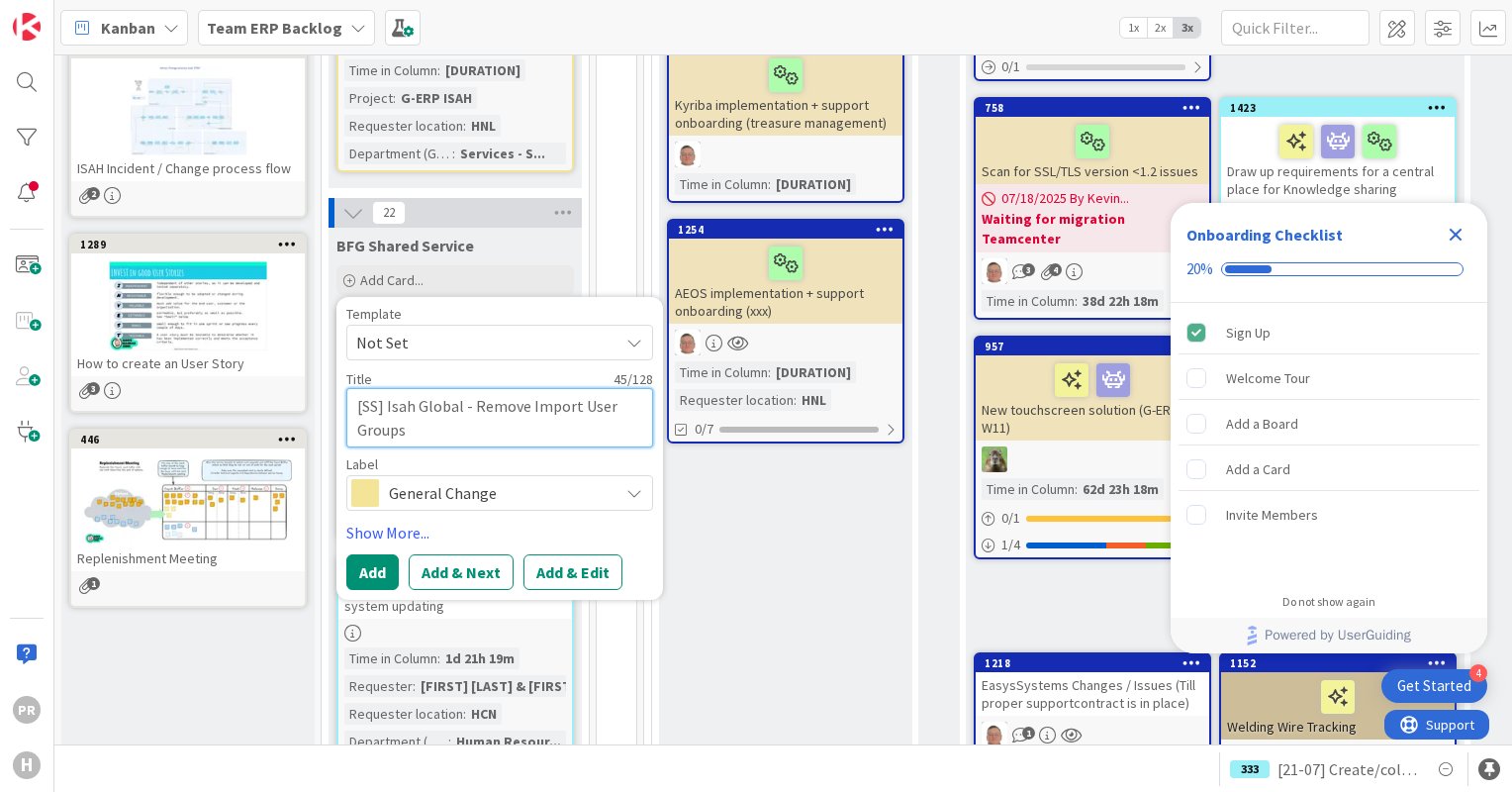 type on "[SS] Isah Global - Remove Import User Groups" 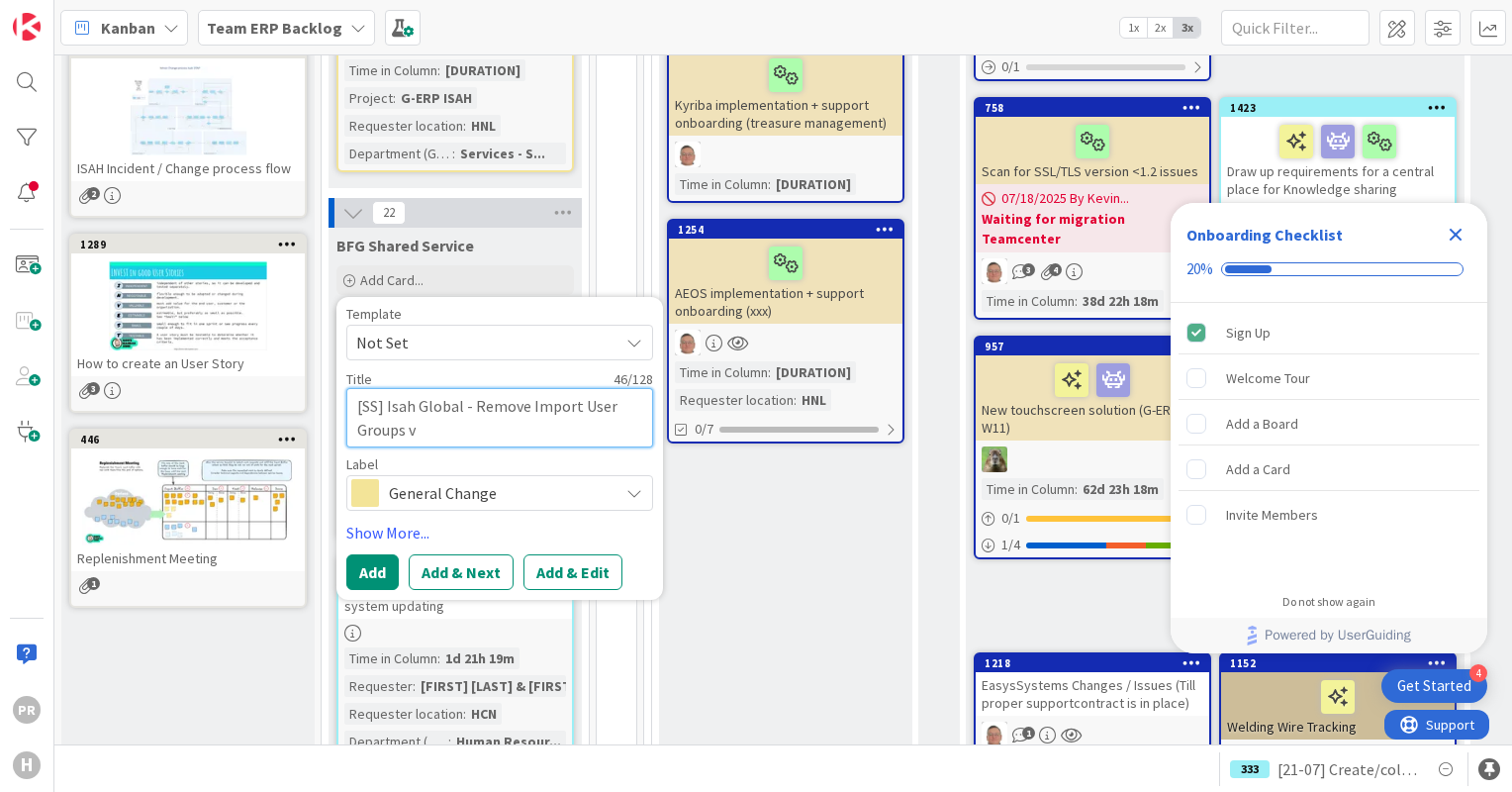 type on "x" 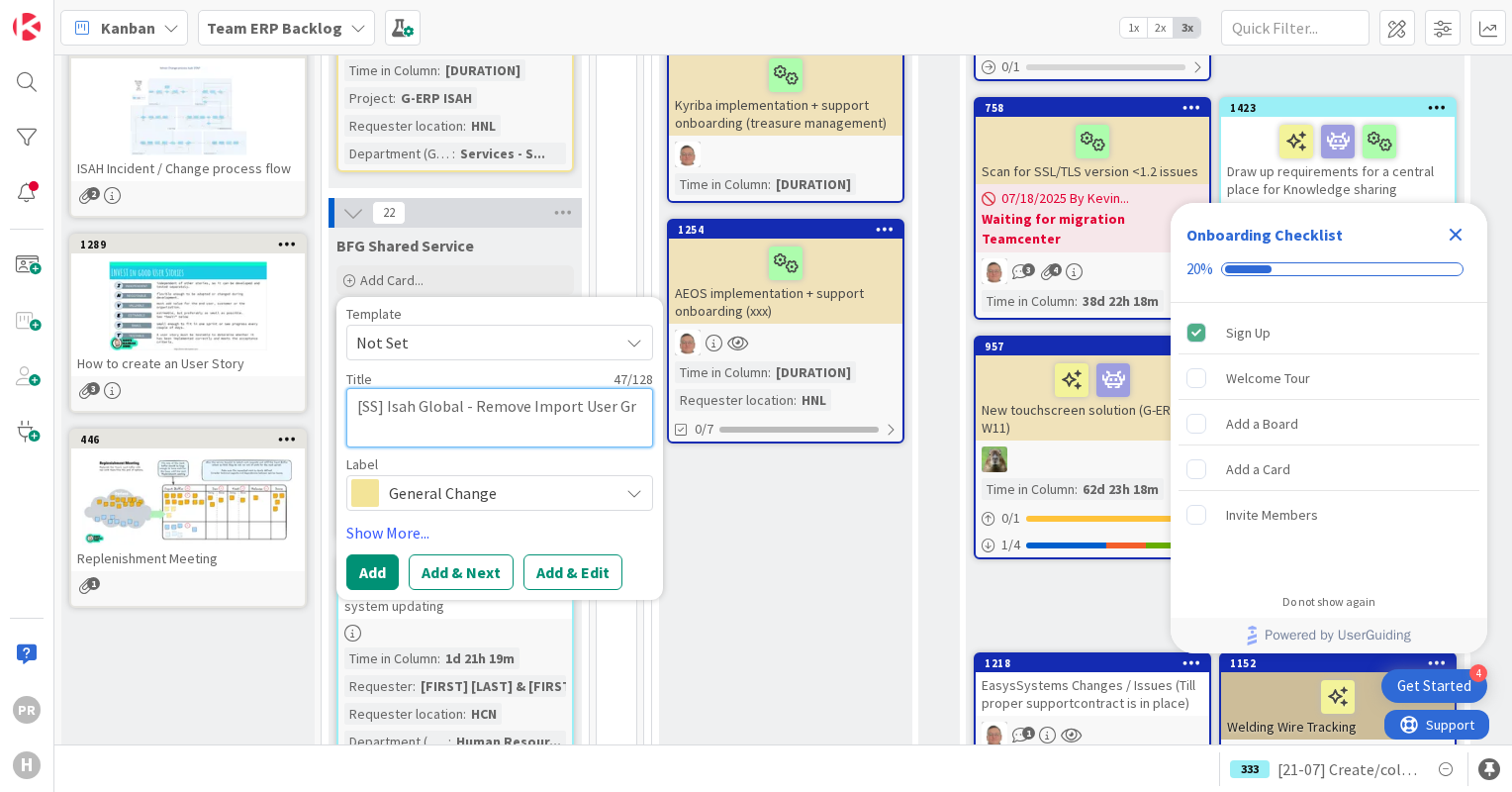 type on "[SS] Isah Global - Remove Import User Groups via" 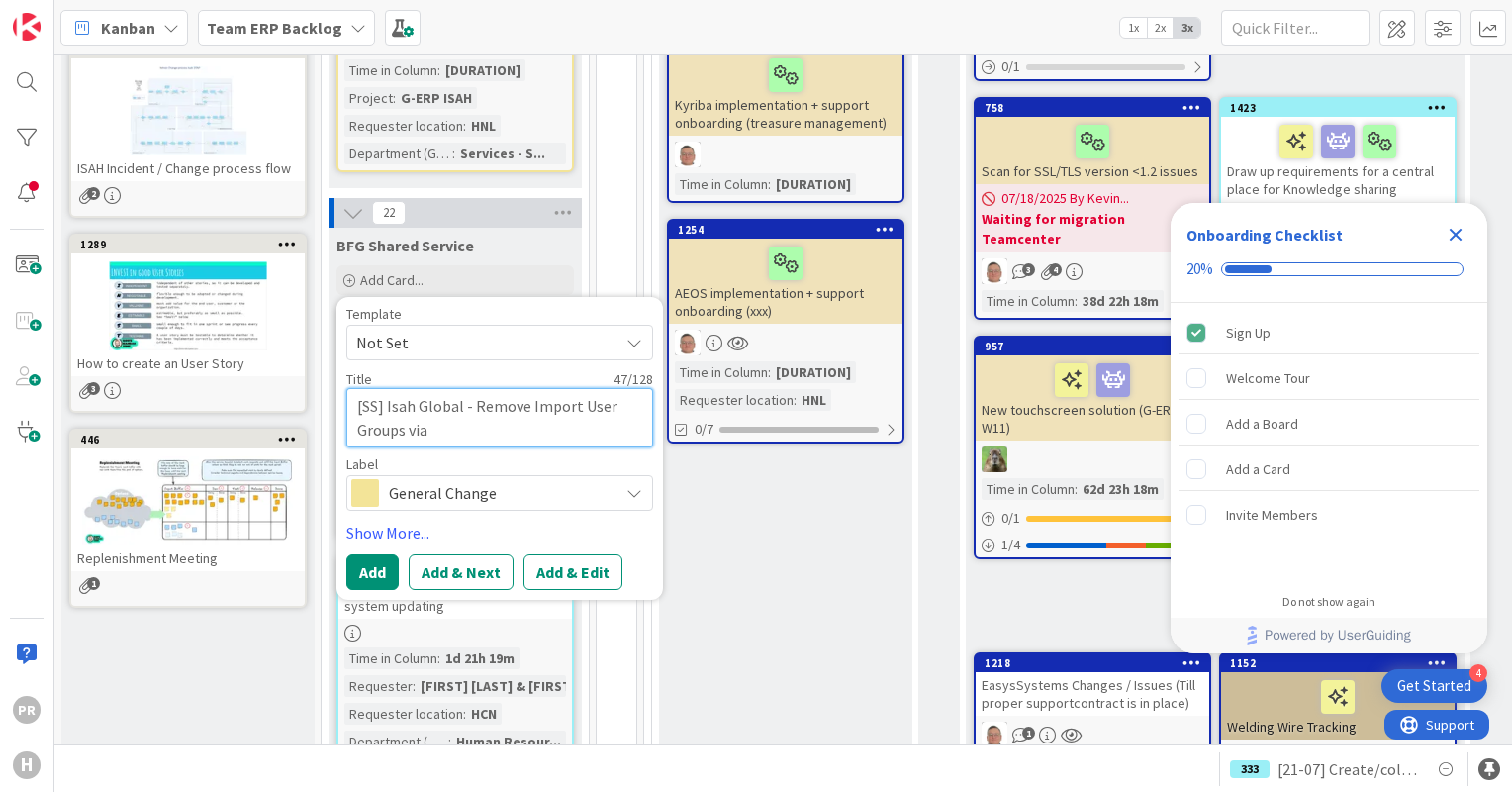 type on "x" 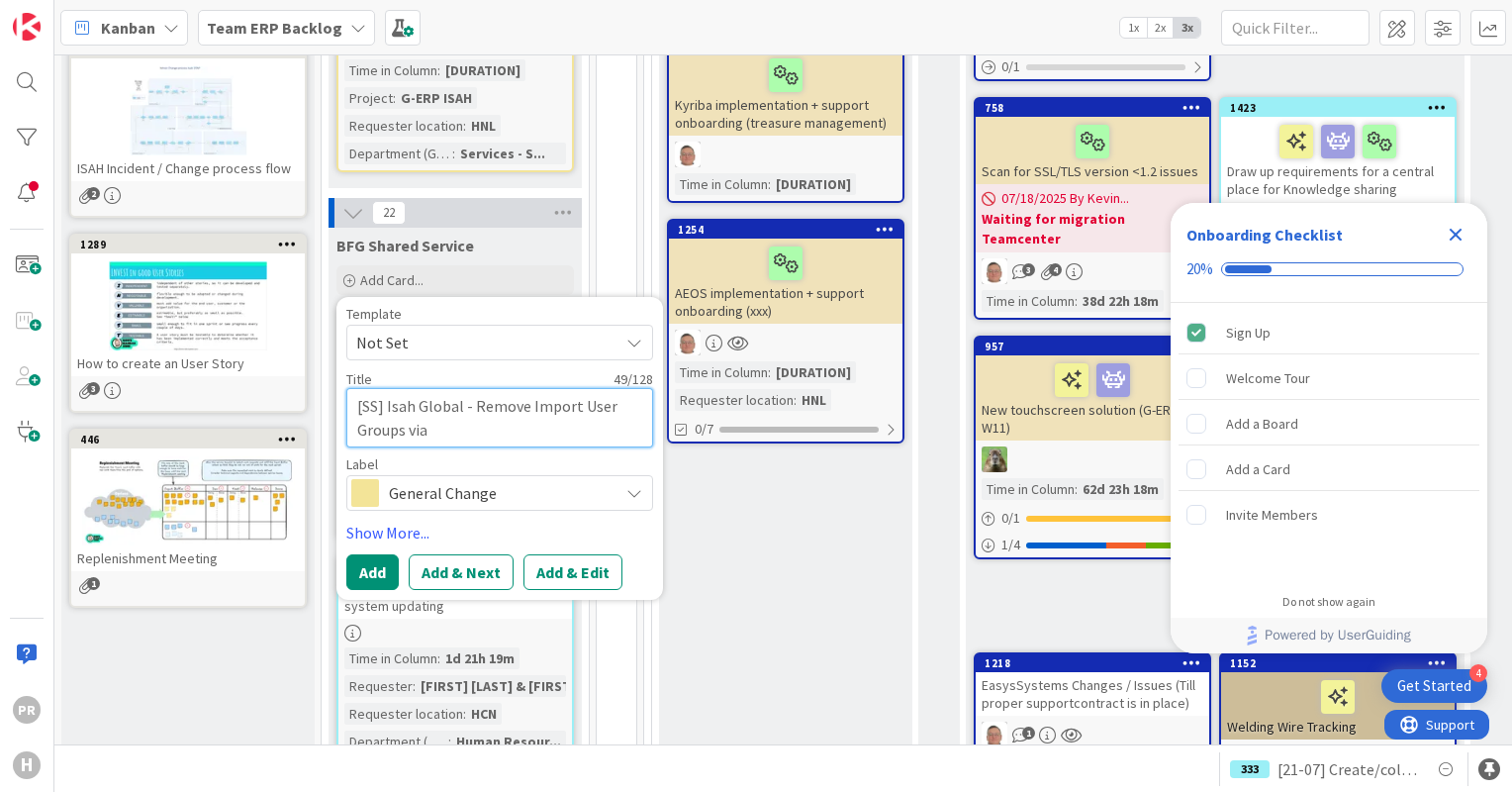type on "x" 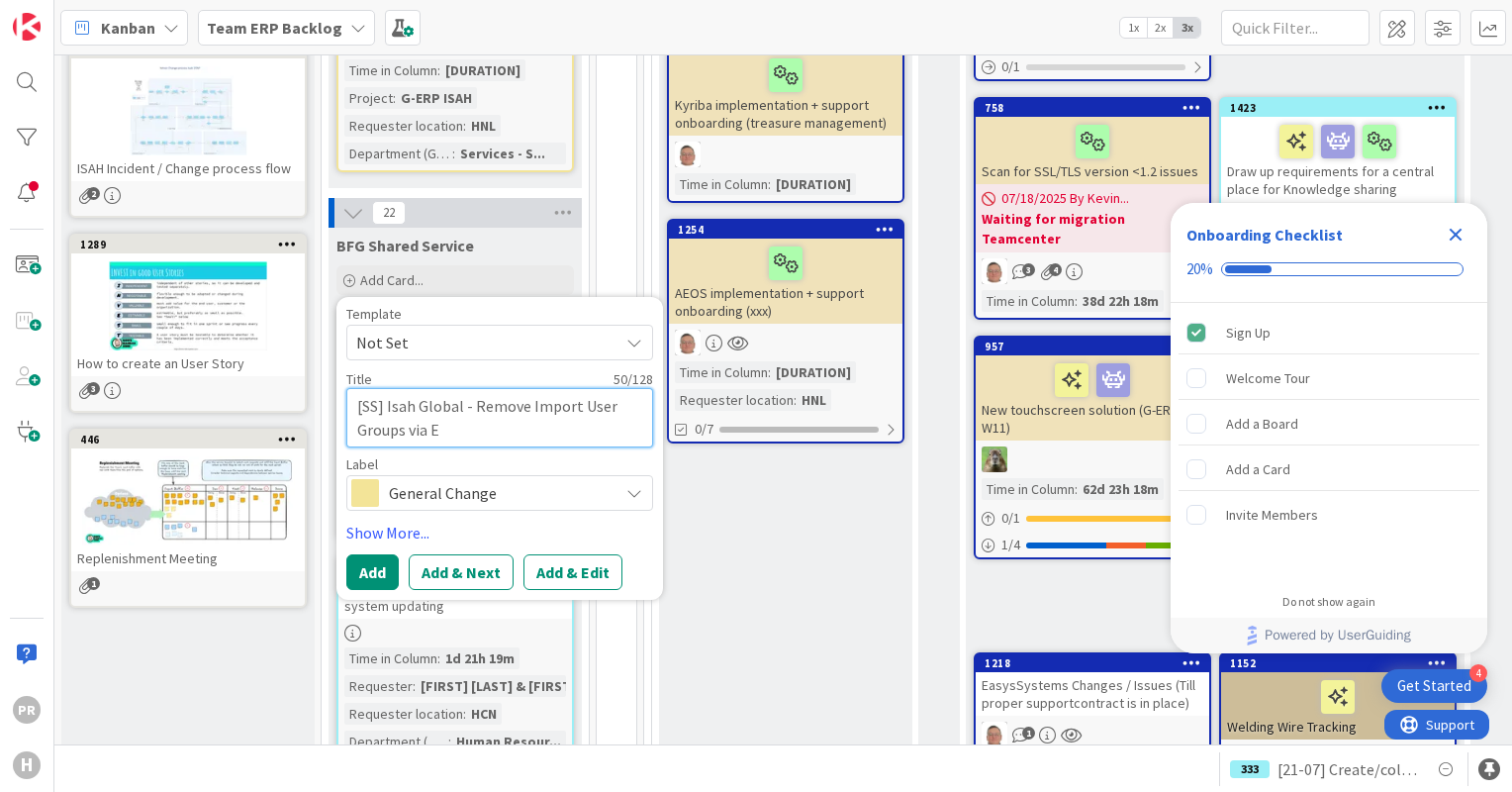 type on "x" 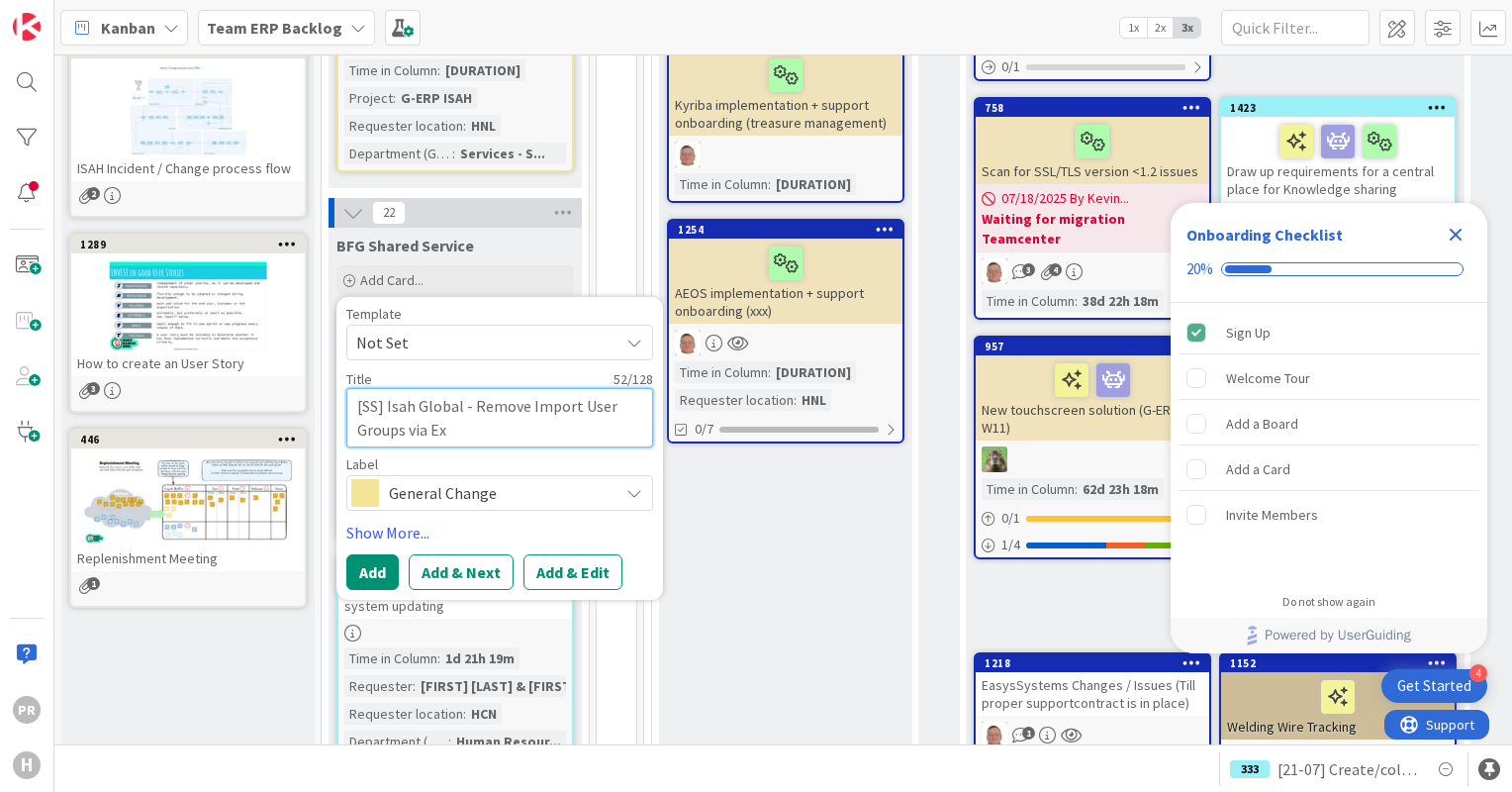 type on "x" 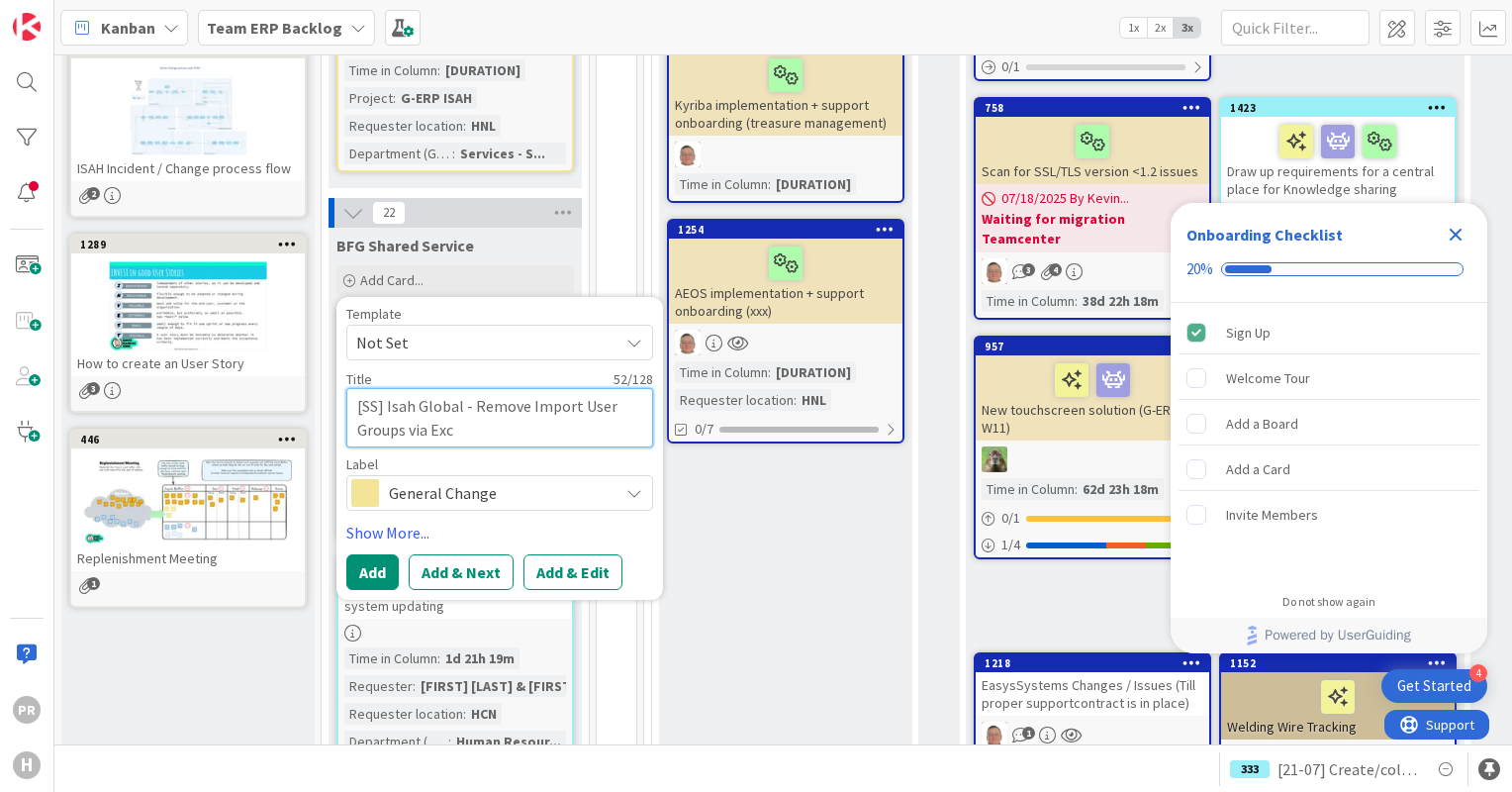 type on "x" 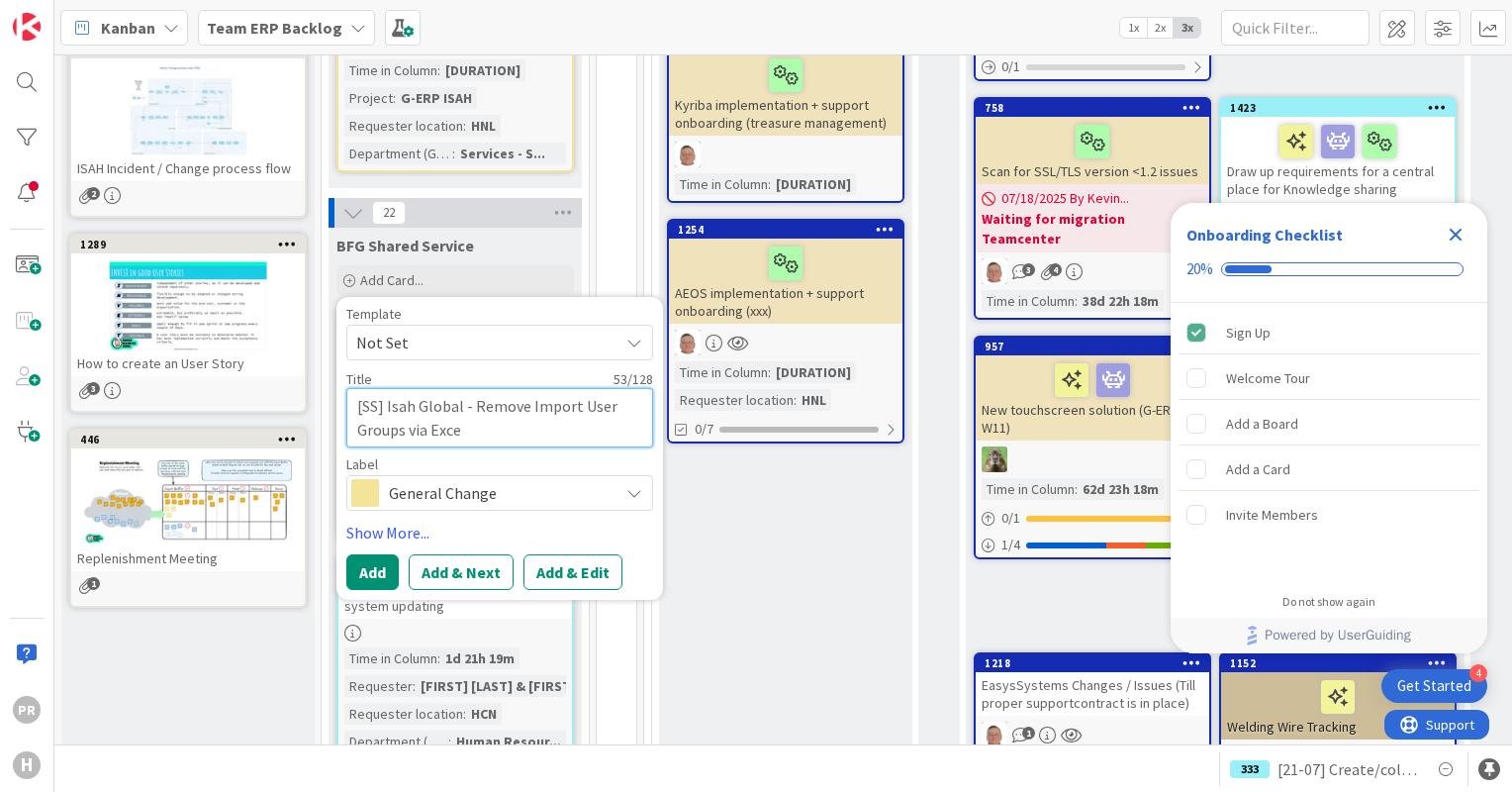 type on "x" 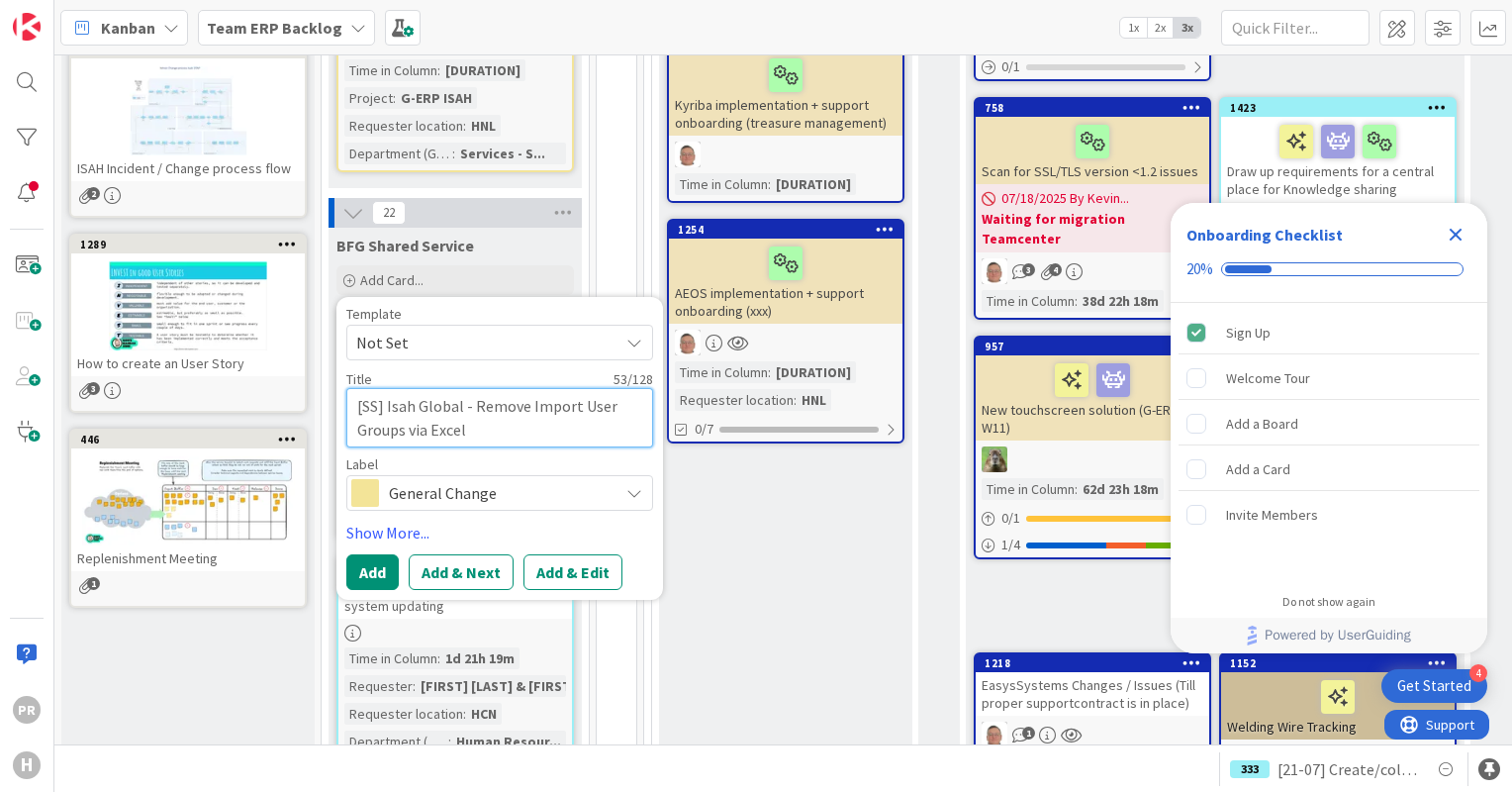 type on "x" 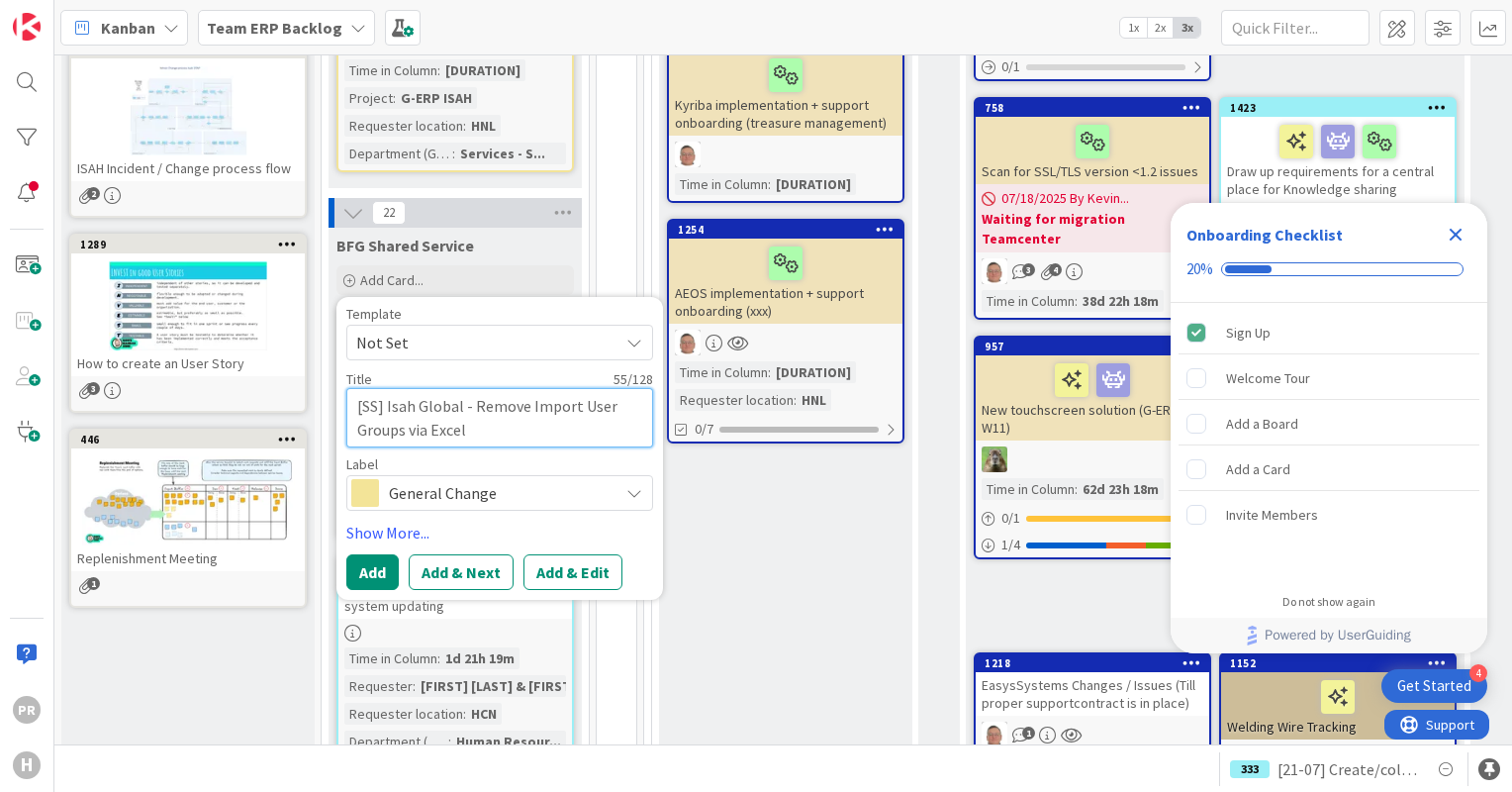 type on "x" 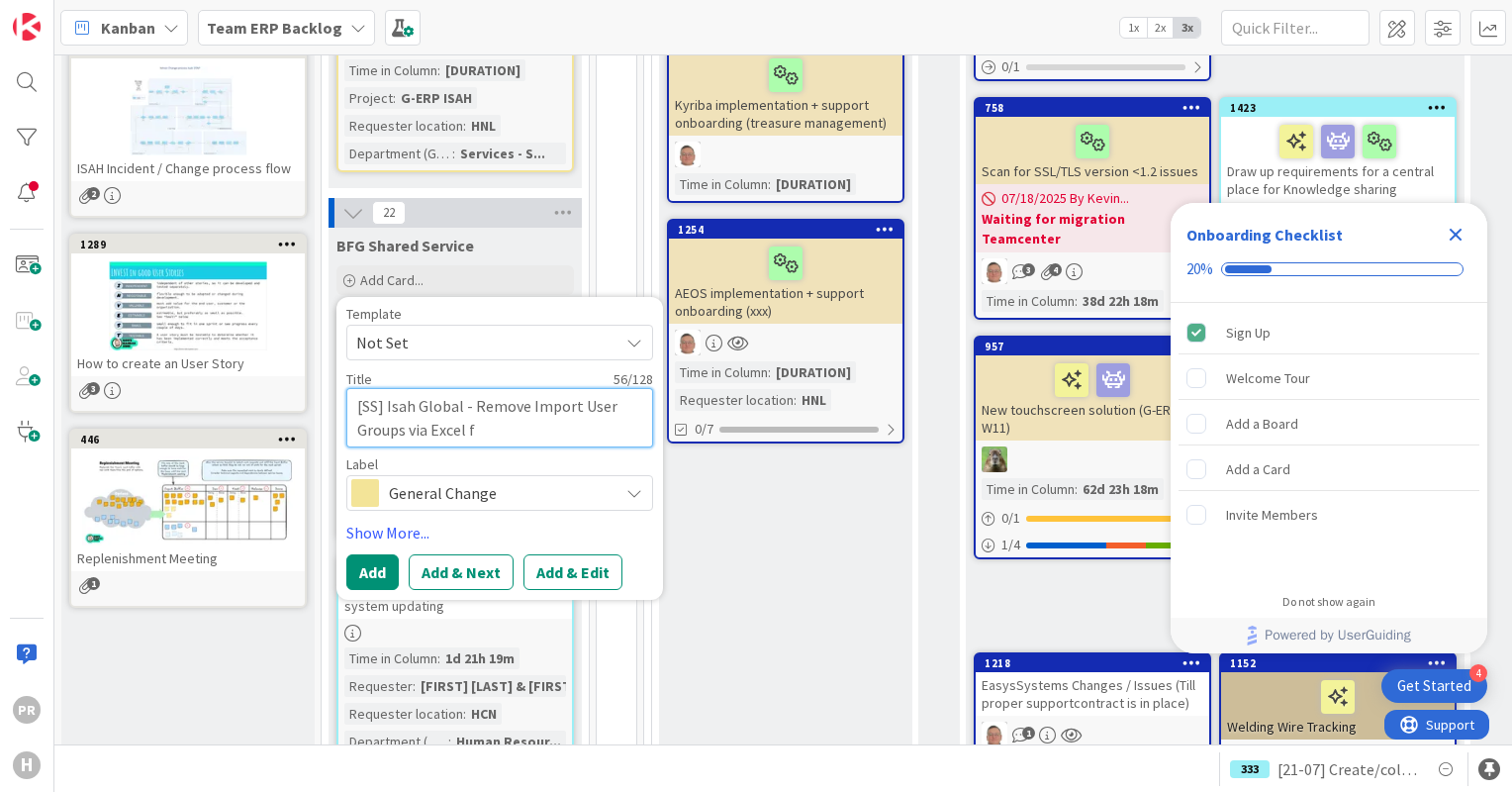 type on "x" 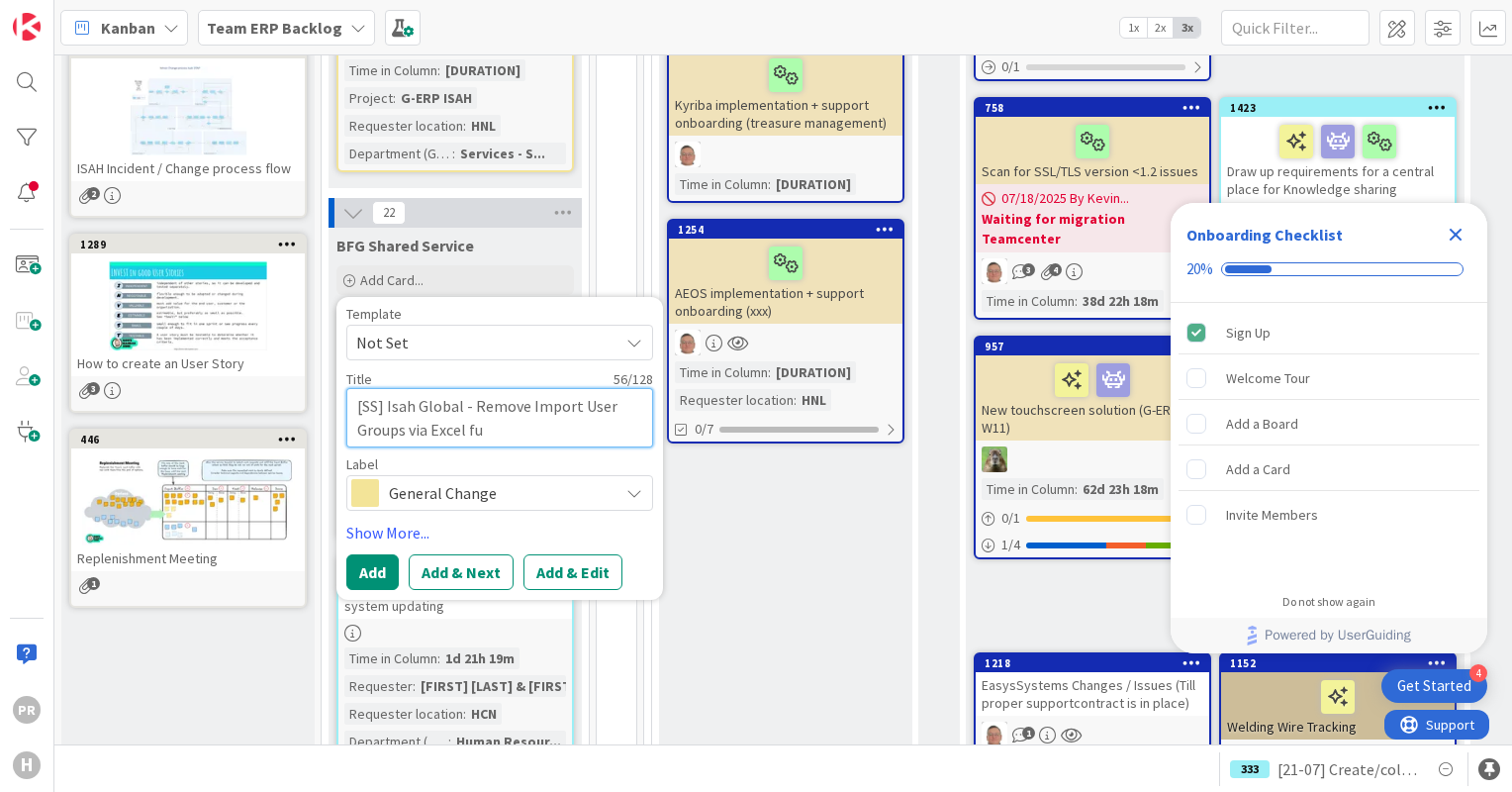 type on "x" 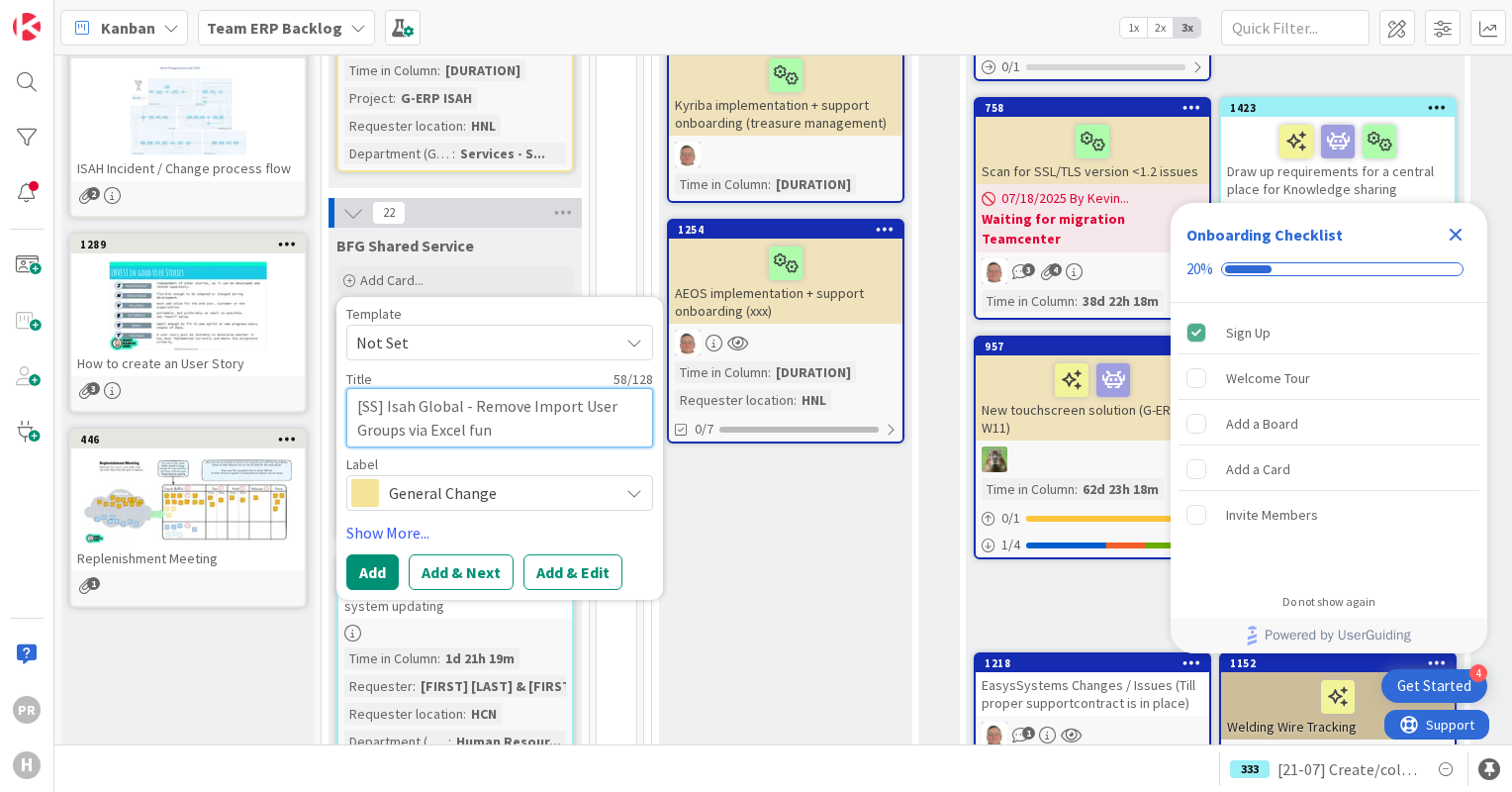 type on "x" 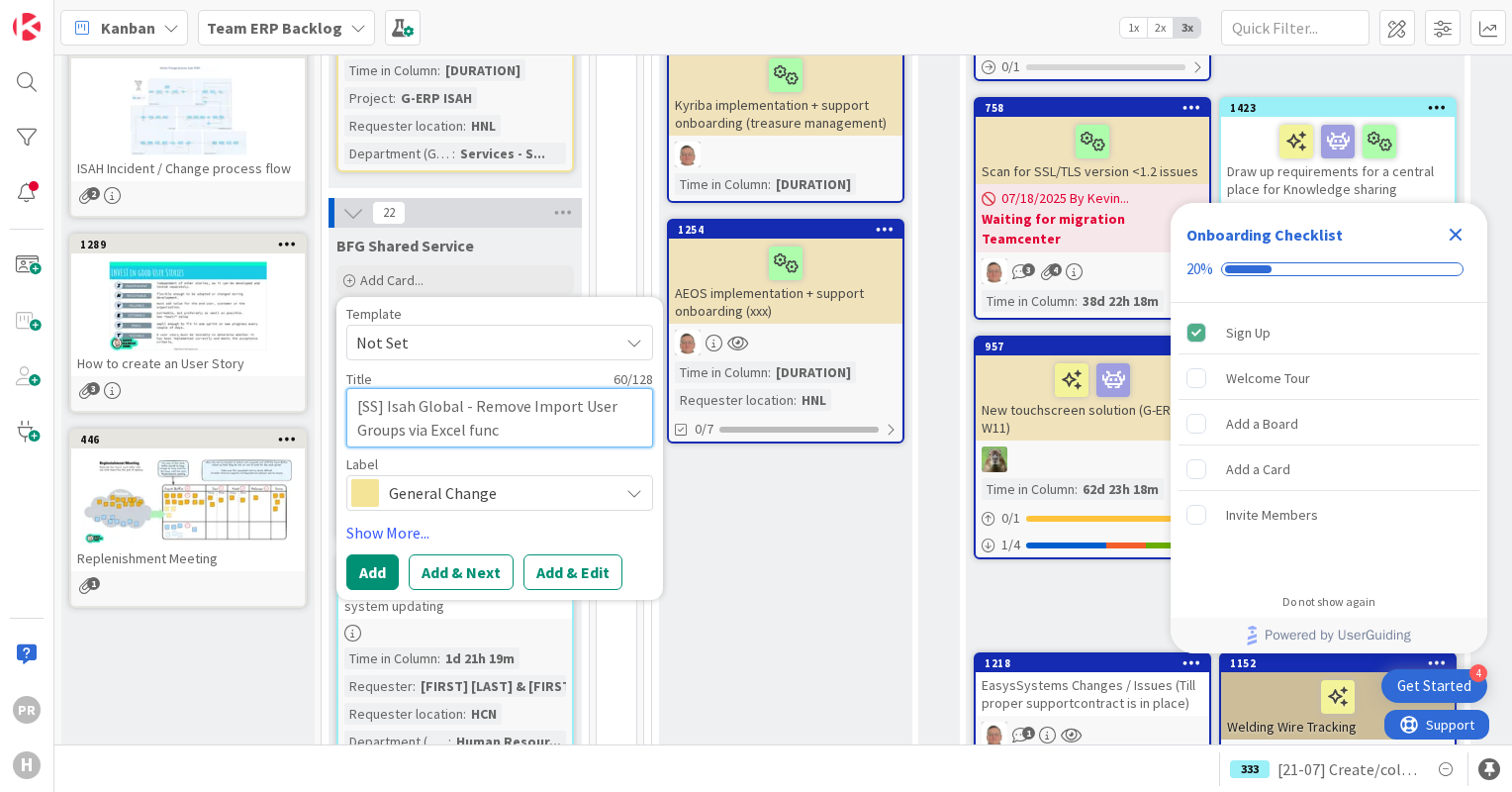 type on "x" 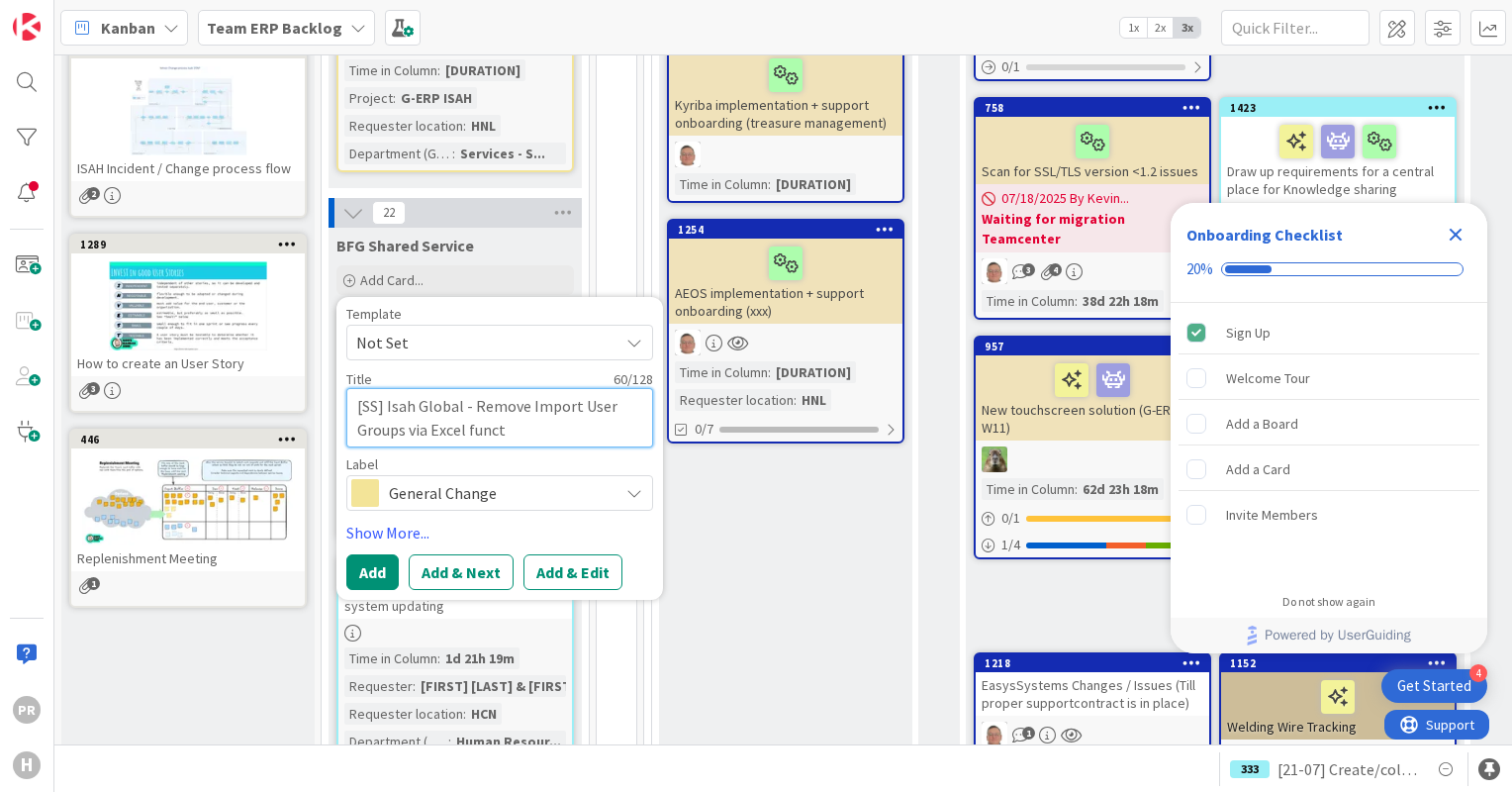 type on "x" 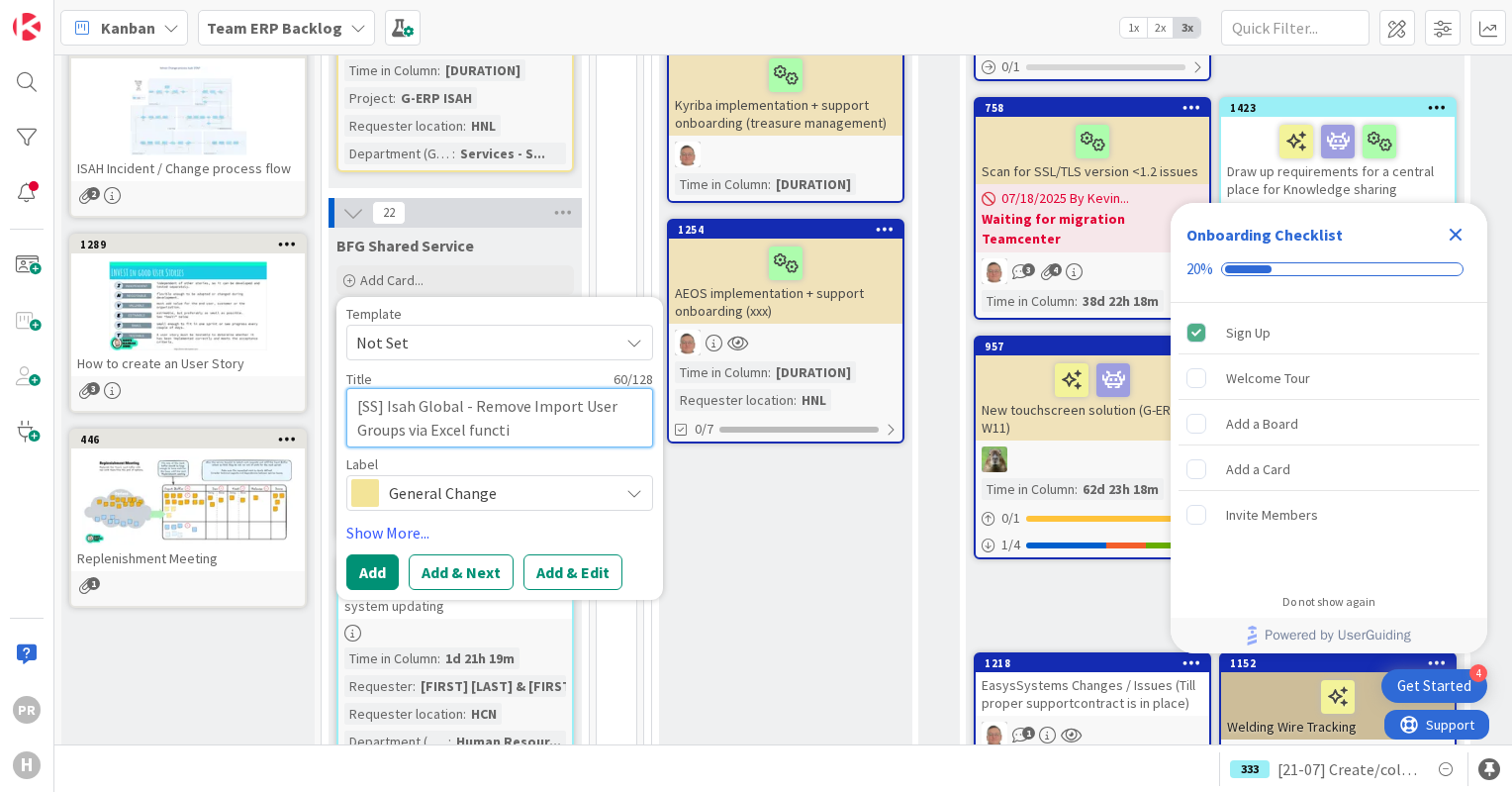 type on "x" 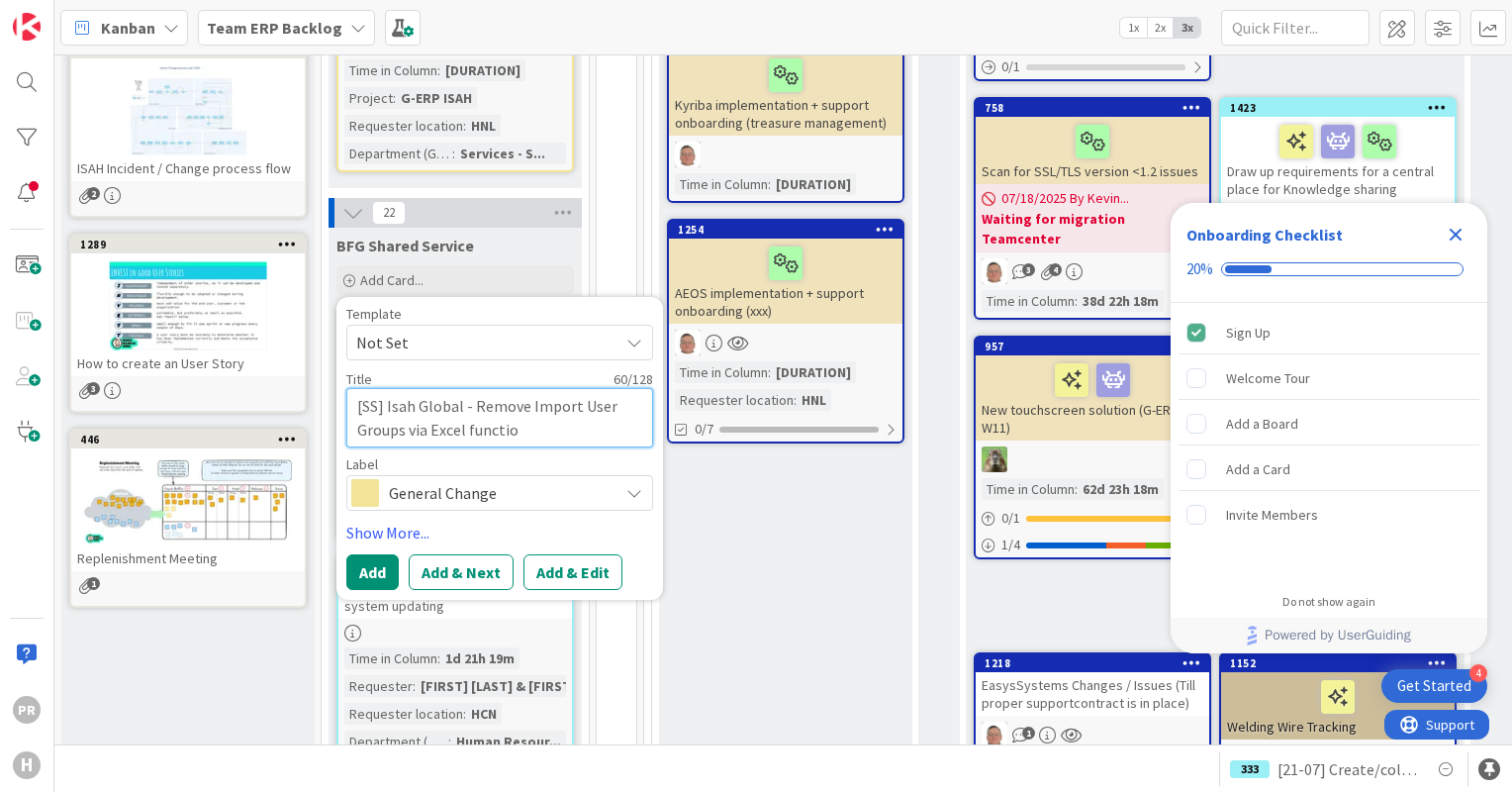 type on "x" 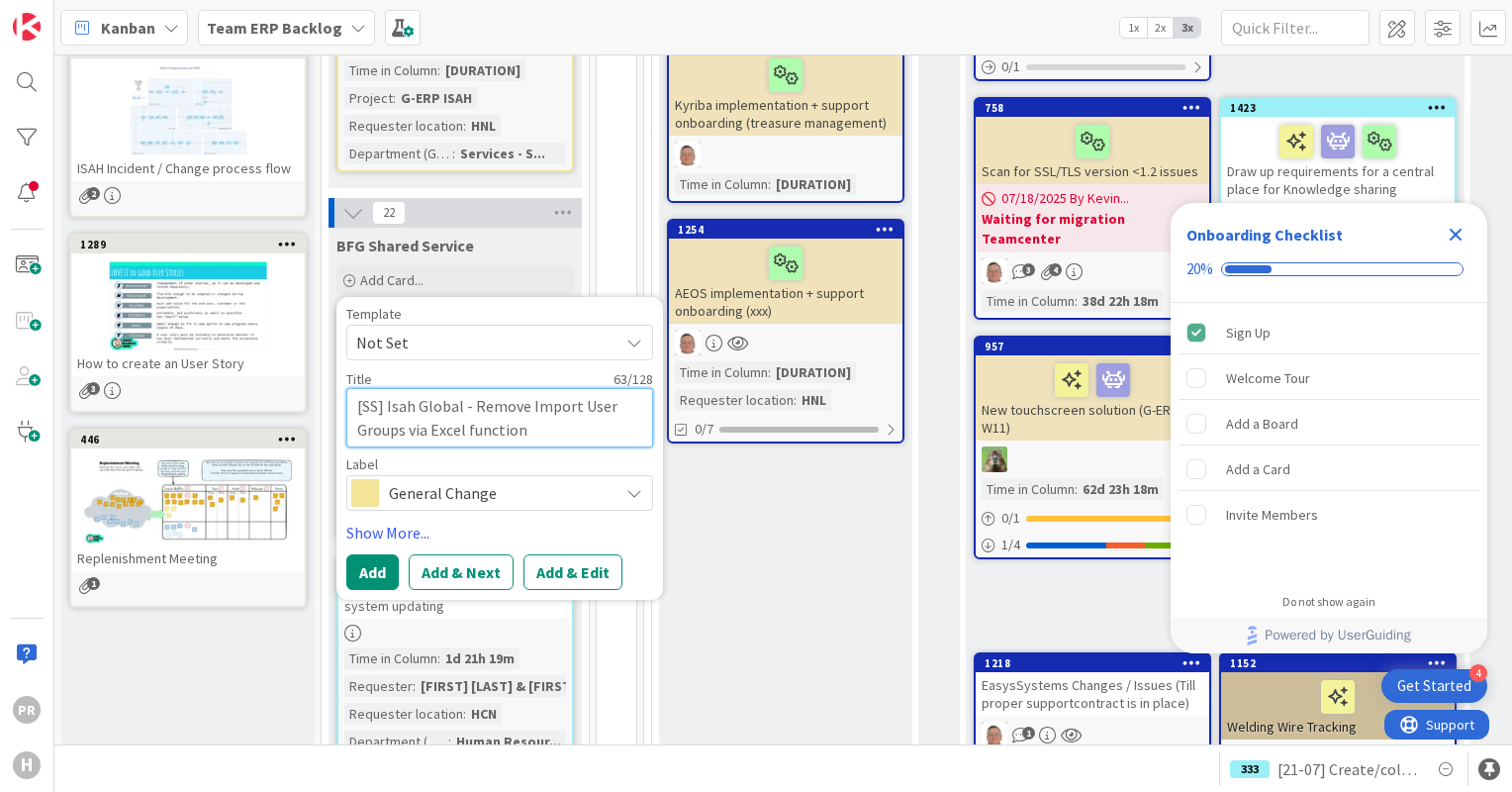 type on "x" 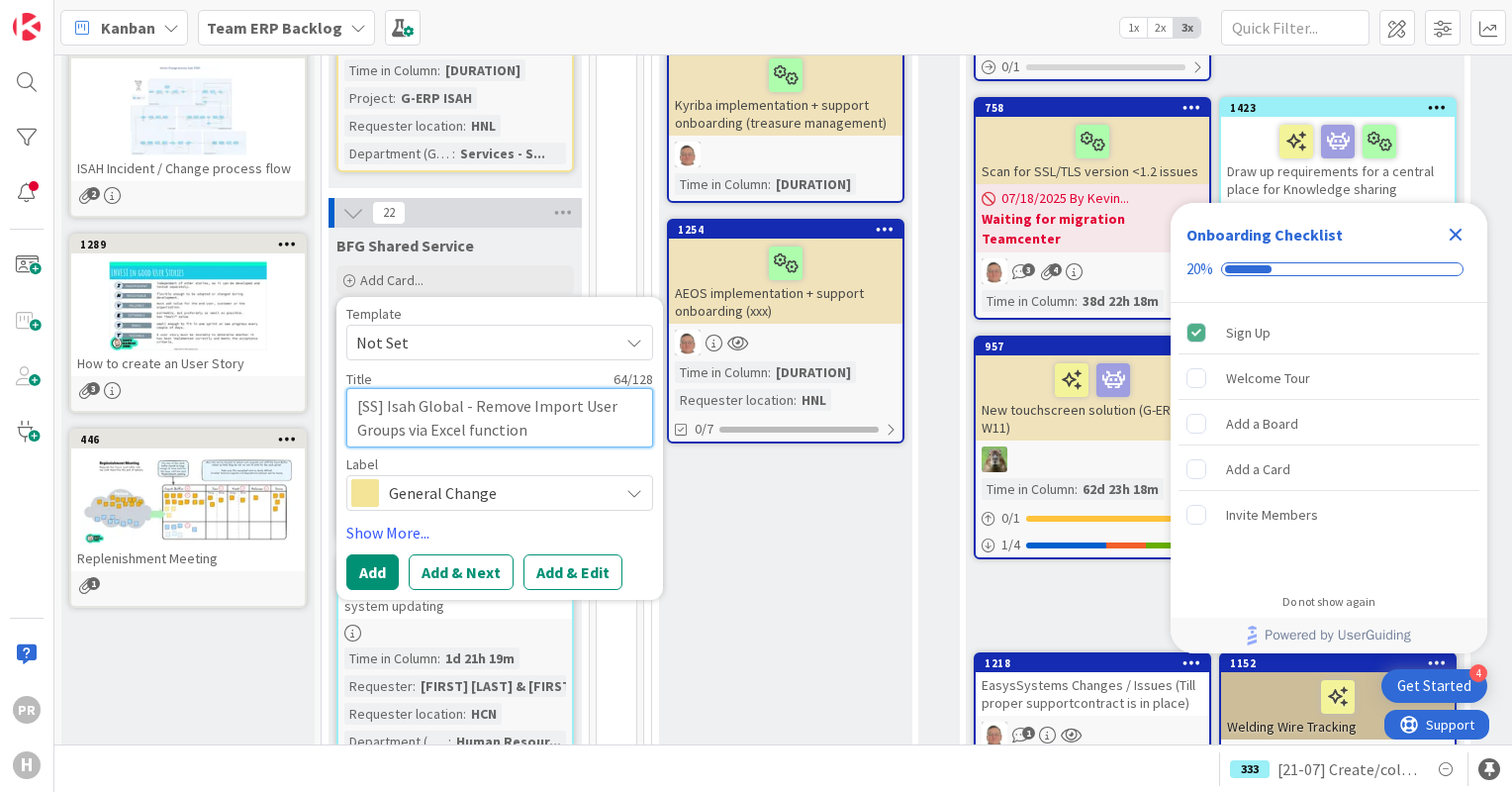 type on "[SS] Isah Global - Remove Import User Groups via Excel function" 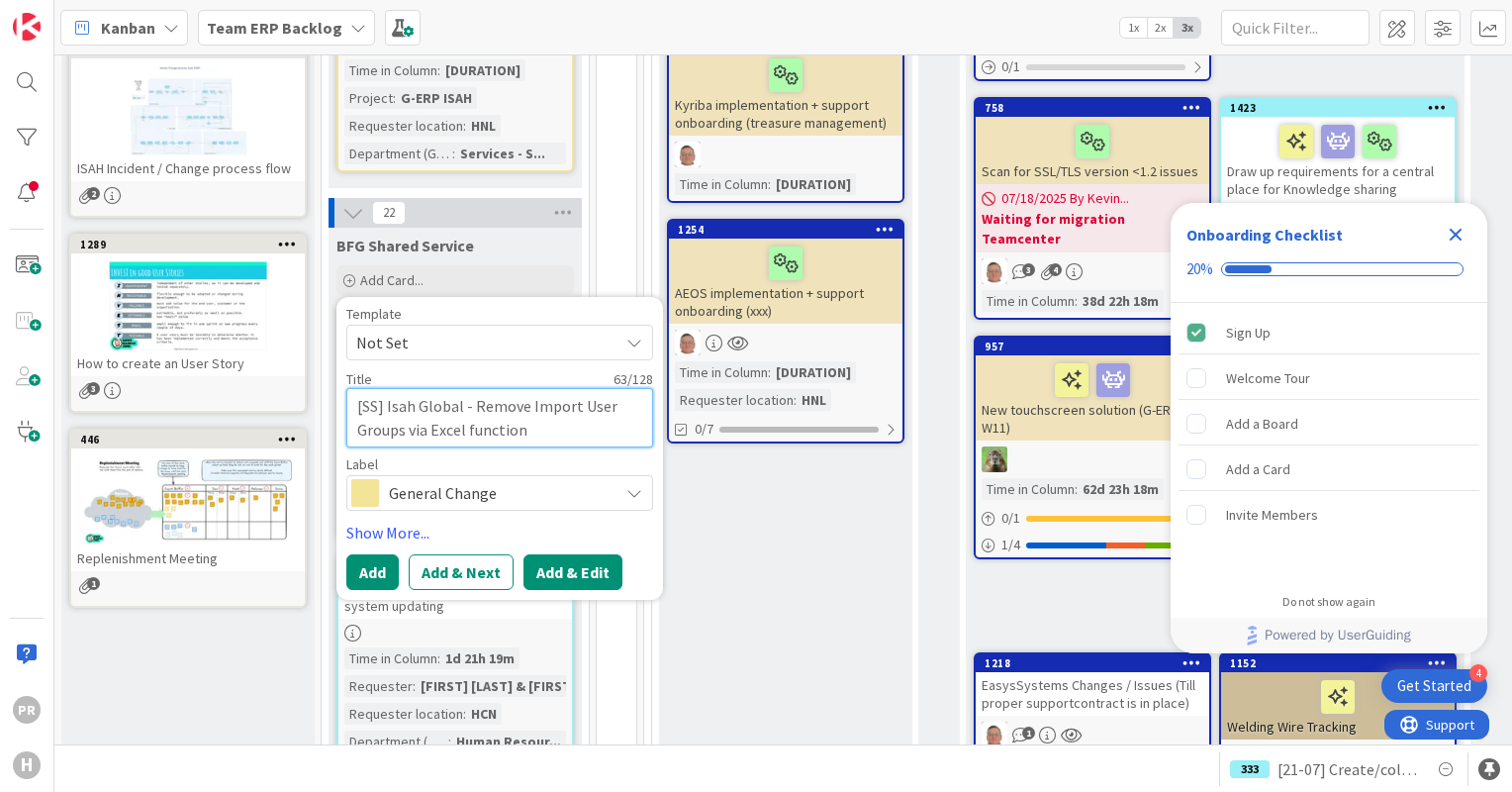 type on "[SS] Isah Global - Remove Import User Groups via Excel function" 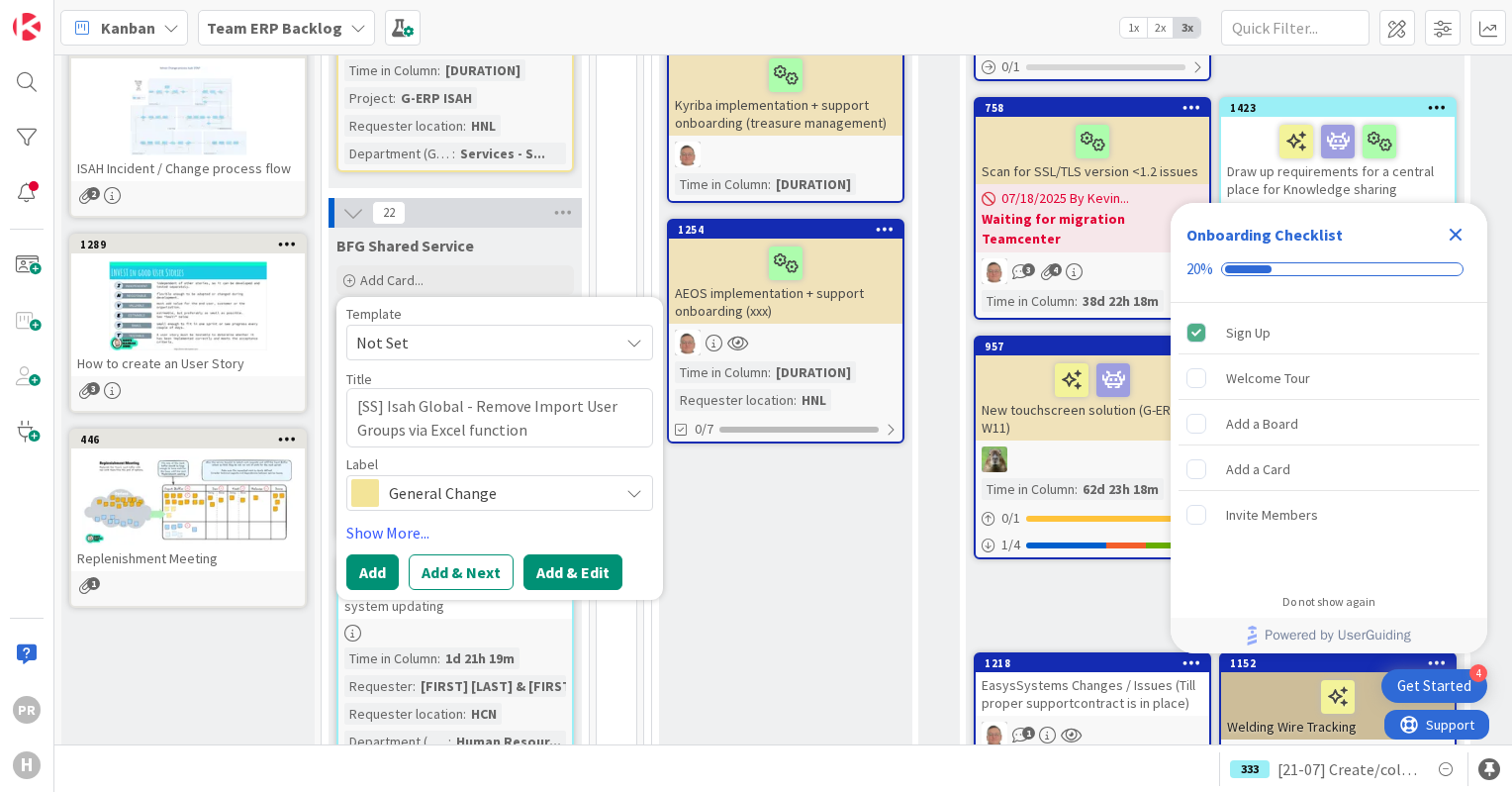 click on "Add & Edit" at bounding box center (573, 572) 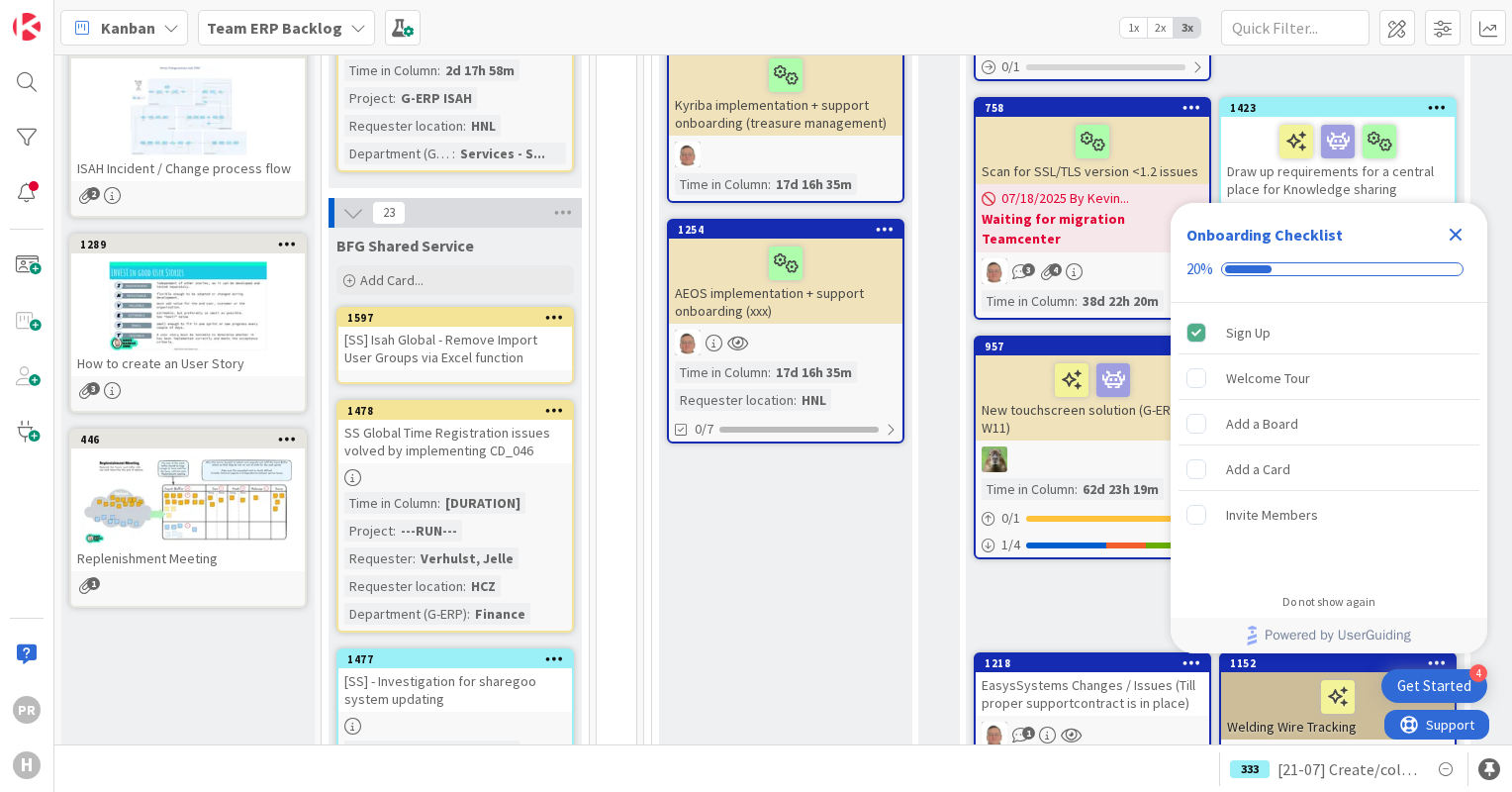 scroll, scrollTop: 0, scrollLeft: 0, axis: both 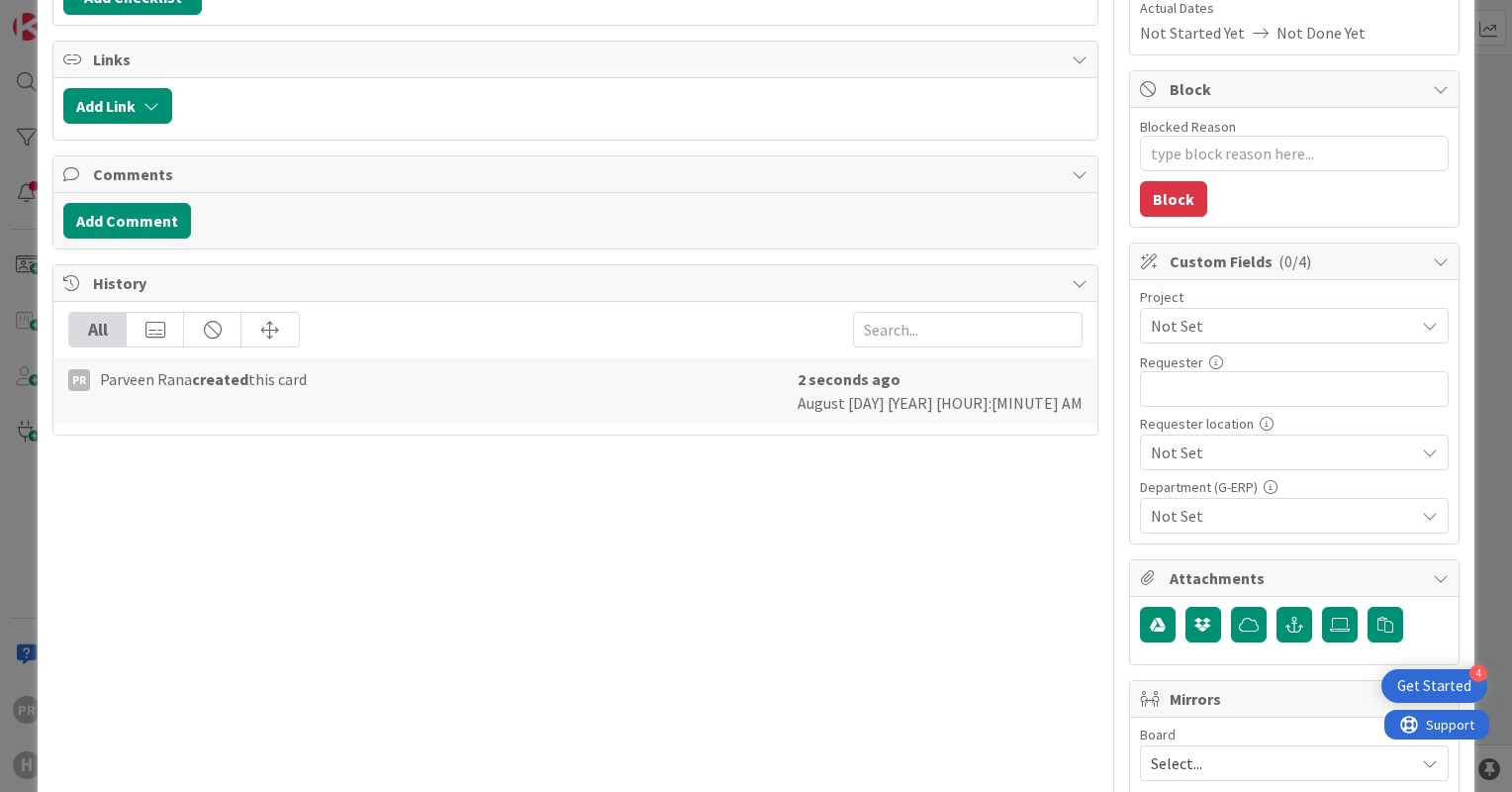 click on "Not Set" at bounding box center (1277, 326) 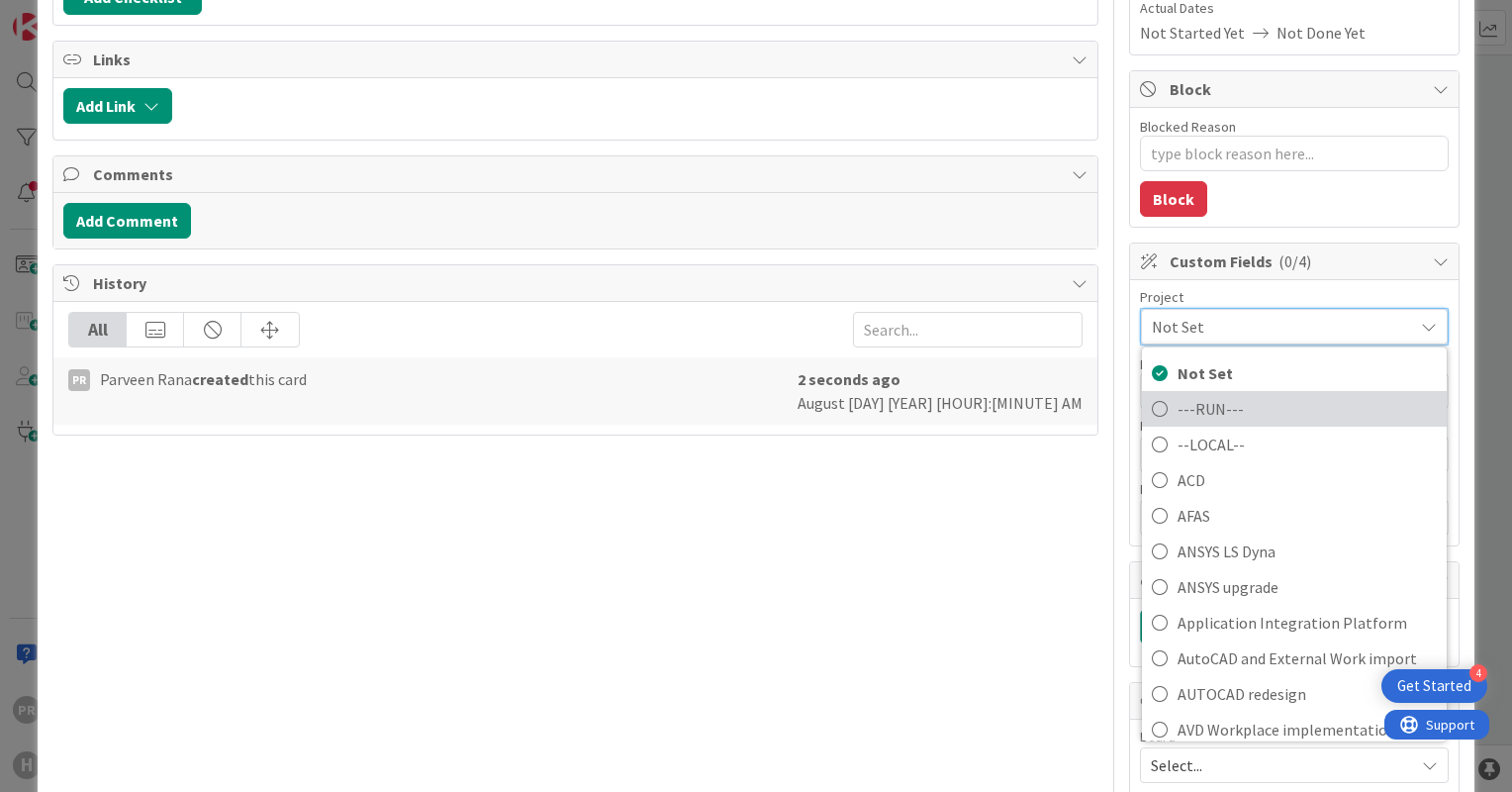 click on "---RUN---" at bounding box center [1307, 409] 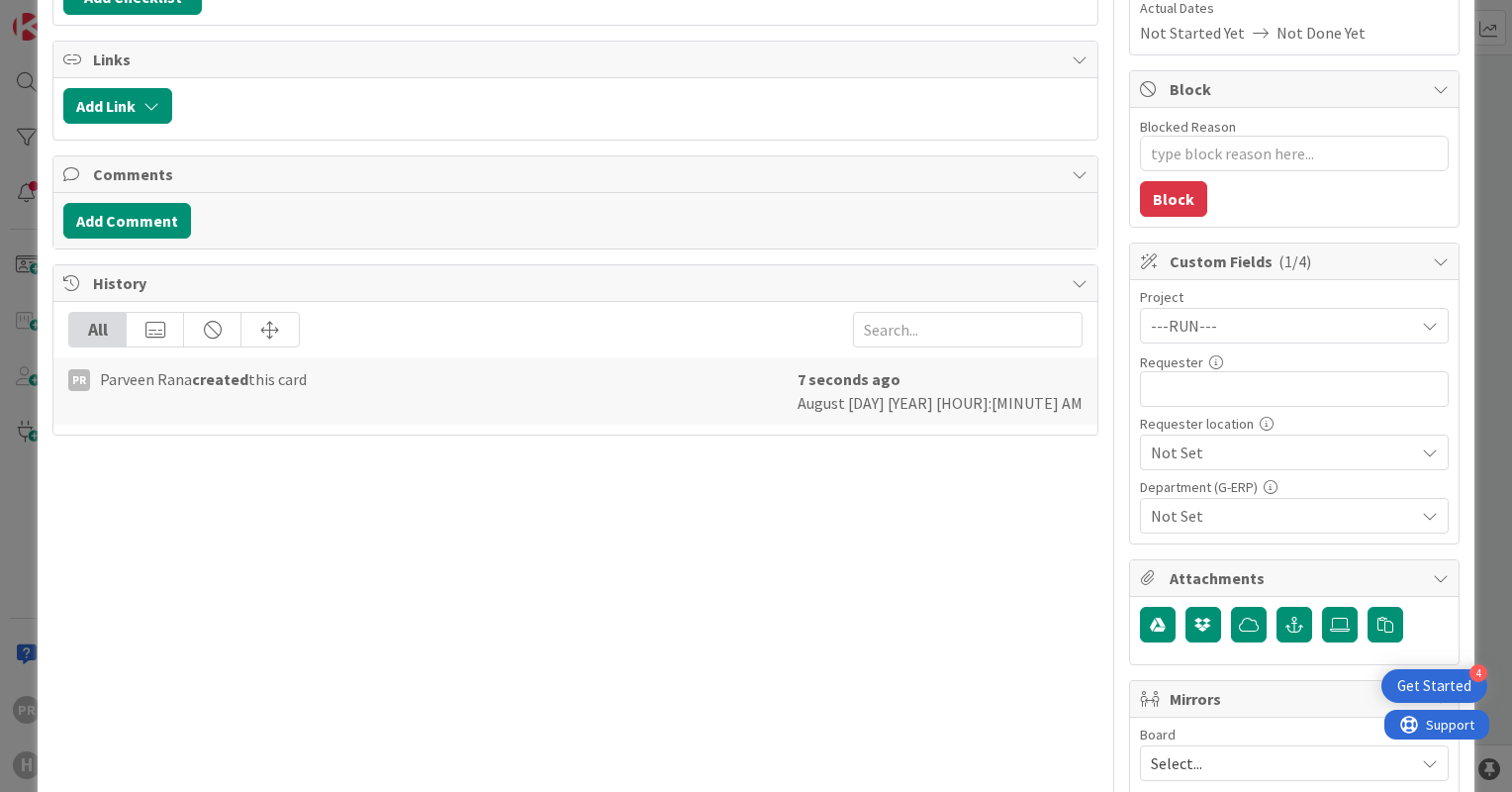 click on "Not Set" at bounding box center [1277, 326] 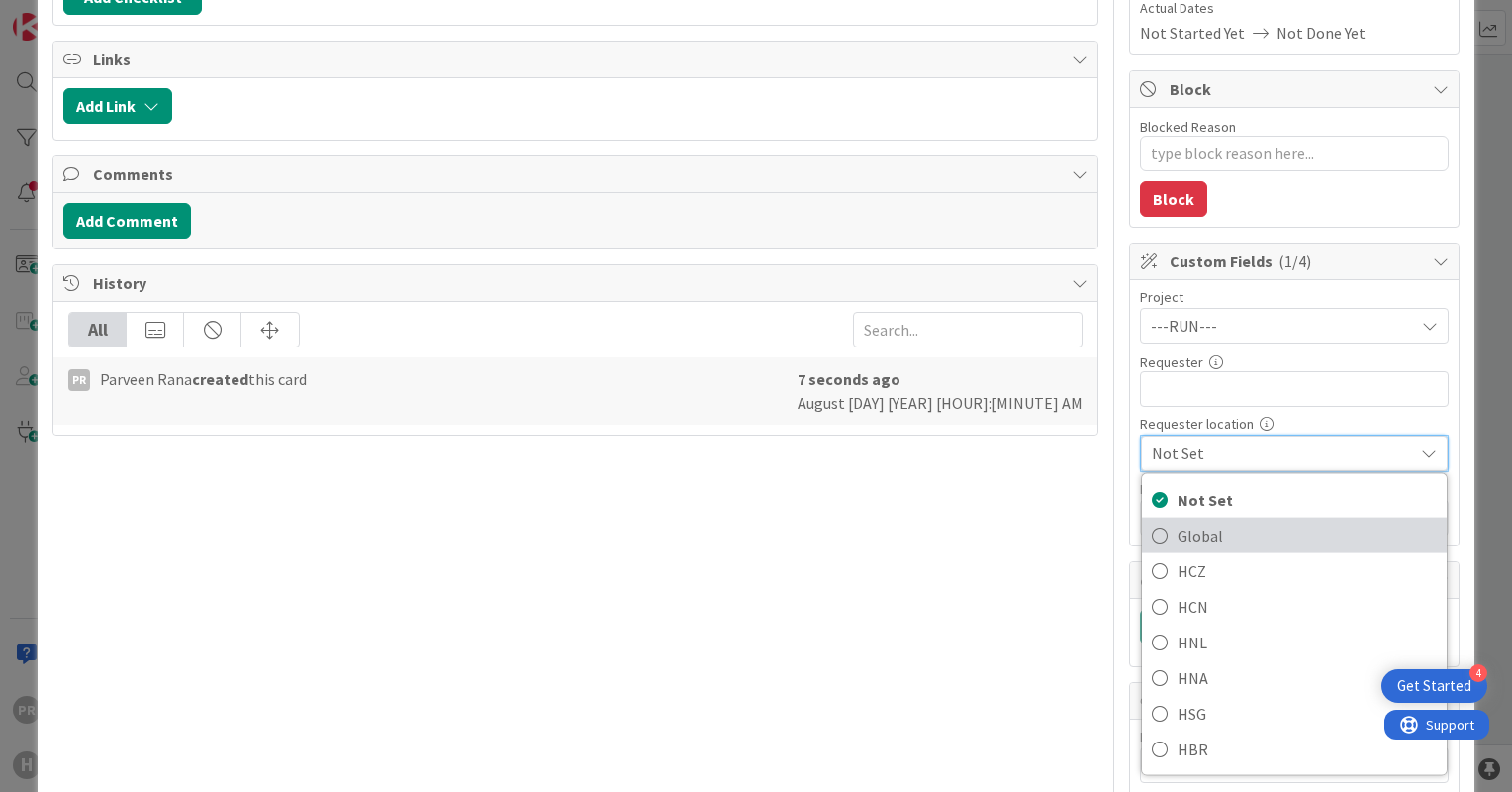 click on "Global" at bounding box center [1307, 536] 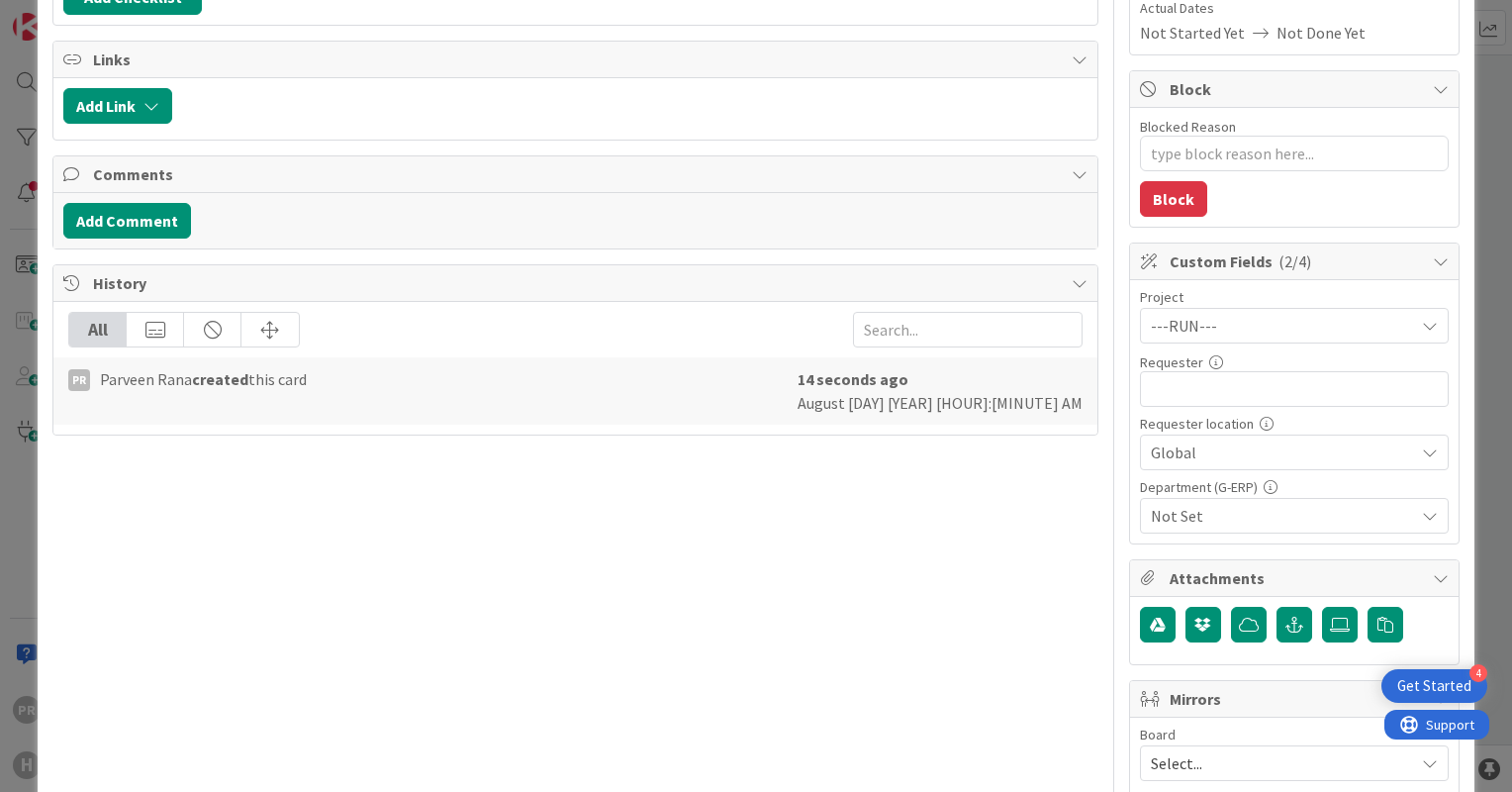 click on "Not Set" at bounding box center [1282, 516] 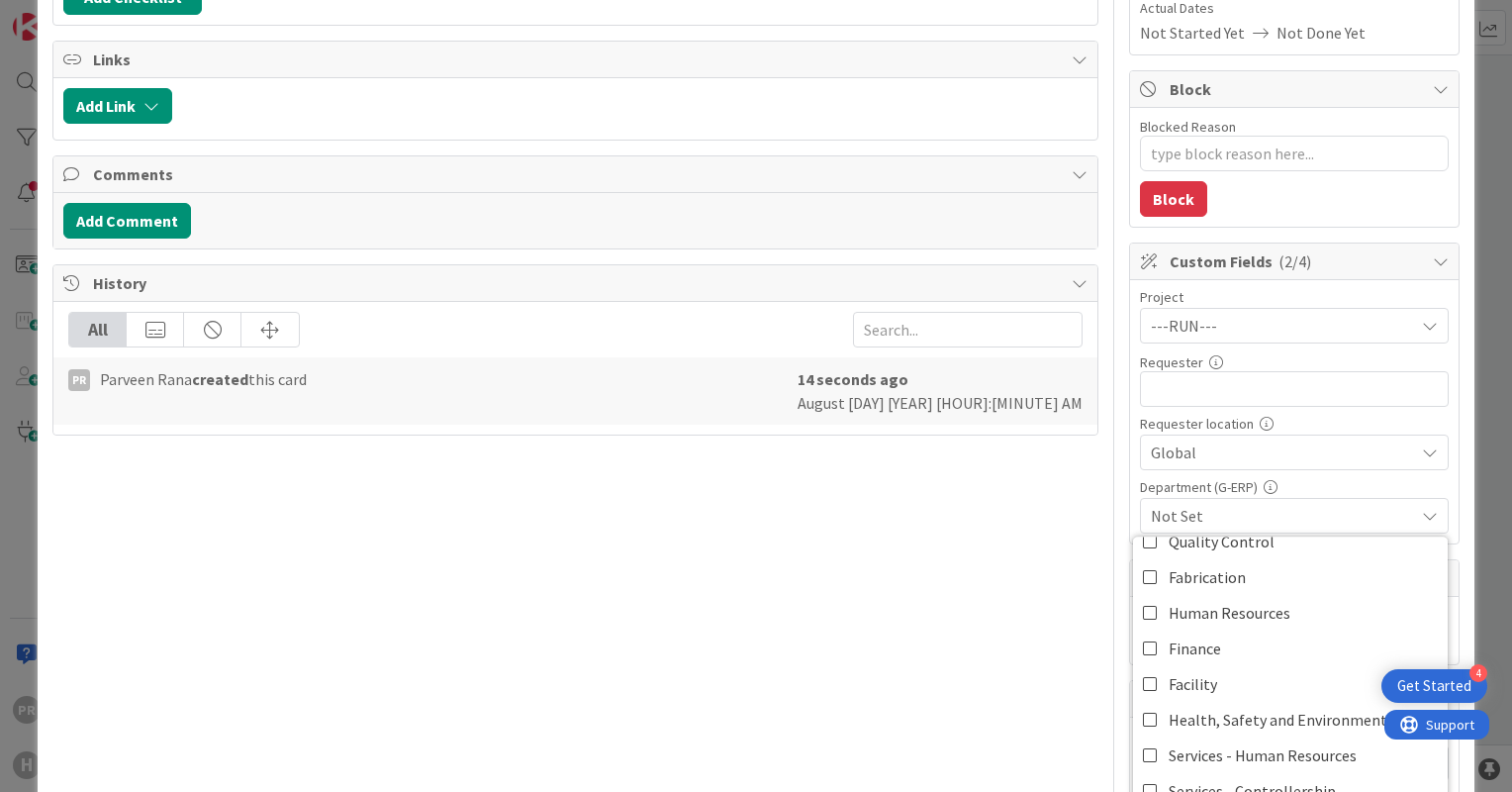 scroll, scrollTop: 162, scrollLeft: 0, axis: vertical 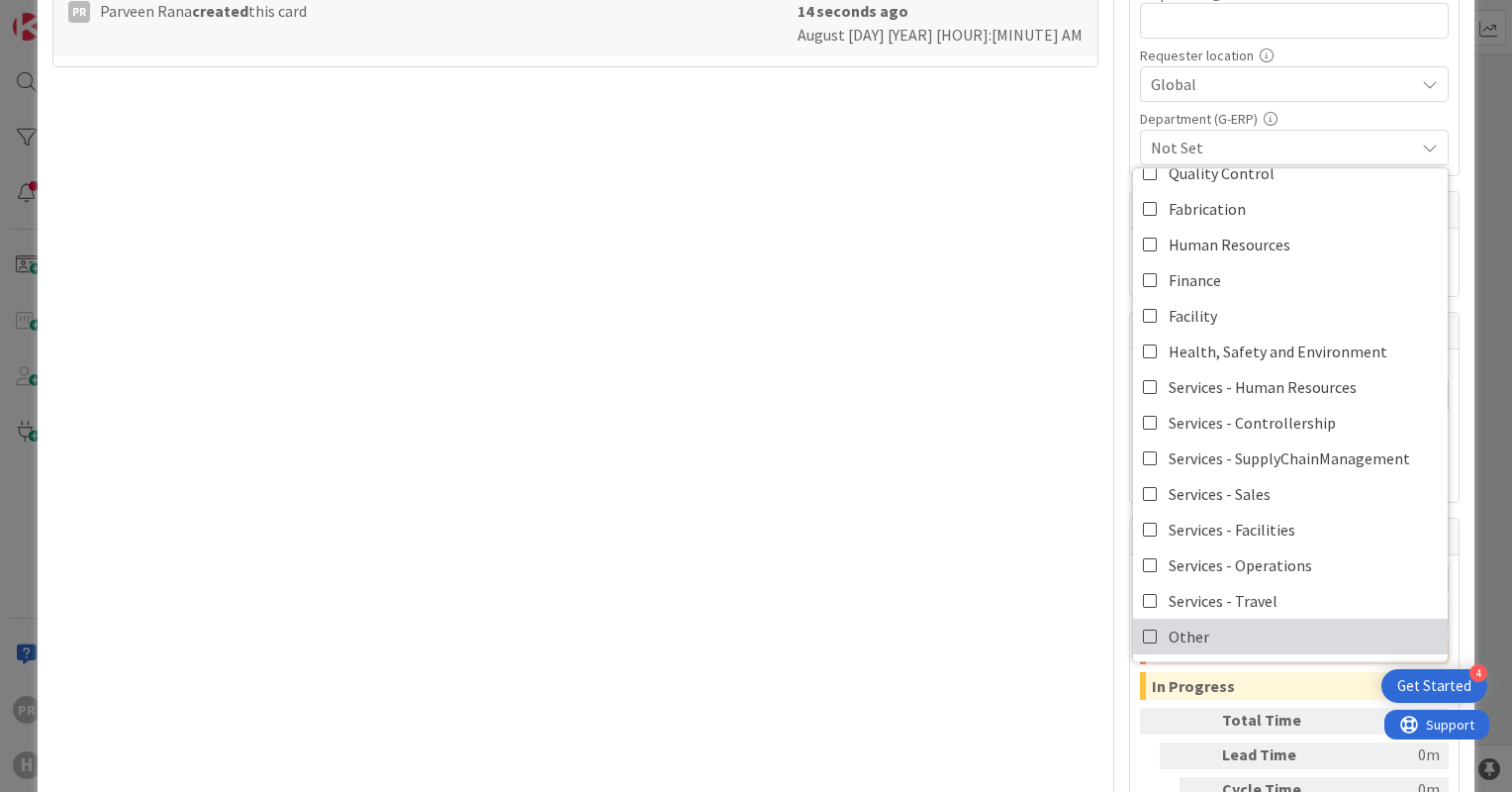 click at bounding box center (1151, 637) 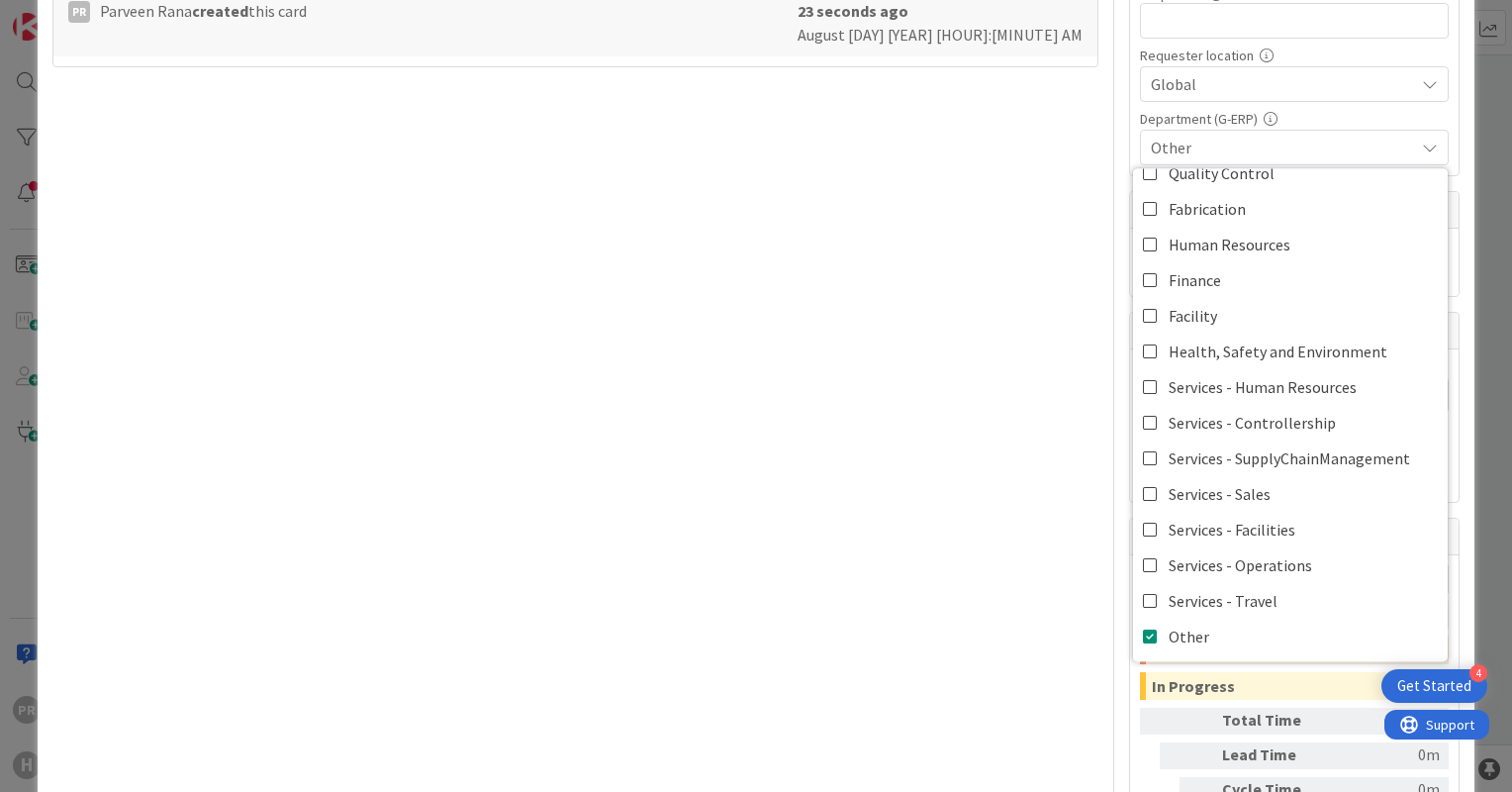scroll, scrollTop: 0, scrollLeft: 0, axis: both 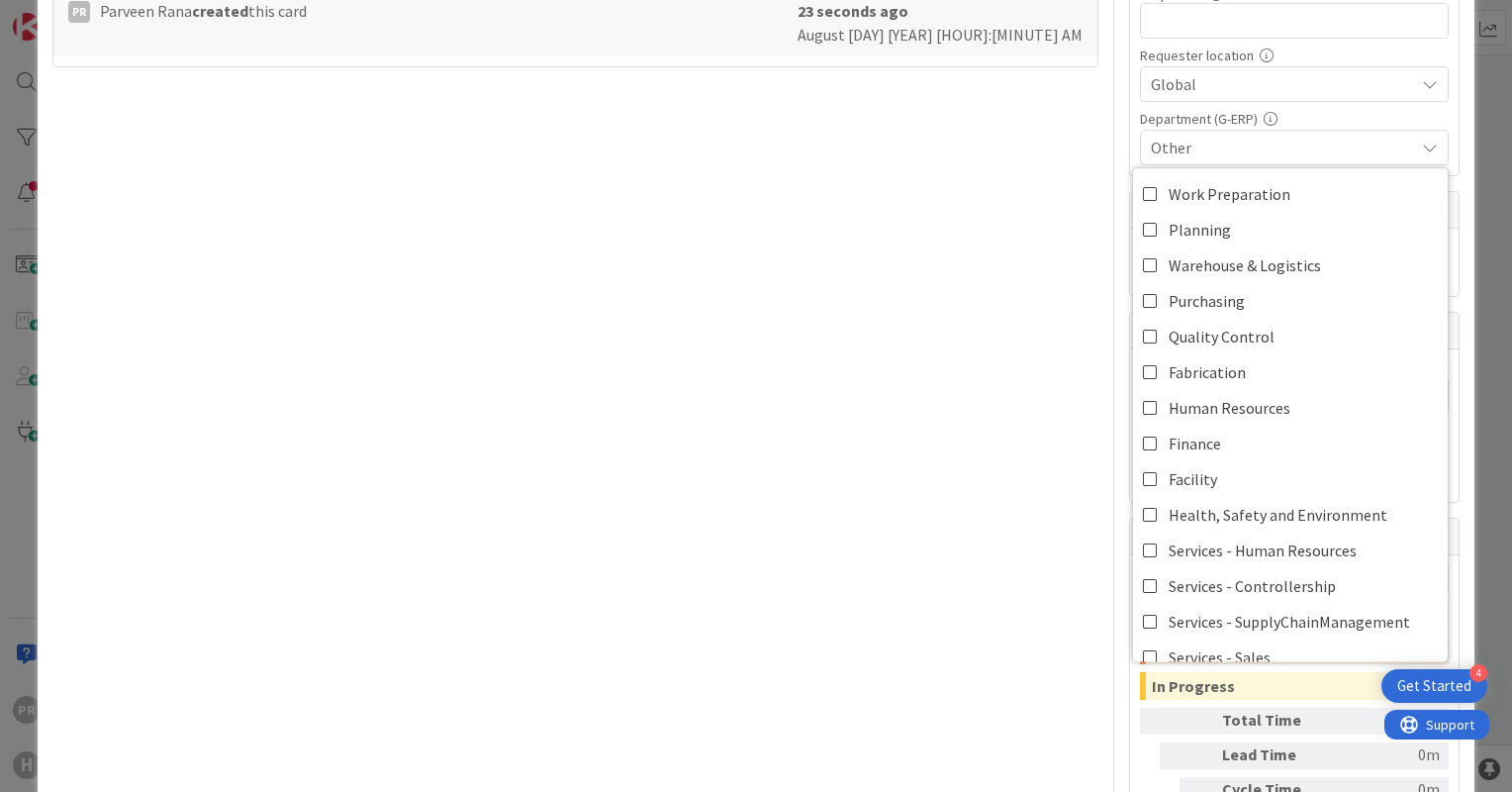 type on "x" 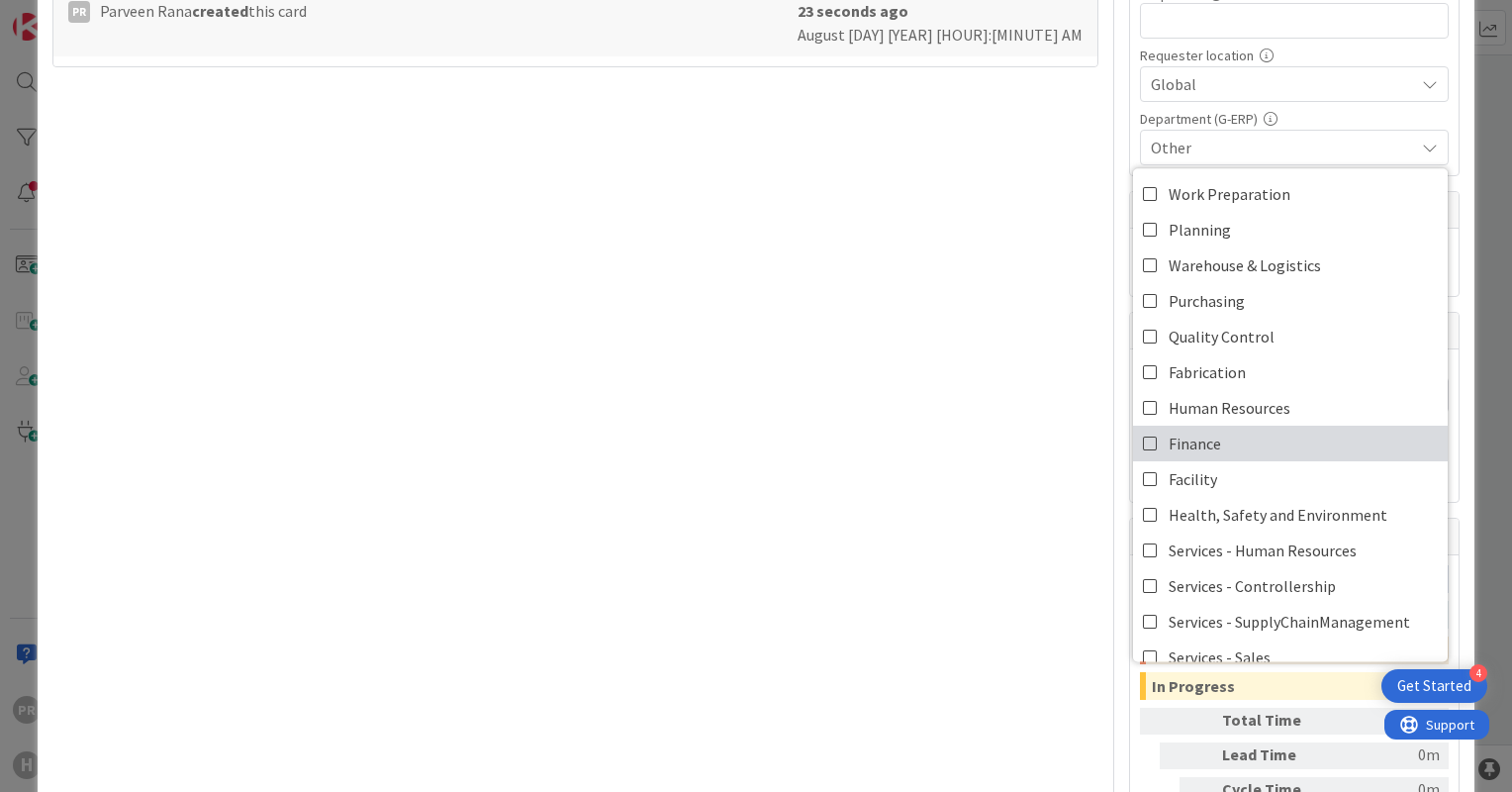 scroll, scrollTop: 163, scrollLeft: 0, axis: vertical 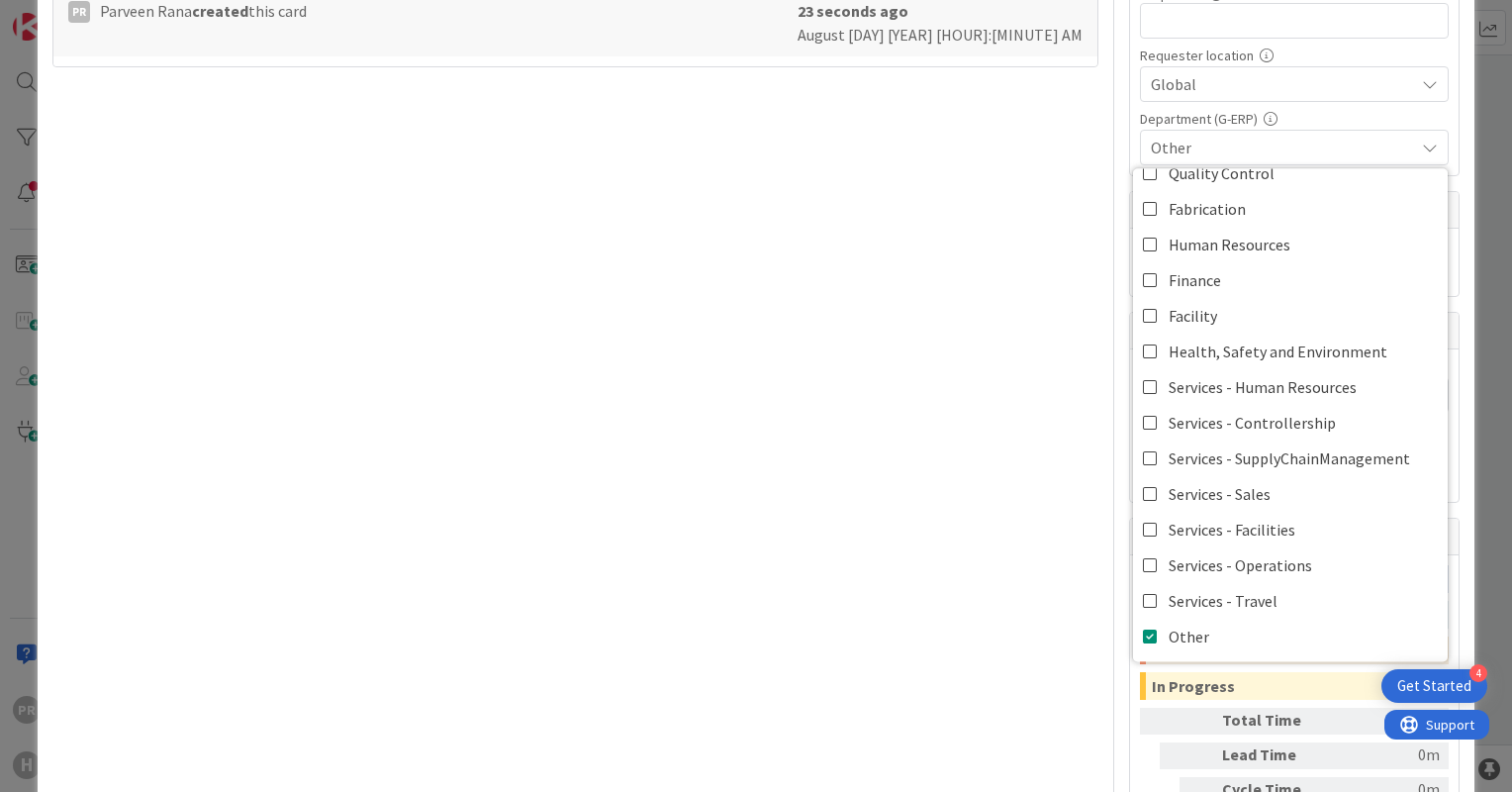 click on "Title 63 / 128 [SS] Isah Global - Remove Import User Groups via Excel function Description PR [FIRST] [LAST] just joined Owner Watchers General Change Tasks Add Checklist Links Add Link Comments Add Comment History All PR [FIRST] [LAST] created this card 23 seconds ago August [DAY] [YEAR] [HOUR]:[MINUTE] AM" at bounding box center [575, 145] 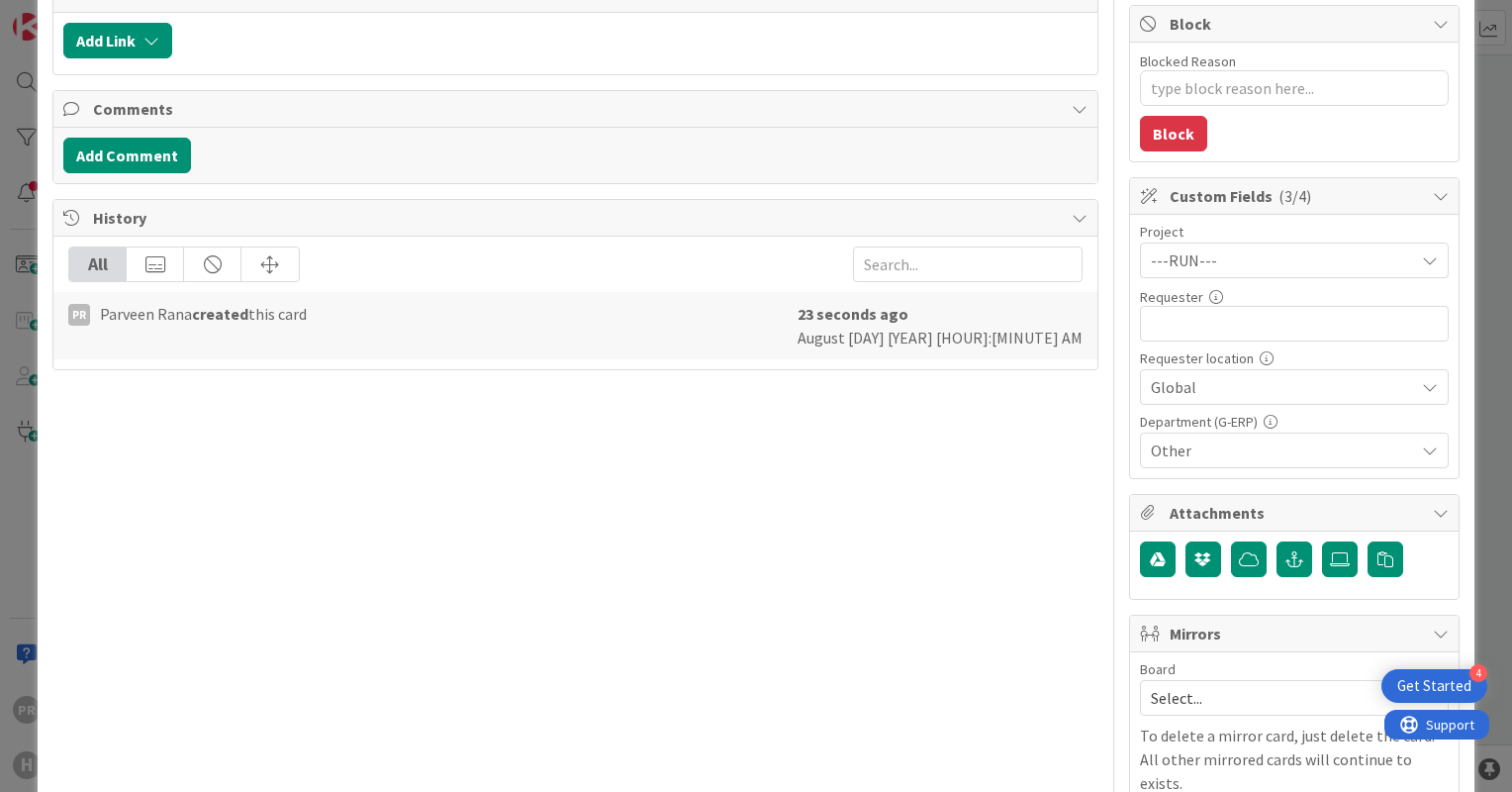 scroll, scrollTop: 376, scrollLeft: 0, axis: vertical 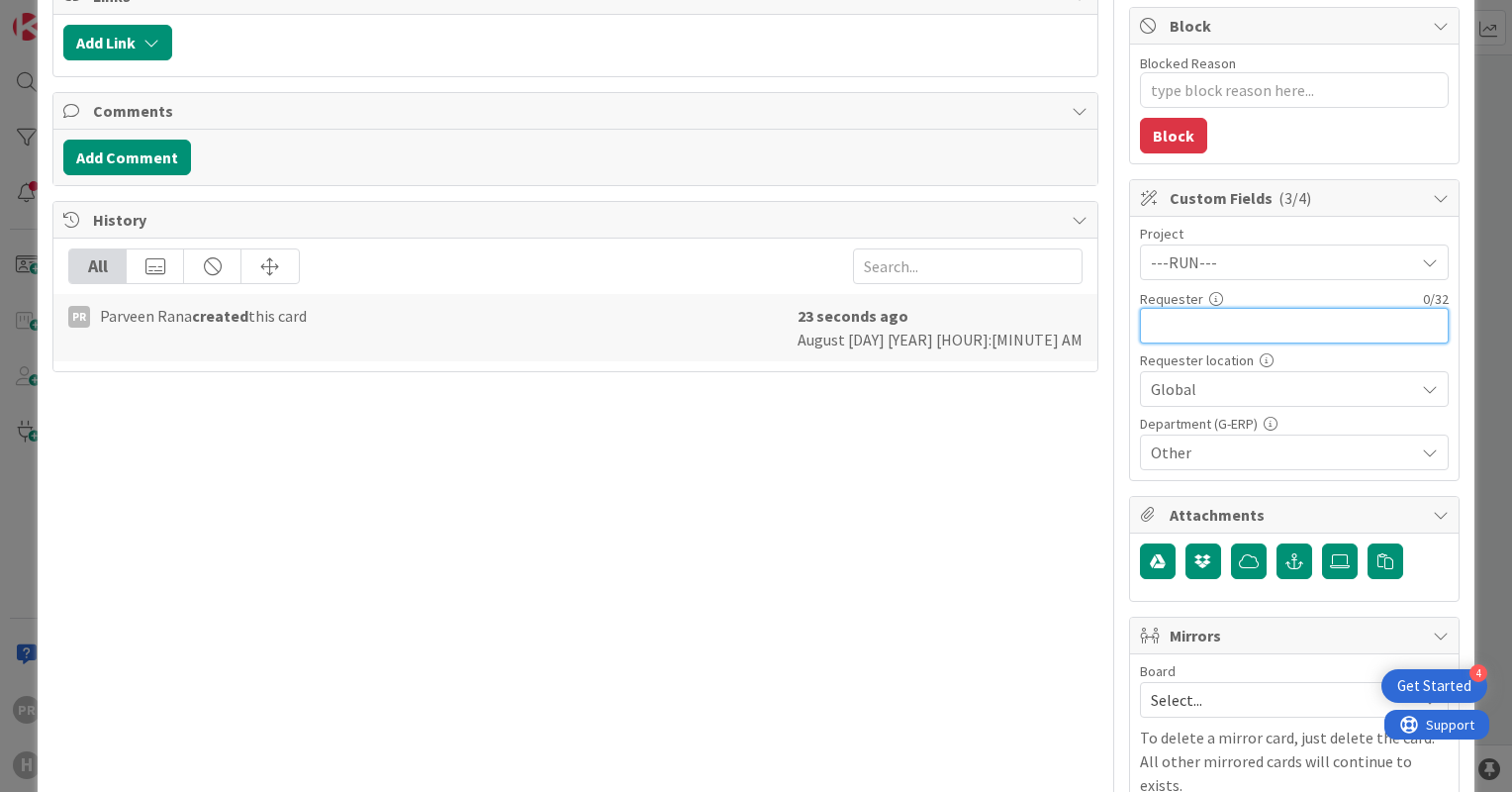 click at bounding box center (1294, 326) 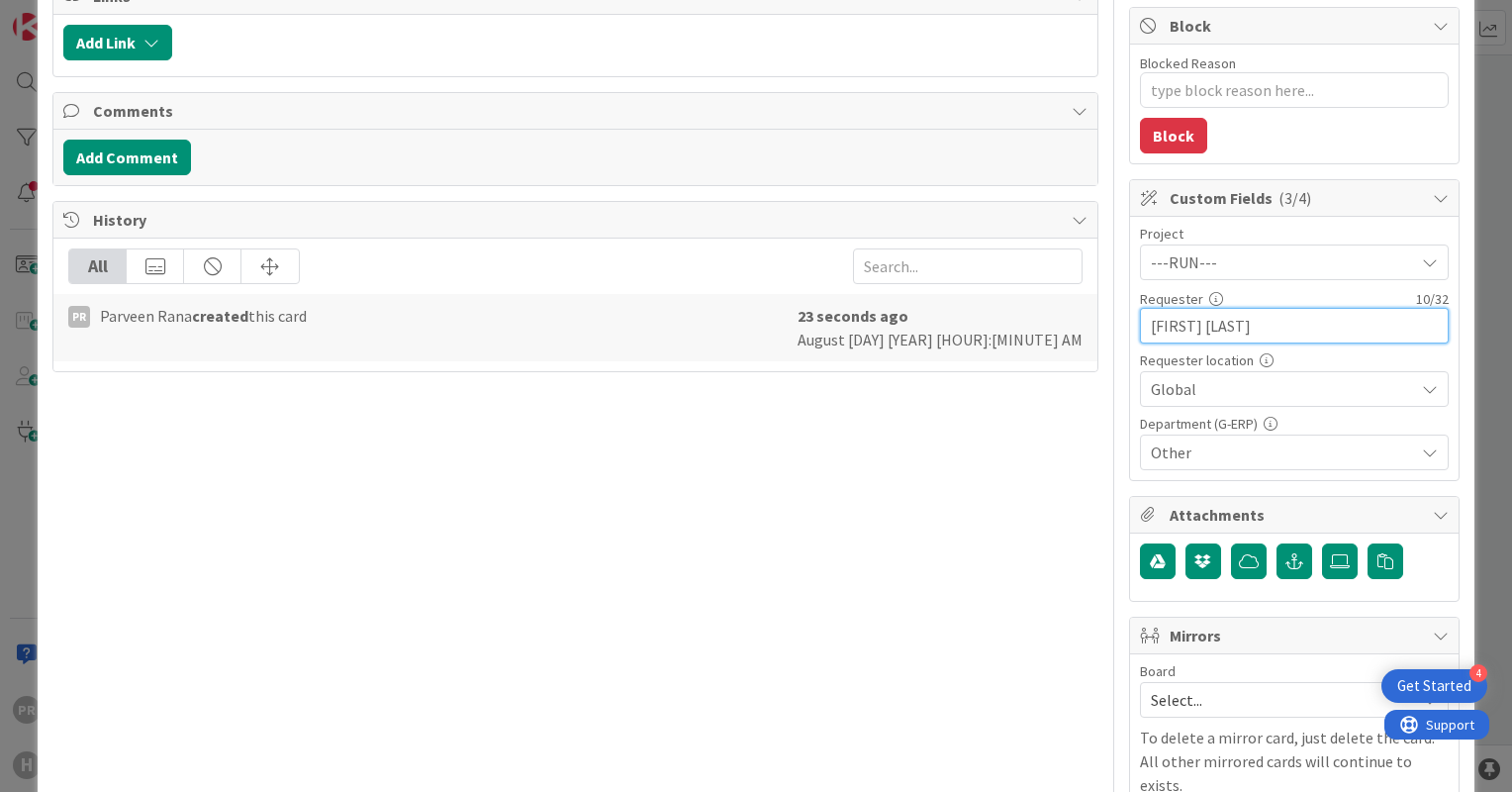 type on "Ben Francis" 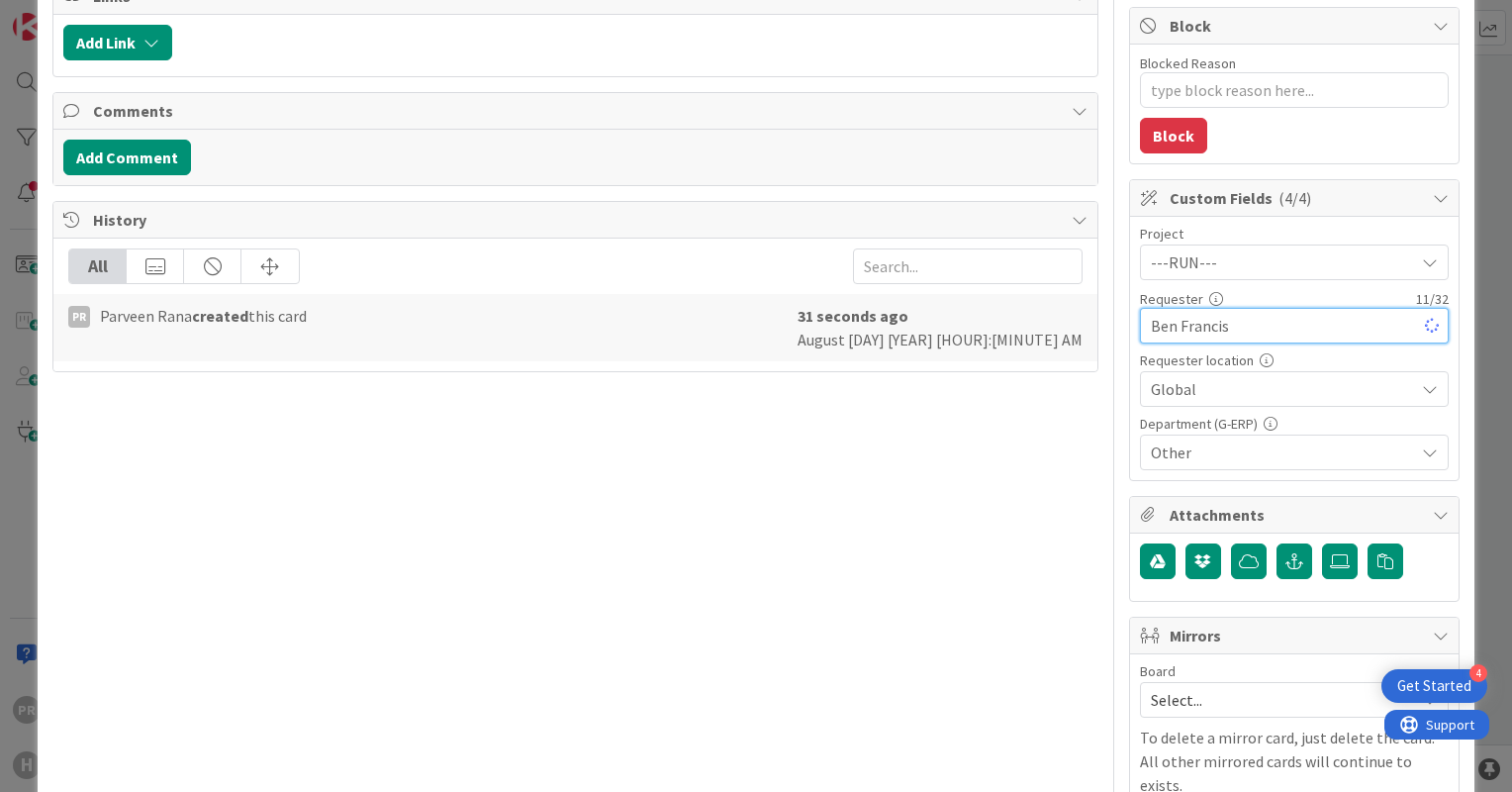 type on "x" 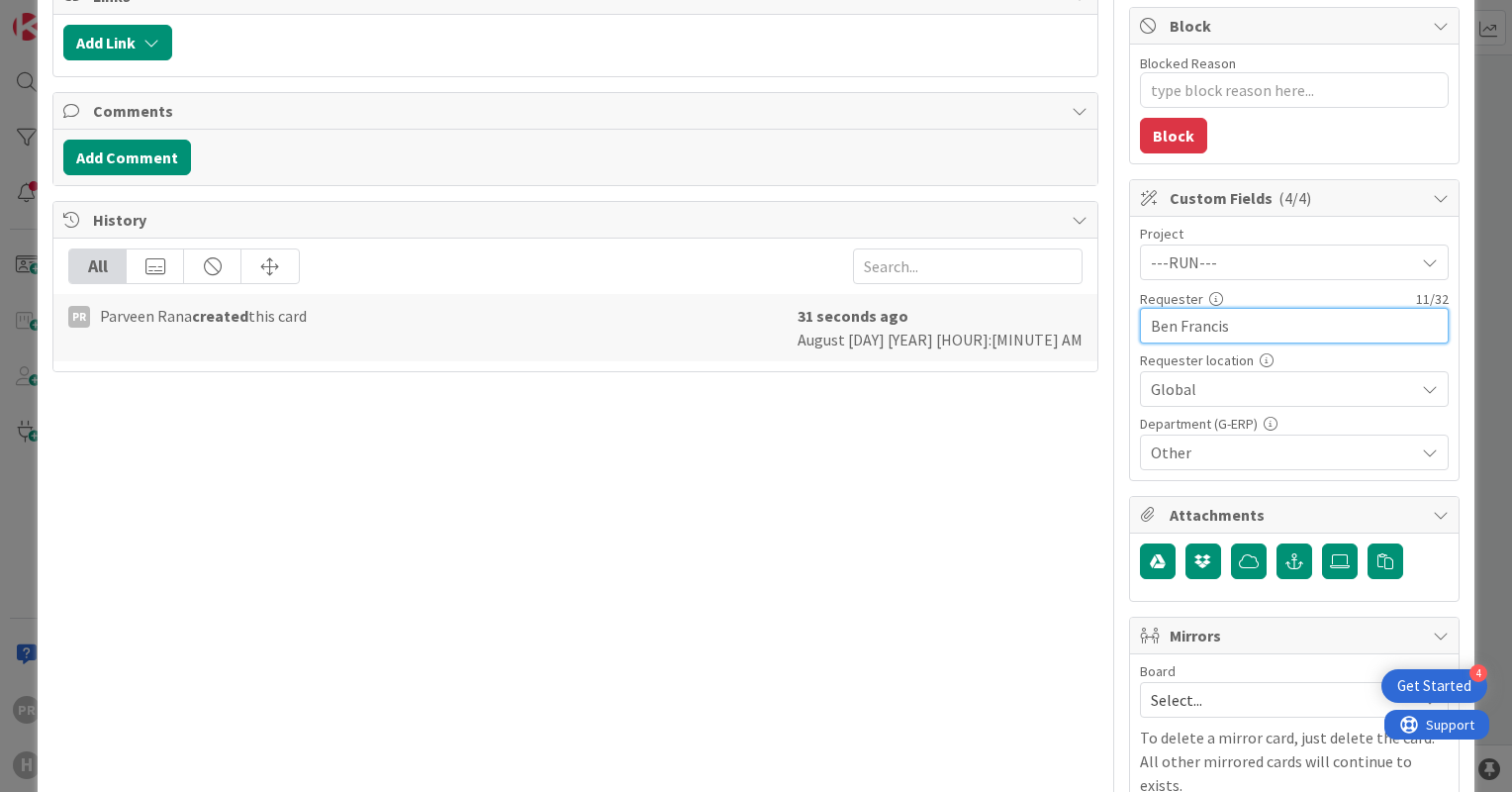 type on "Ben Francis" 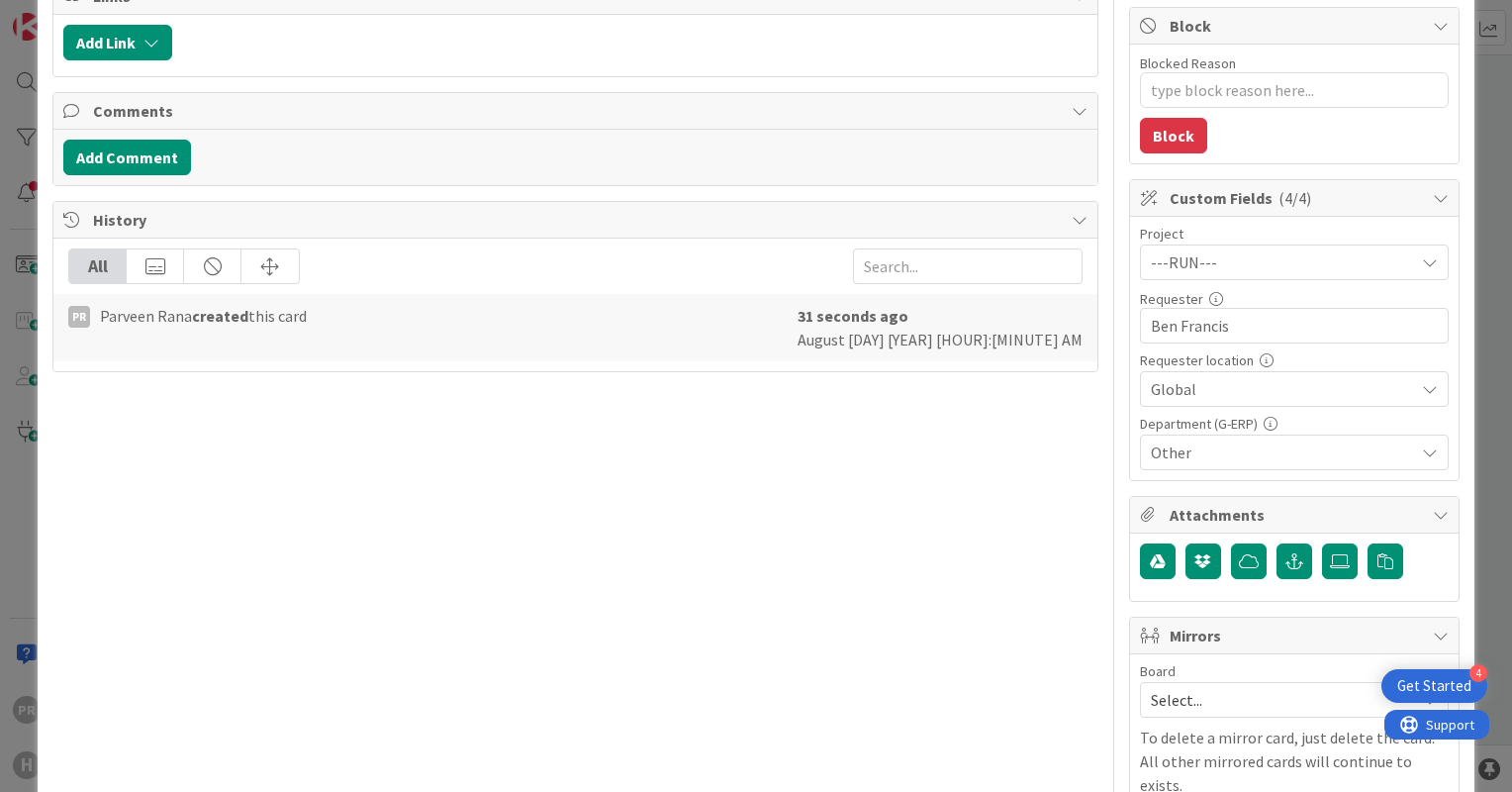 click on "ID  1597 Team ERP Backlog BFG Shared Service Title 63 / 128 [SS] Isah Global - Remove Import User Groups via Excel function Description PR   [FIRST] [LAST] just joined Owner Watchers General Change Tasks Add Checklist Links Add Link Comments Add Comment History All PR [FIRST] [LAST]  created  this card 31 seconds ago August 08 2025 7:36 AM" at bounding box center (575, 449) 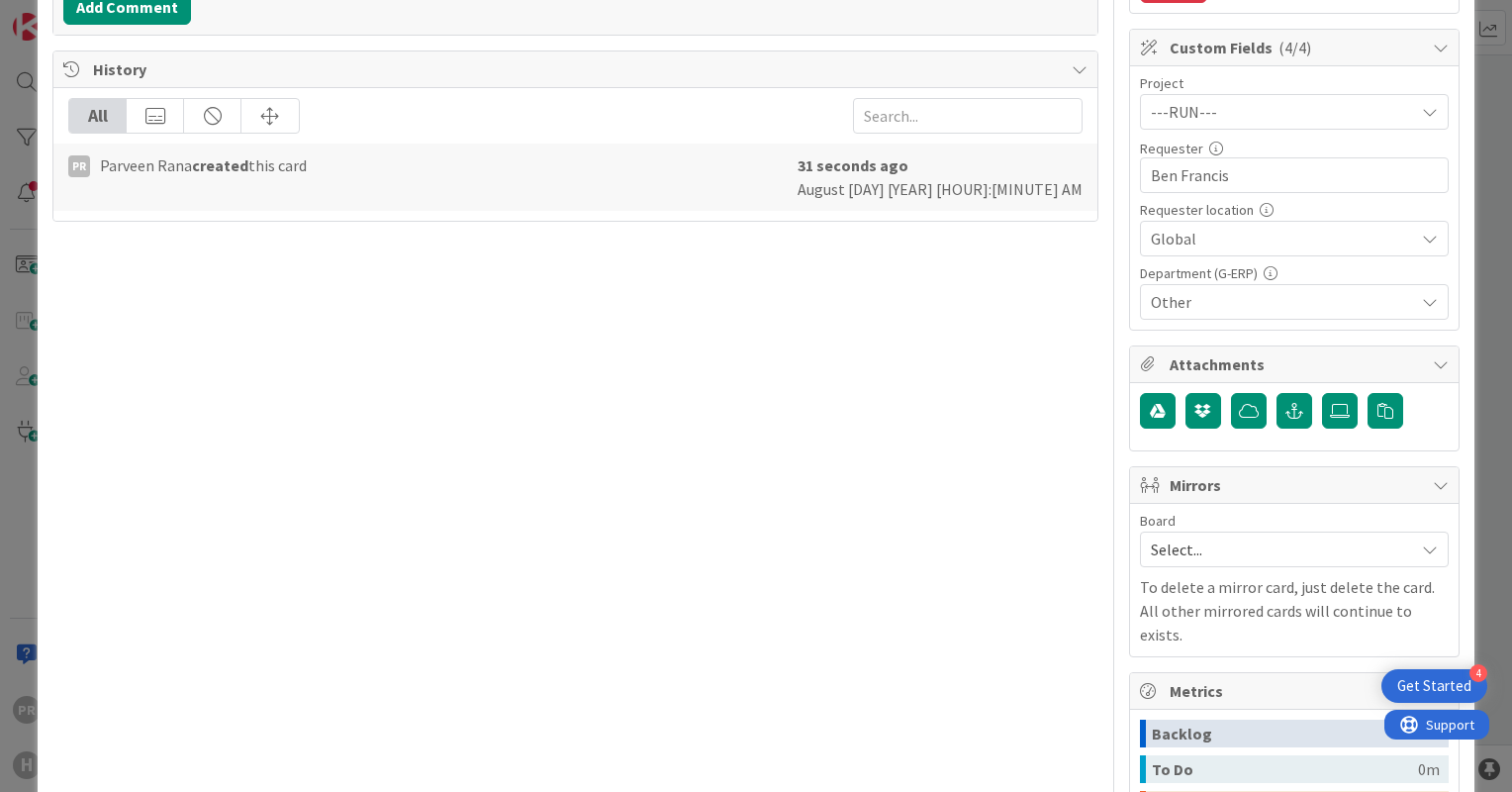 scroll, scrollTop: 0, scrollLeft: 0, axis: both 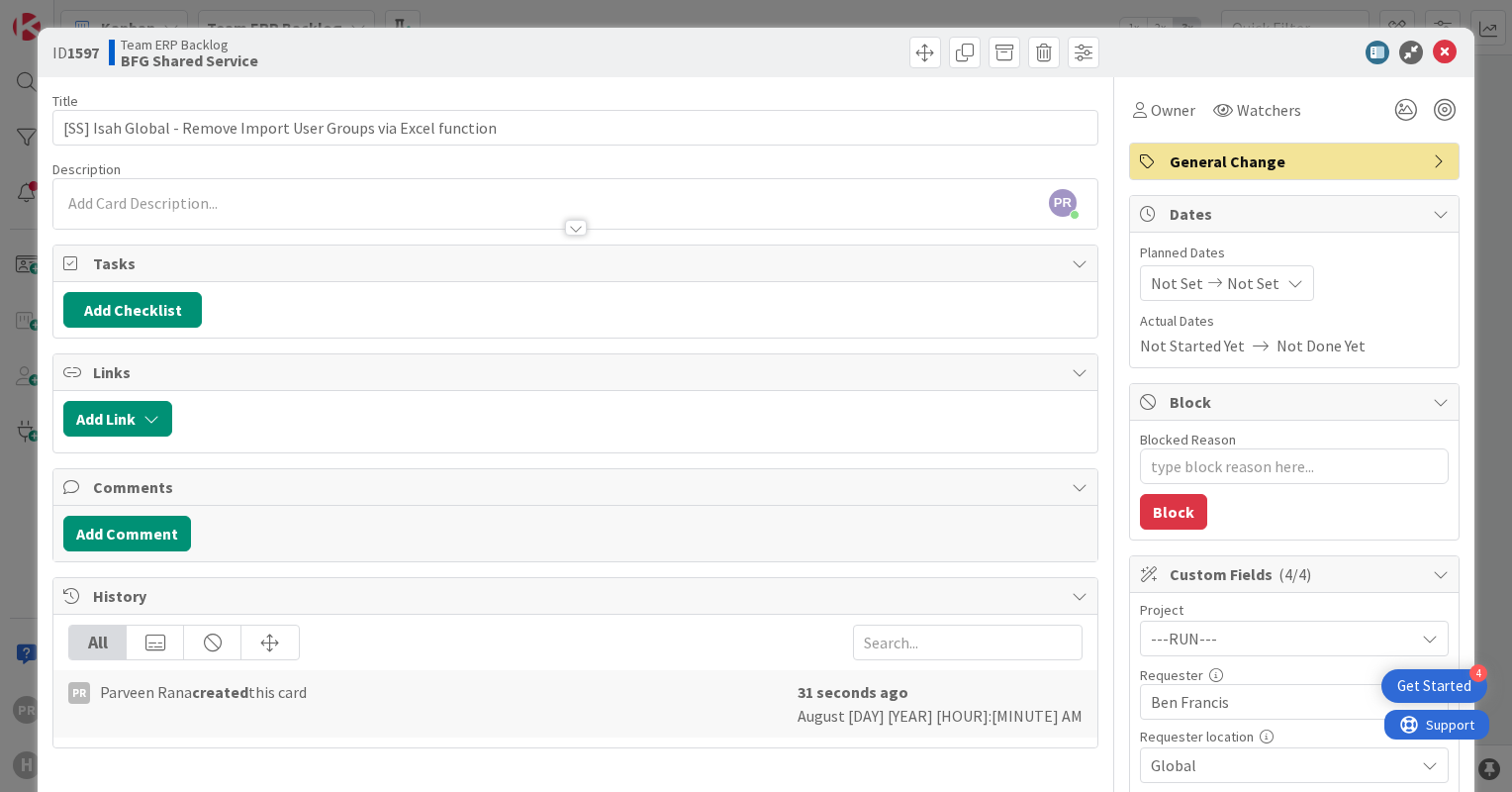 click at bounding box center (575, 218) 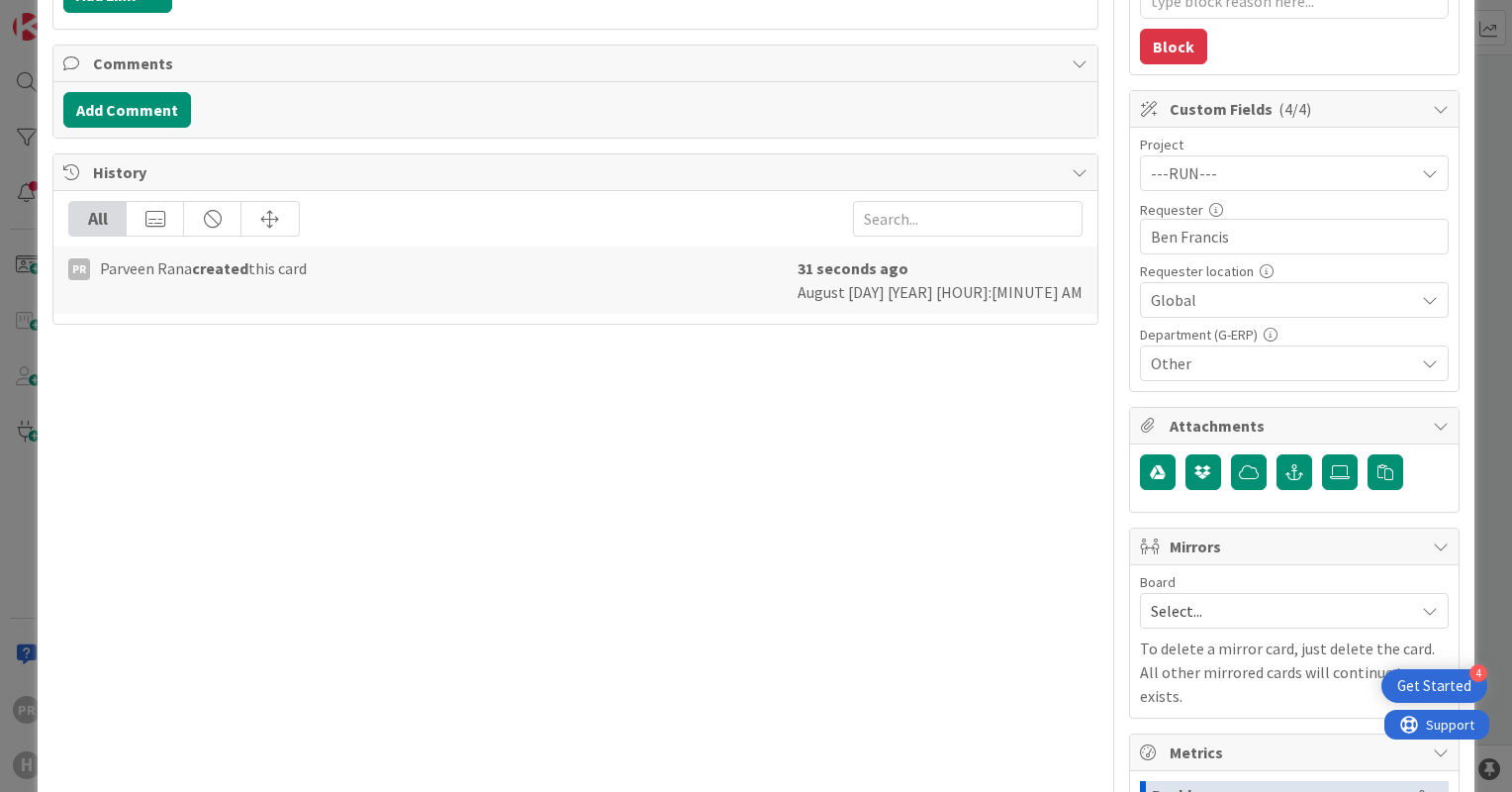 scroll, scrollTop: 481, scrollLeft: 0, axis: vertical 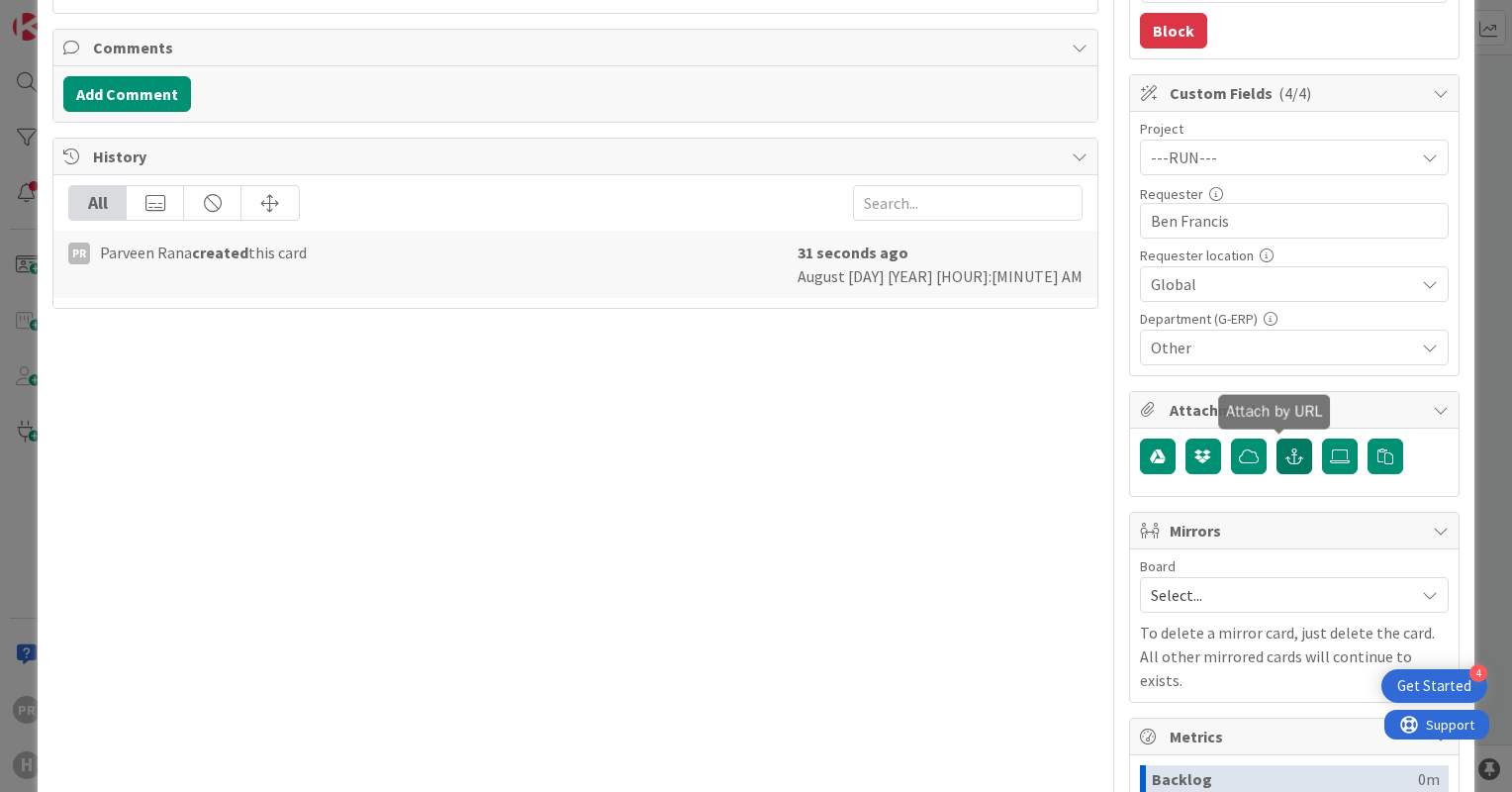 click at bounding box center (1294, 456) 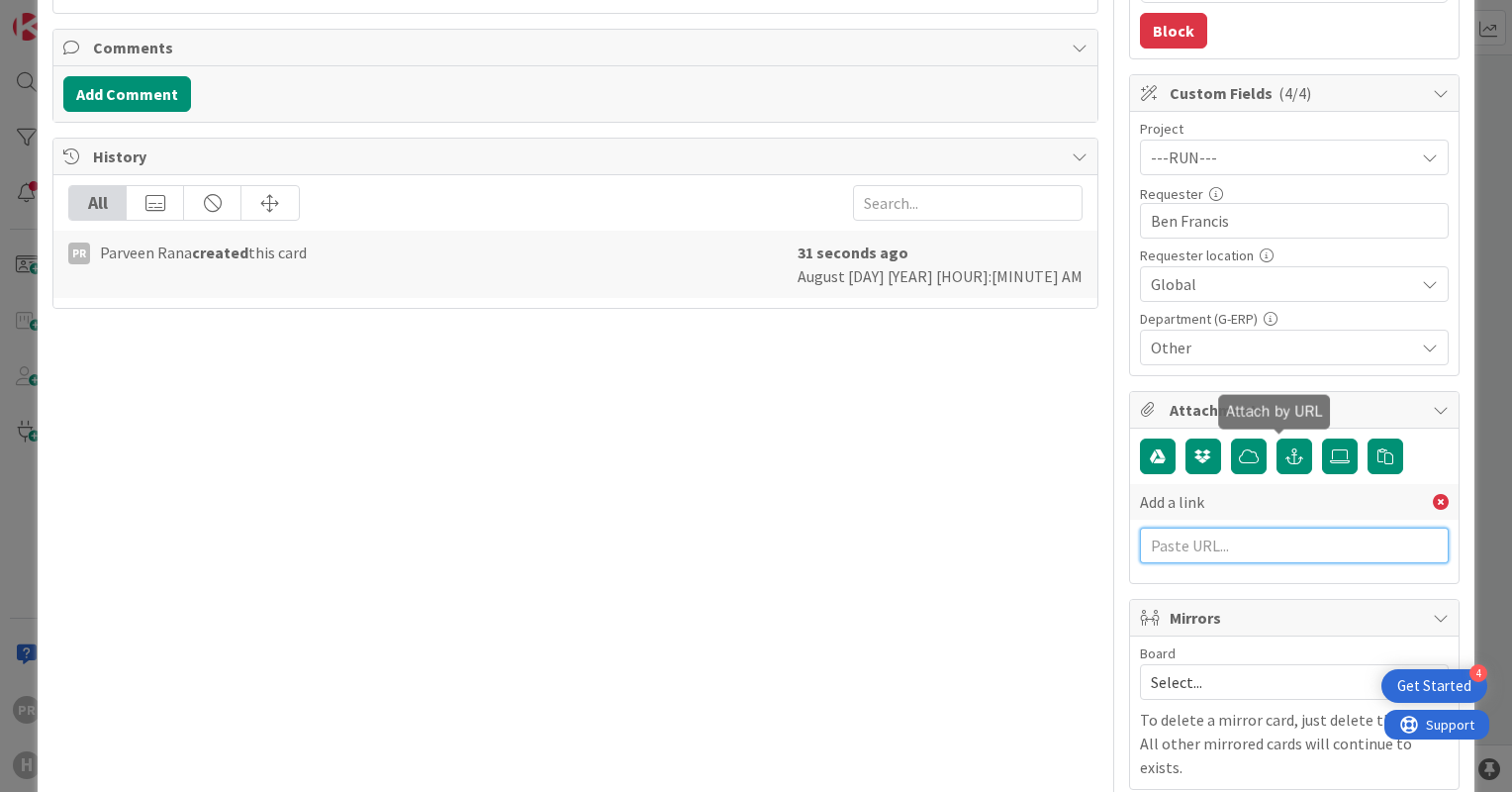 click at bounding box center [1294, 545] 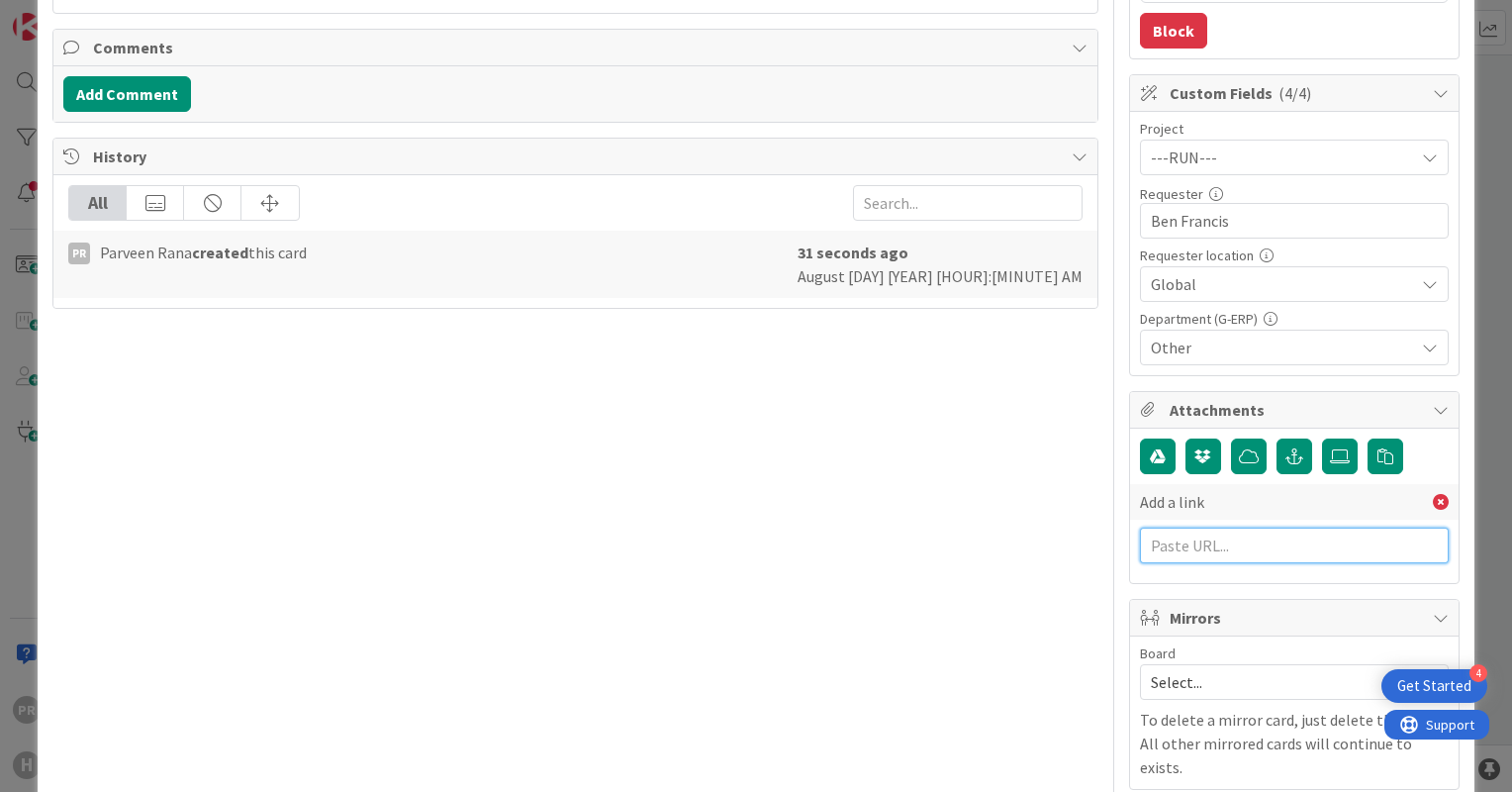 paste on "https://huisman-smartit.onbmc.com/smartit/app/#/workorder/AGGF4KX6HRENQATA883FTA883FF33N" 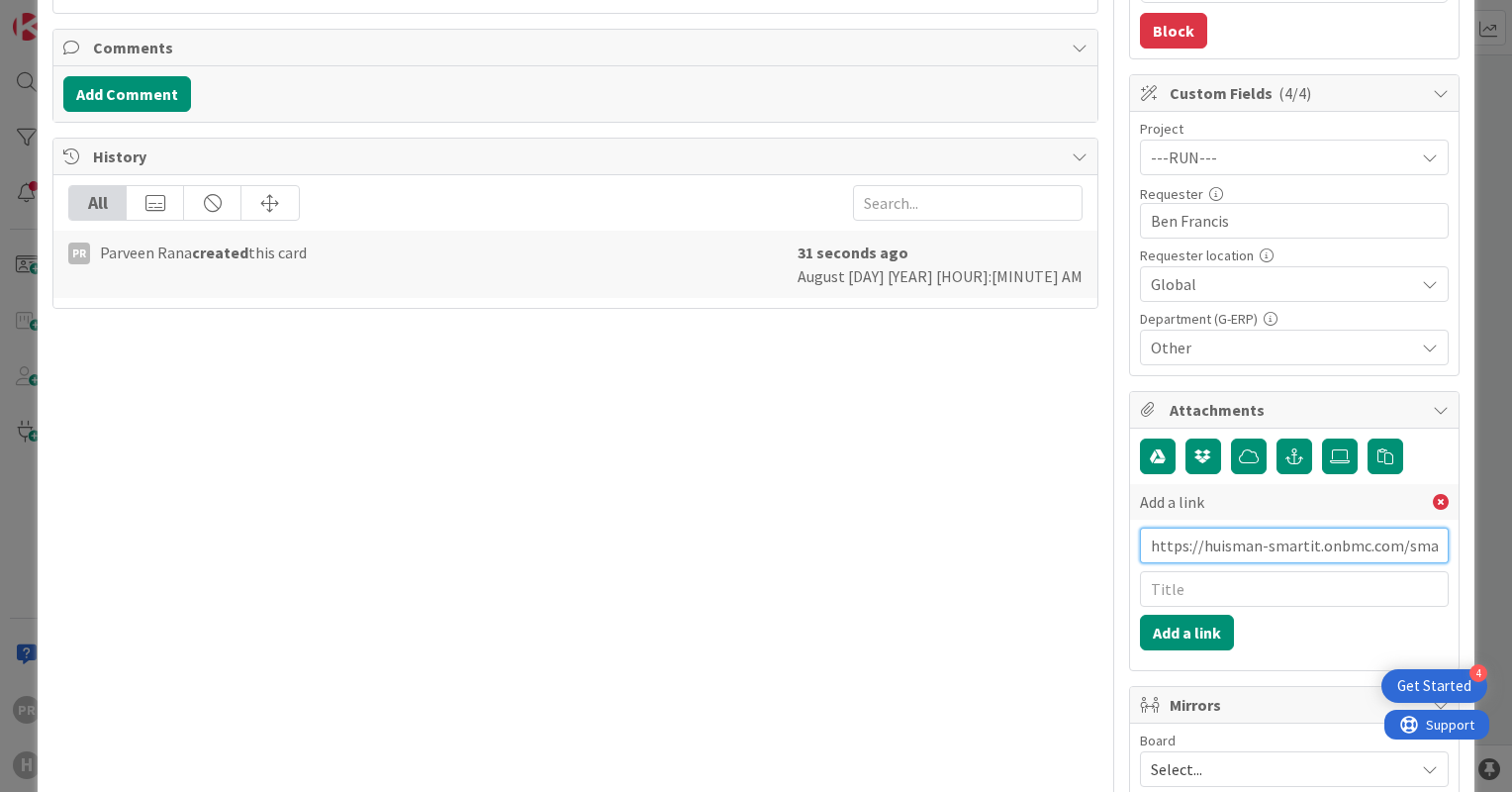 scroll, scrollTop: 0, scrollLeft: 385, axis: horizontal 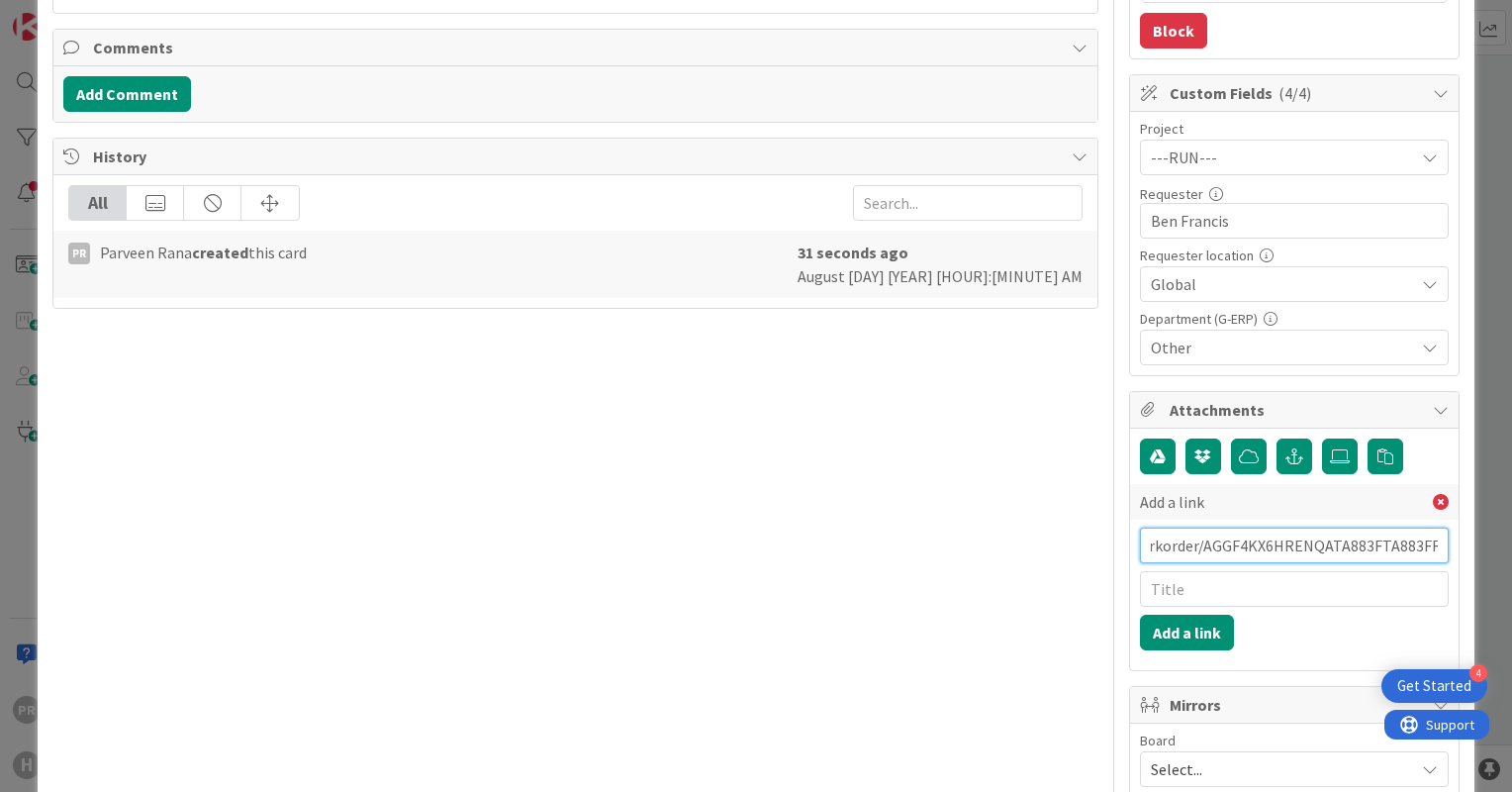 type on "https://huisman-smartit.onbmc.com/smartit/app/#/workorder/AGGF4KX6HRENQATA883FTA883FF33N" 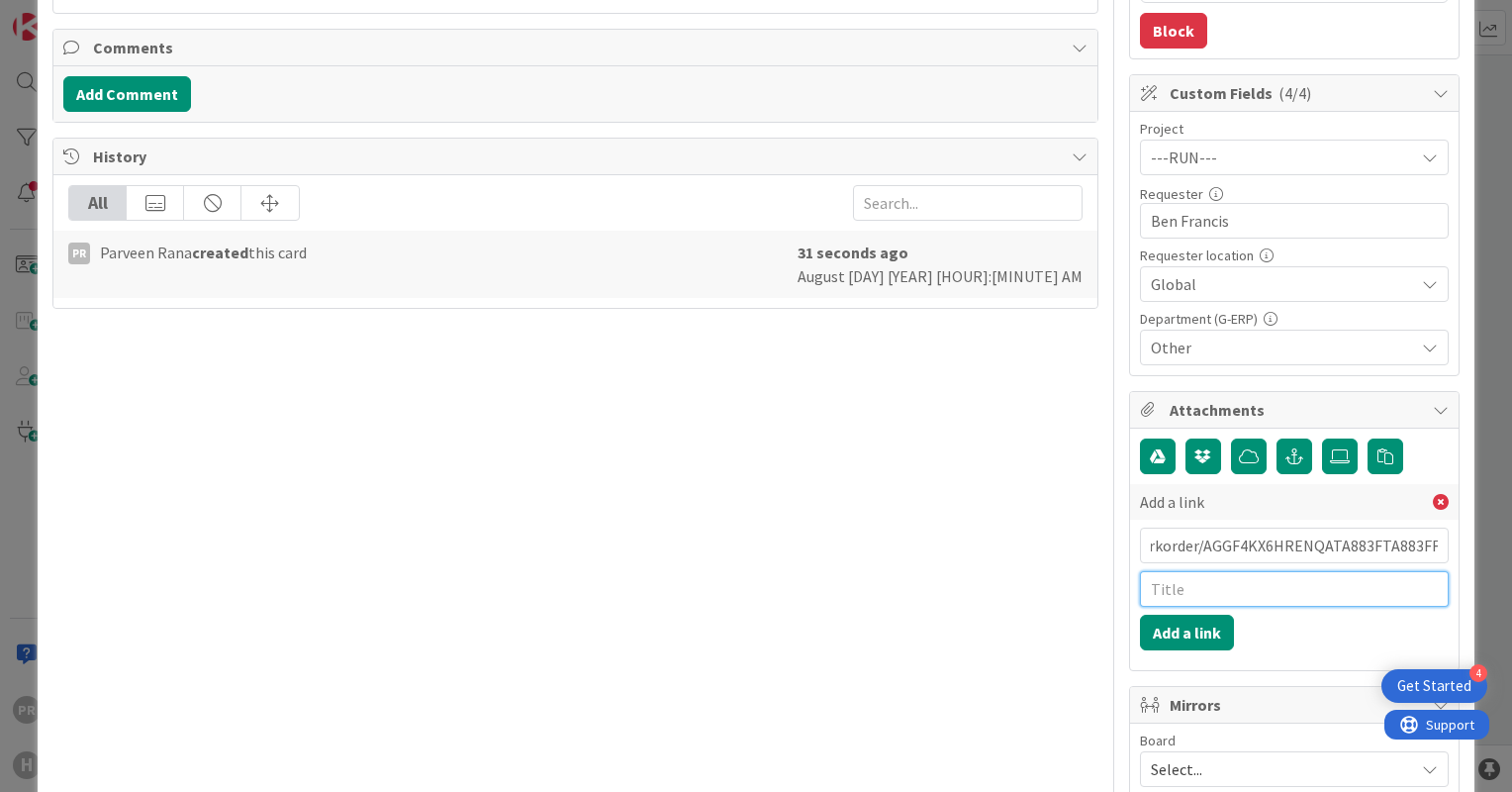 scroll, scrollTop: 0, scrollLeft: 0, axis: both 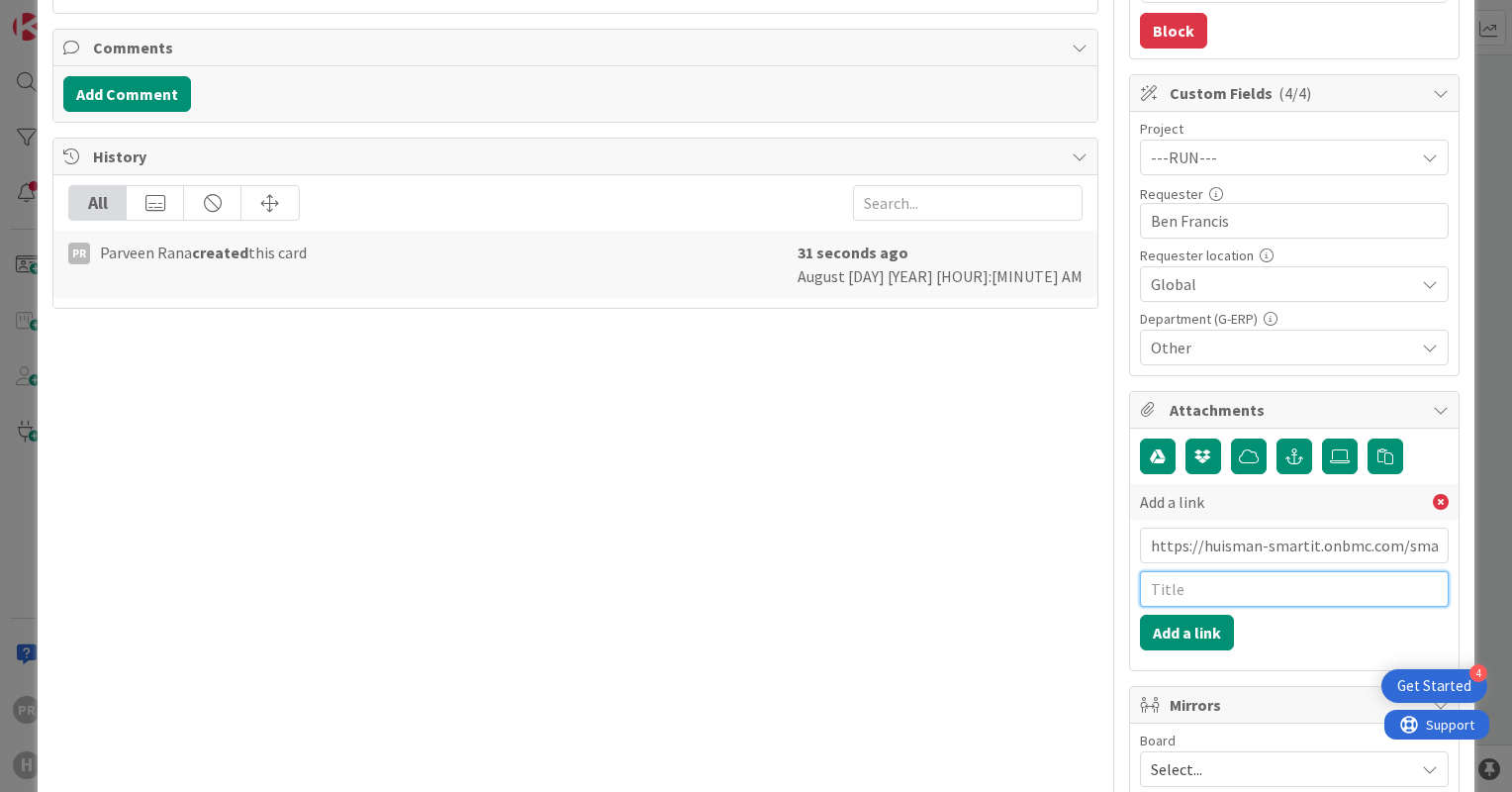 click at bounding box center (1294, 589) 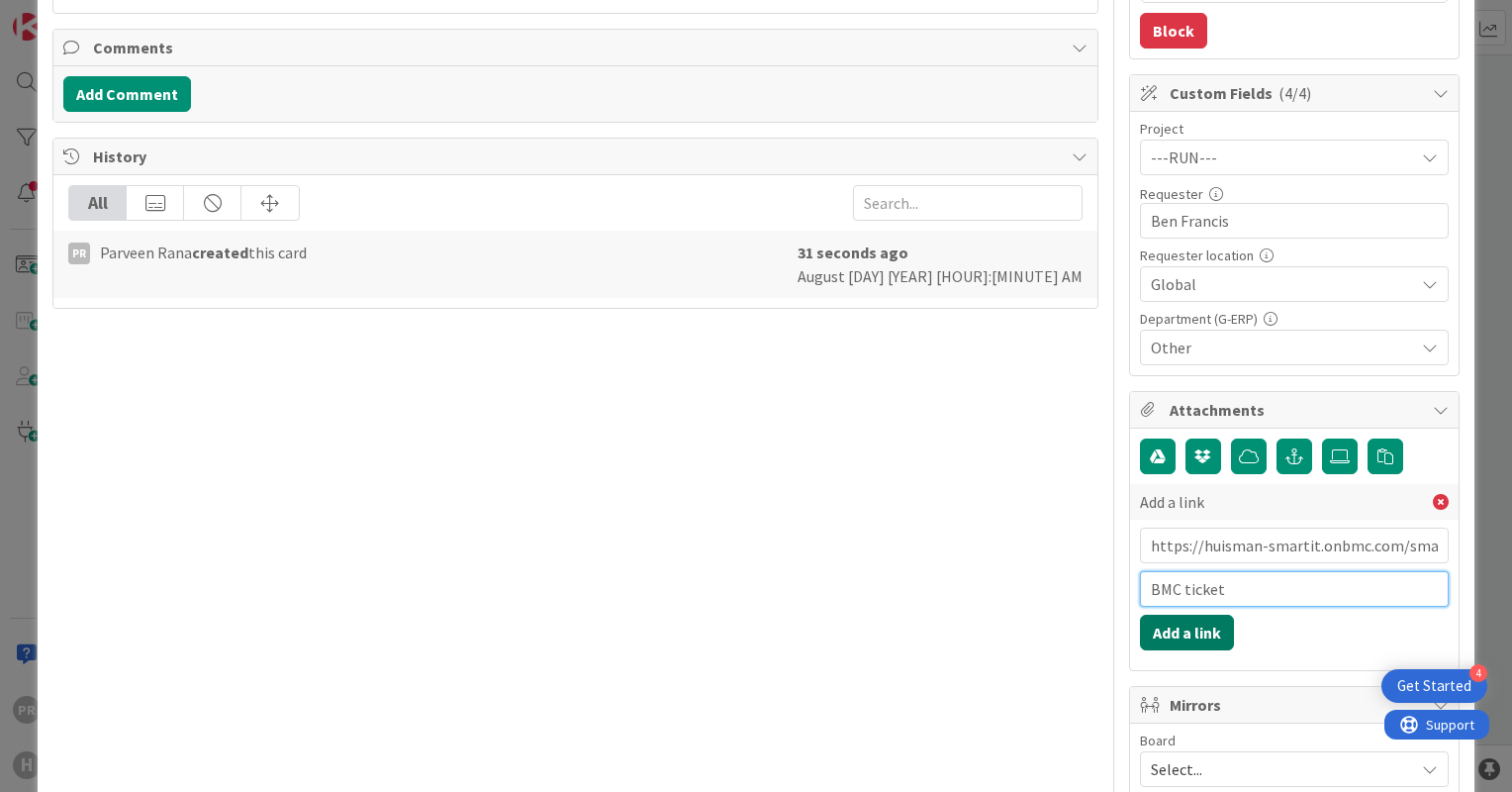 type on "BMC ticket" 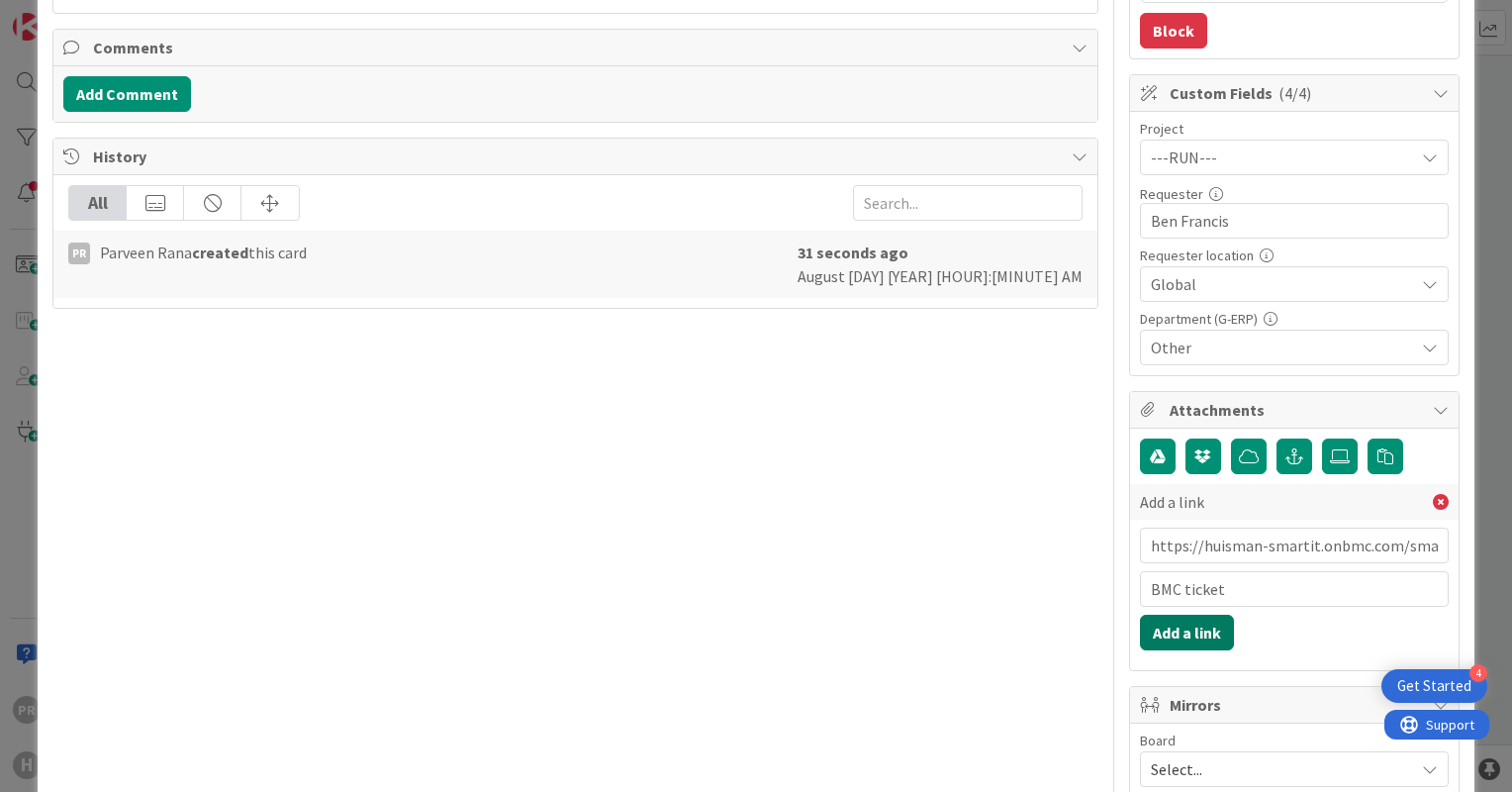 click on "Add a link" at bounding box center (1186, 633) 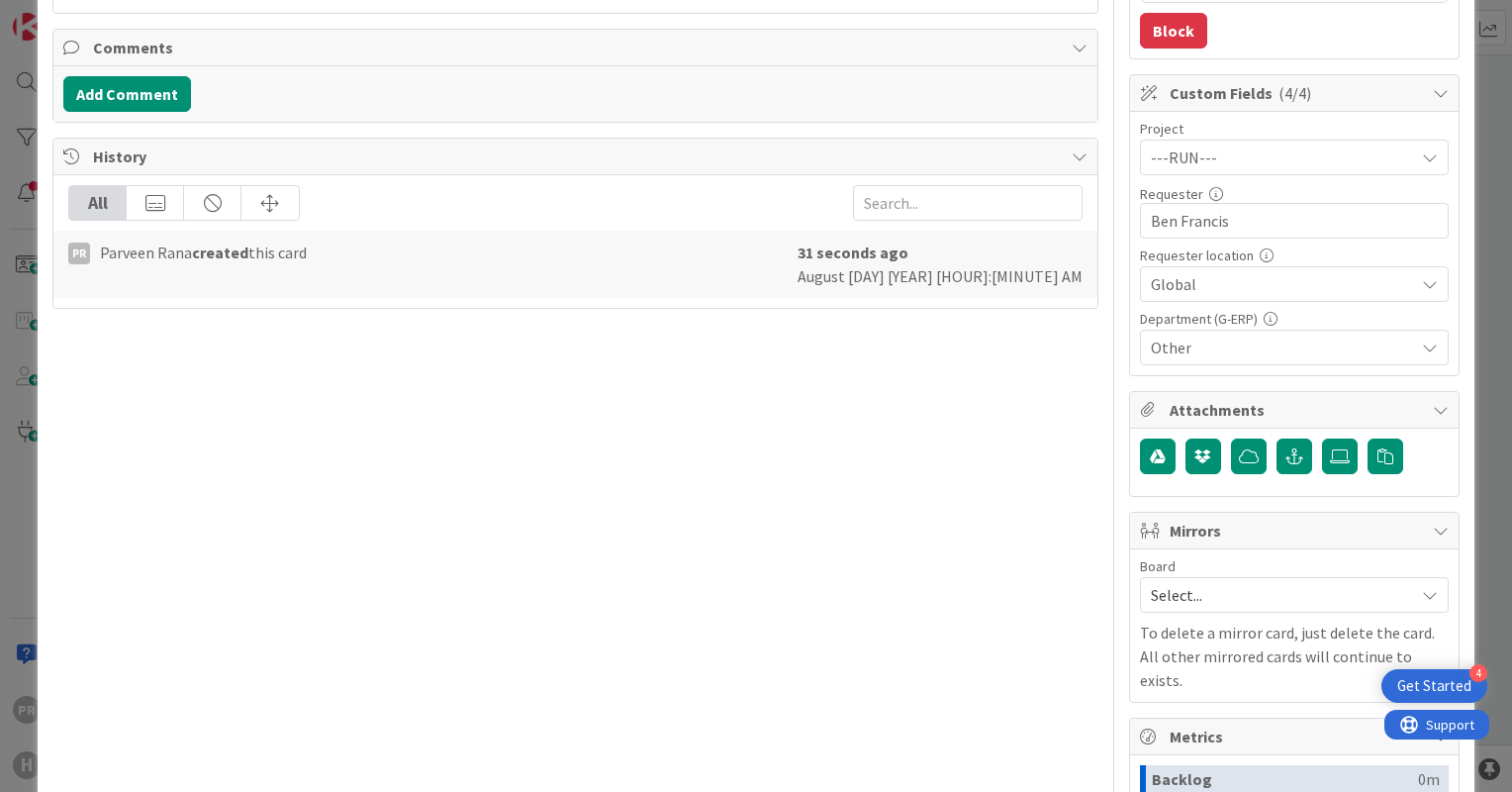 type on "x" 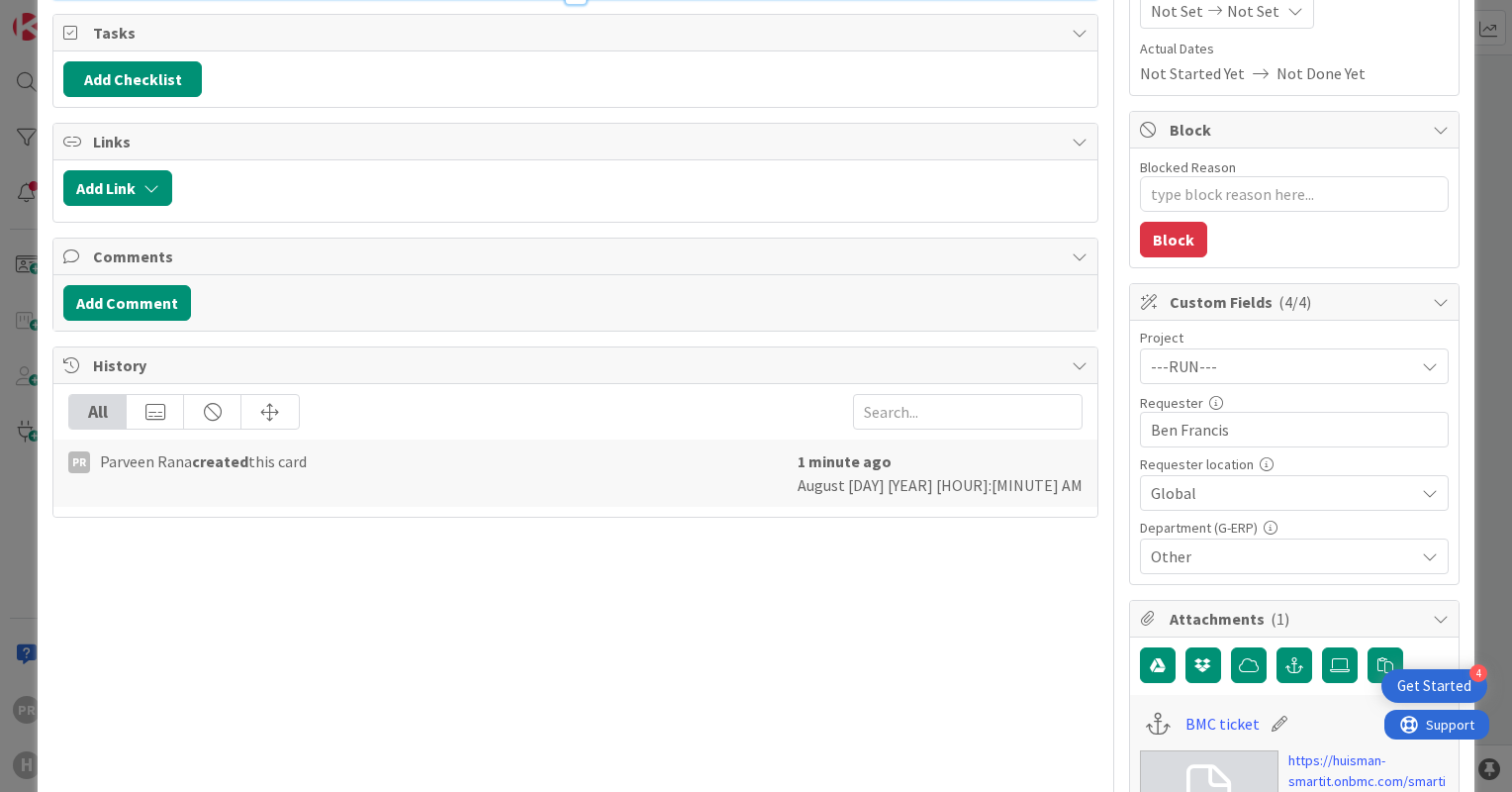 scroll, scrollTop: 0, scrollLeft: 0, axis: both 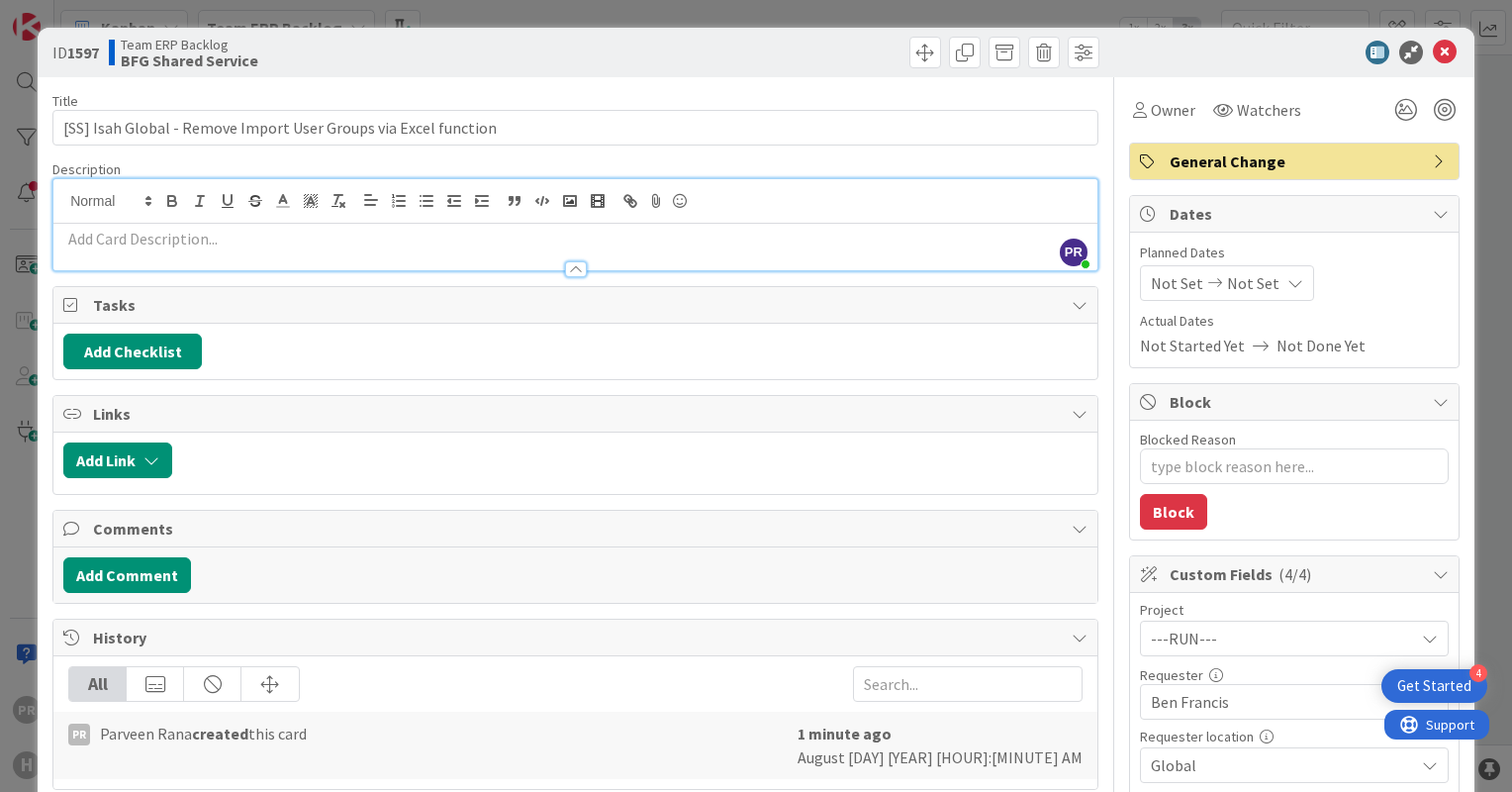 click at bounding box center (575, 239) 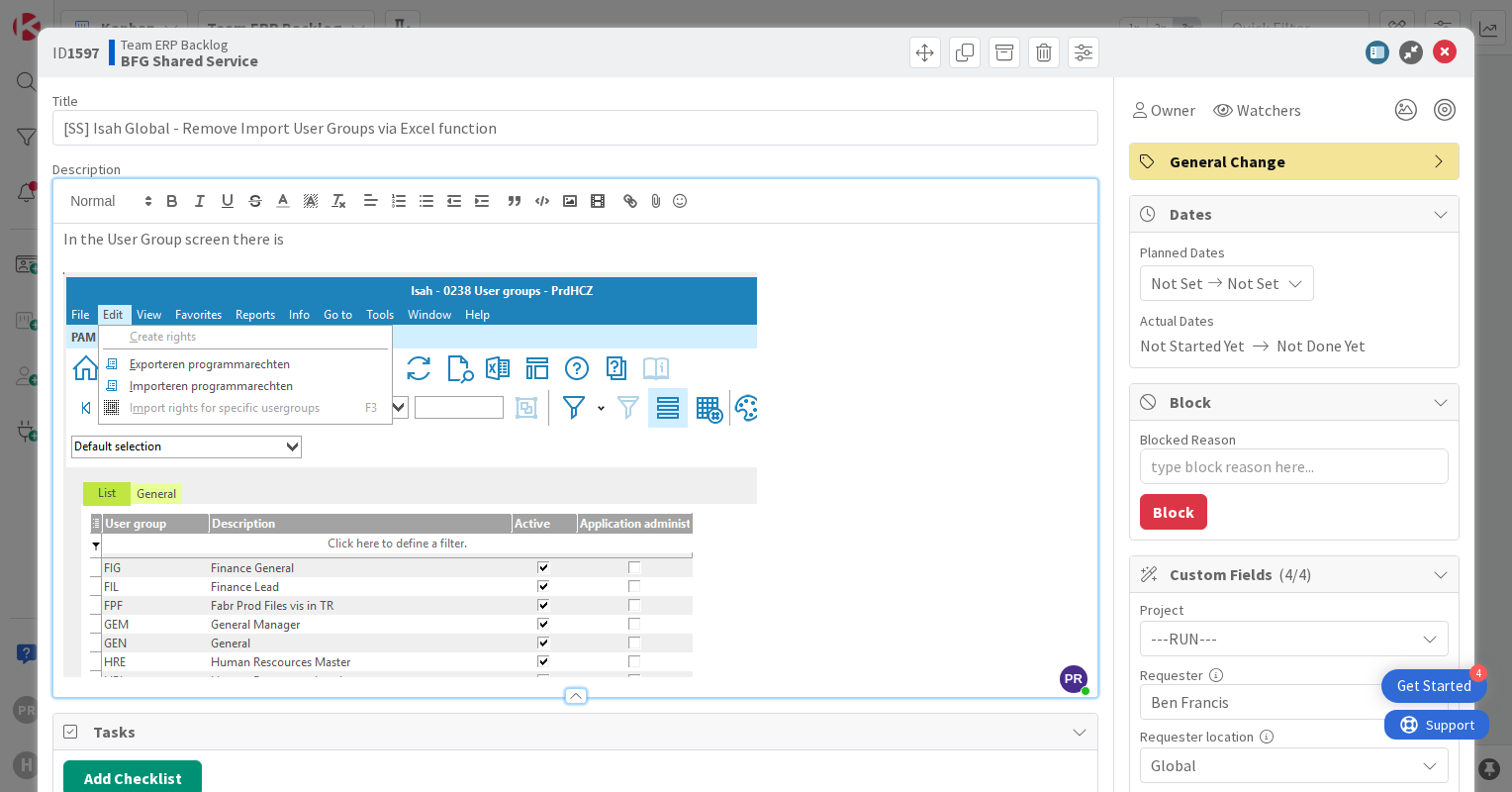 click on "In the User Group screen there is" at bounding box center [575, 239] 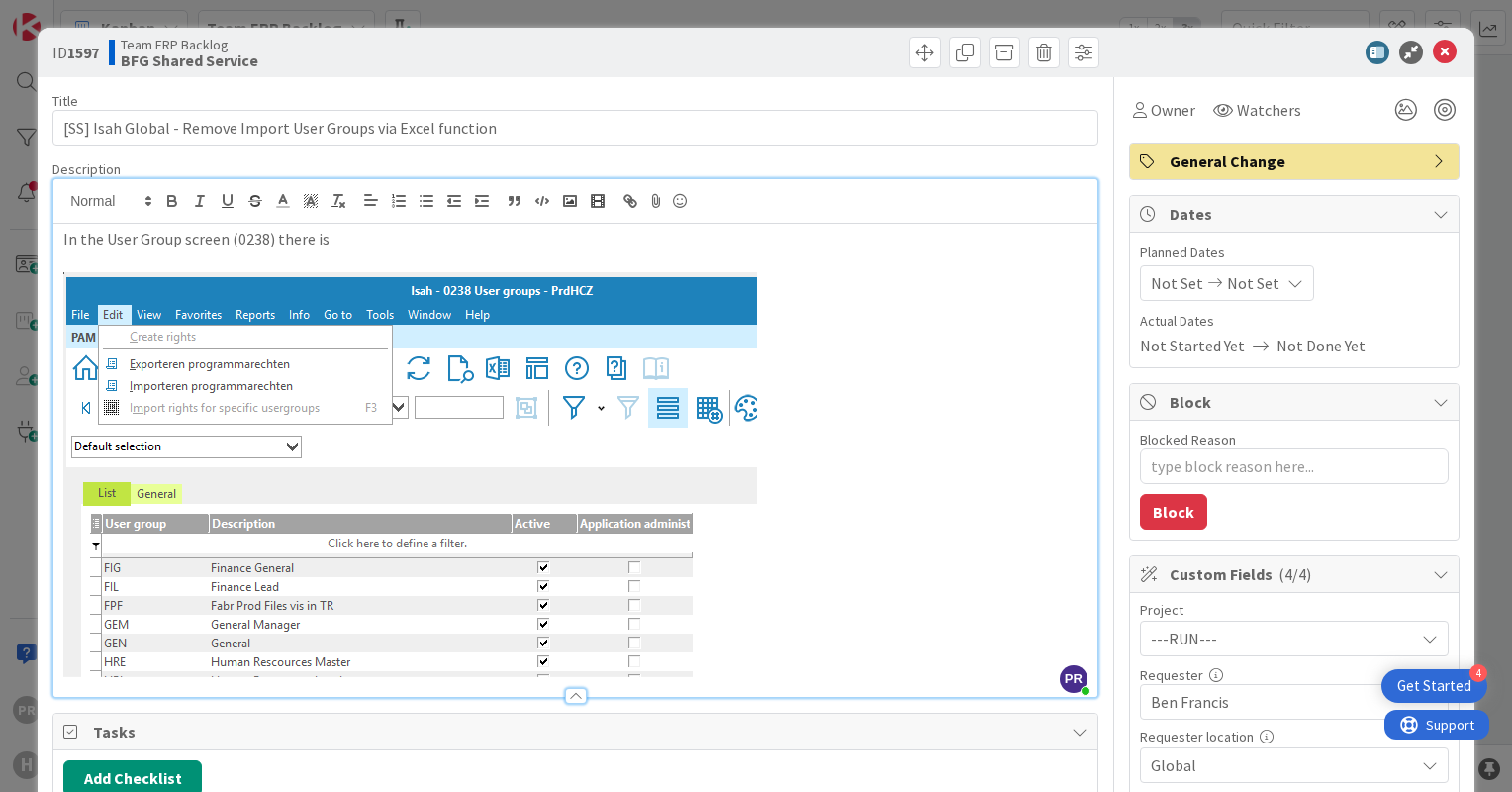click on "In the User Group screen (0238) there is" at bounding box center [575, 239] 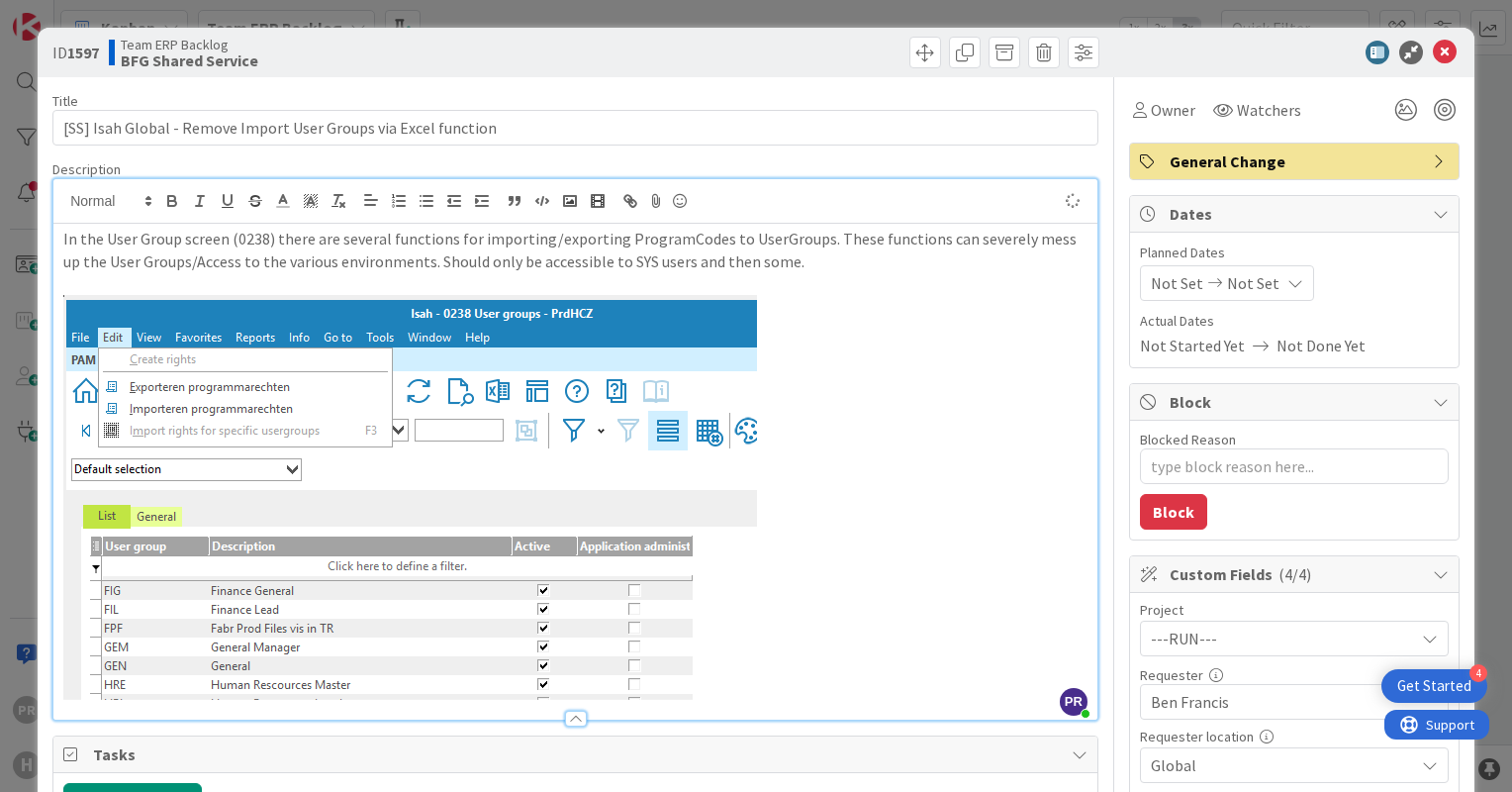 type on "x" 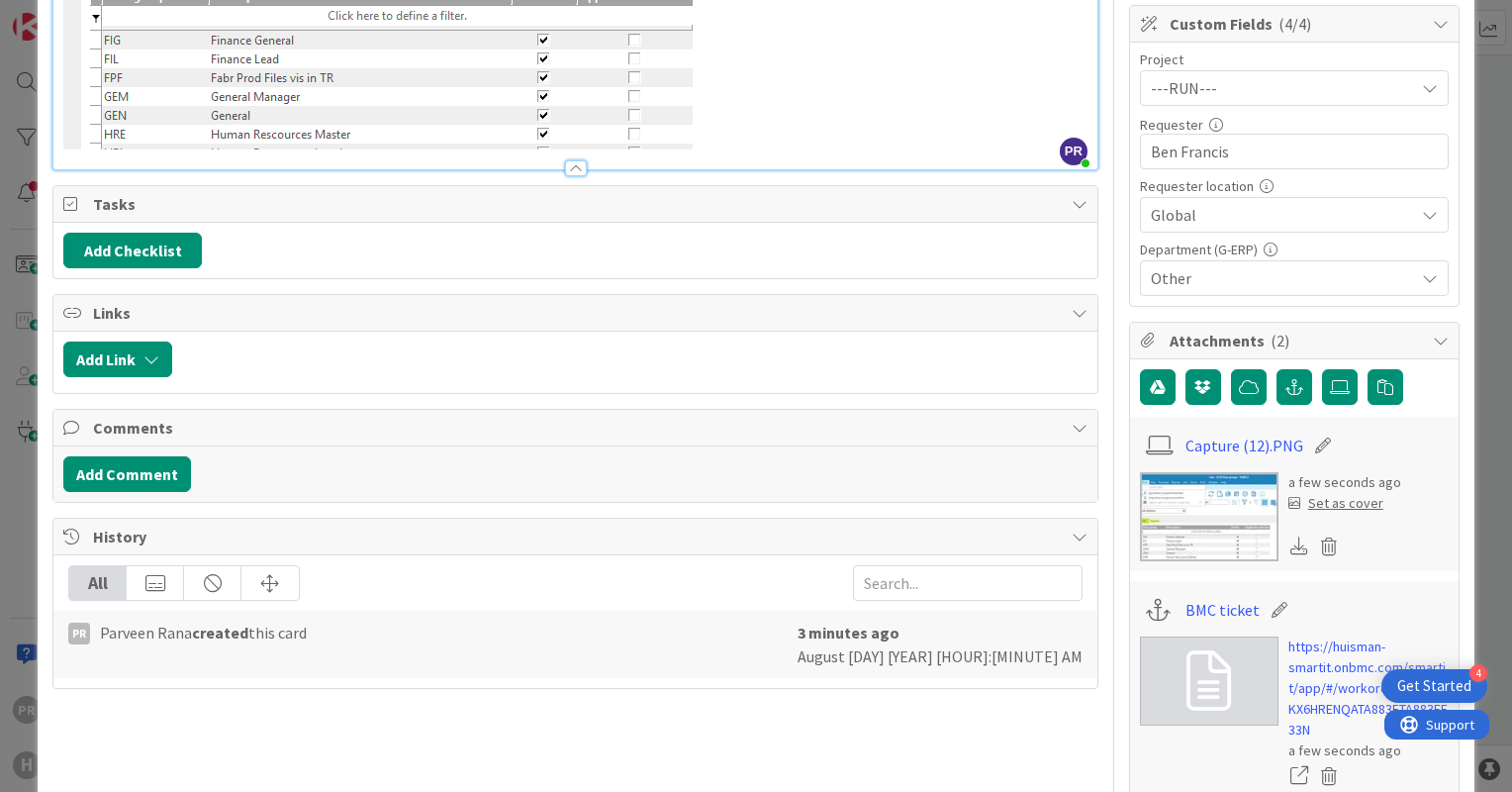 scroll, scrollTop: 550, scrollLeft: 0, axis: vertical 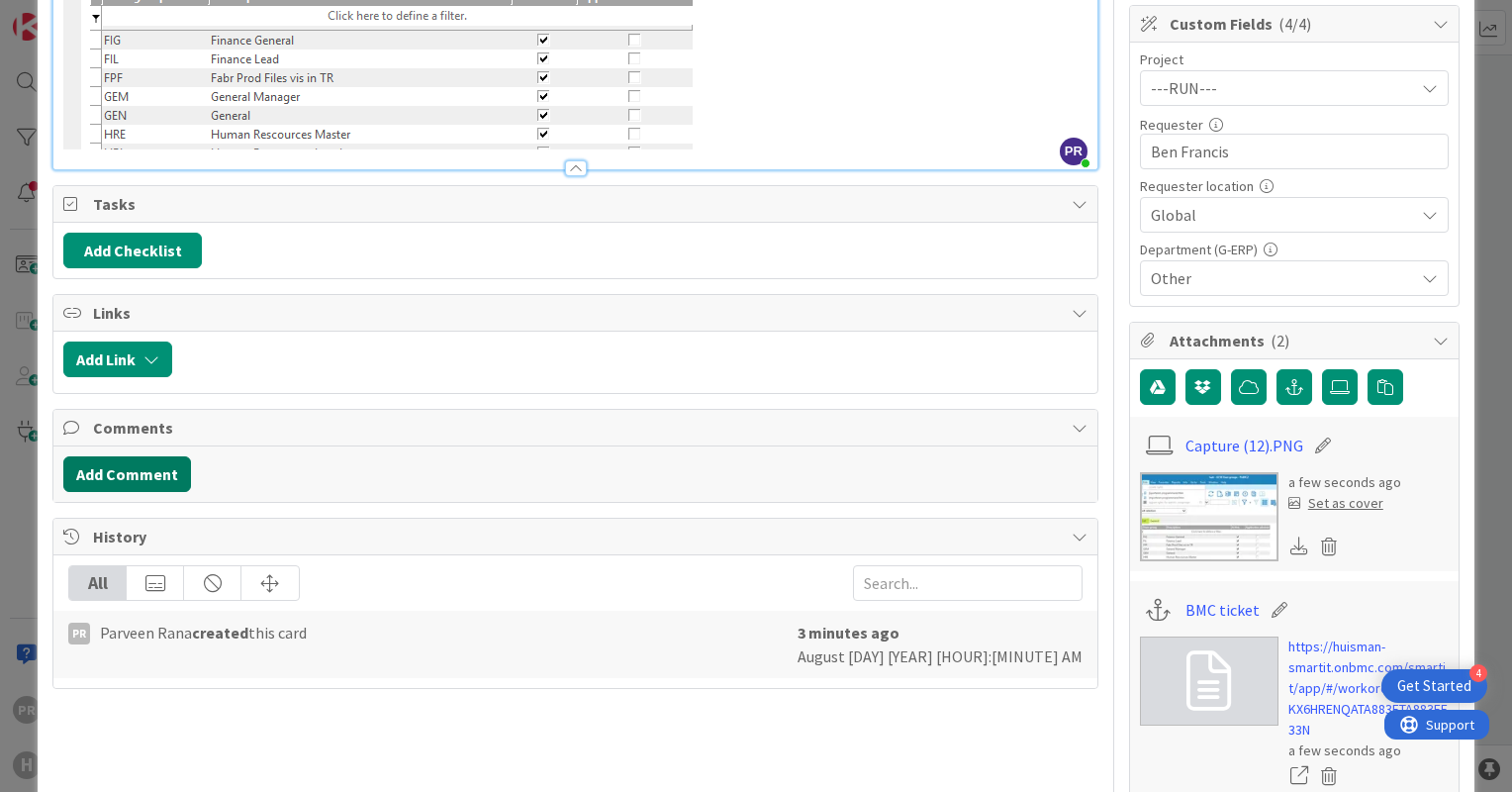 click on "Add Comment" at bounding box center [127, 474] 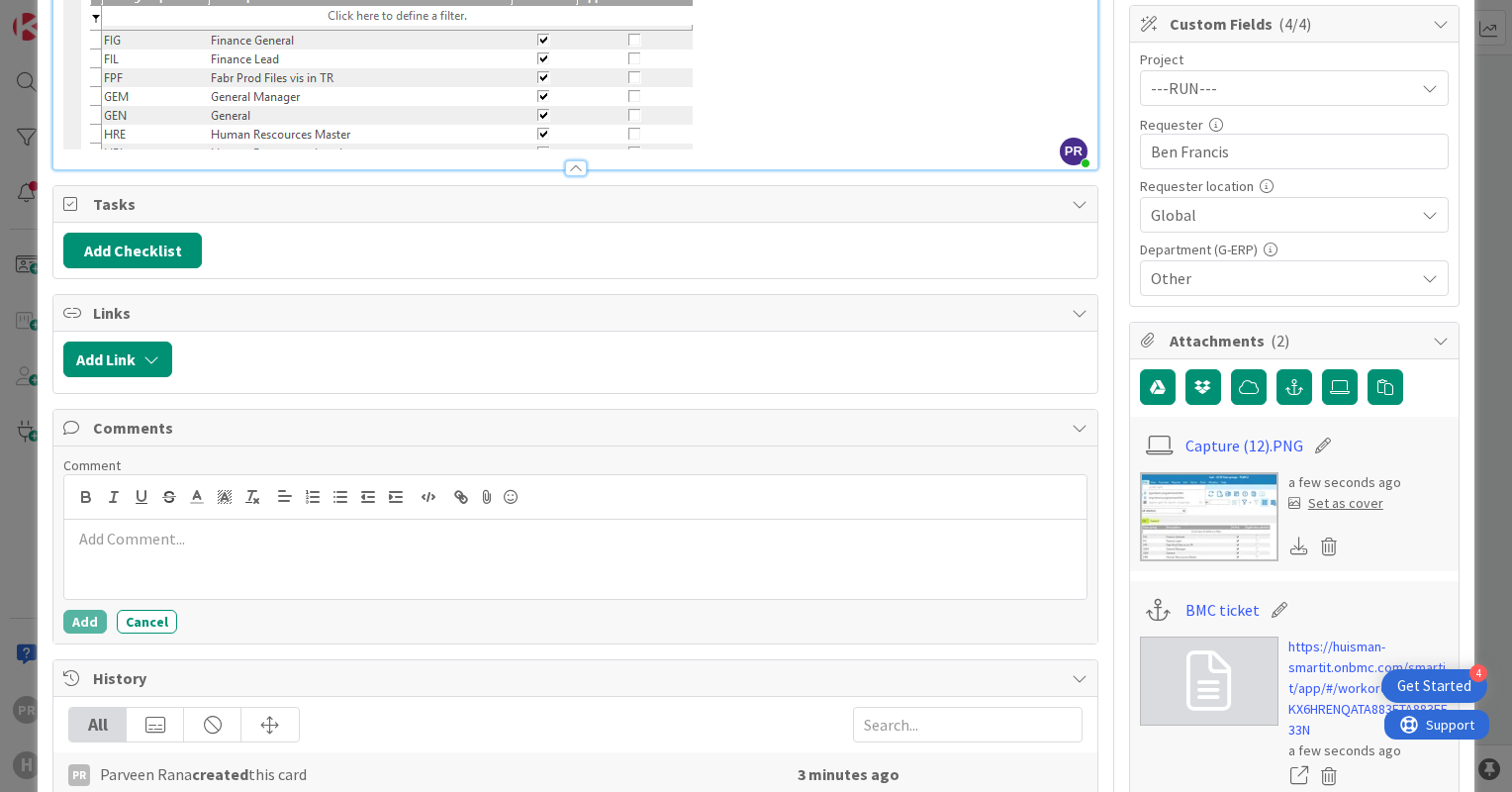 click at bounding box center [575, 539] 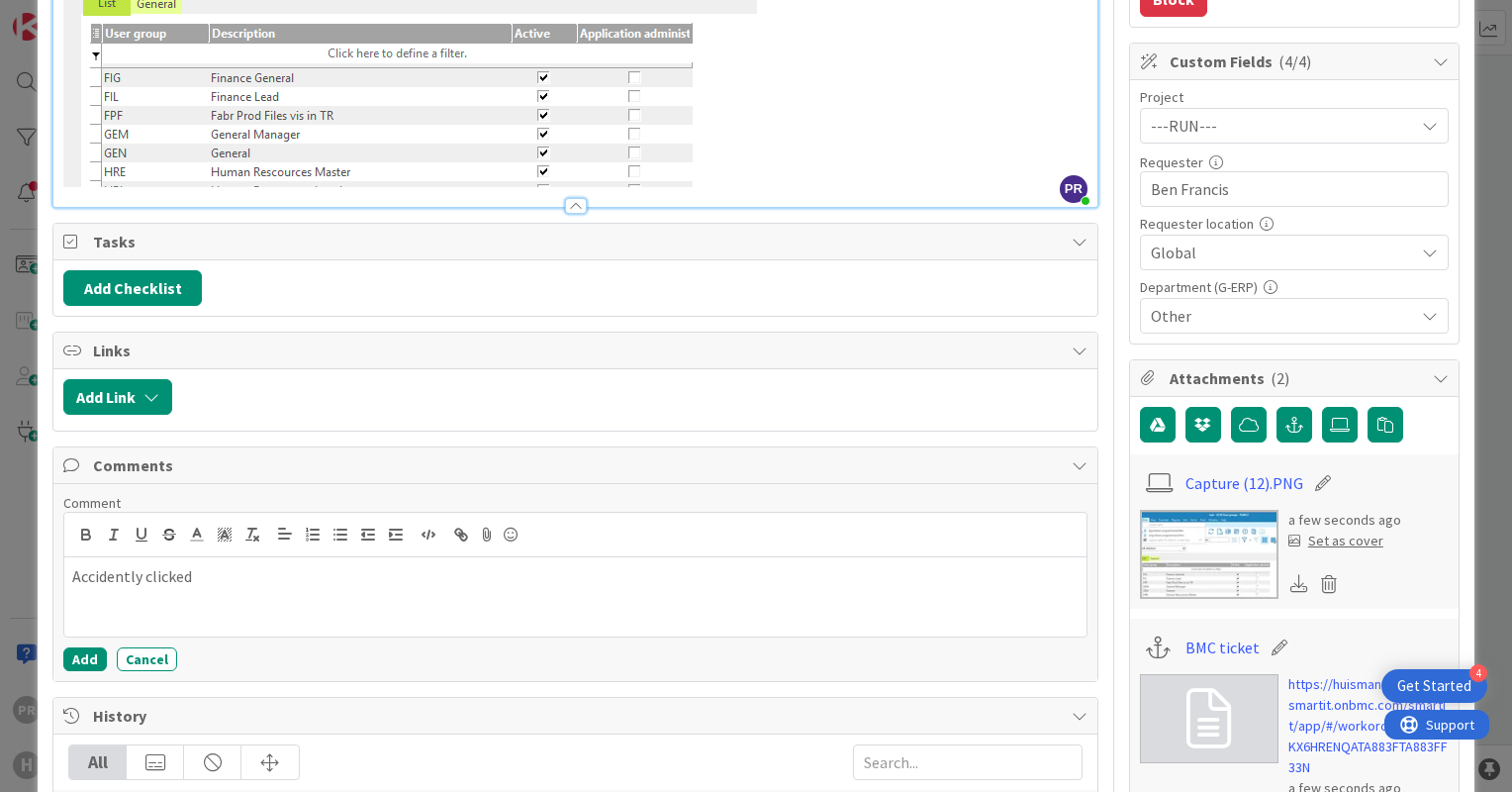 scroll, scrollTop: 511, scrollLeft: 0, axis: vertical 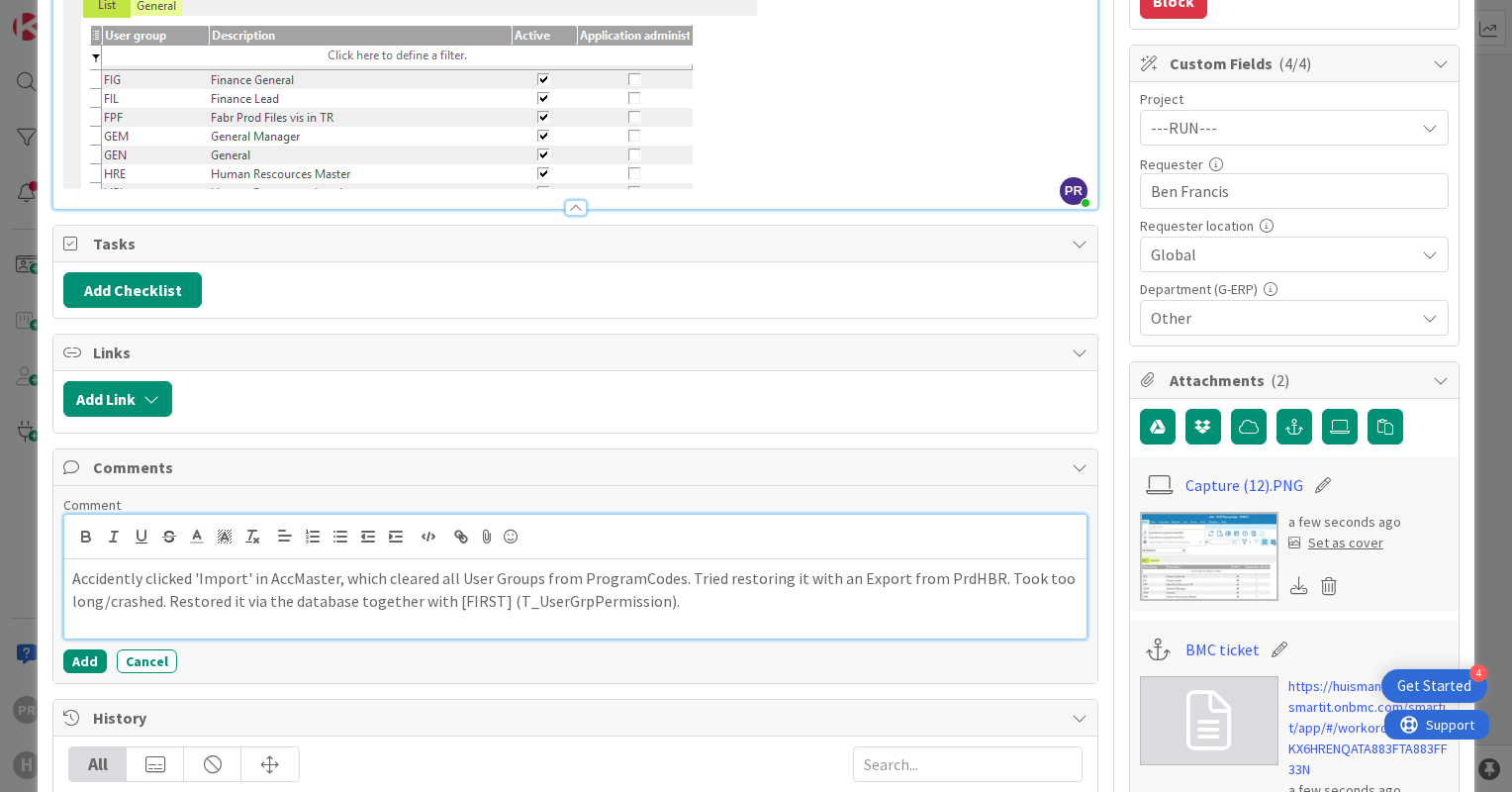 click on "Accidently clicked 'Import' in AccMaster, which cleared all User Groups from ProgramCodes. Tried restoring it with an Export from PrdHBR. Took too long/crashed. Restored it via the database together with [FIRST] (T_UserGrpPermission)." at bounding box center [575, 599] 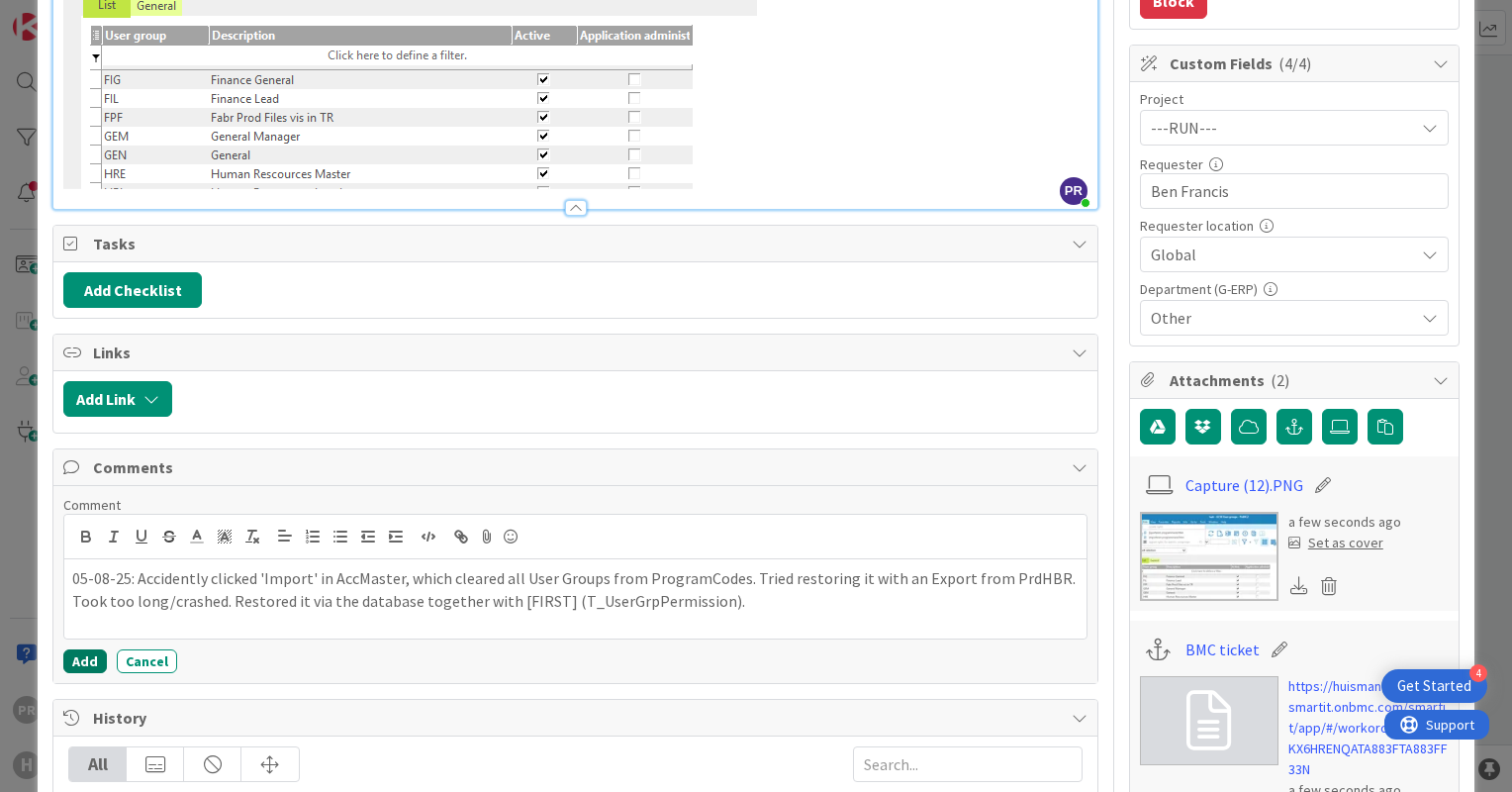 click on "Add" at bounding box center (85, 661) 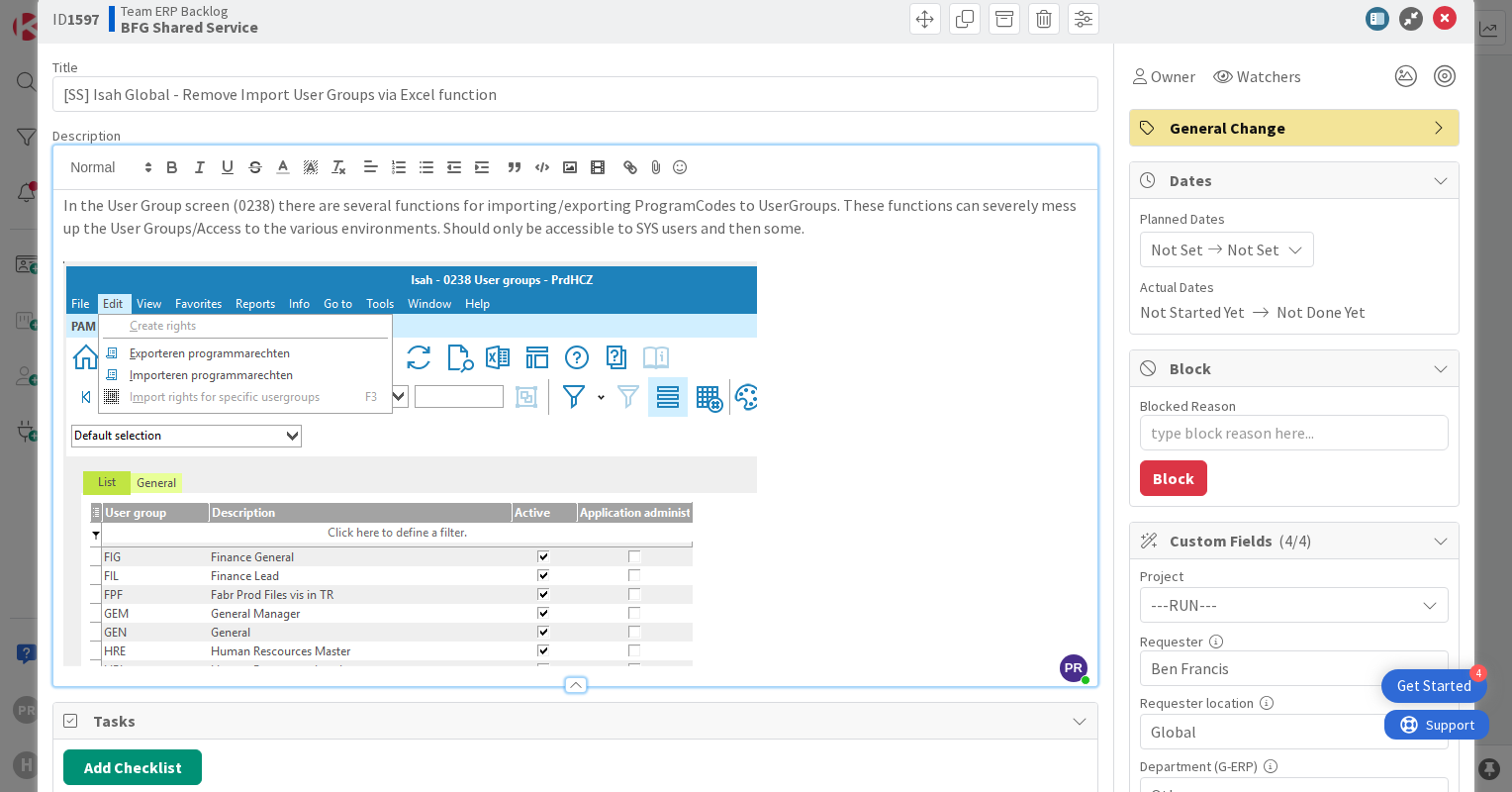 scroll, scrollTop: 0, scrollLeft: 0, axis: both 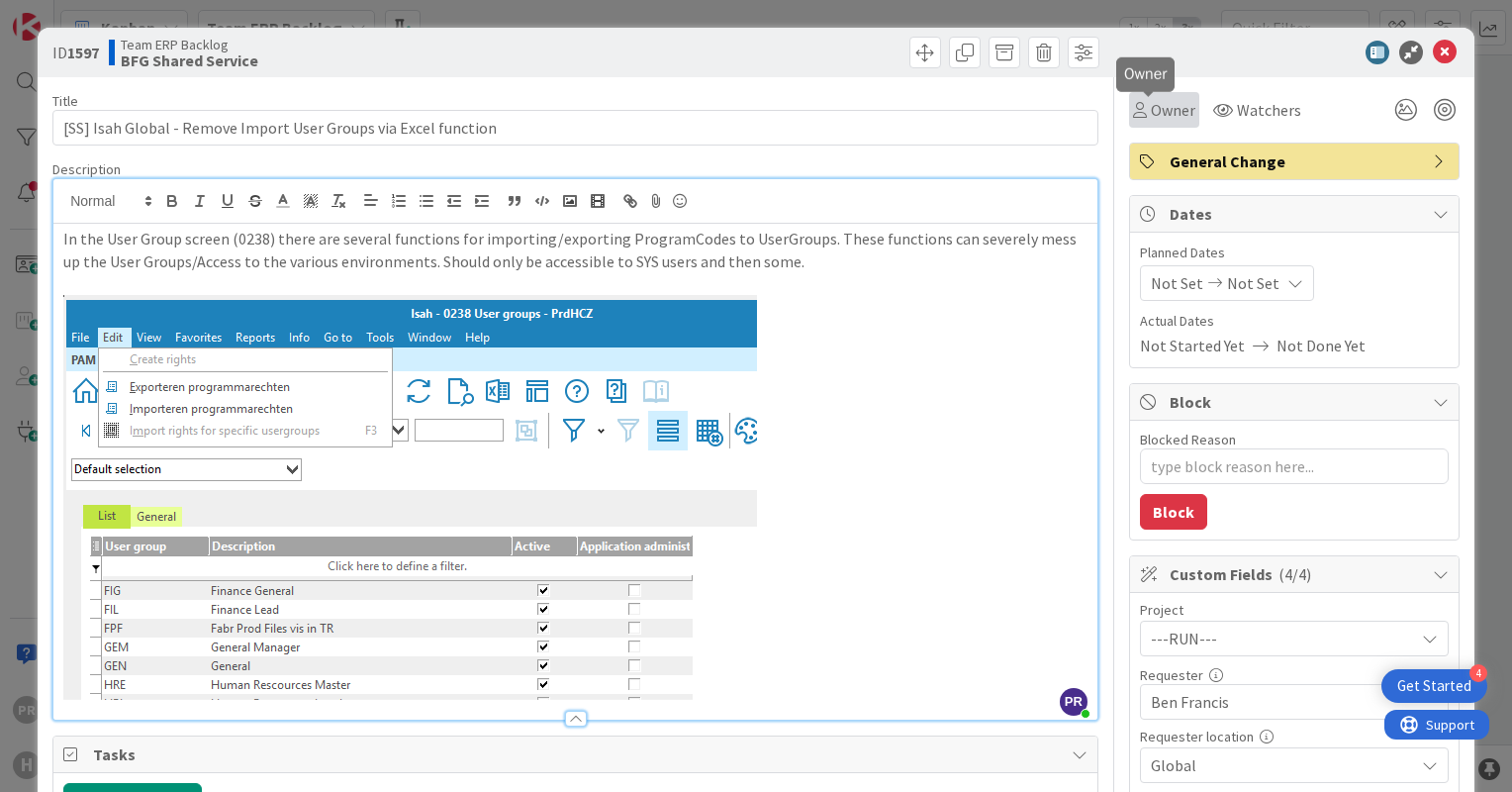click on "Owner" at bounding box center [1173, 110] 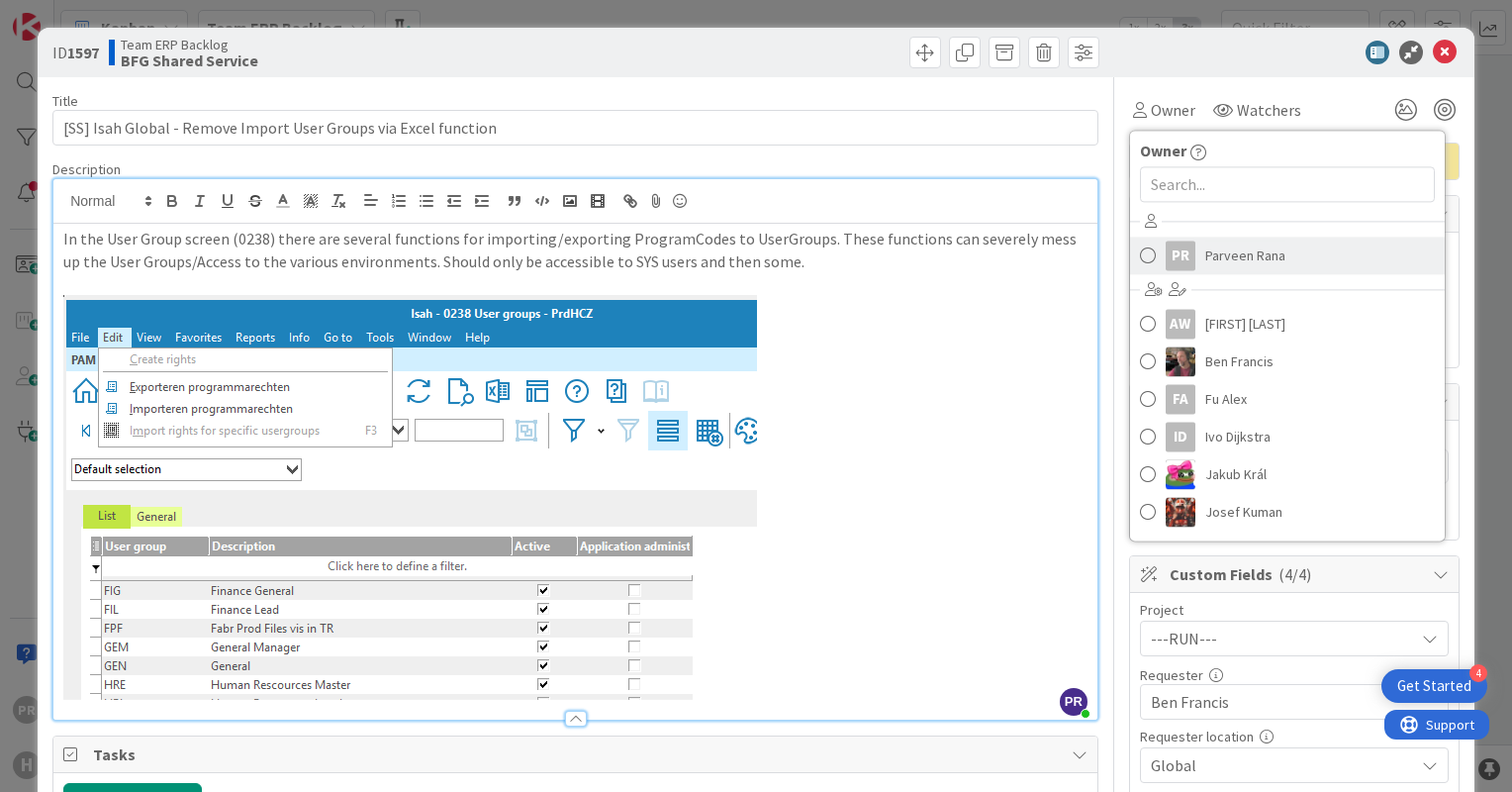 click on "PR" at bounding box center [1181, 255] 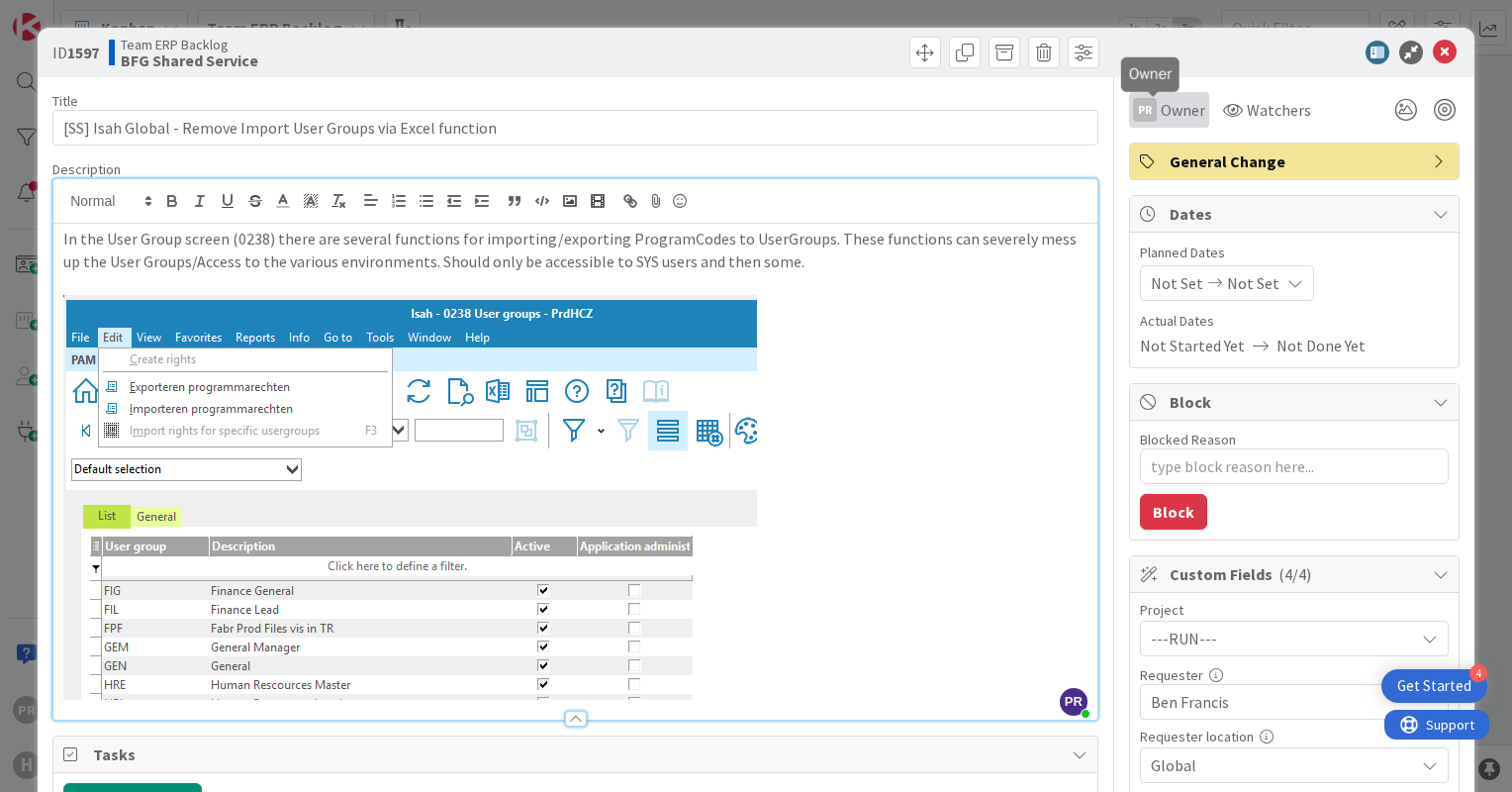 click on "PR Owner" at bounding box center [1169, 110] 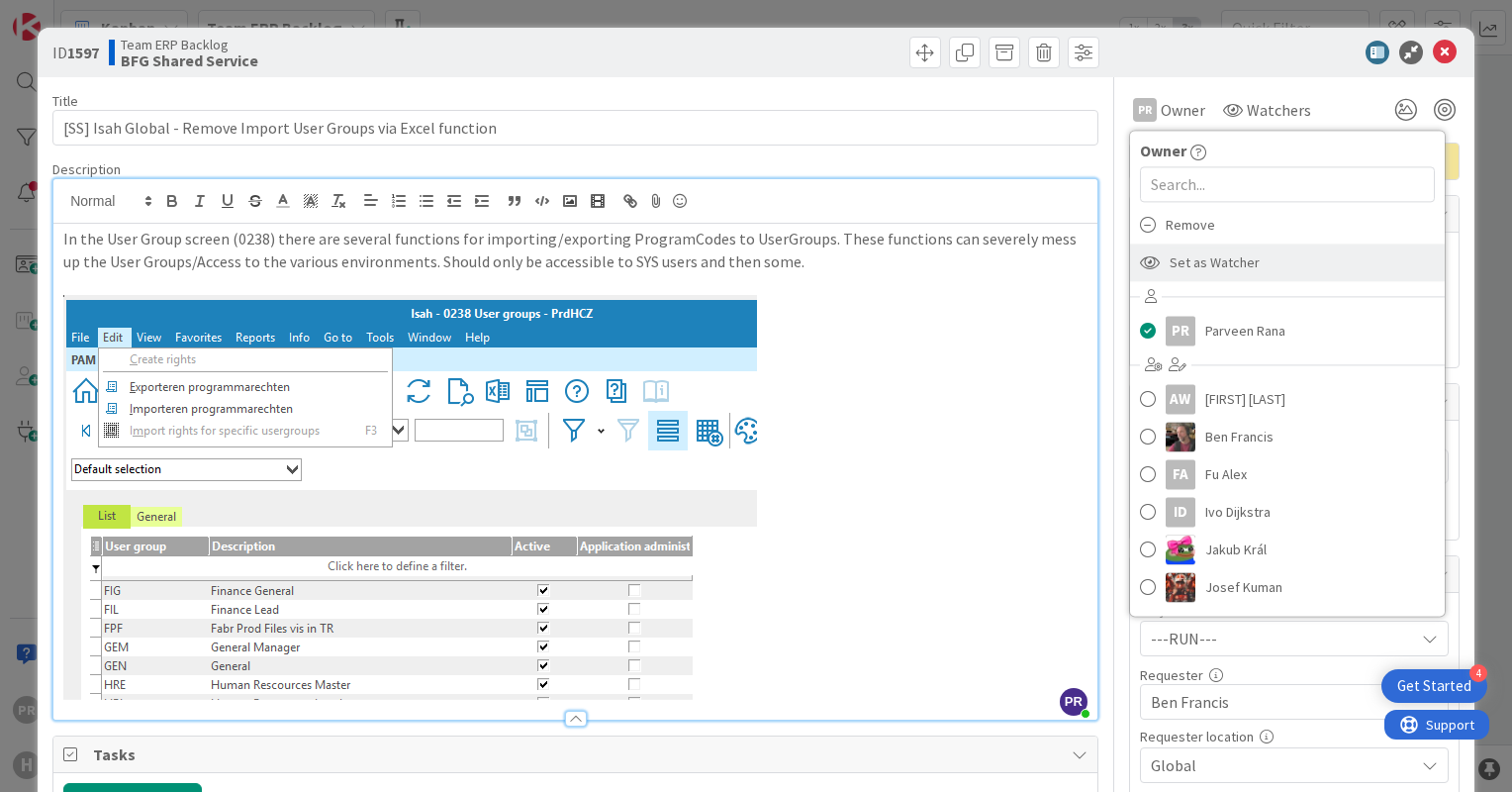 click on "Set as Watcher" at bounding box center [1214, 262] 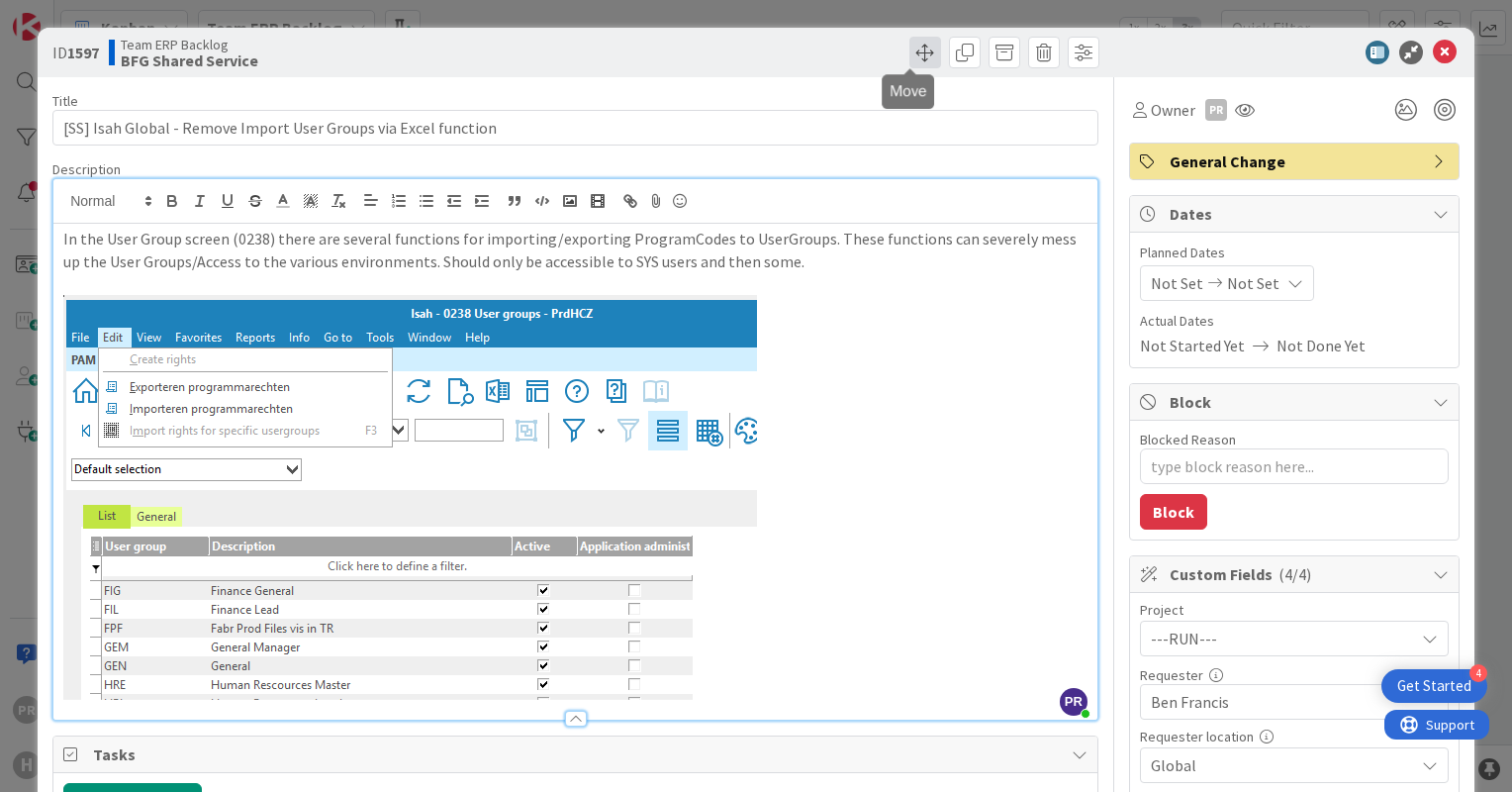 click at bounding box center [925, 52] 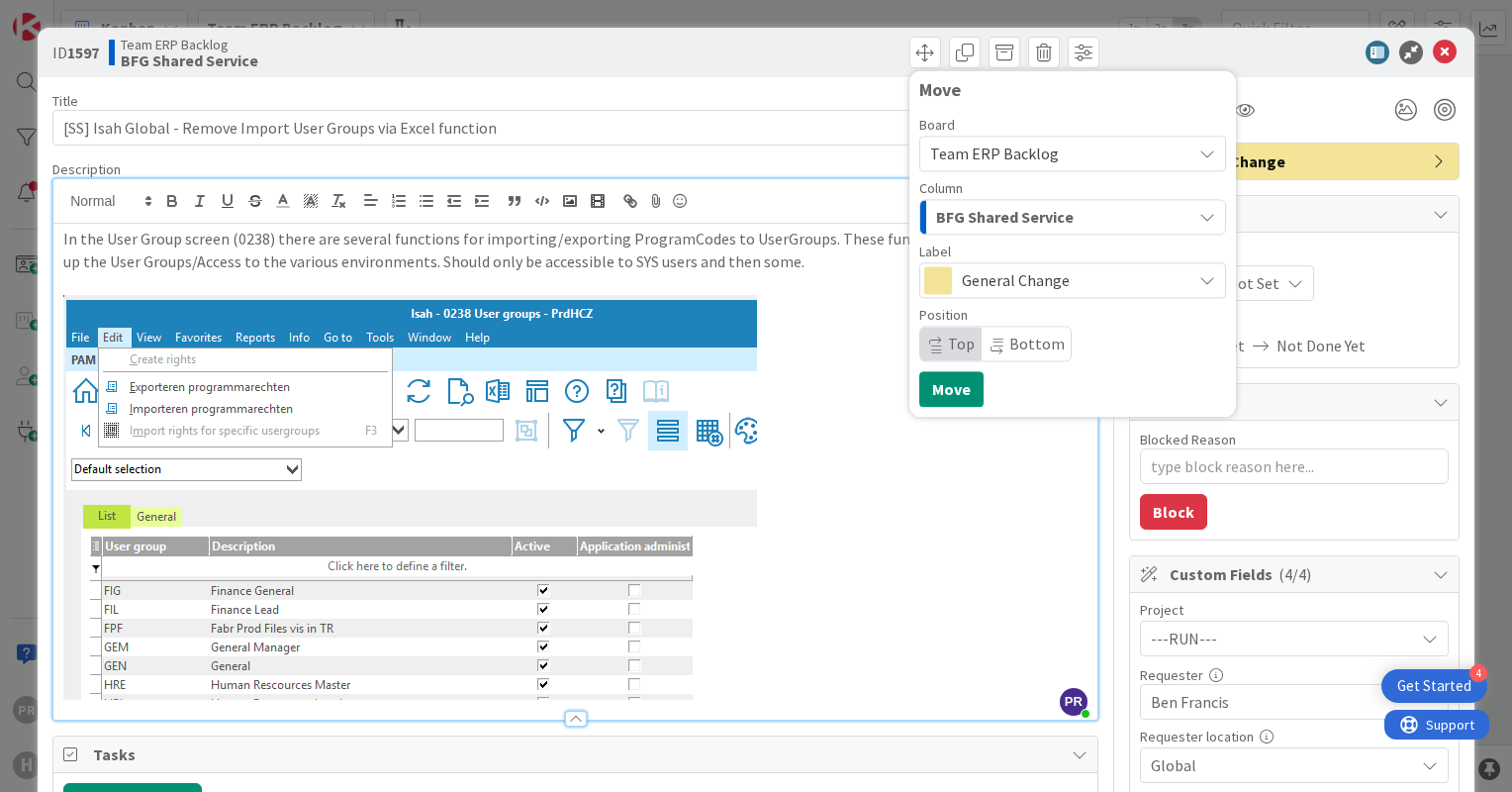 click on "General Change" at bounding box center [1072, 280] 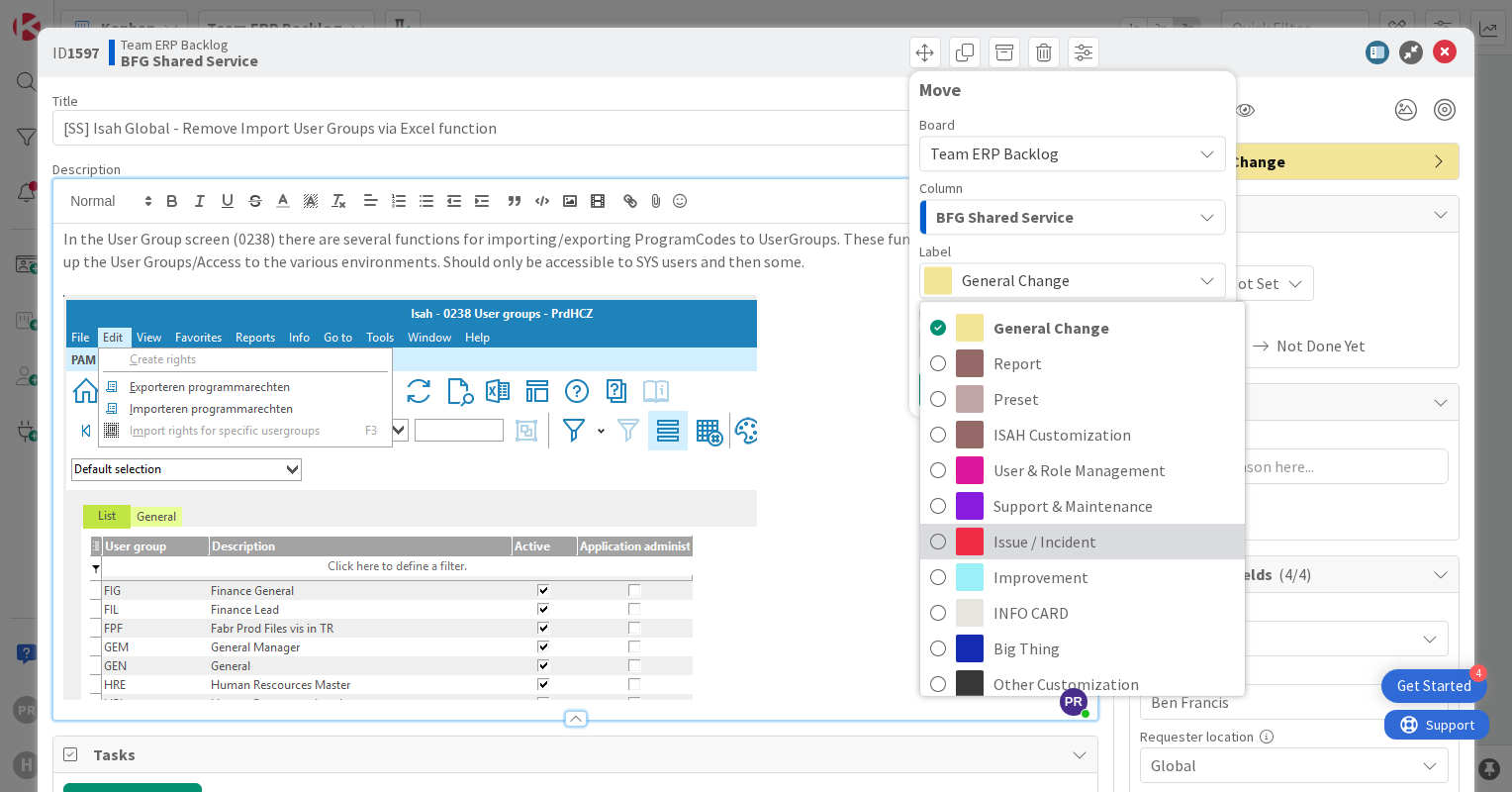 click on "Issue / Incident" at bounding box center [1114, 542] 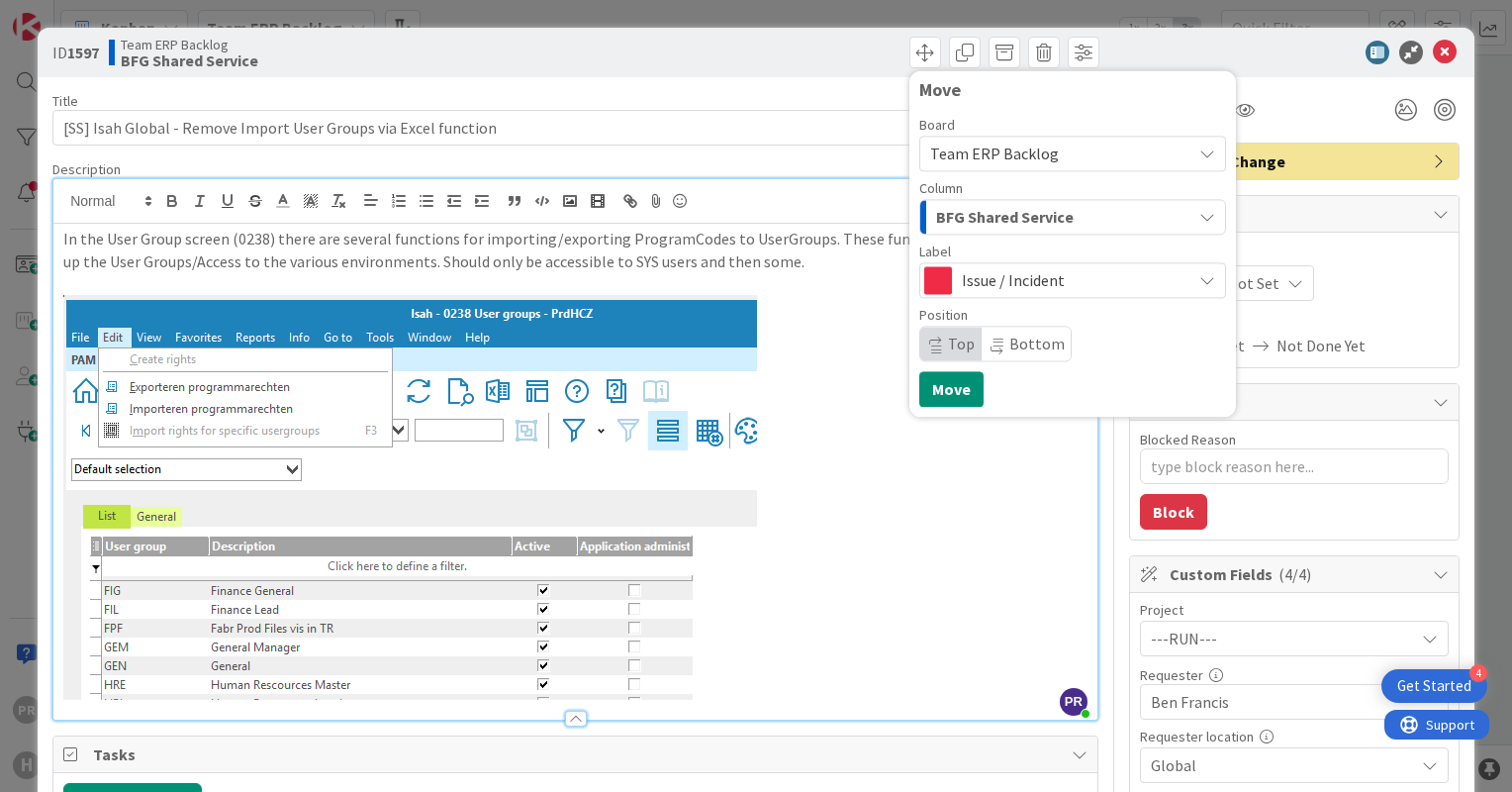 click at bounding box center (575, 497) 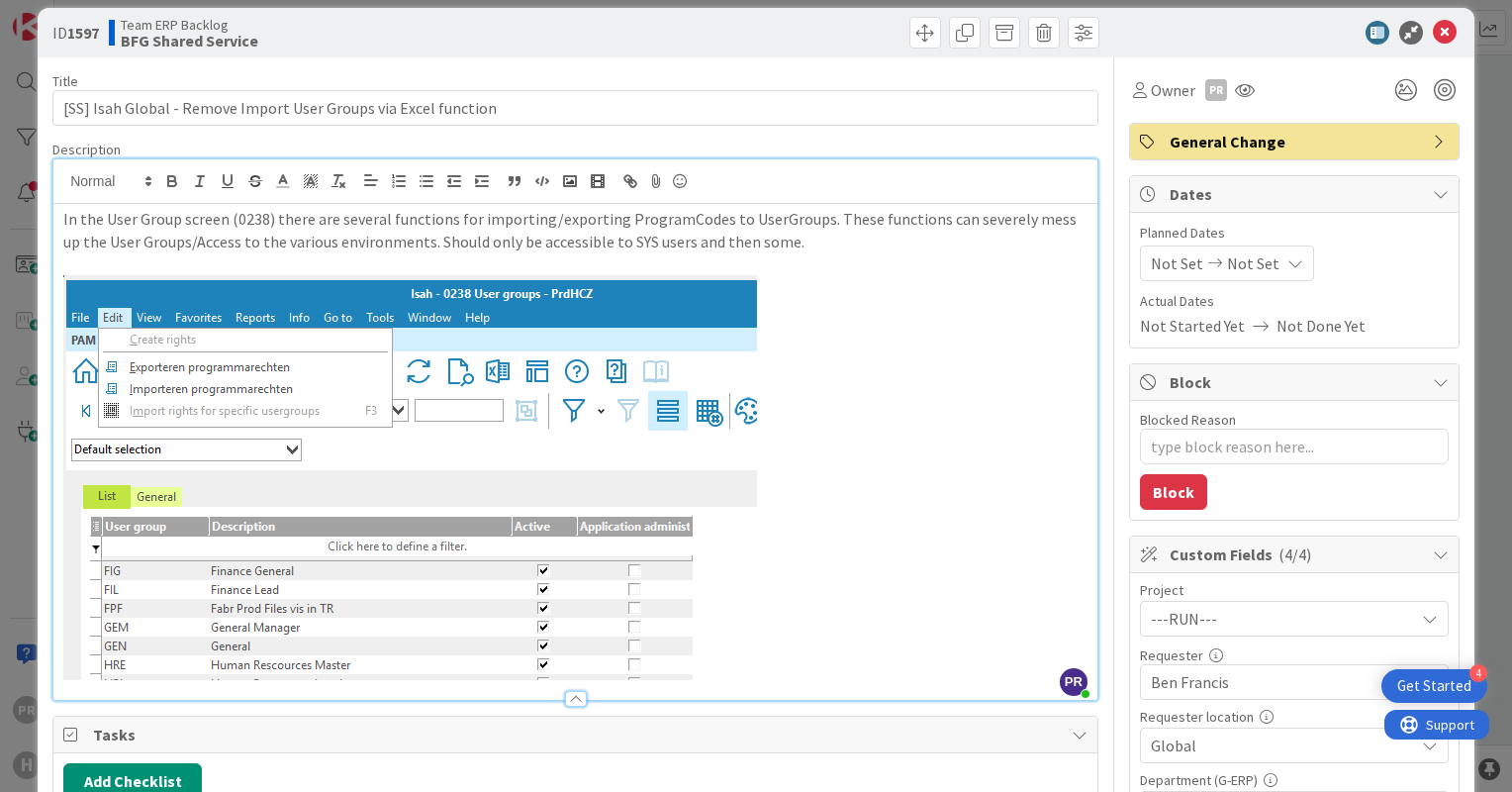 scroll, scrollTop: 0, scrollLeft: 0, axis: both 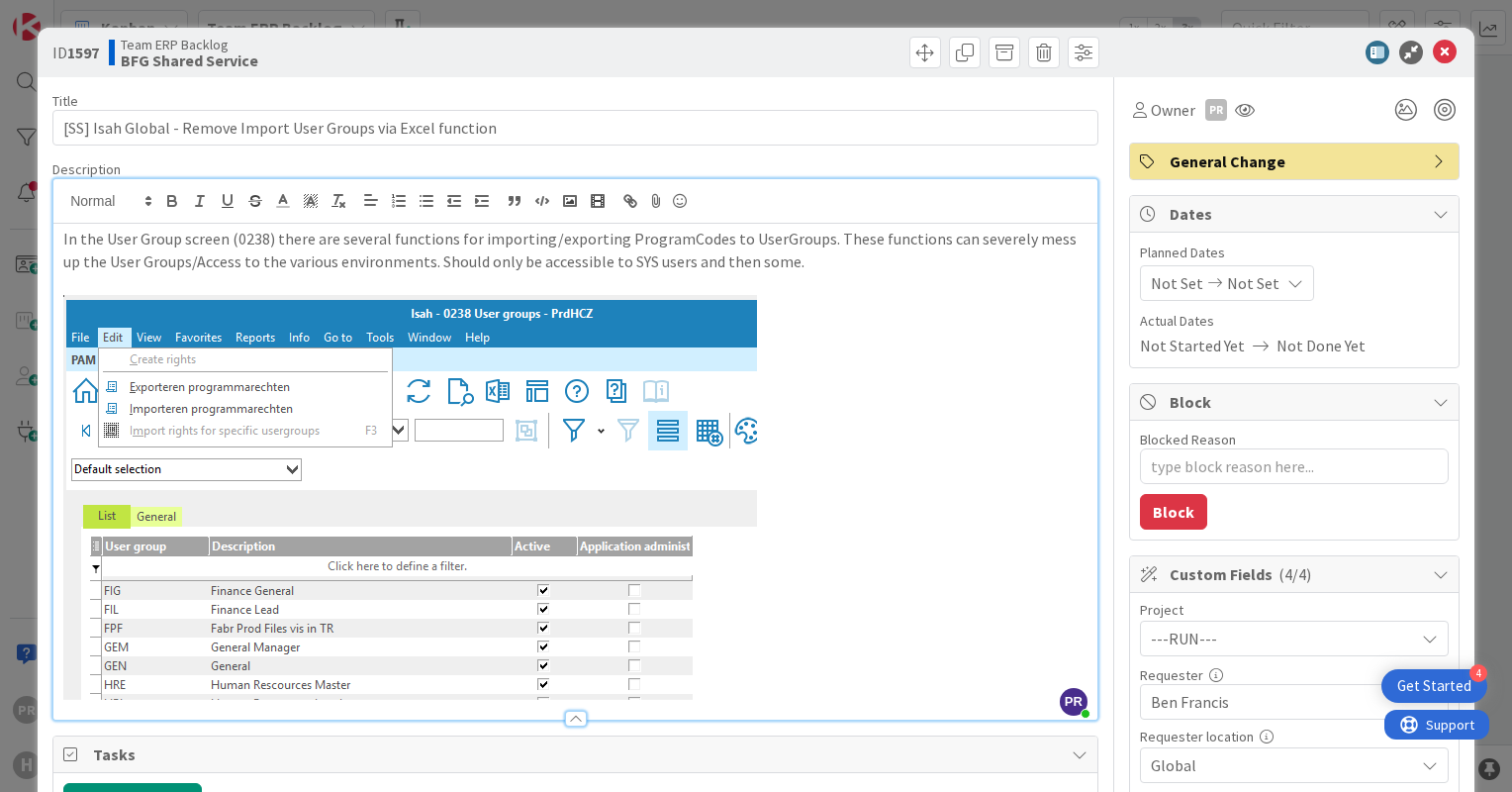 click on "General Change" at bounding box center [1296, 161] 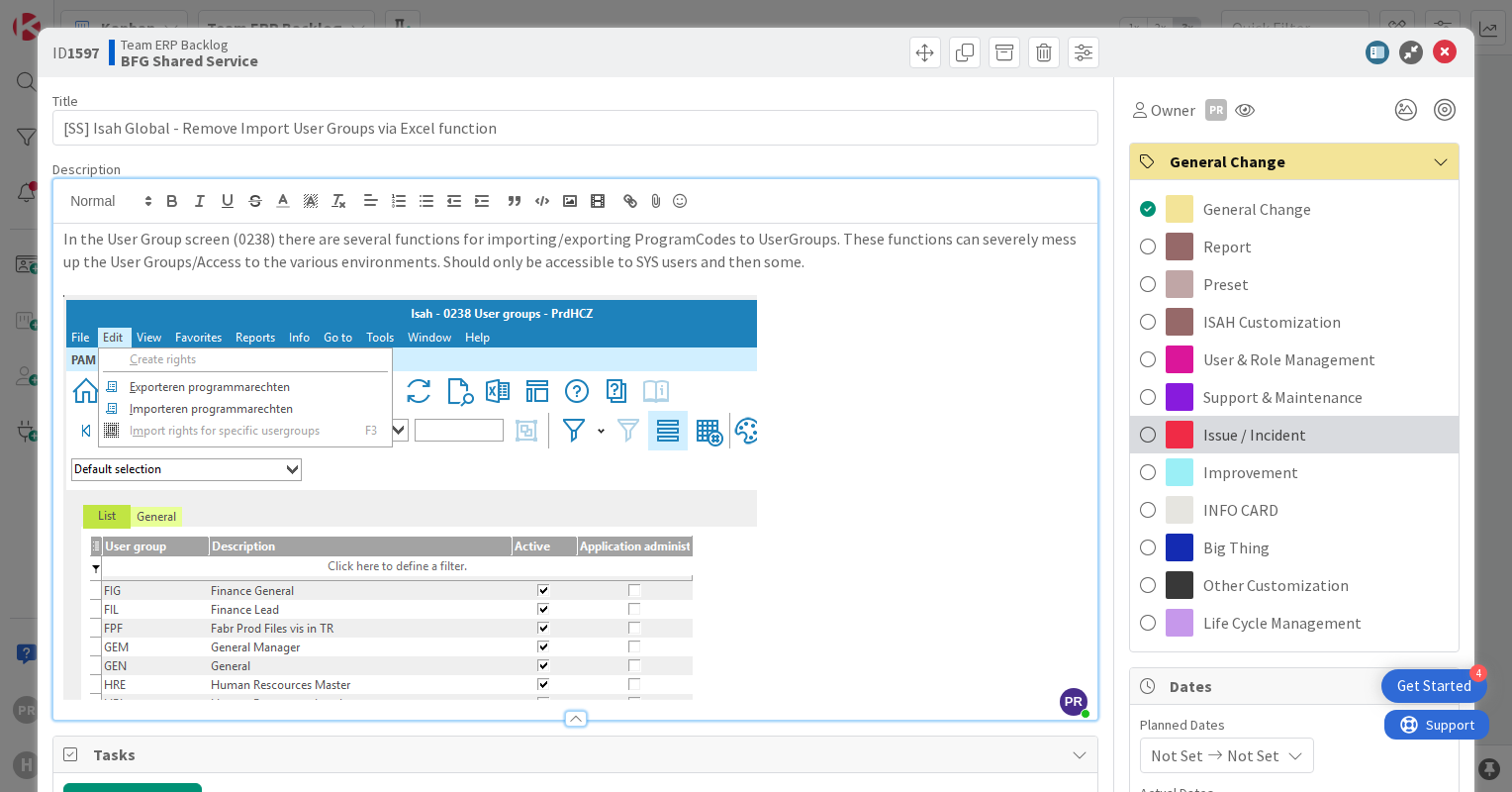click on "Issue / Incident" at bounding box center [1255, 435] 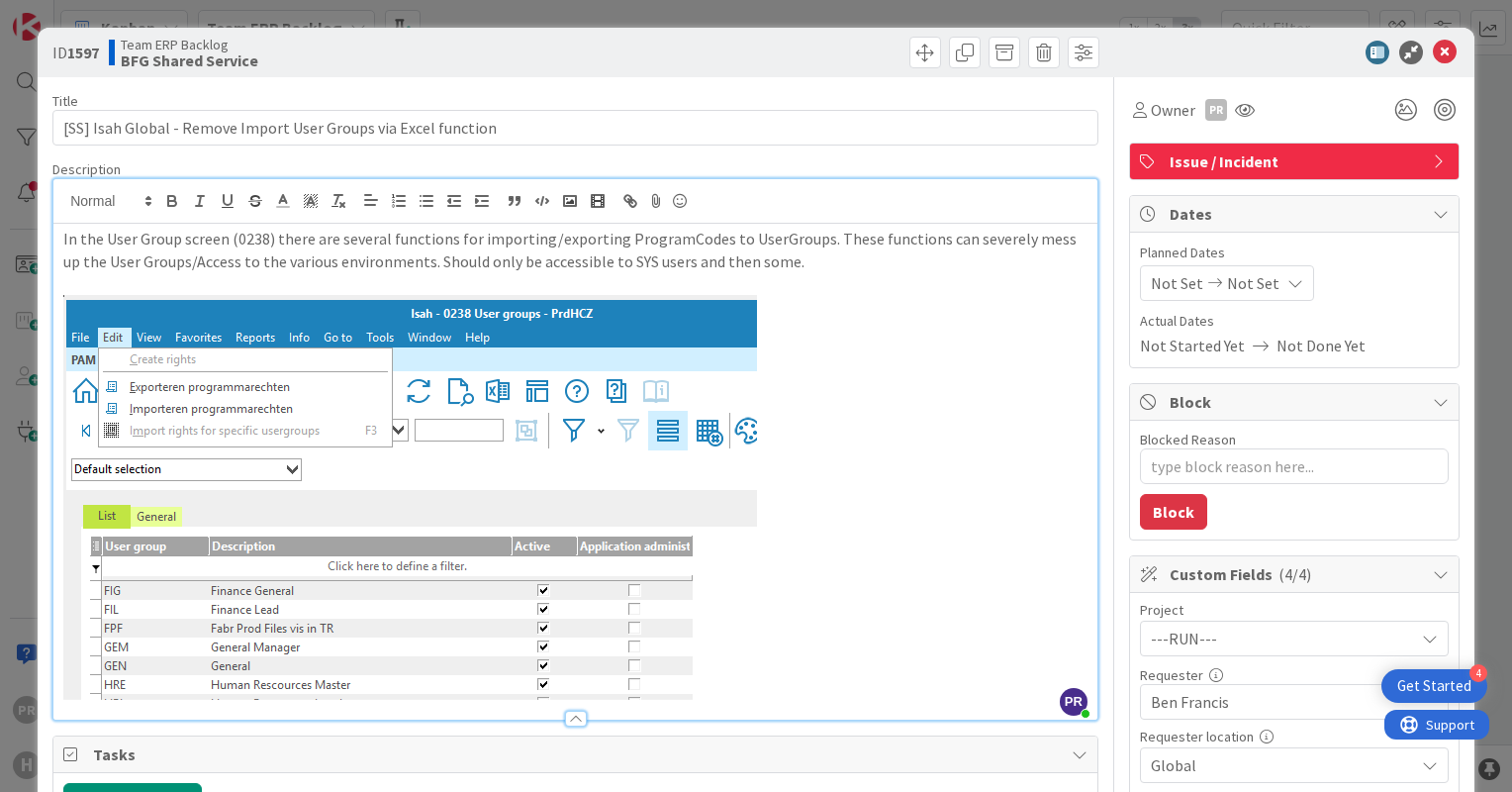 type on "x" 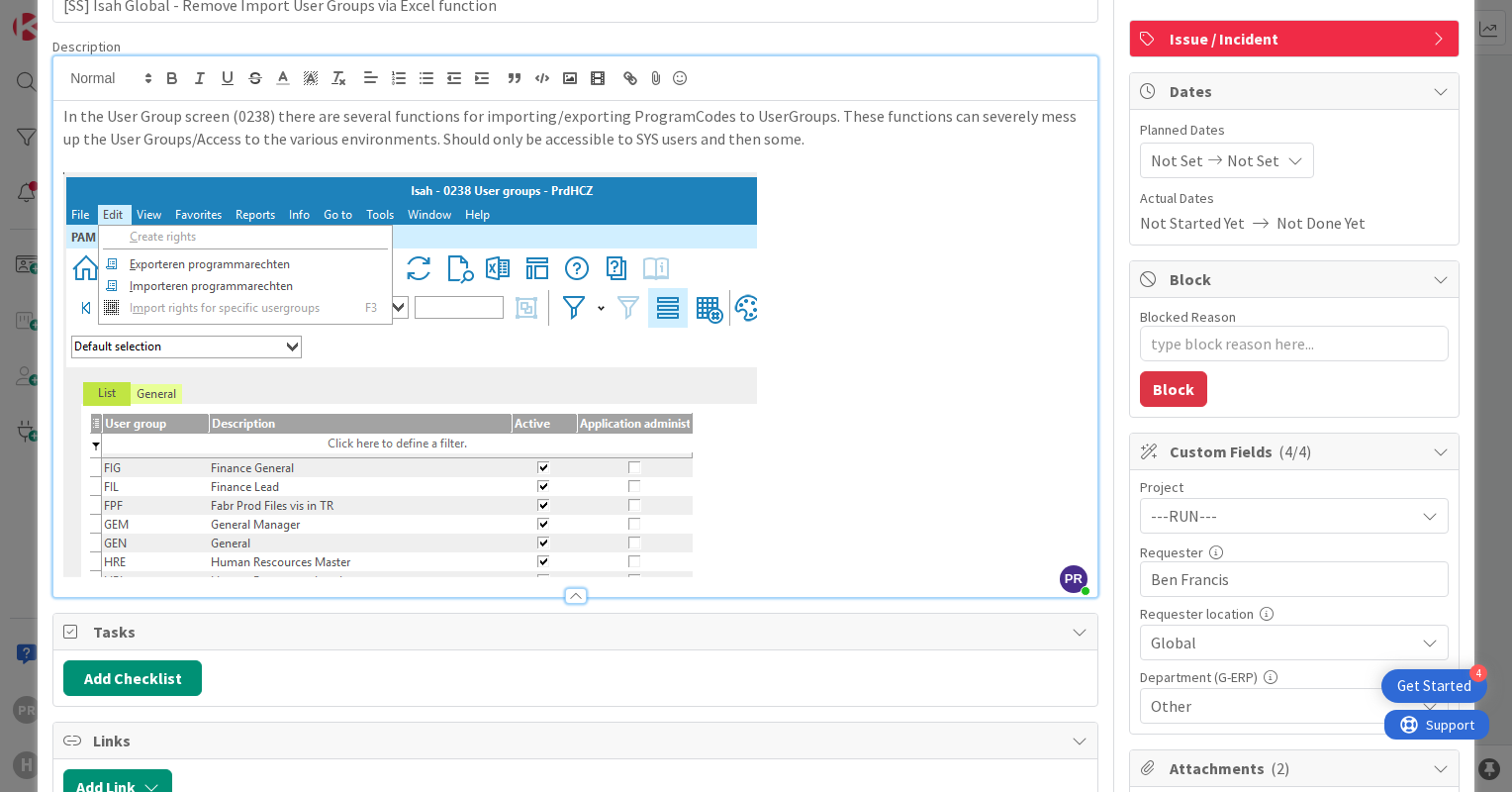 scroll, scrollTop: 0, scrollLeft: 0, axis: both 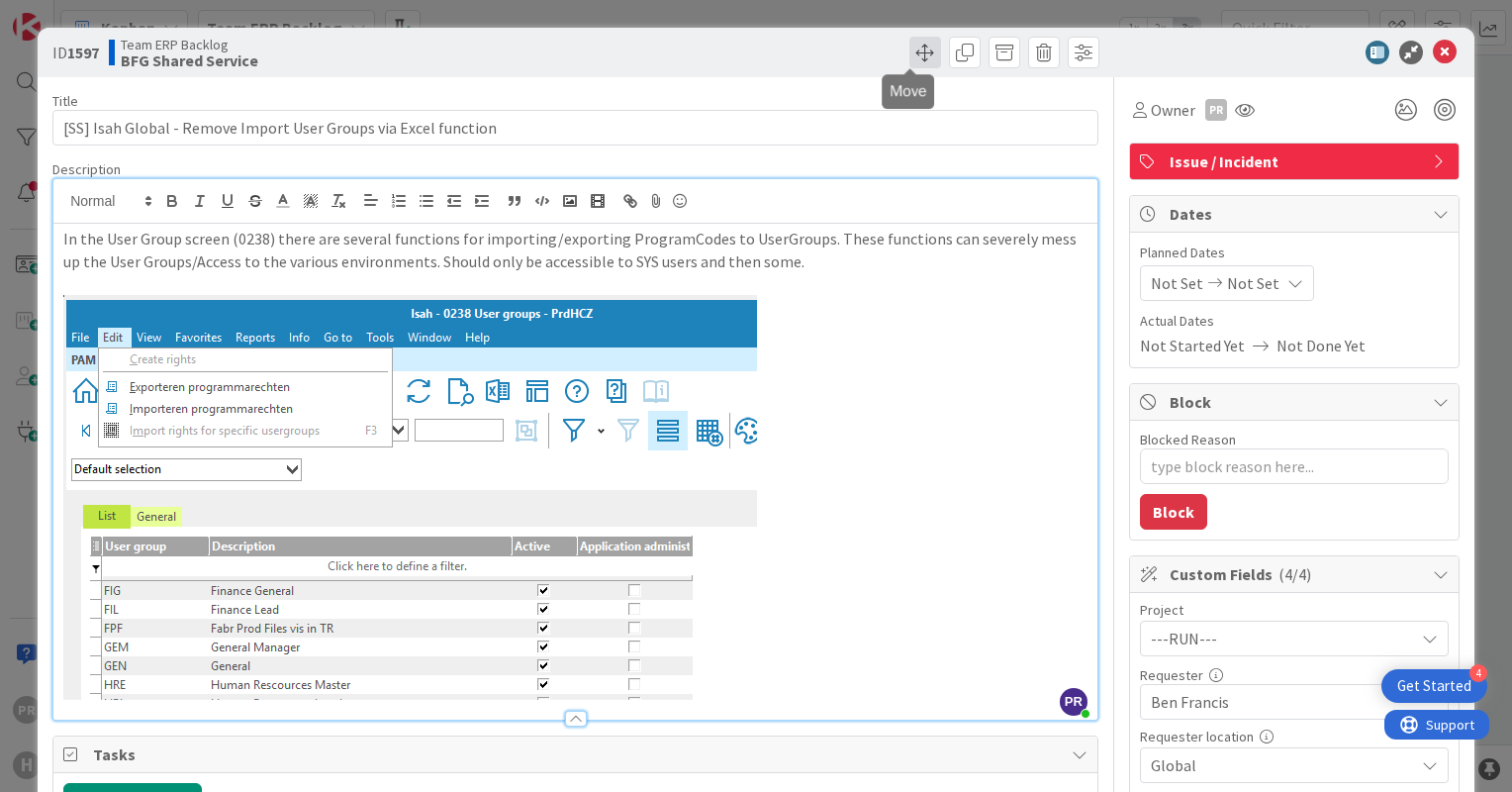 click at bounding box center [925, 52] 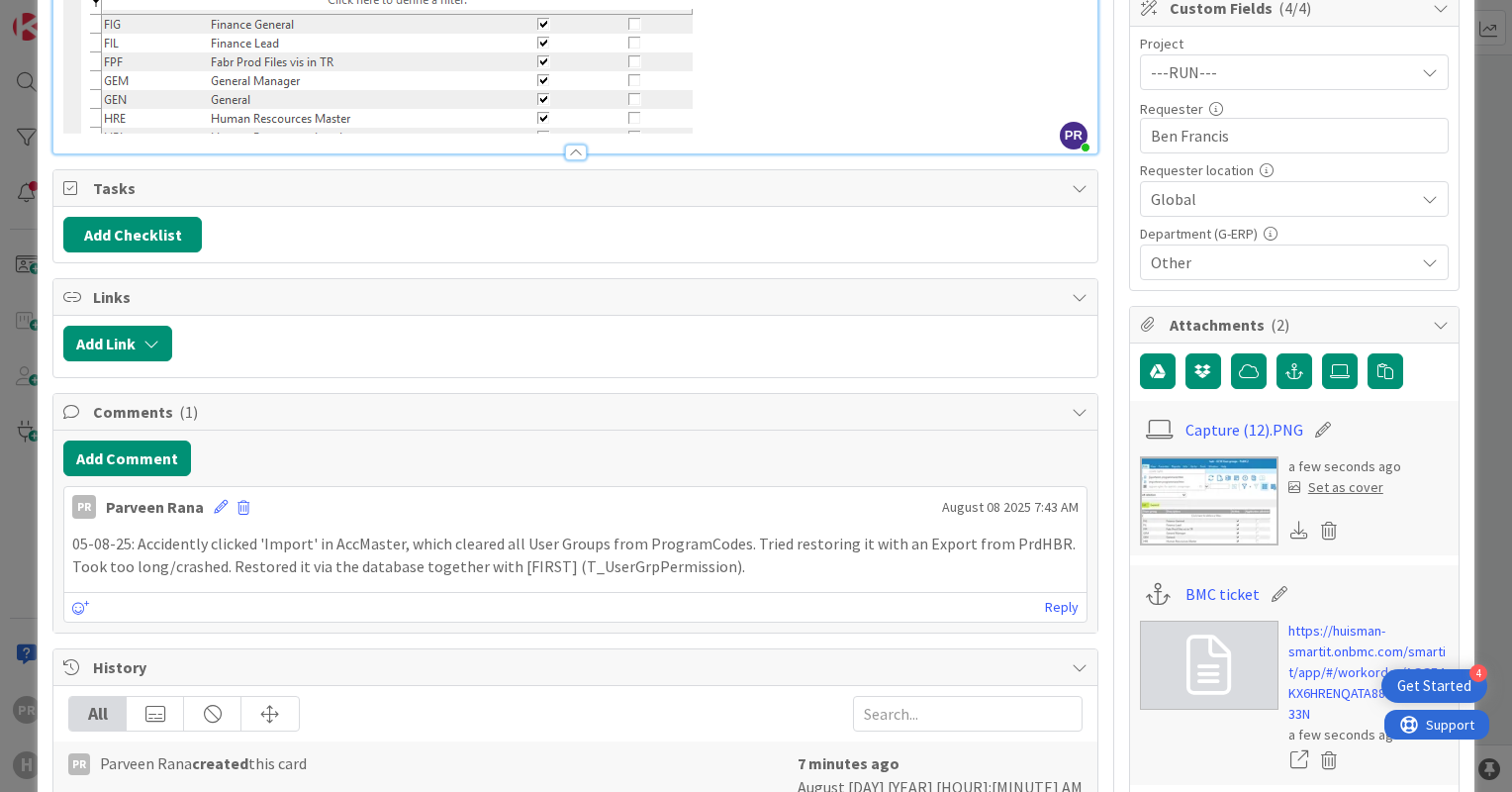 scroll, scrollTop: 574, scrollLeft: 0, axis: vertical 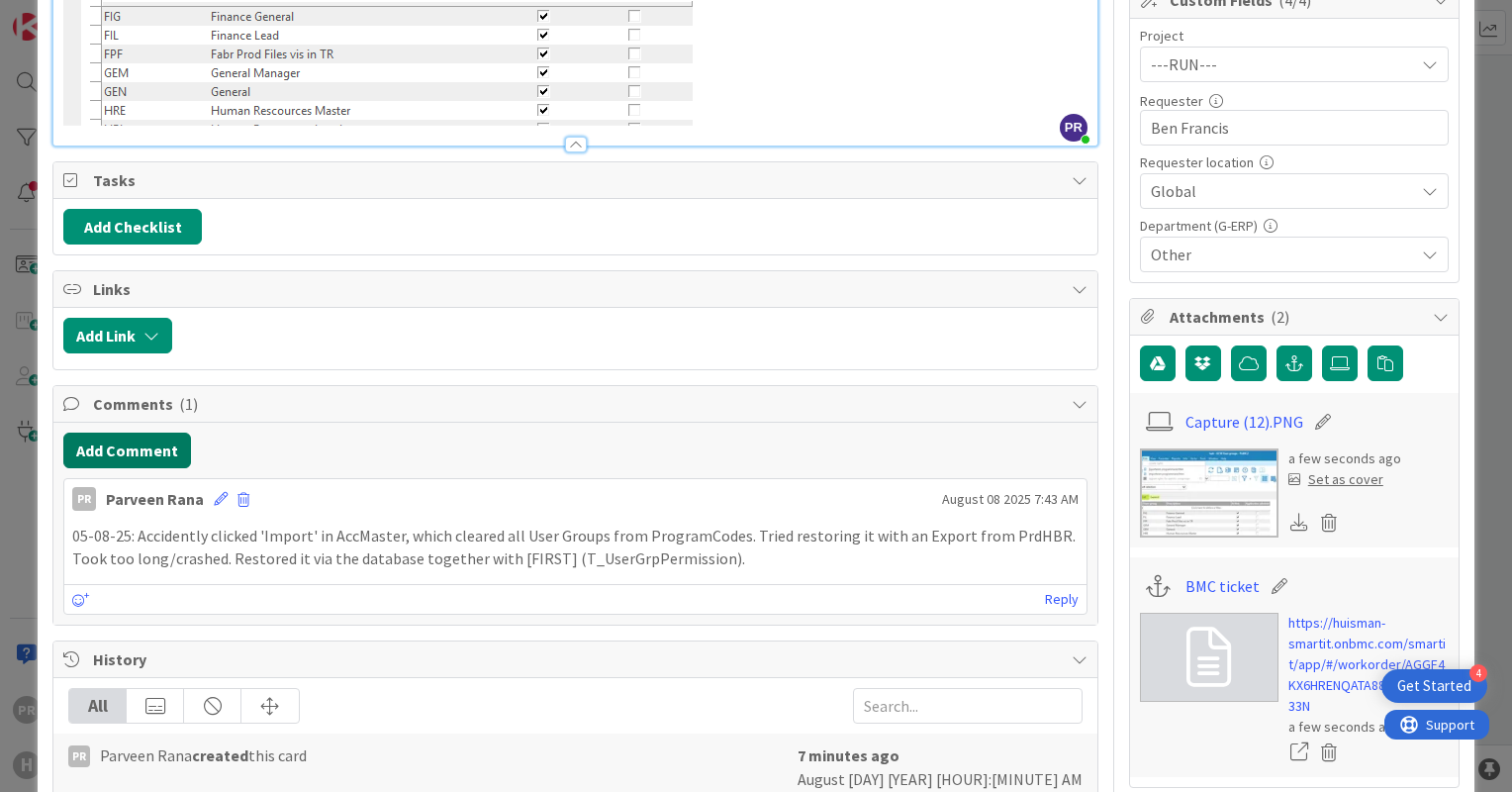 click on "Add Comment" at bounding box center [127, 450] 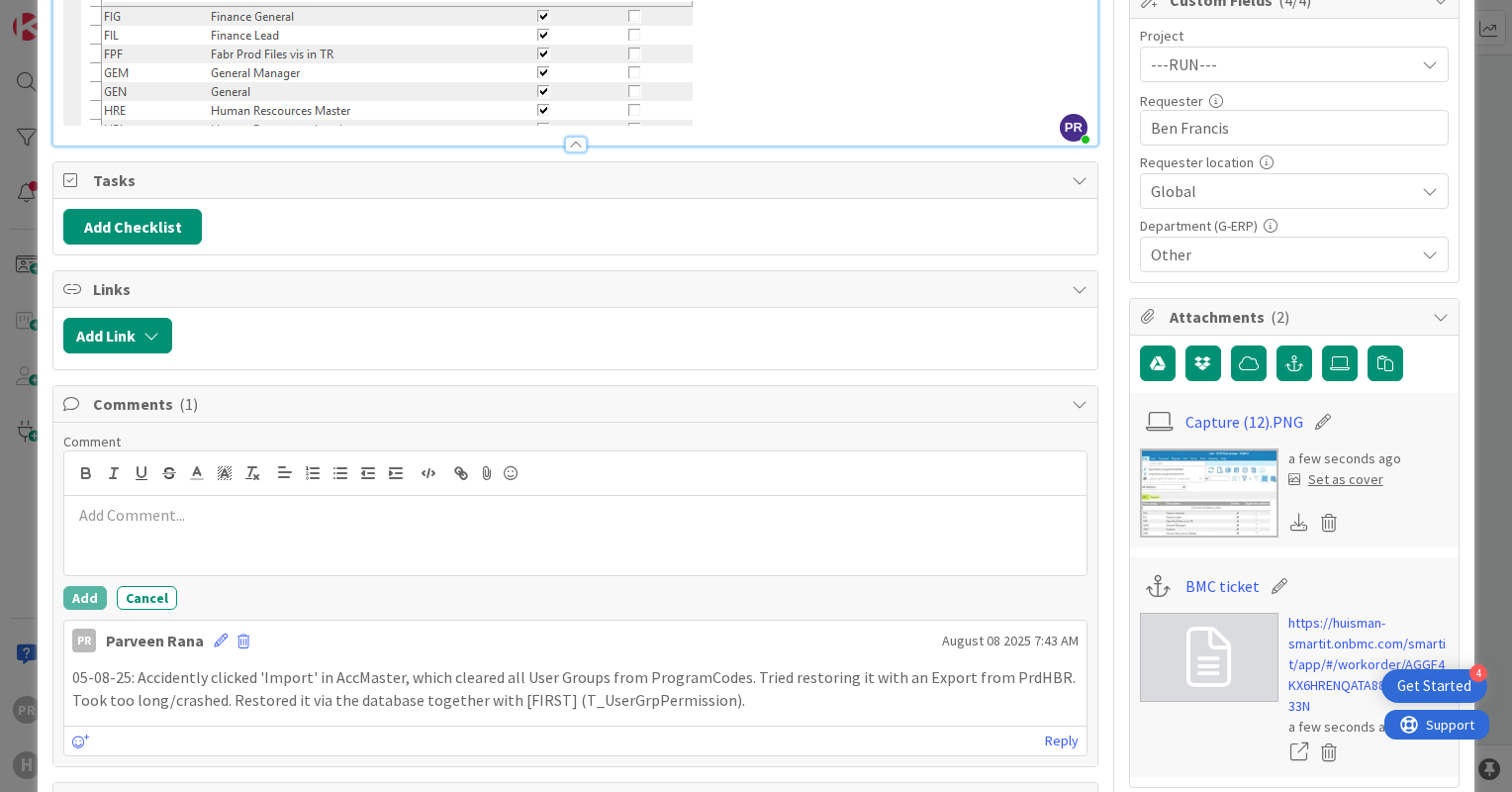 type 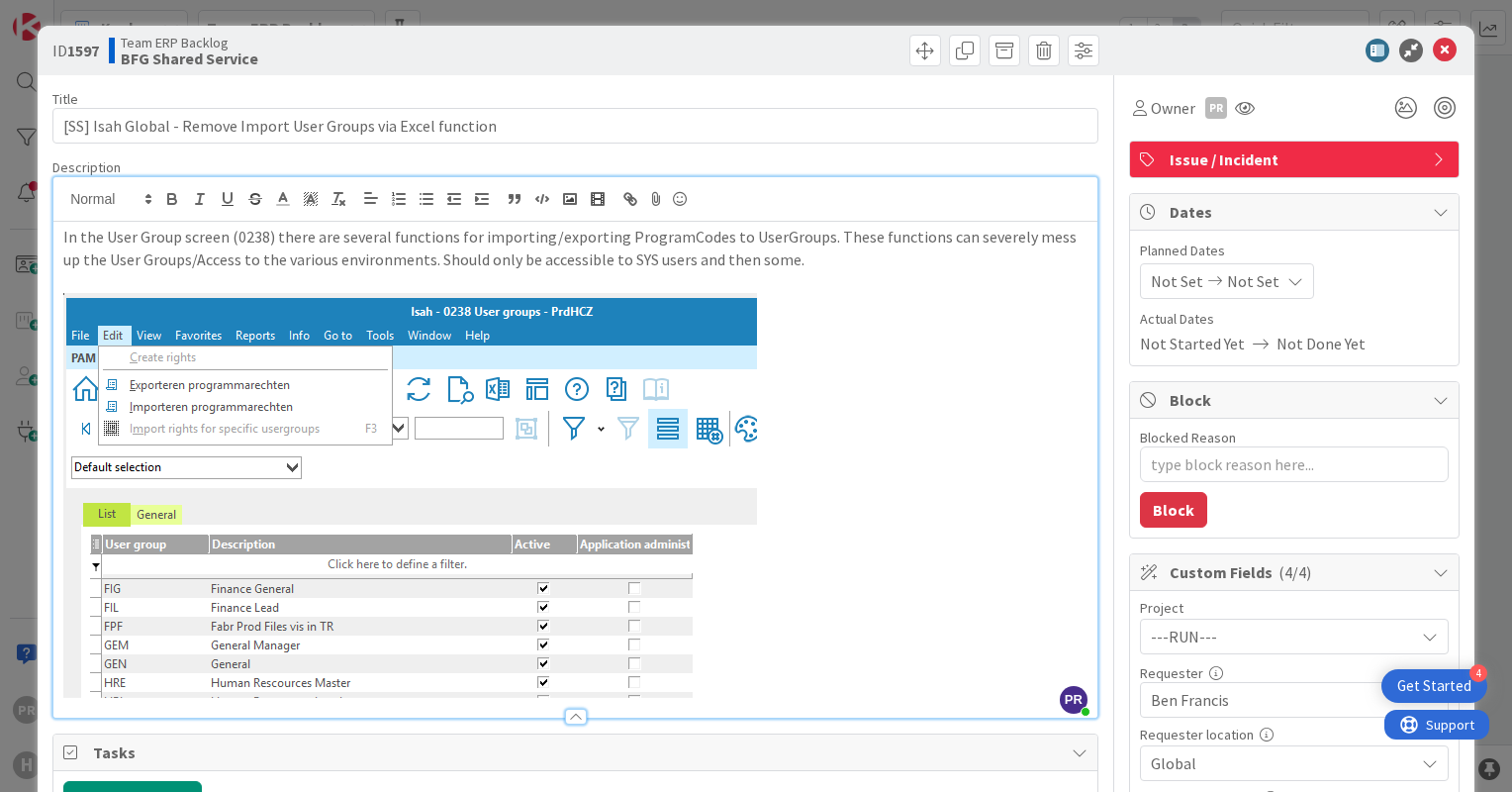 scroll, scrollTop: 0, scrollLeft: 0, axis: both 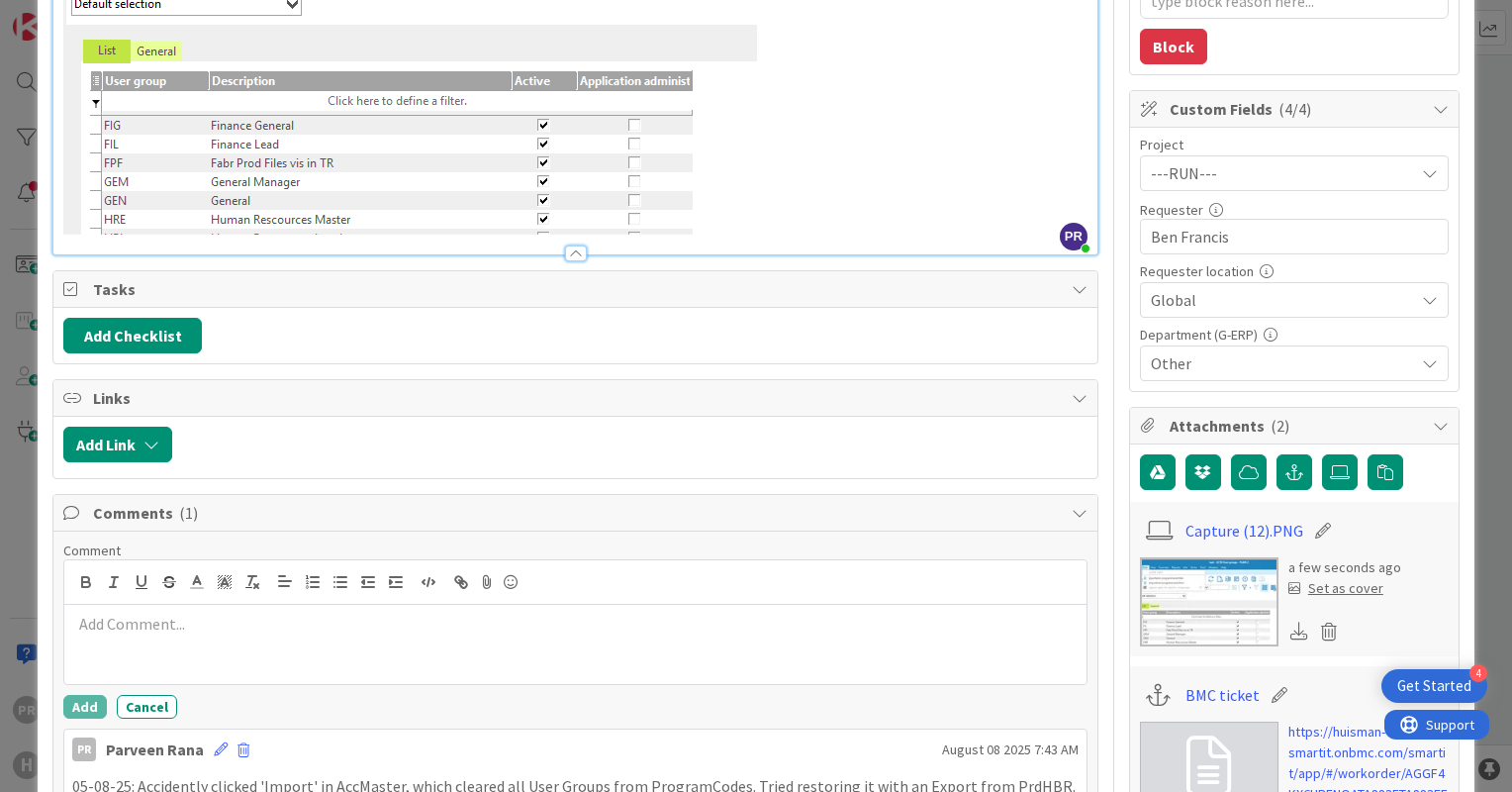 click at bounding box center [410, 32] 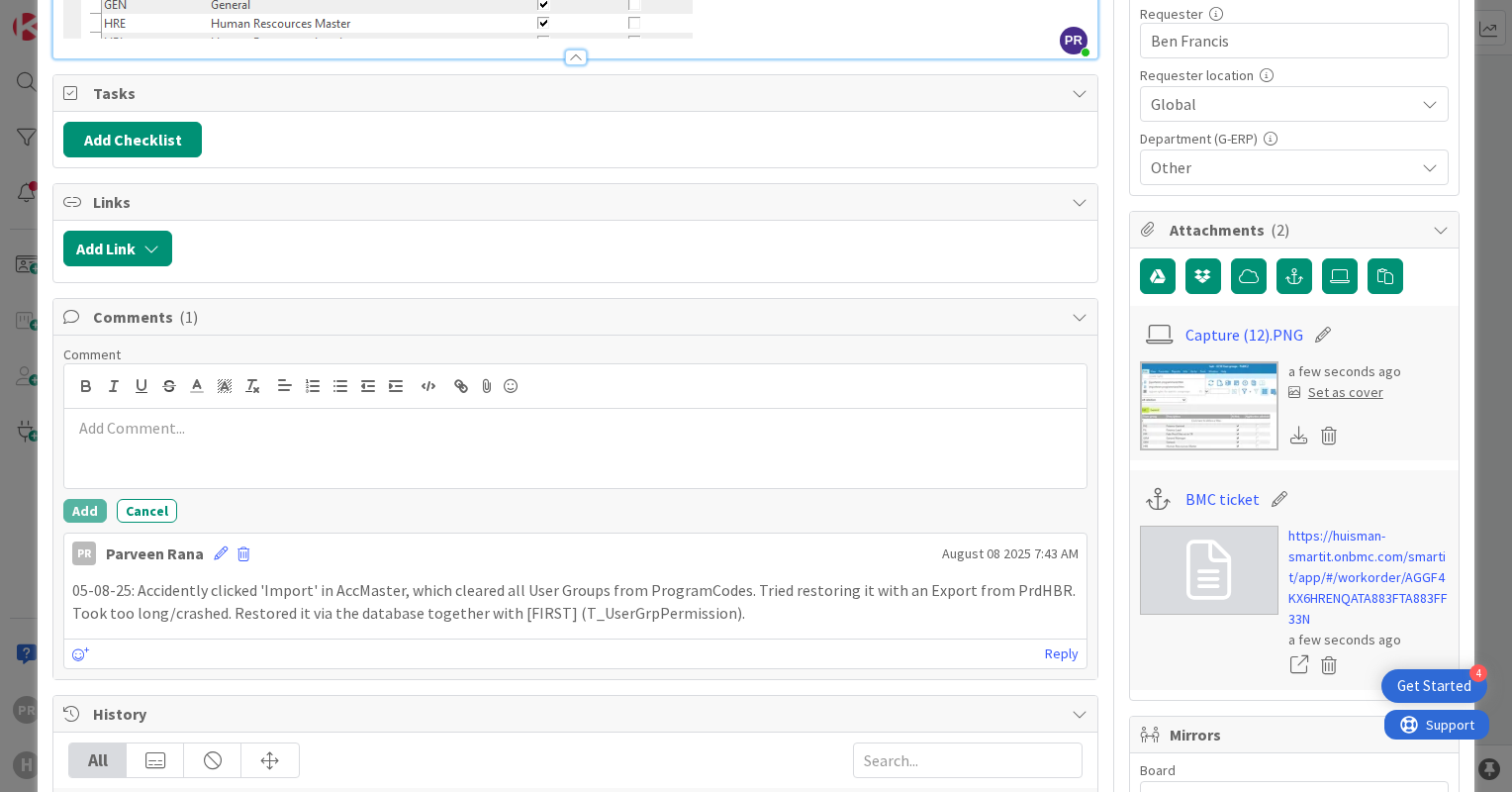 scroll, scrollTop: 657, scrollLeft: 0, axis: vertical 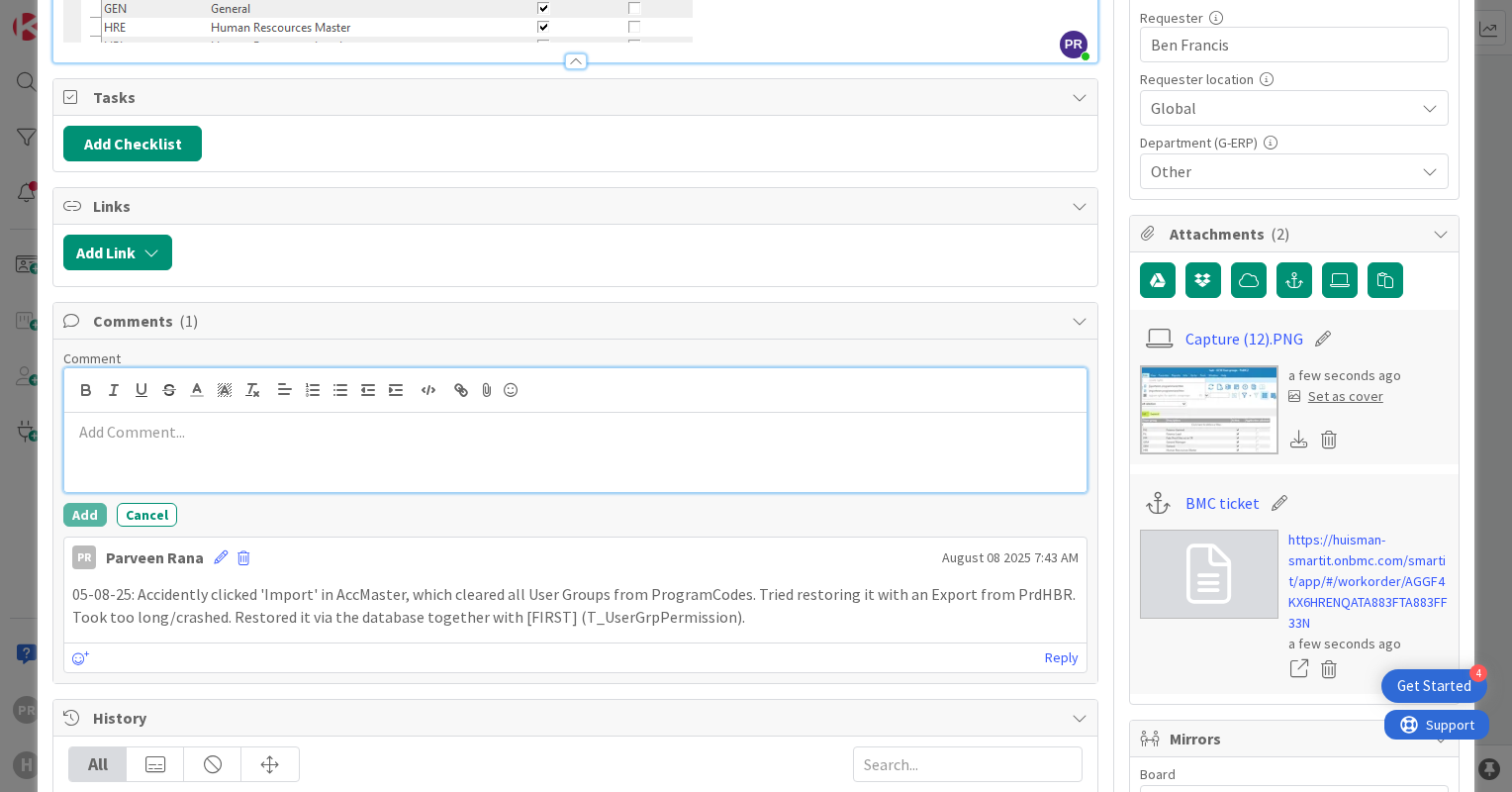 click at bounding box center (575, 452) 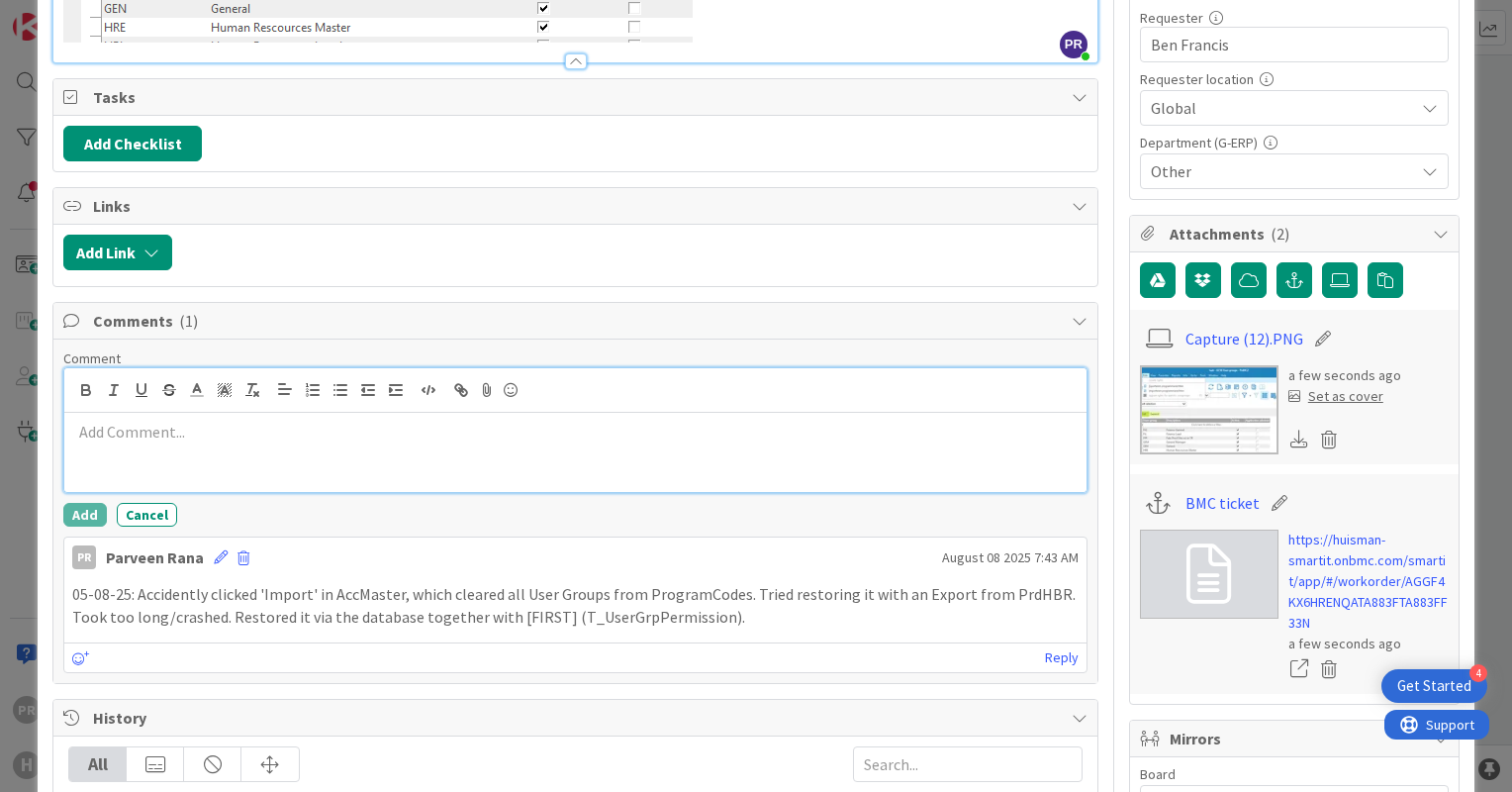 click at bounding box center (575, 432) 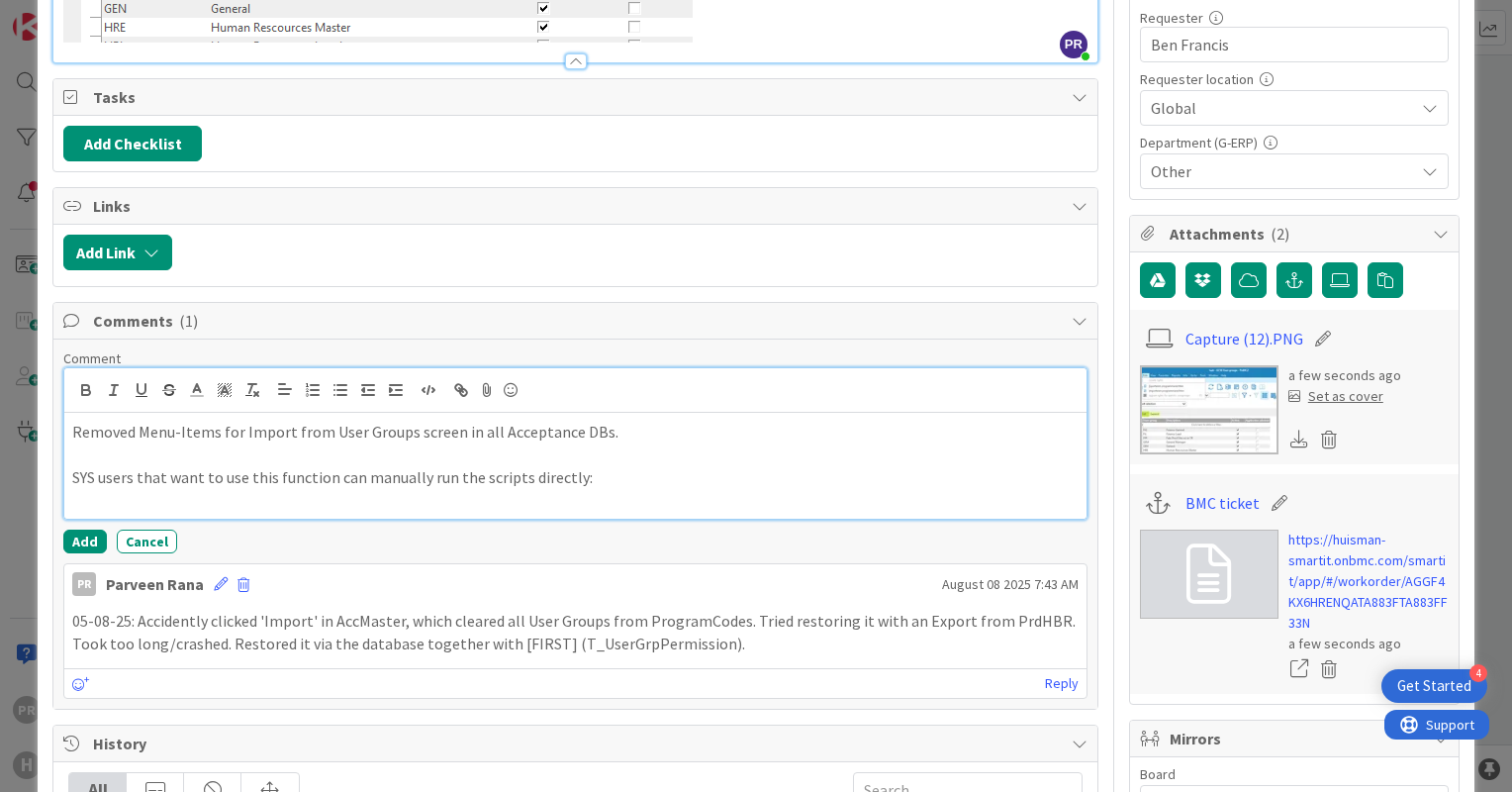 click at bounding box center [575, 499] 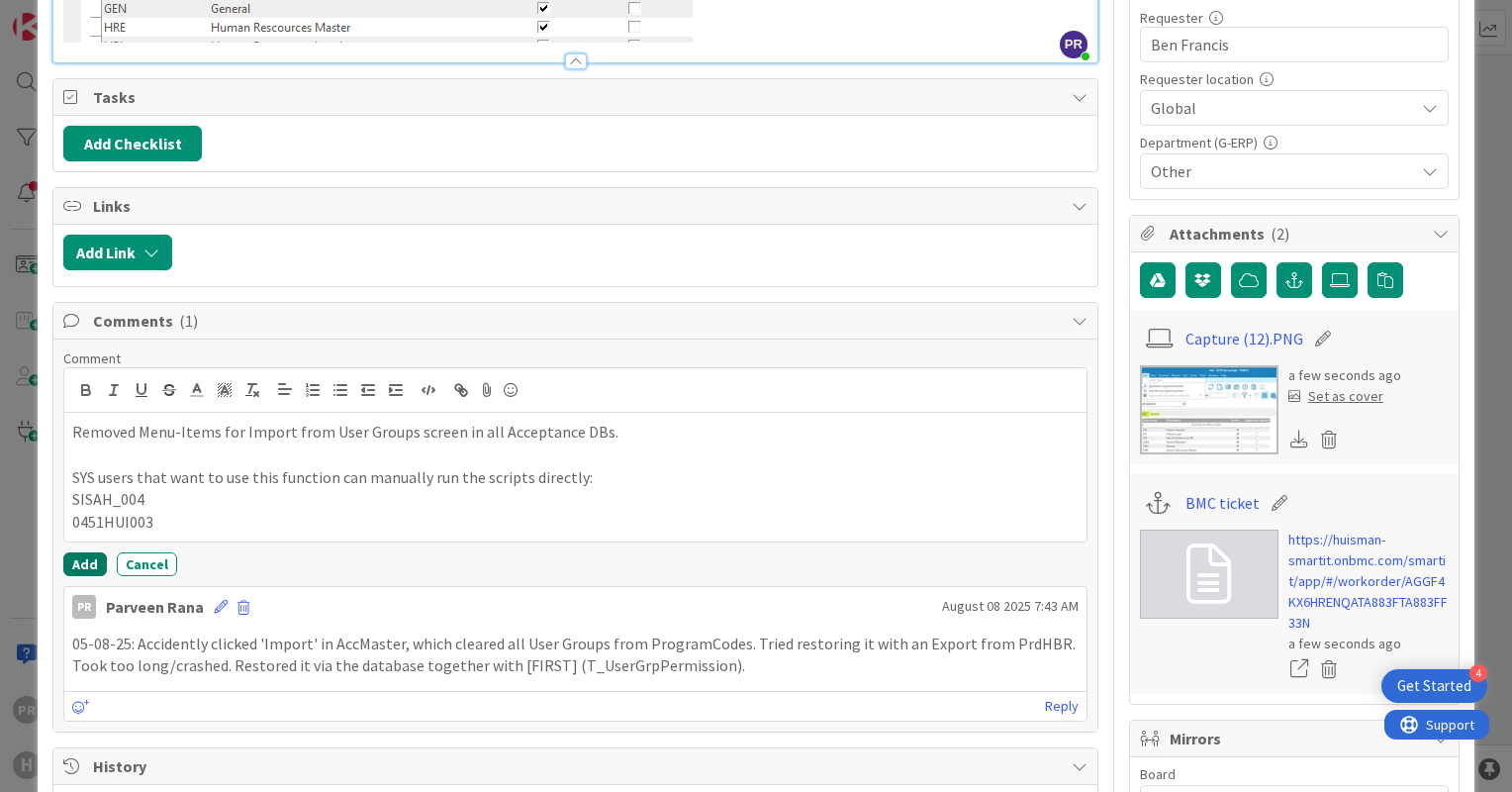 click on "Add" at bounding box center (85, 564) 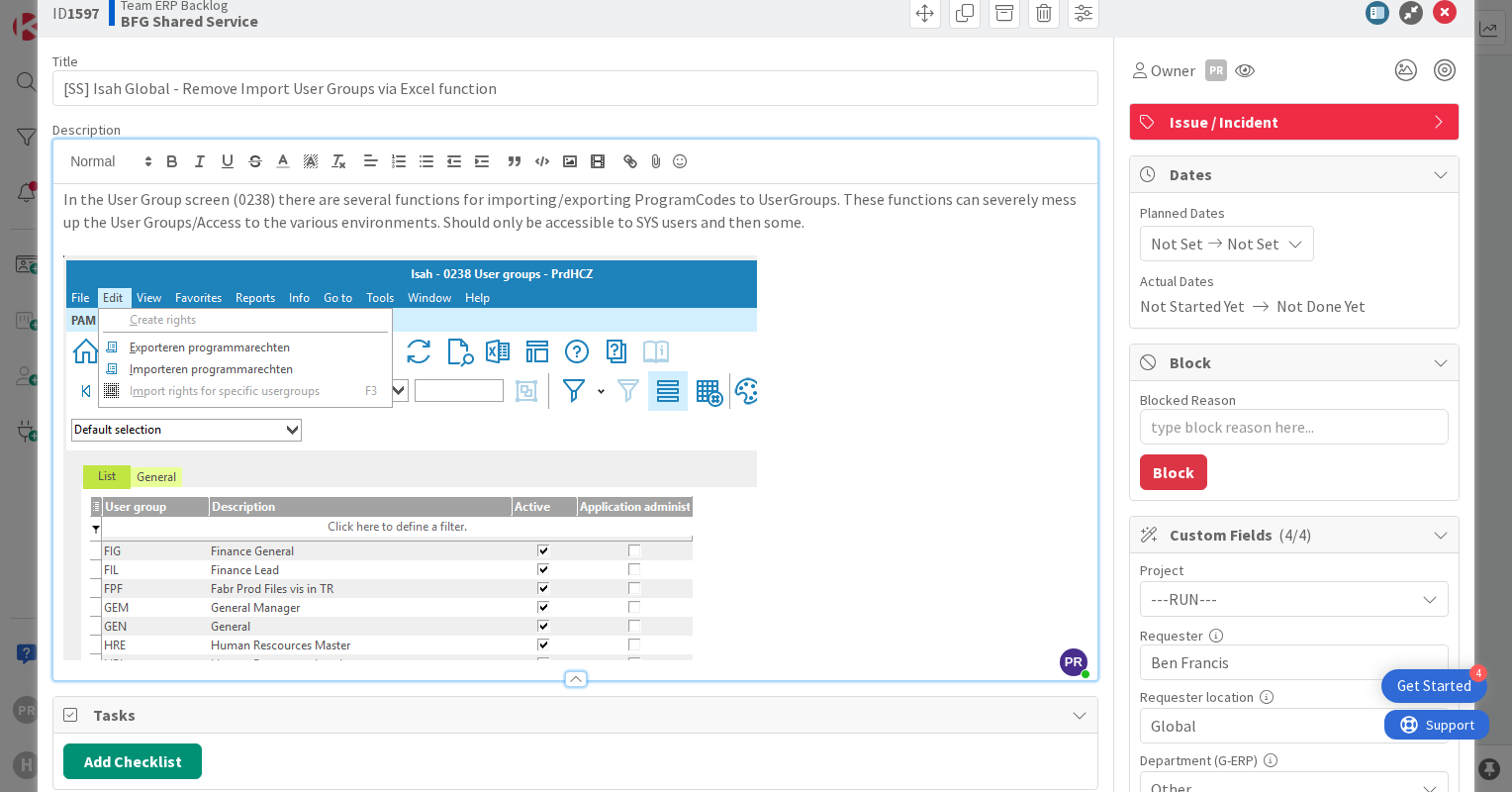 scroll, scrollTop: 0, scrollLeft: 0, axis: both 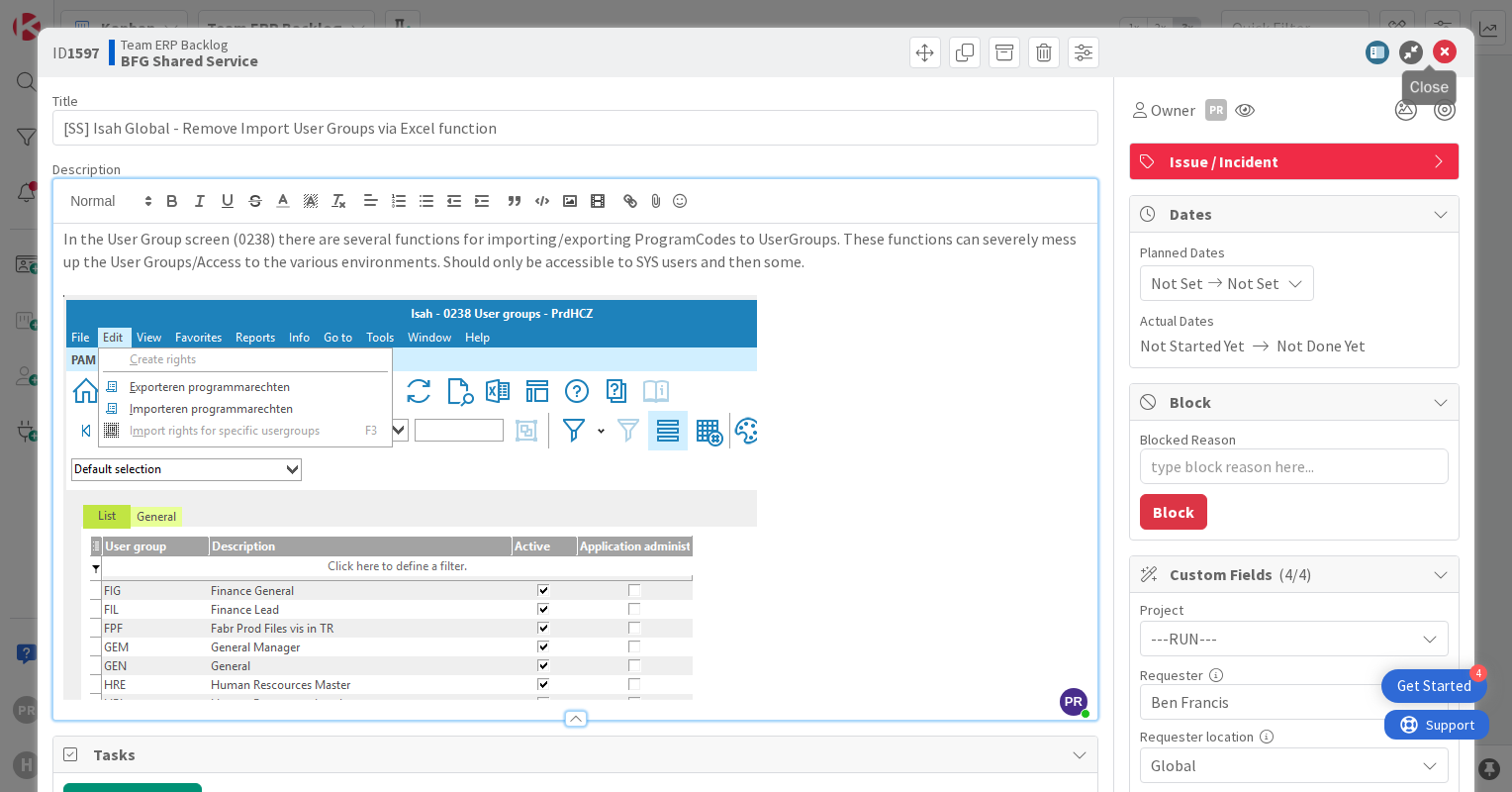 click at bounding box center [1445, 52] 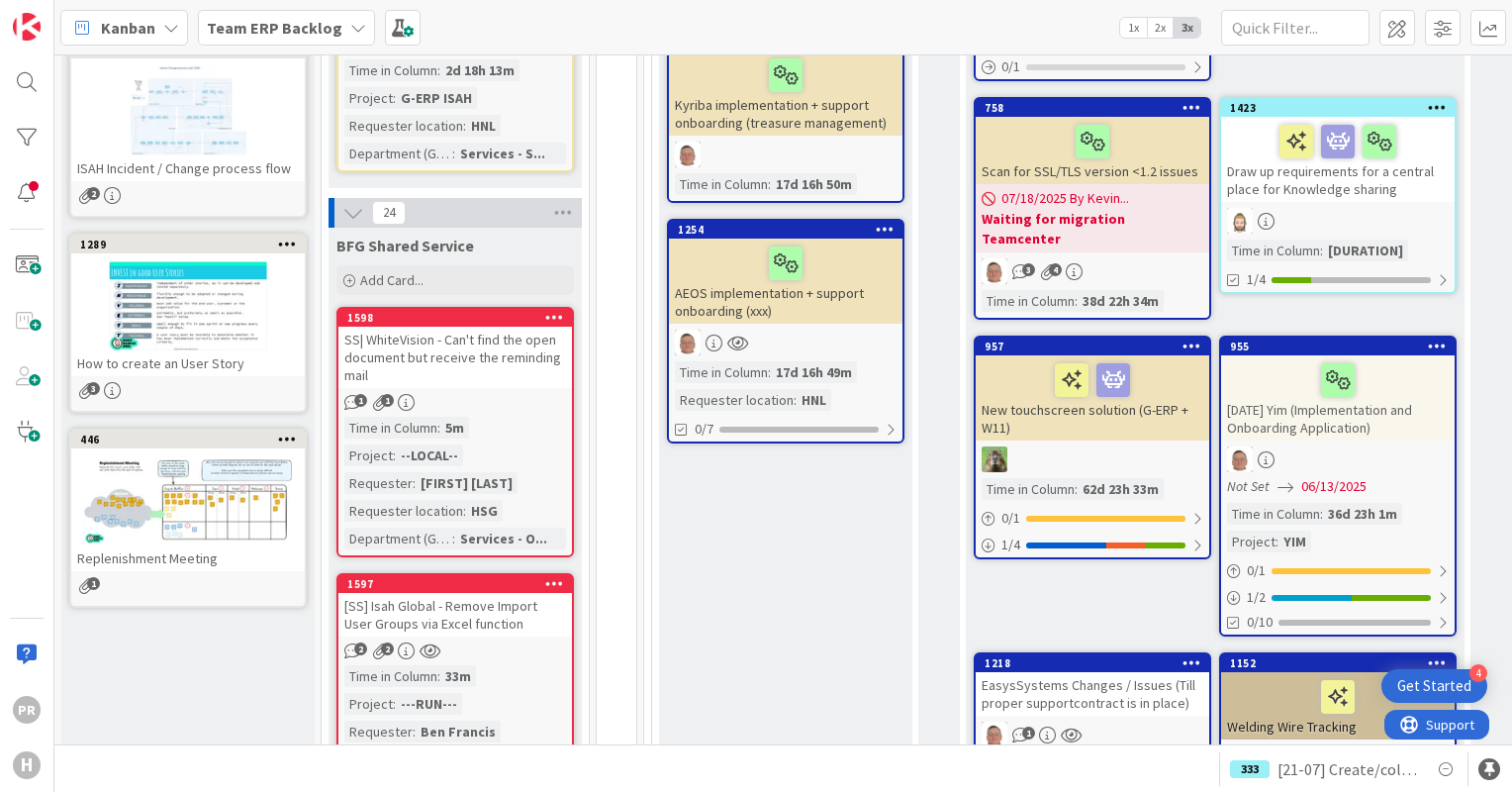 scroll, scrollTop: 0, scrollLeft: 0, axis: both 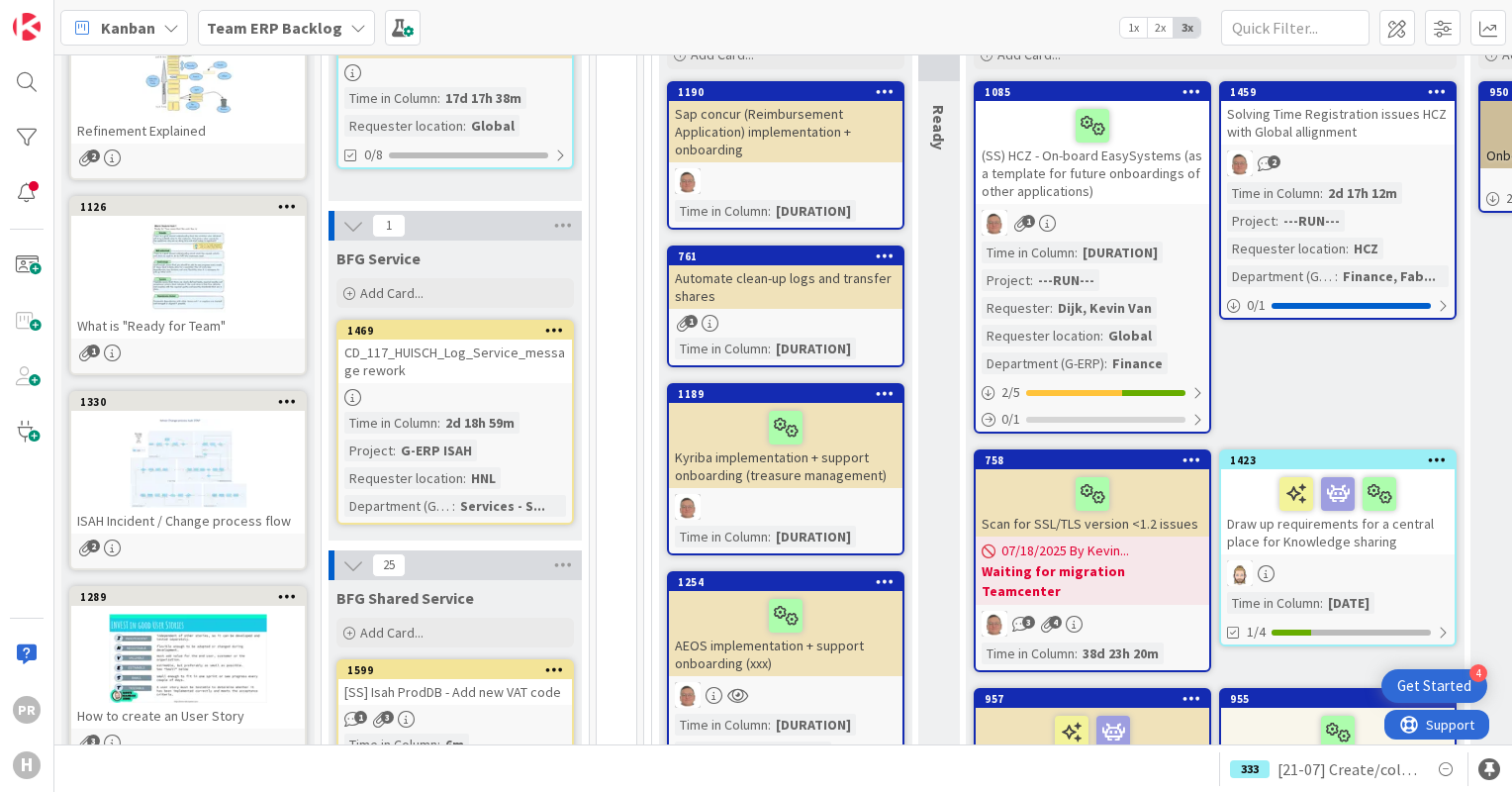 click on "Team ERP Backlog" at bounding box center [286, 28] 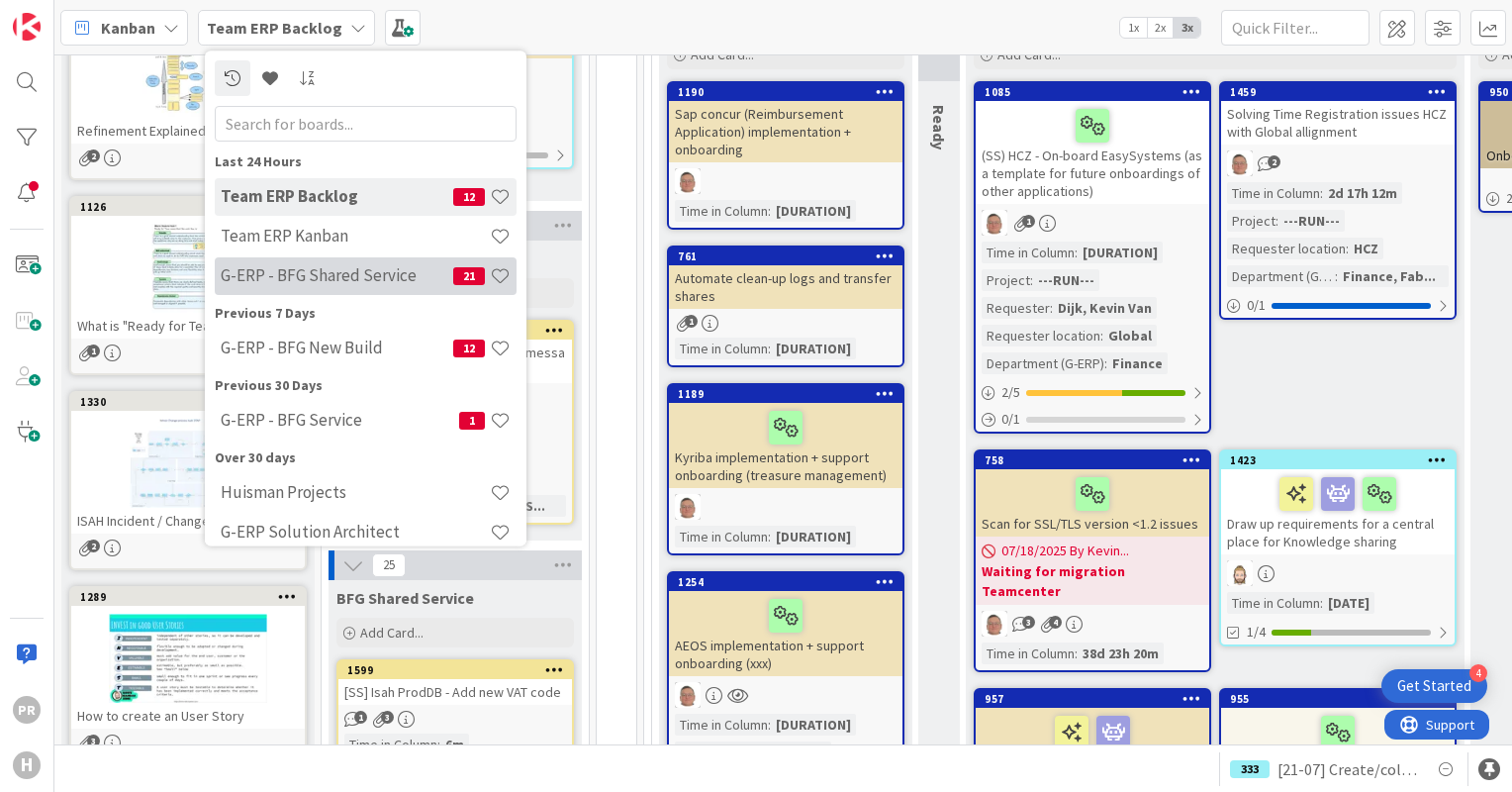 click on "G-ERP - BFG Shared Service" at bounding box center [336, 276] 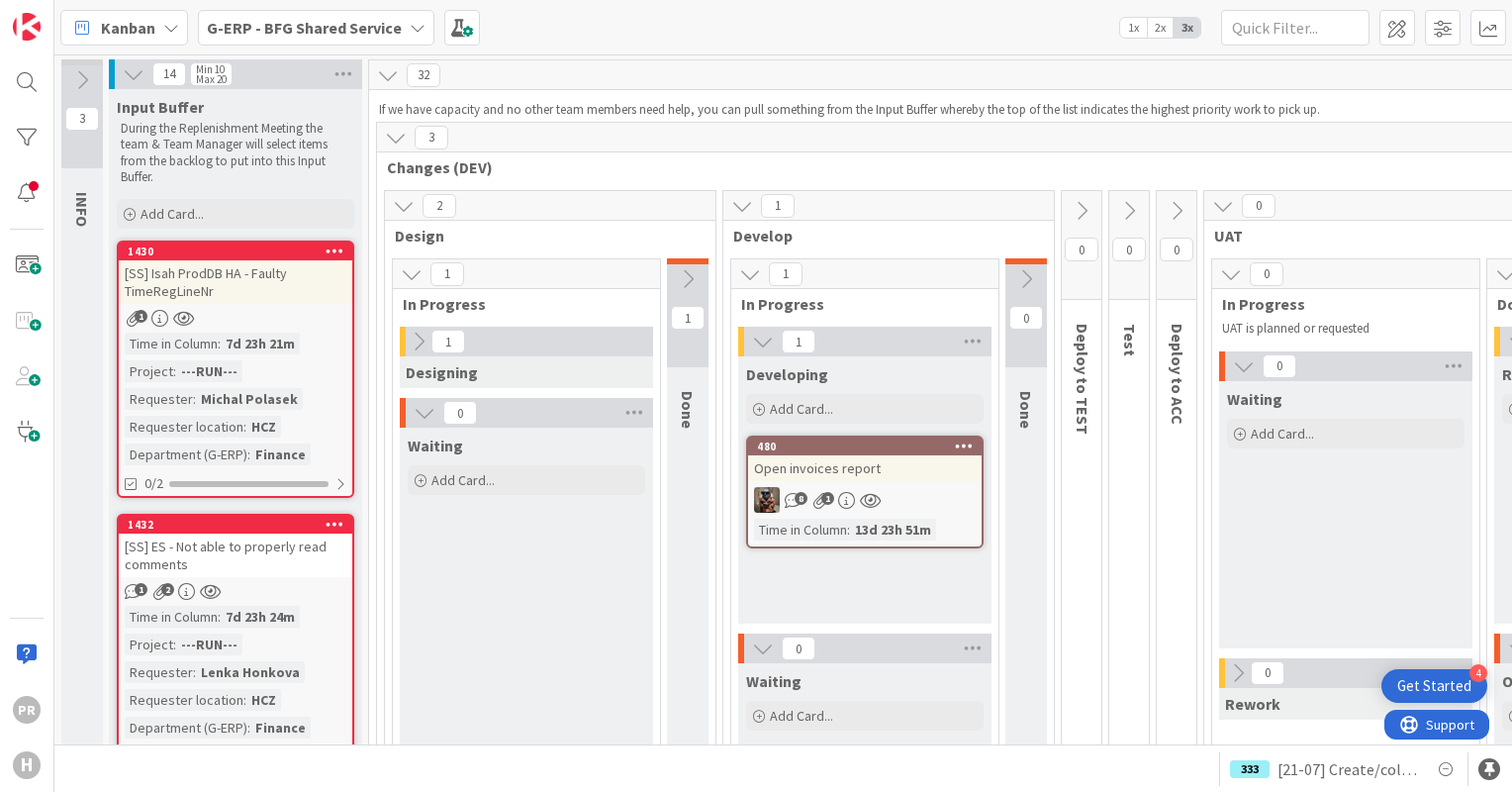 scroll, scrollTop: 0, scrollLeft: 0, axis: both 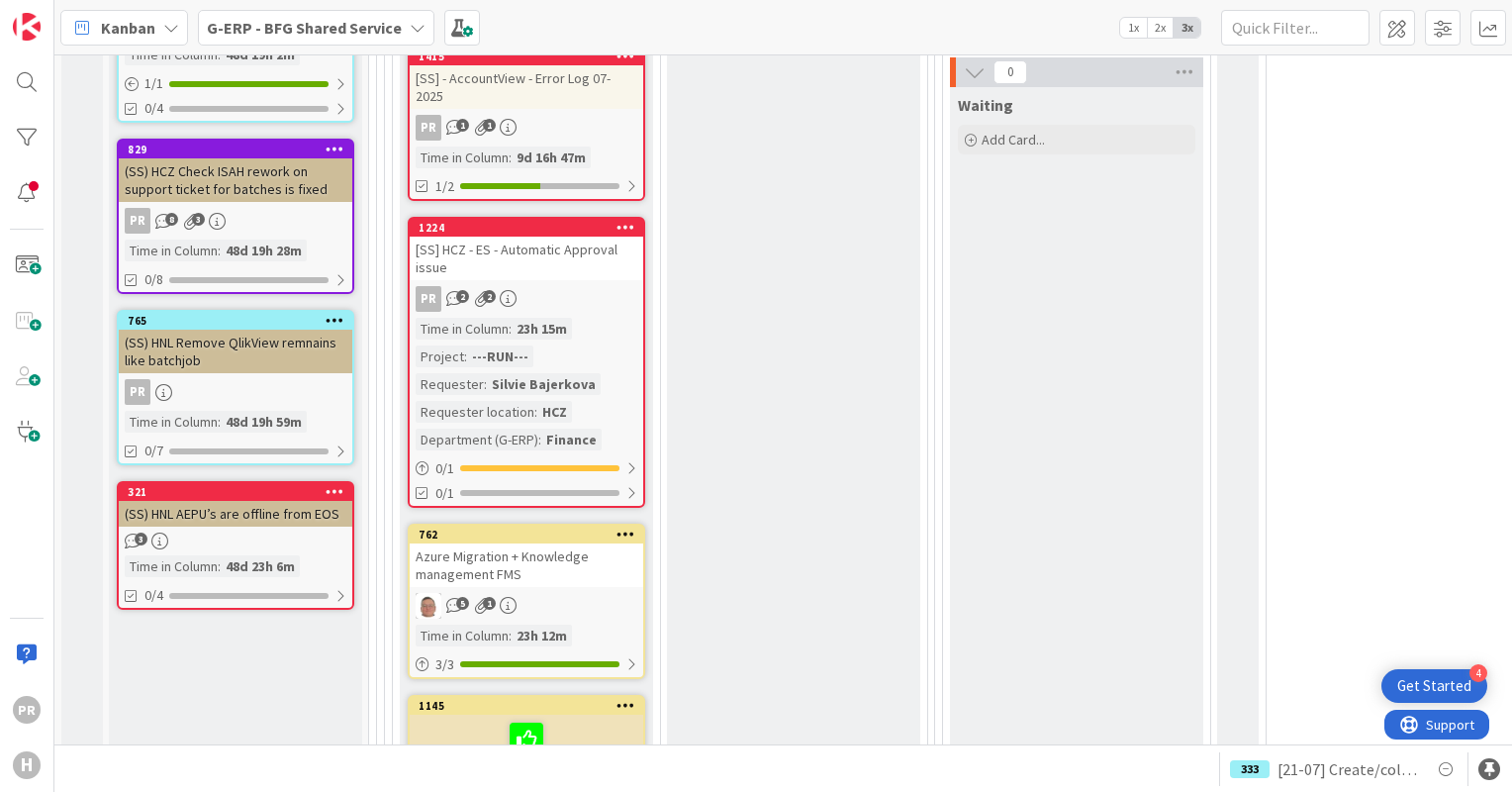 click on "[SS] HCZ - ES - Automatic Approval issue" at bounding box center [526, 258] 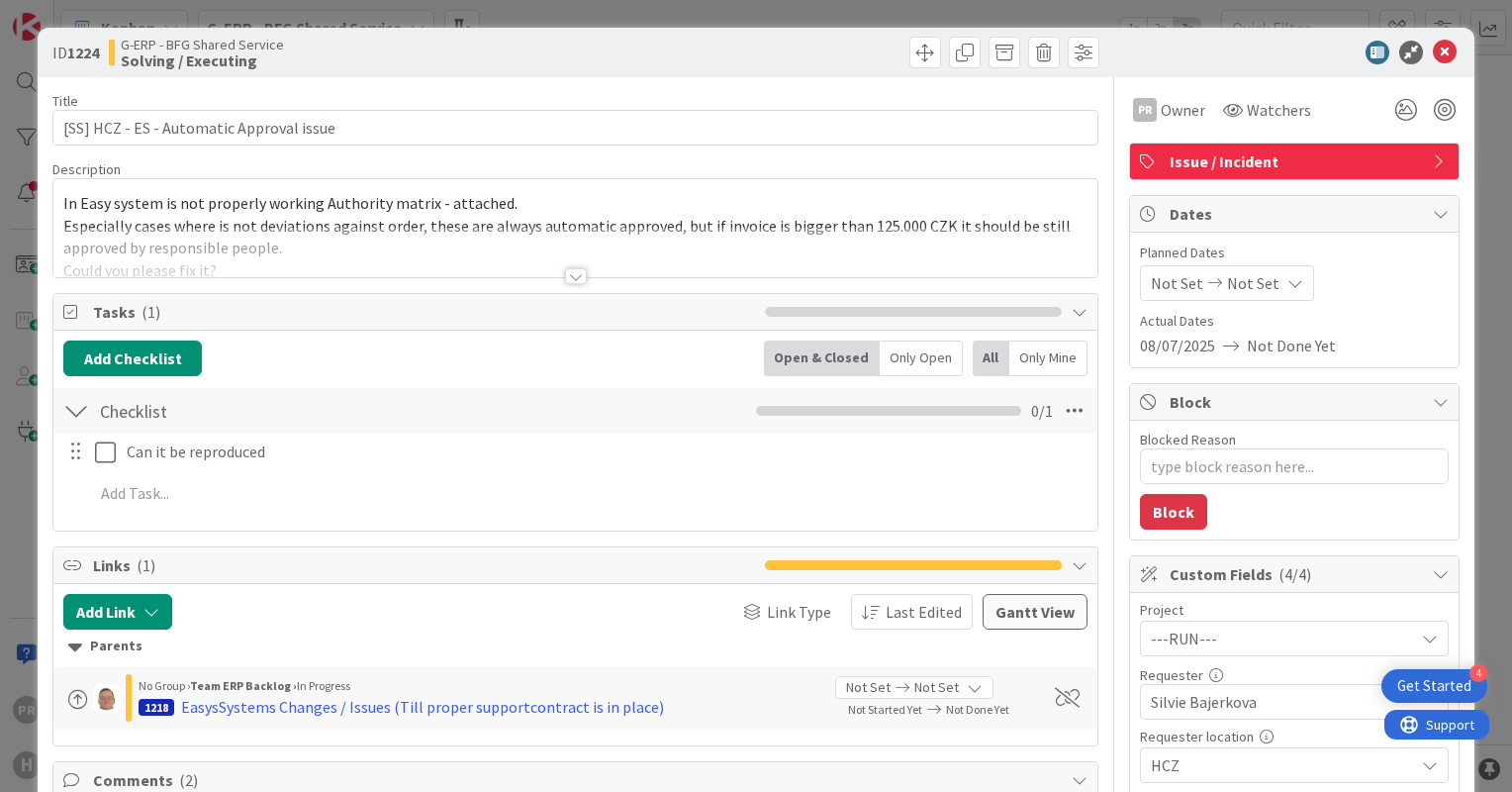 type on "x" 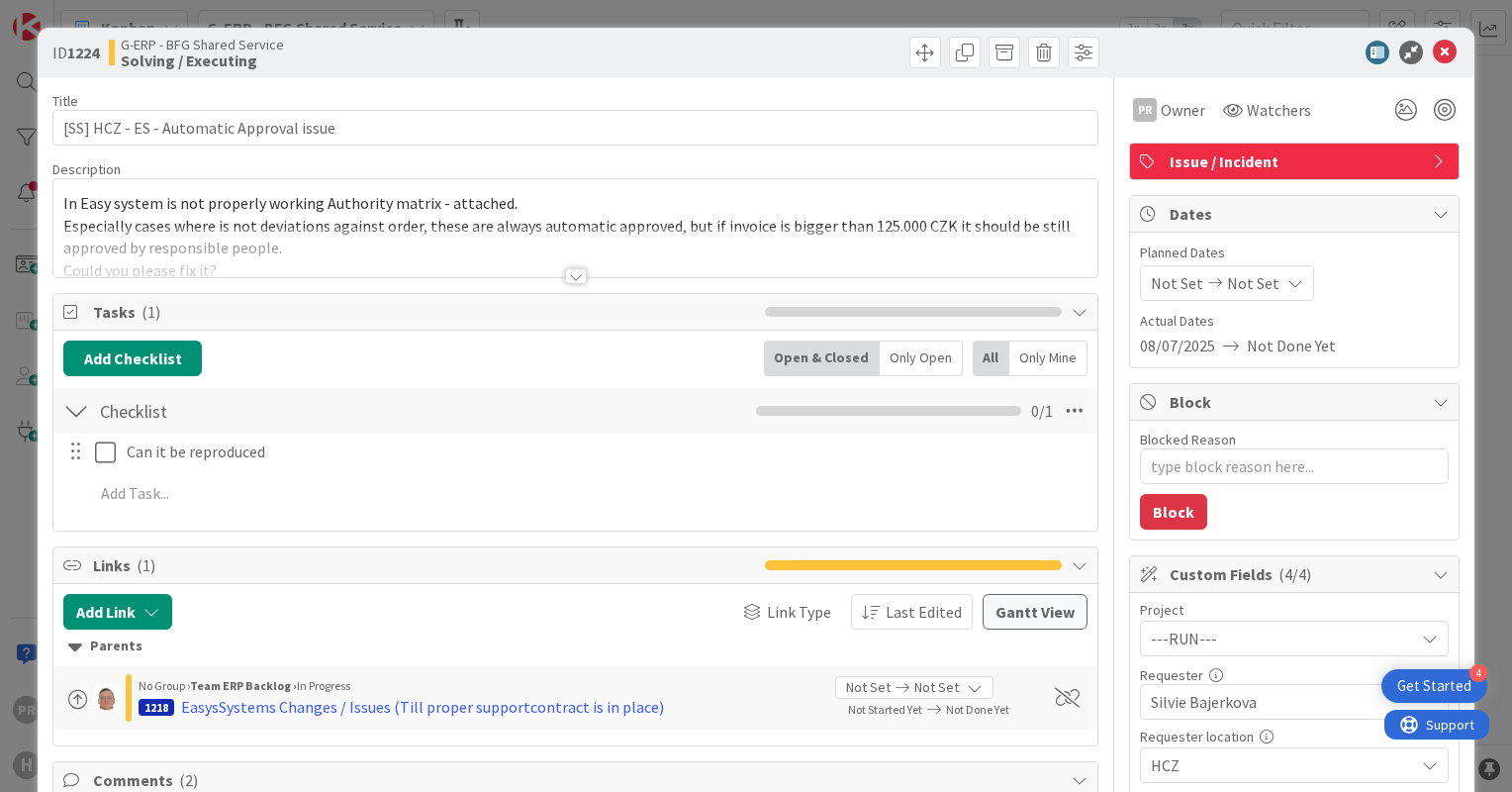 scroll, scrollTop: 0, scrollLeft: 0, axis: both 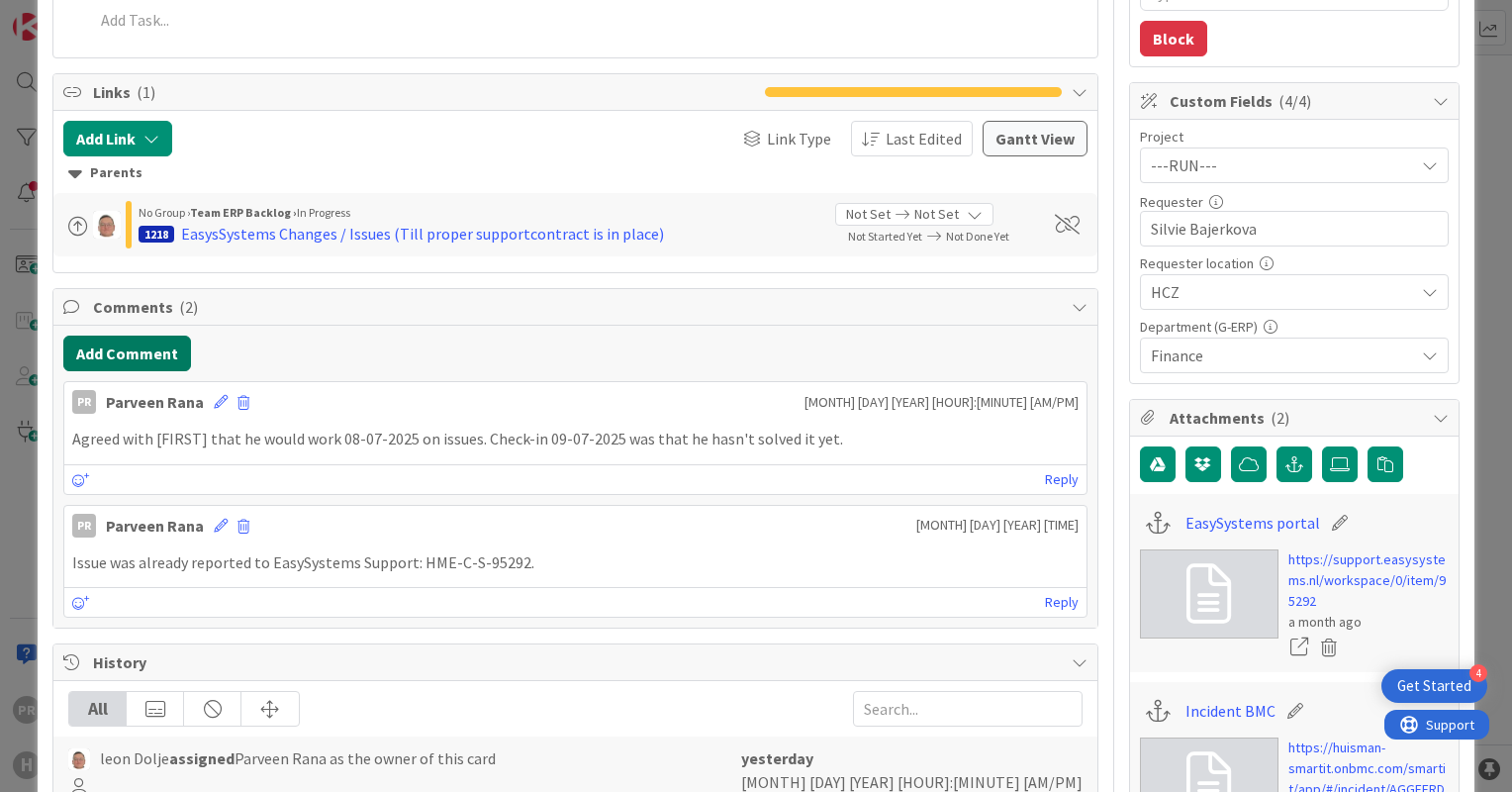 click on "Add Comment" at bounding box center (127, 353) 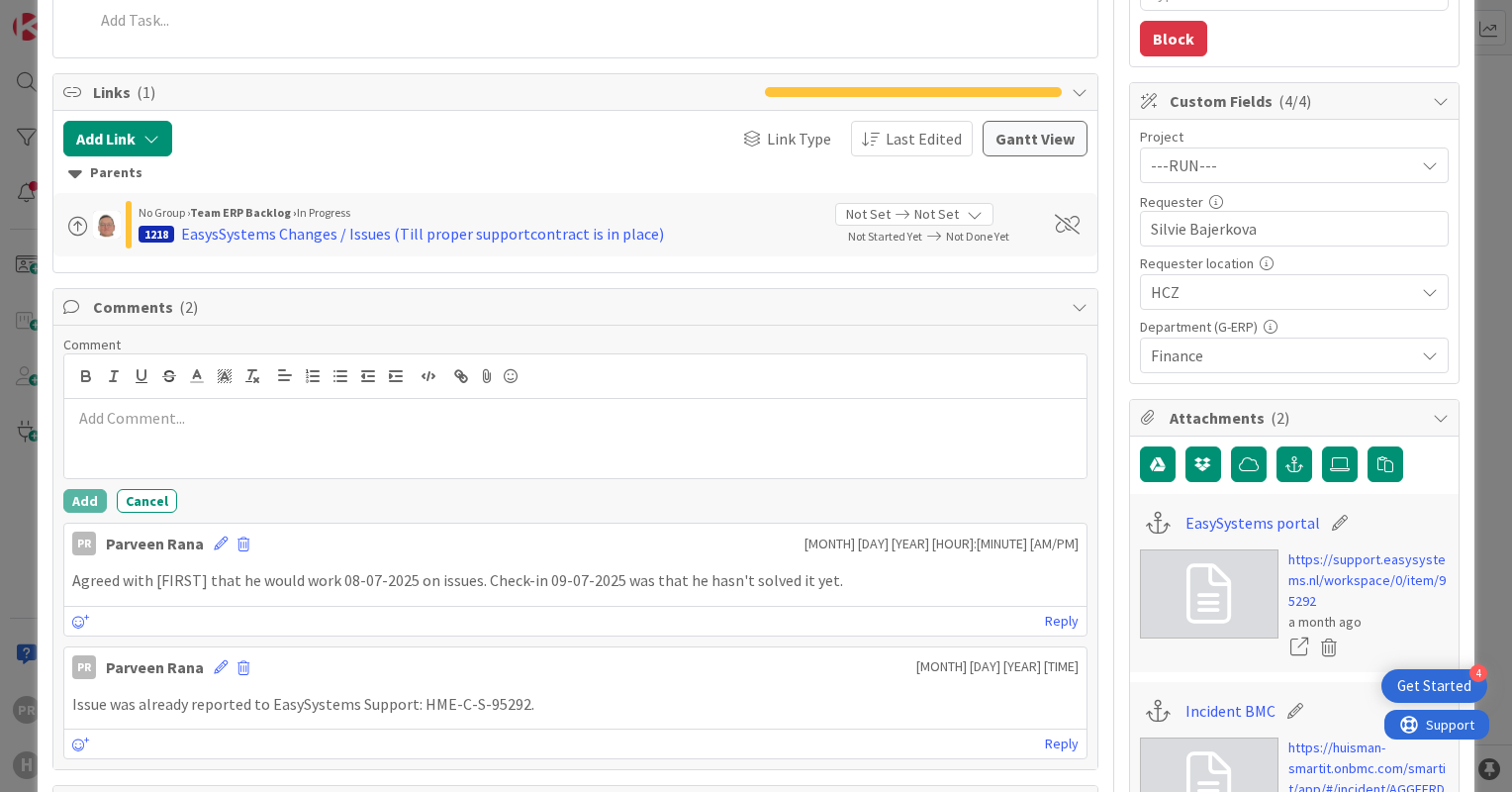 type 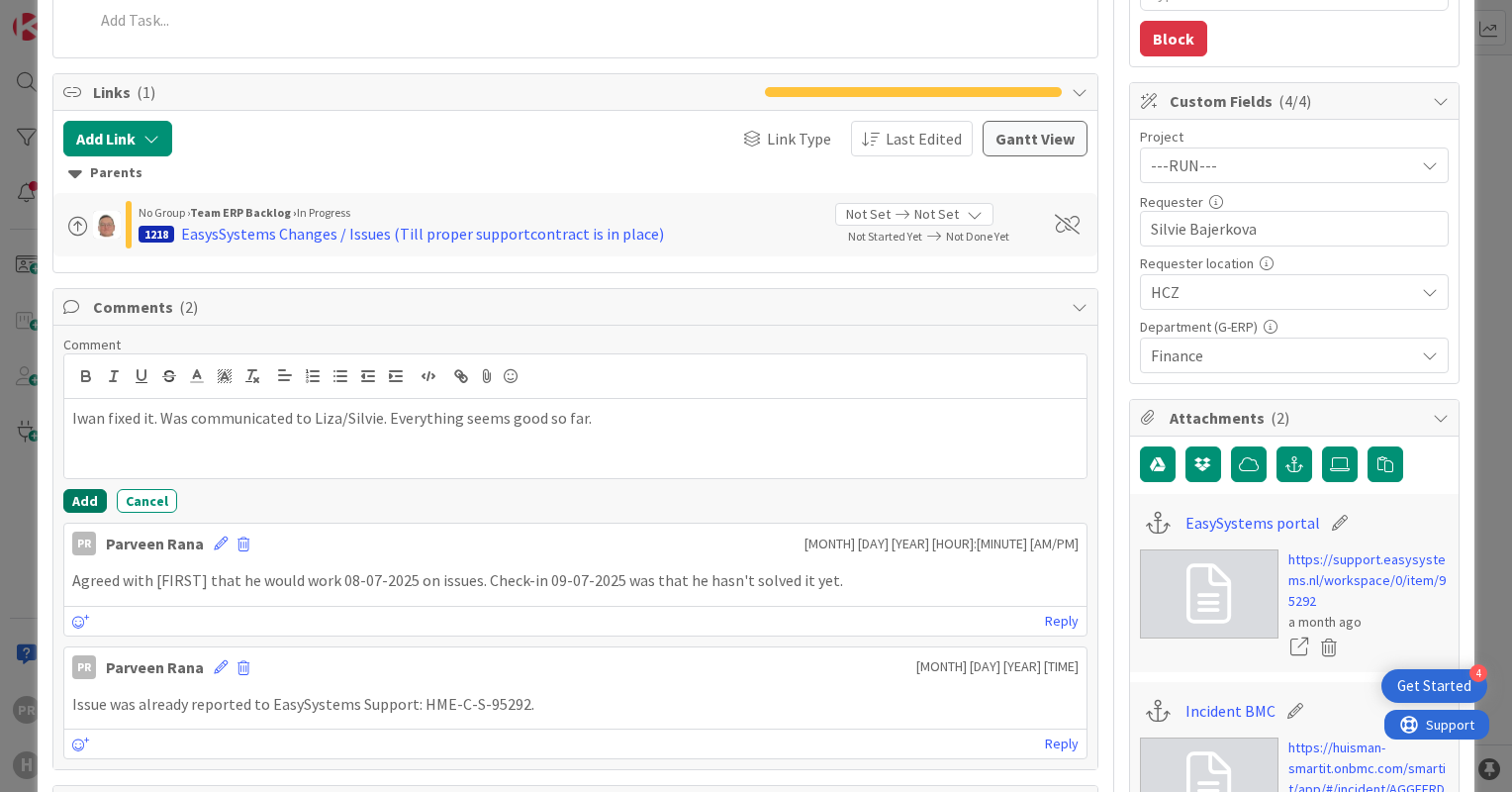 click on "Add" at bounding box center [85, 501] 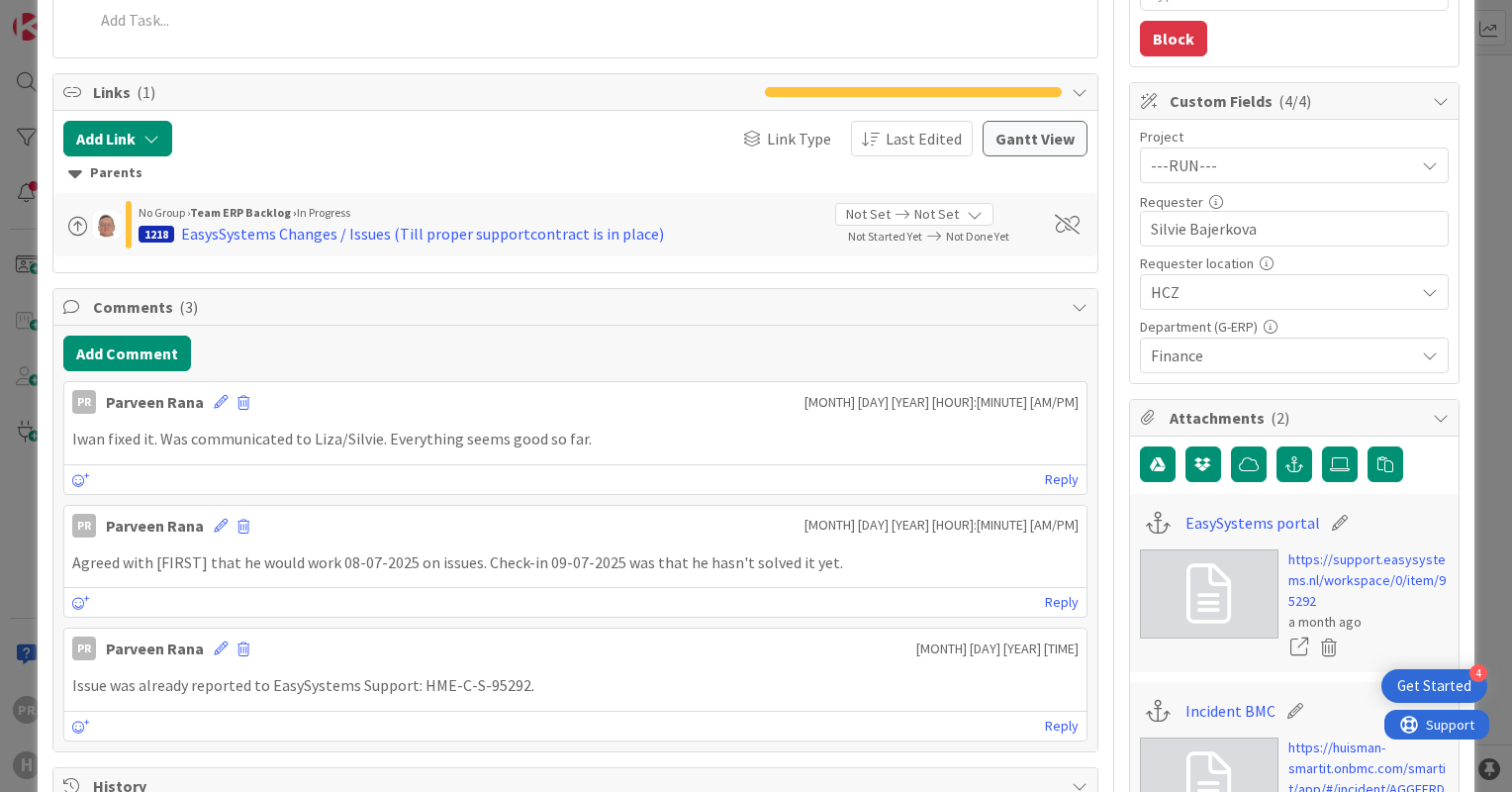 scroll, scrollTop: 0, scrollLeft: 0, axis: both 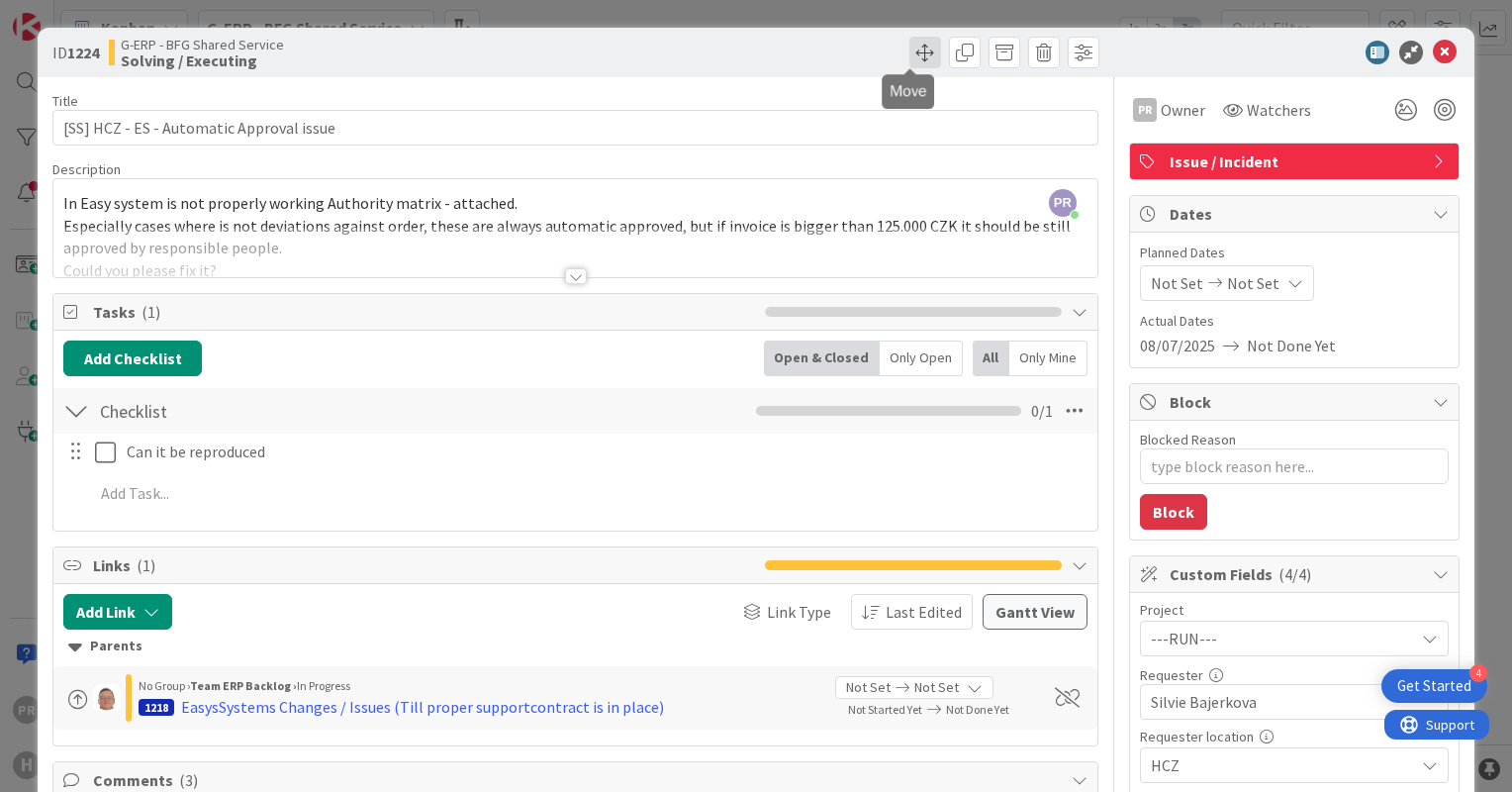 click at bounding box center (925, 52) 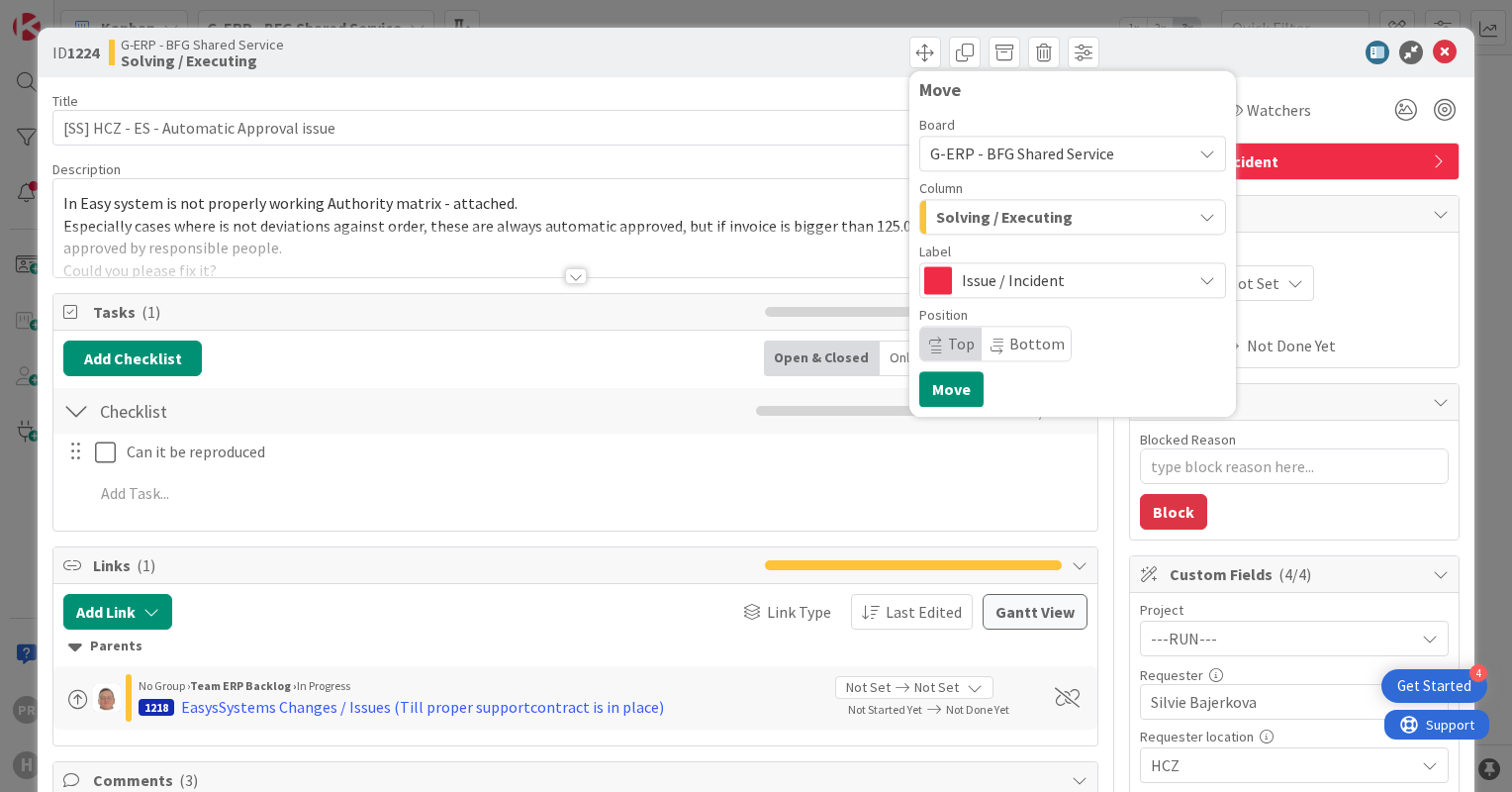 click on "Issue / Incident" at bounding box center (1072, 280) 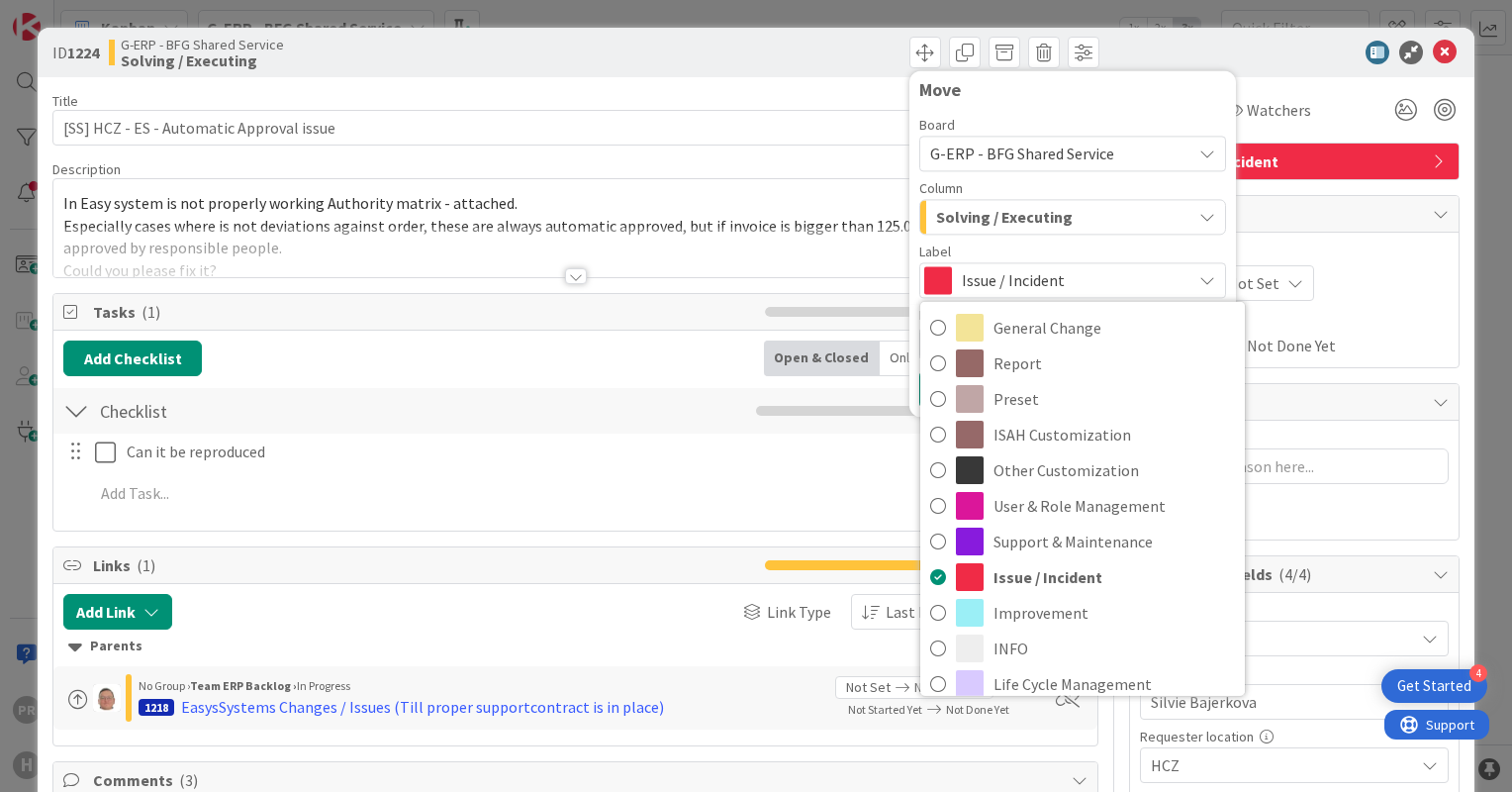 click on "Solving / Executing" at bounding box center (1061, 217) 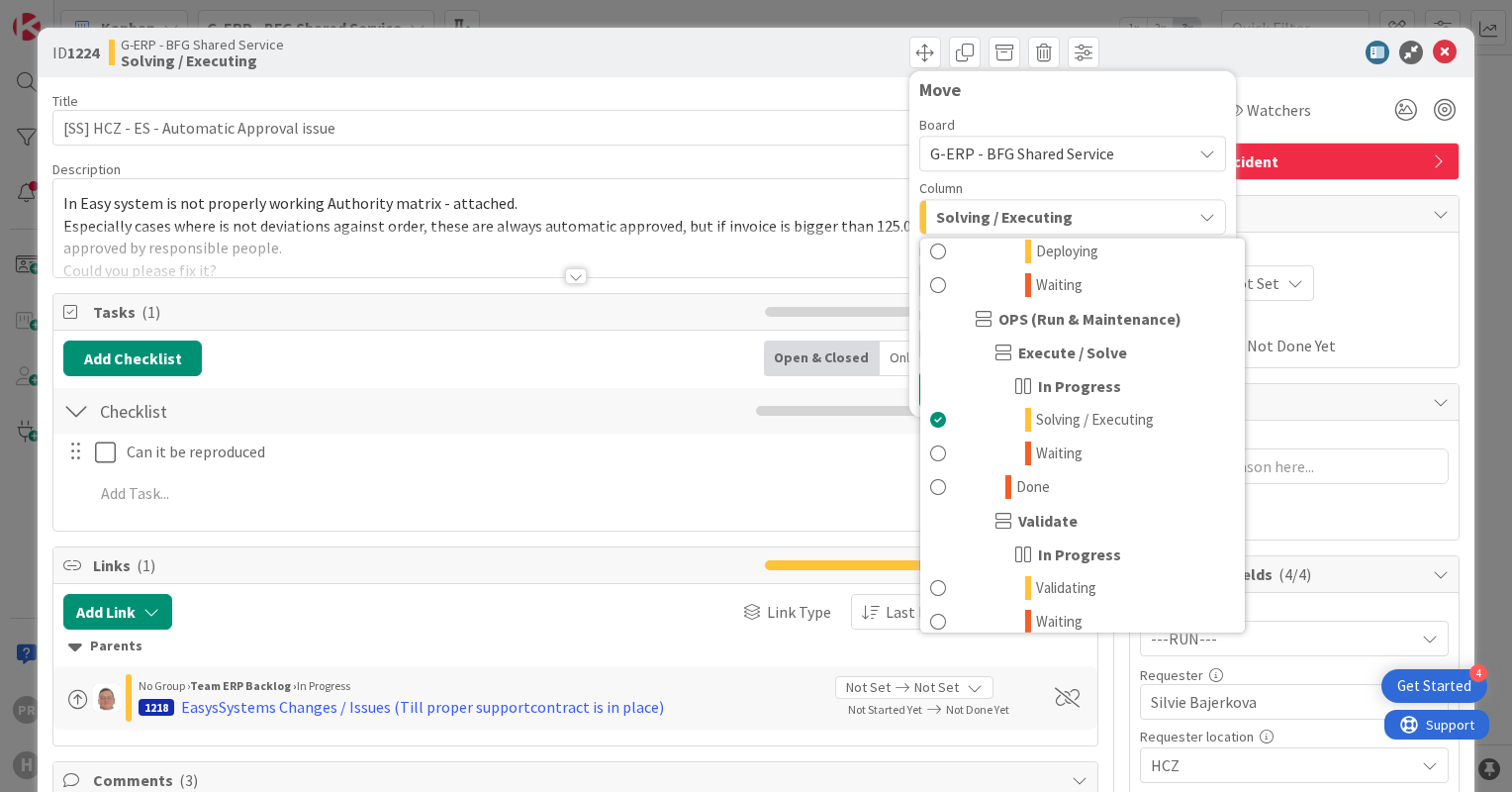 scroll, scrollTop: 1384, scrollLeft: 0, axis: vertical 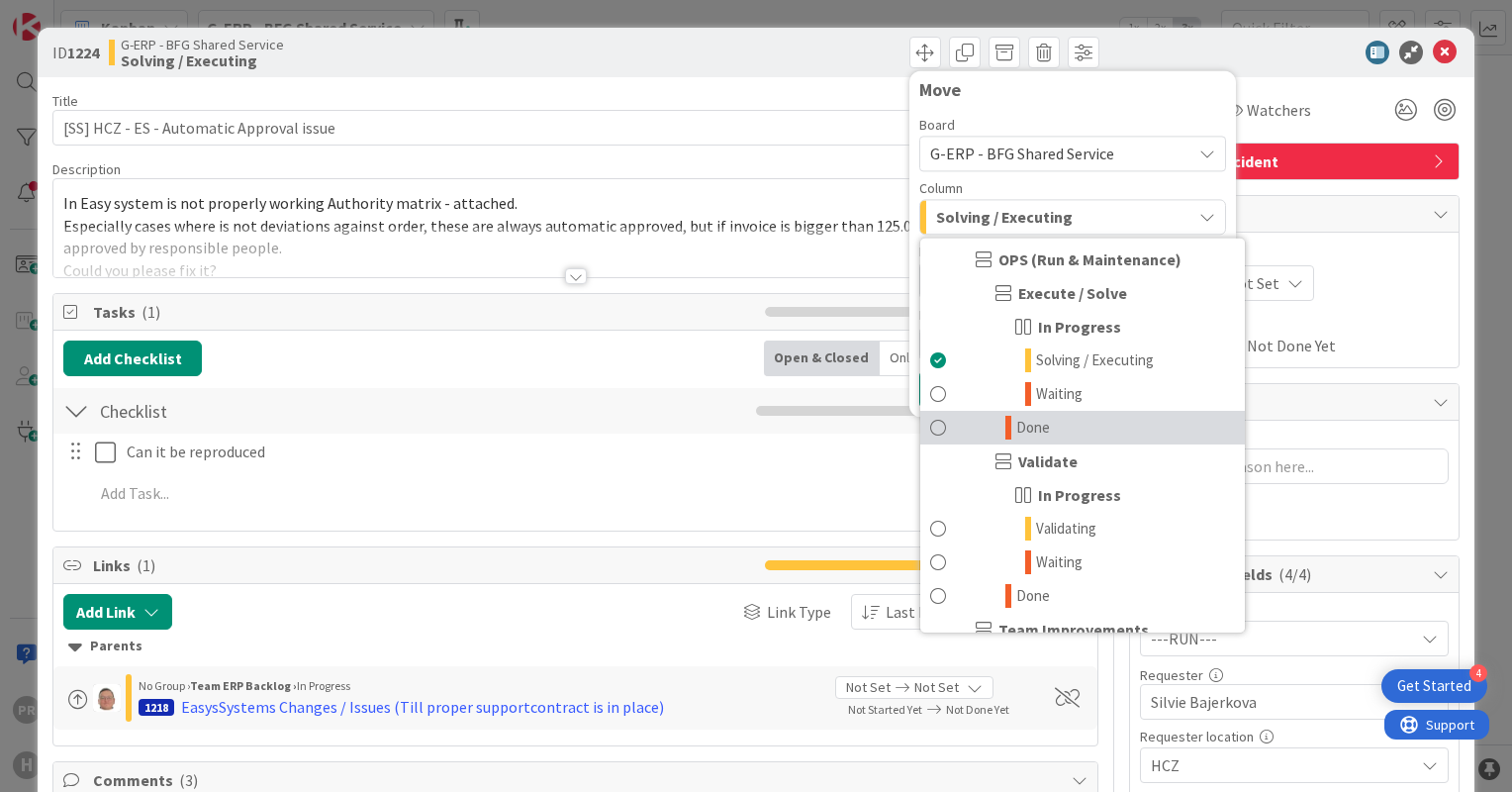 click on "Done" at bounding box center [1033, 428] 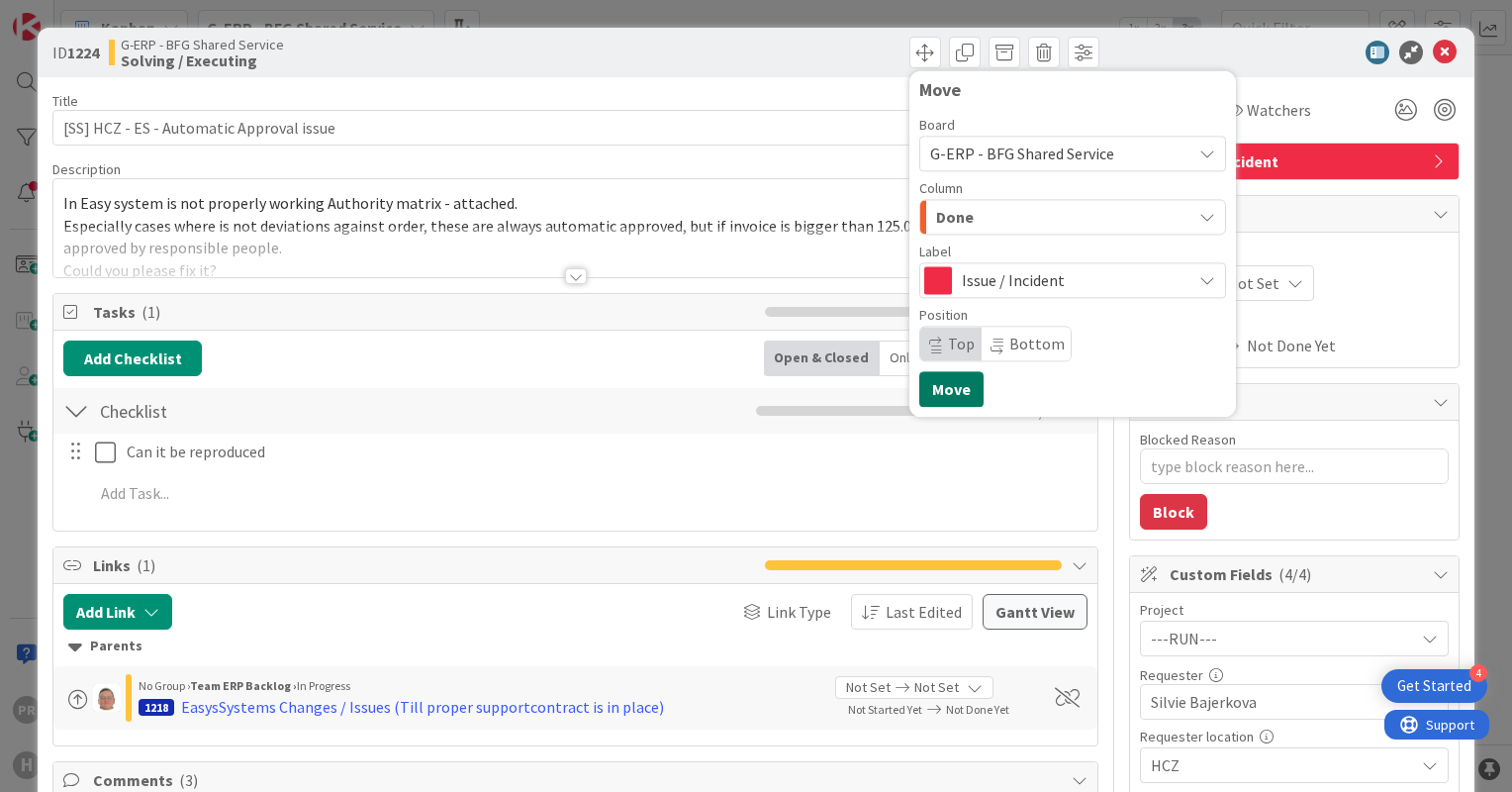 click on "Move" at bounding box center (951, 389) 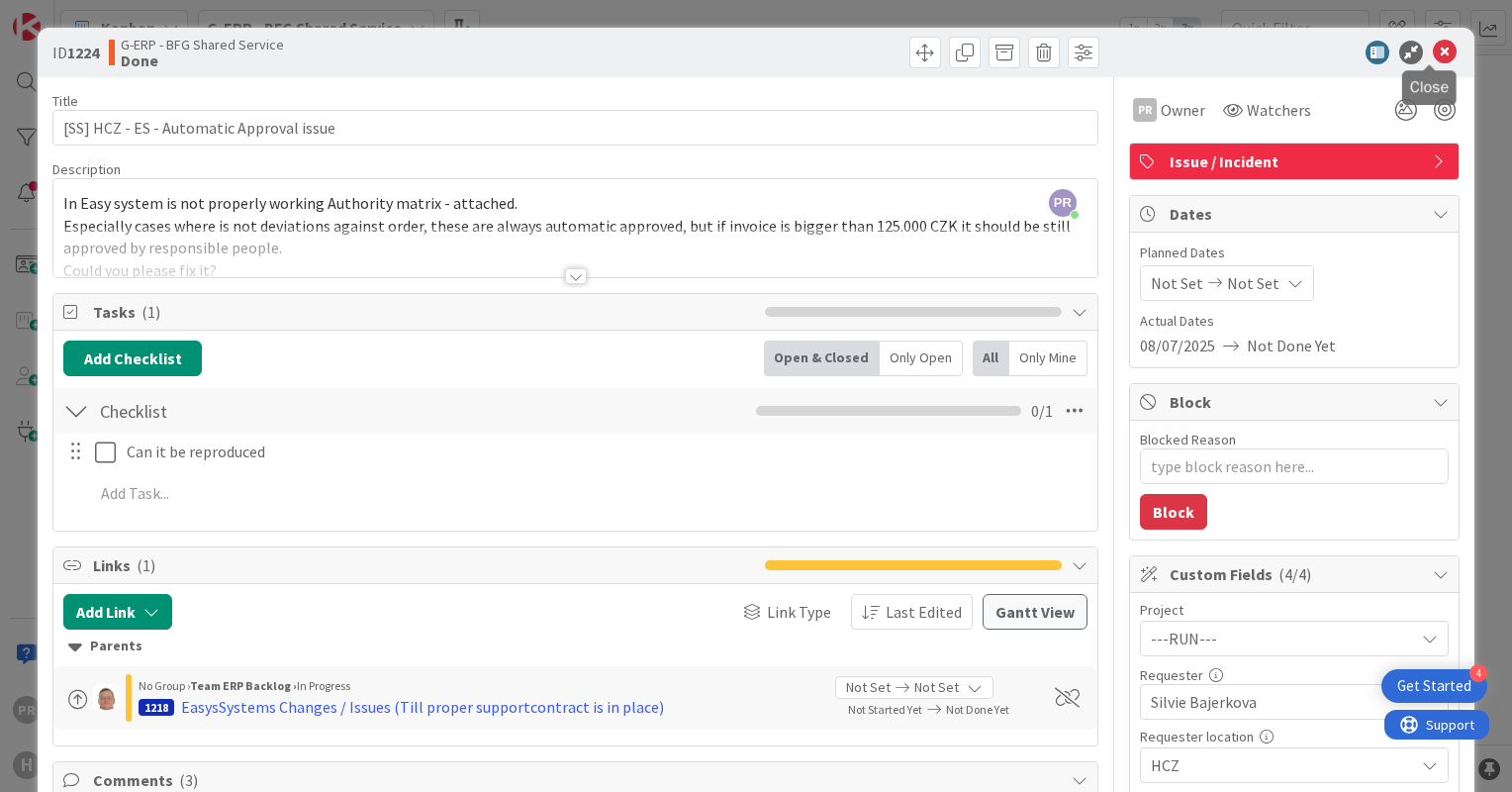 click at bounding box center [1445, 52] 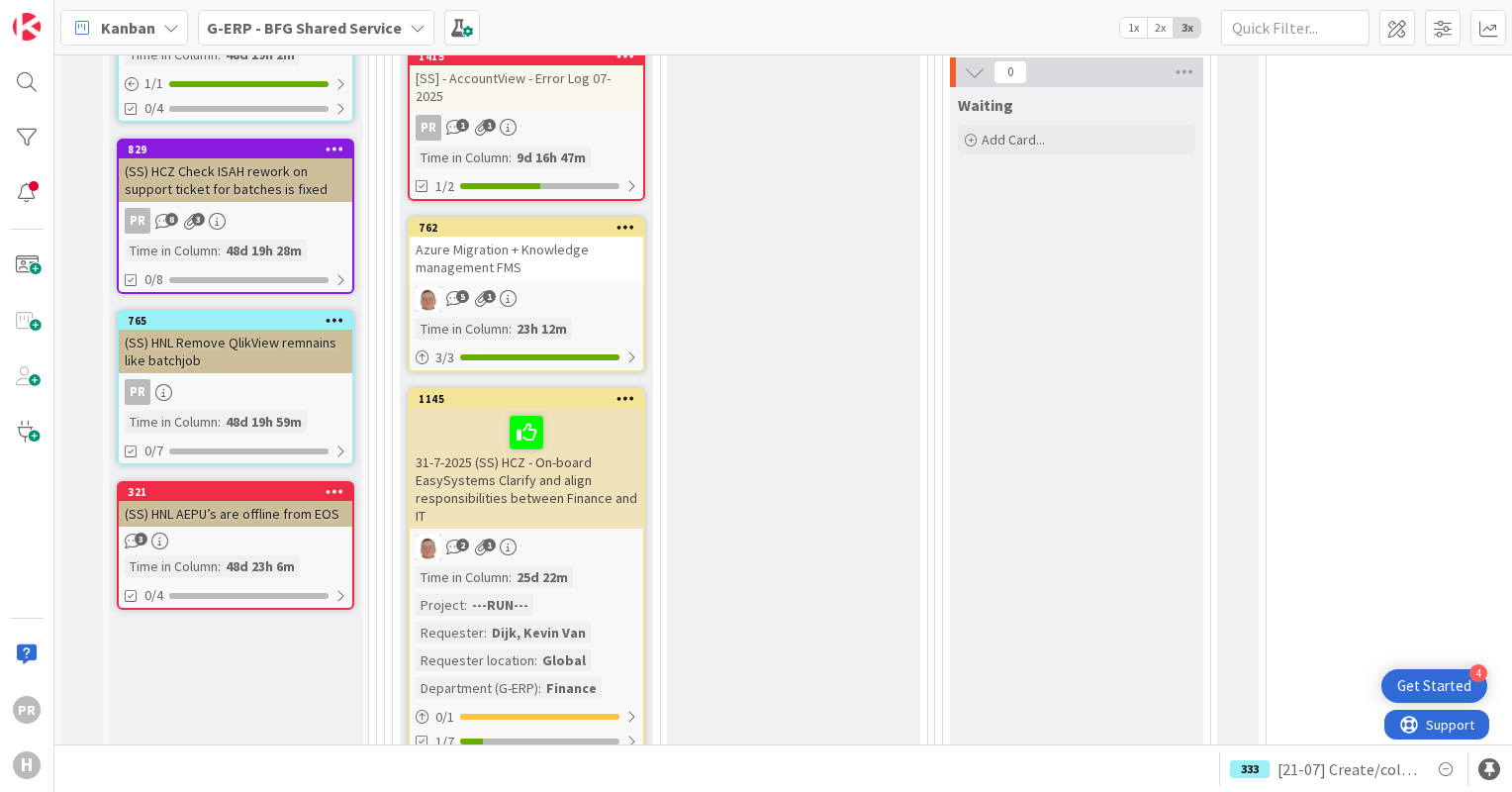 scroll, scrollTop: 0, scrollLeft: 0, axis: both 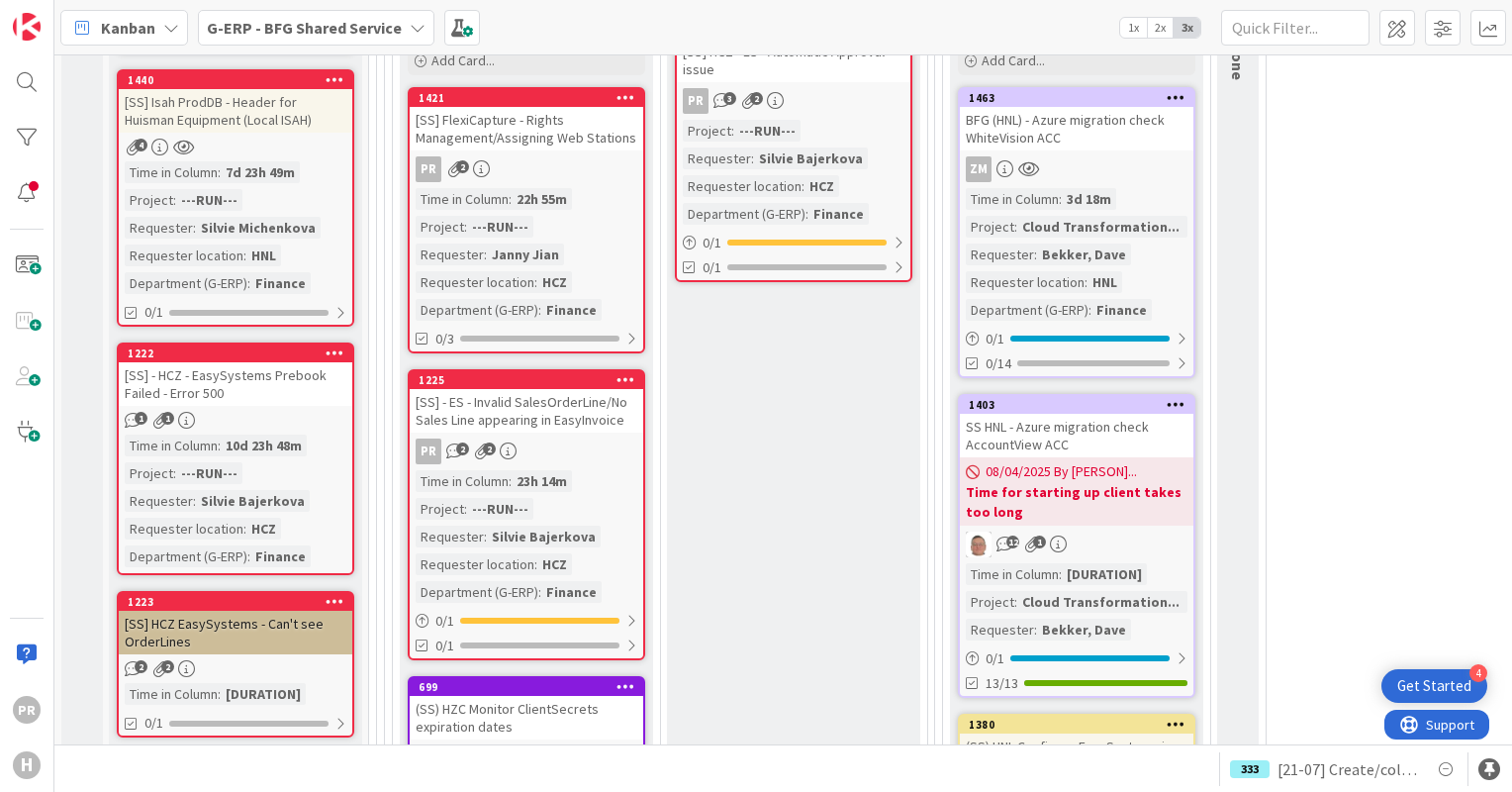 click on "[SS] - ES - Invalid SalesOrderLine/No Sales Line appearing in EasyInvoice" at bounding box center [526, 411] 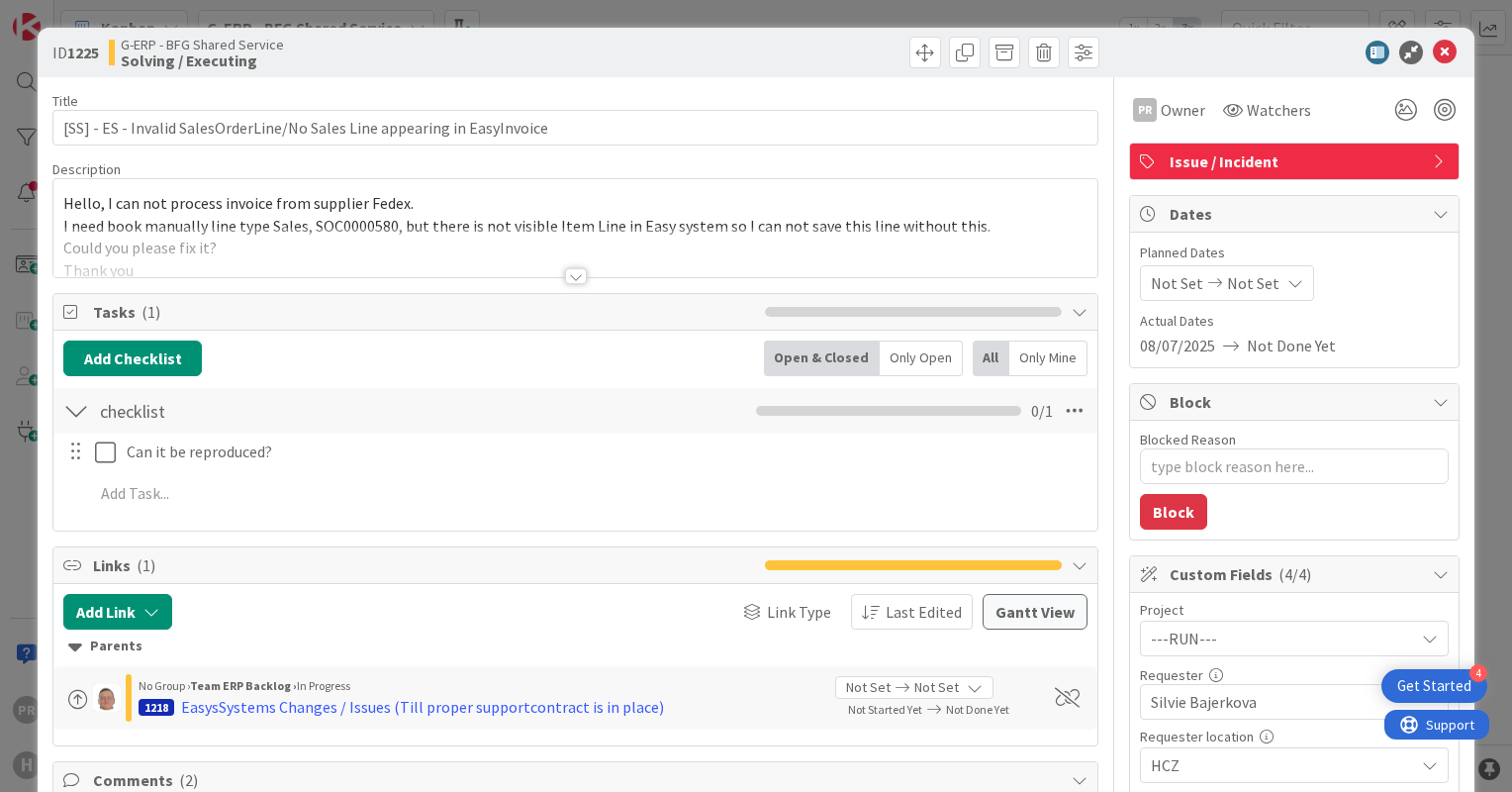 type on "x" 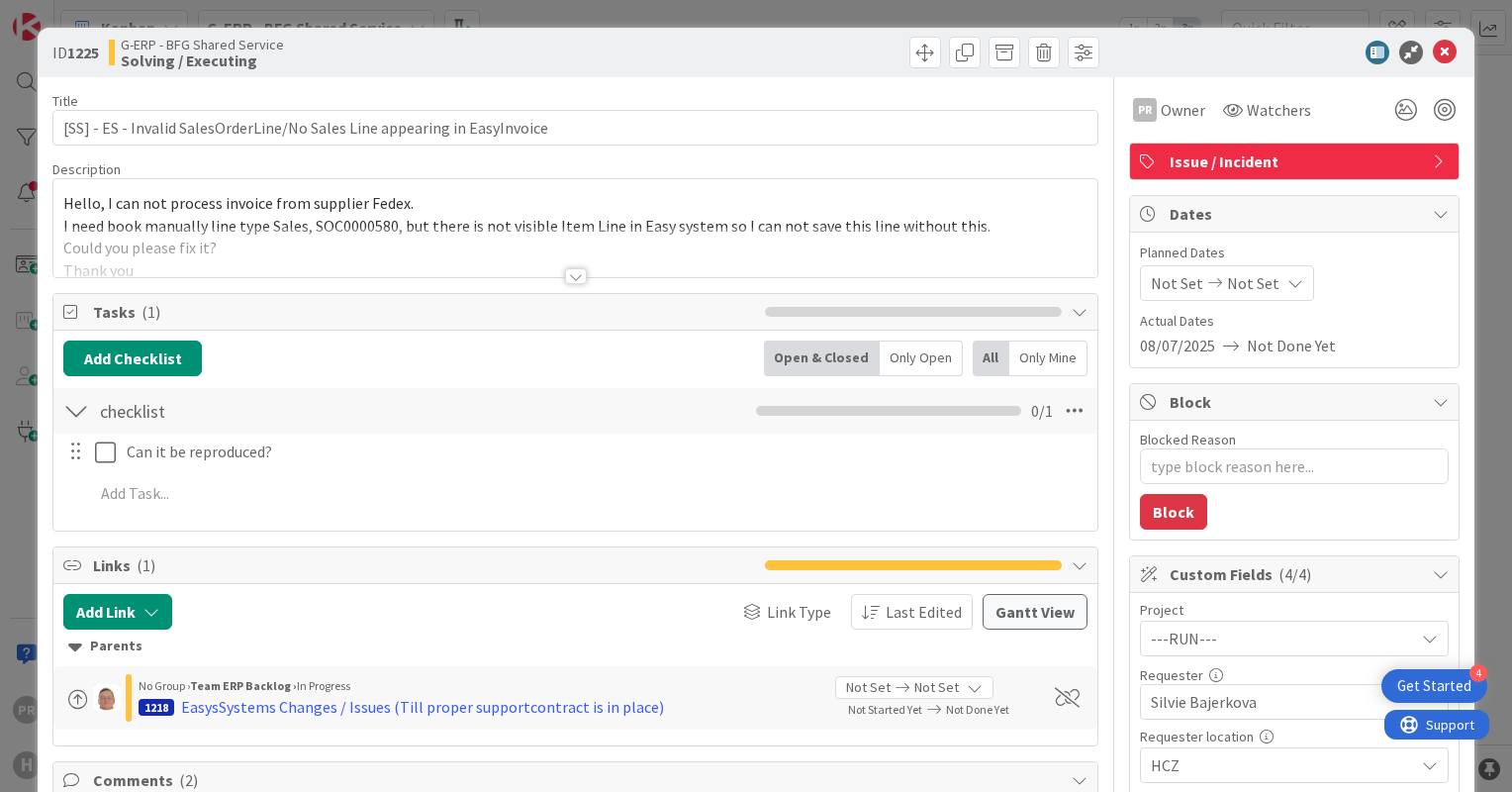 scroll, scrollTop: 0, scrollLeft: 0, axis: both 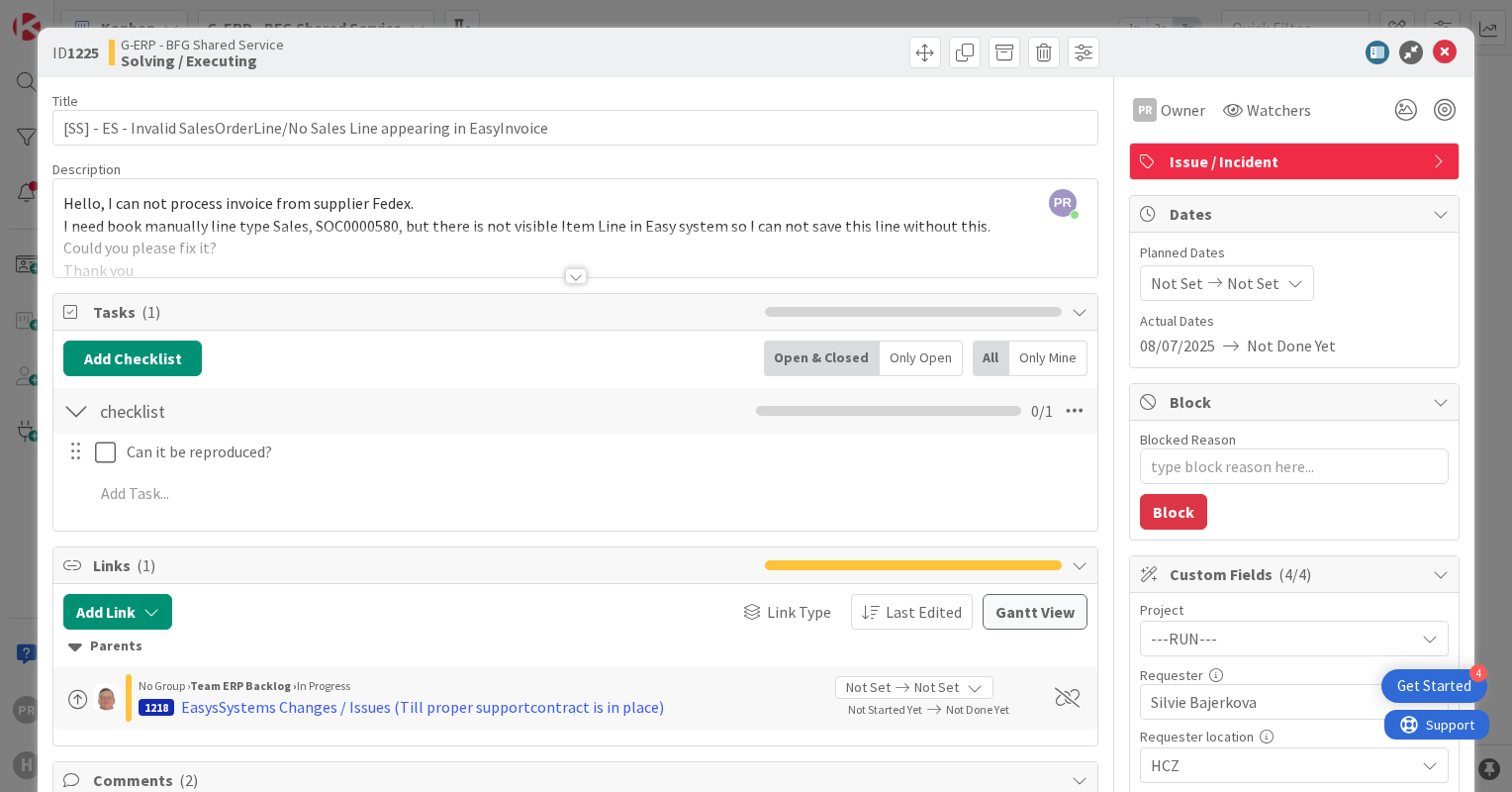 click at bounding box center [576, 276] 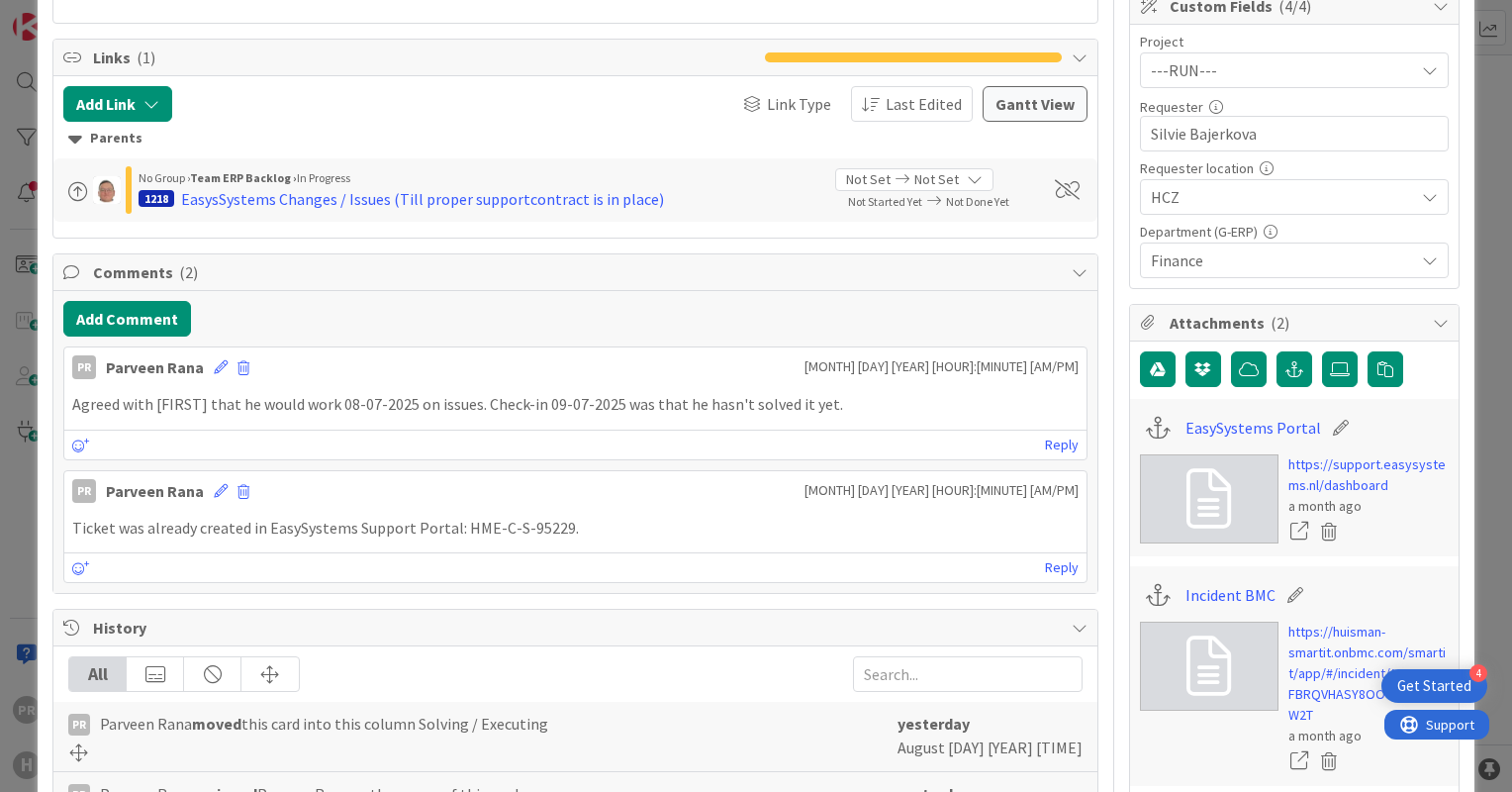 scroll, scrollTop: 566, scrollLeft: 0, axis: vertical 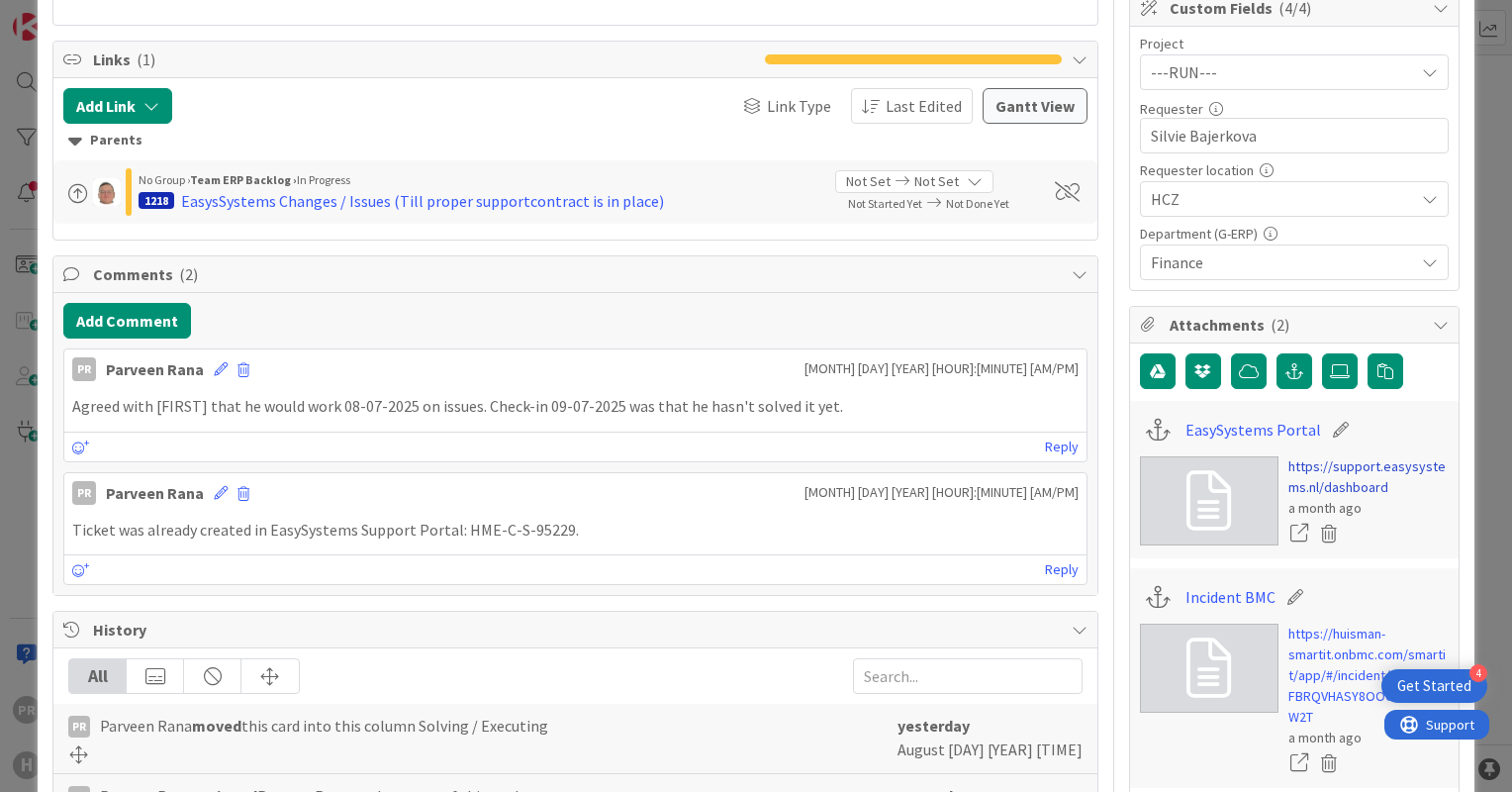 click on "https://support.easysystems.nl/dashboard" at bounding box center (1369, 477) 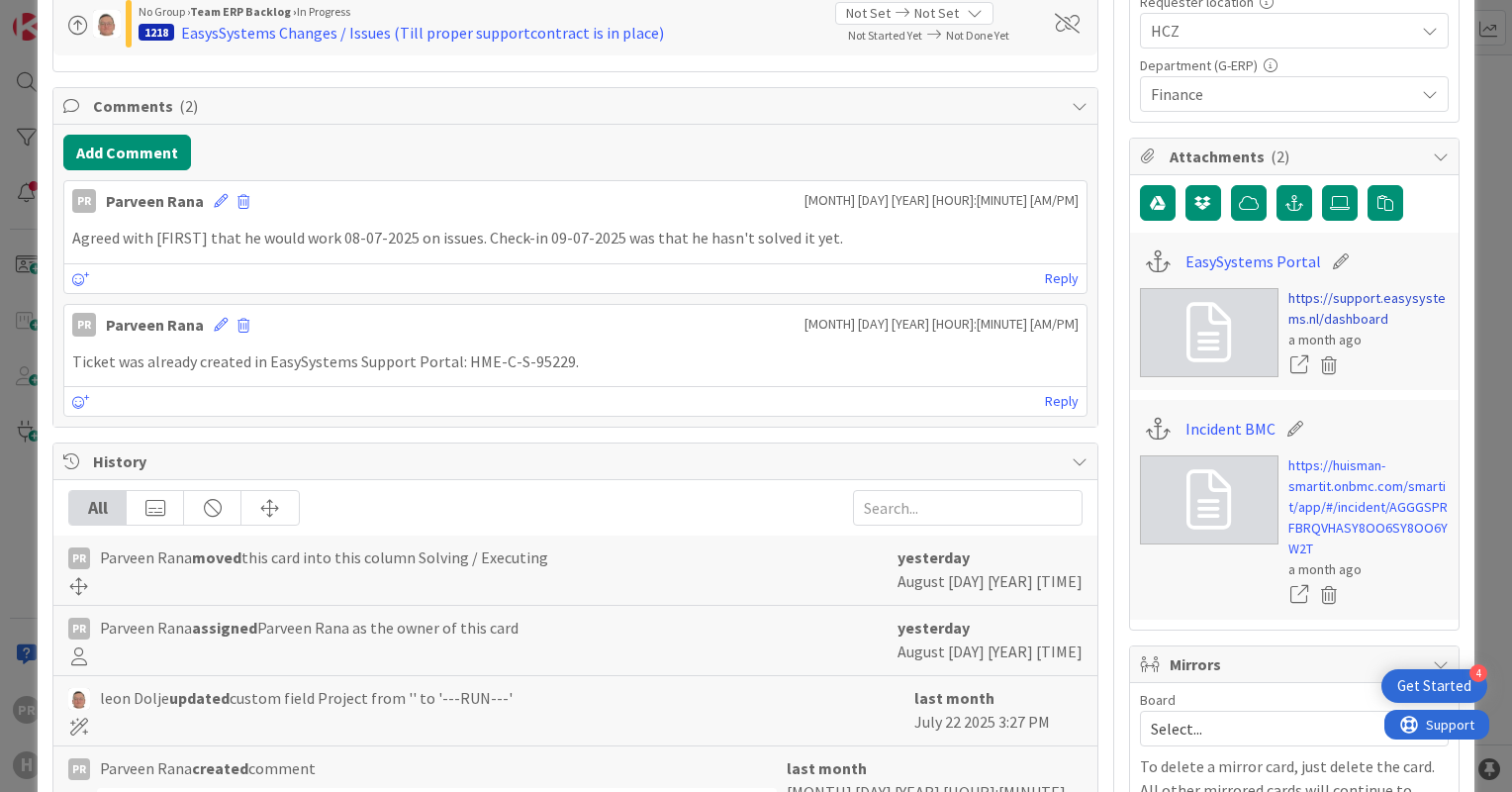 scroll, scrollTop: 756, scrollLeft: 0, axis: vertical 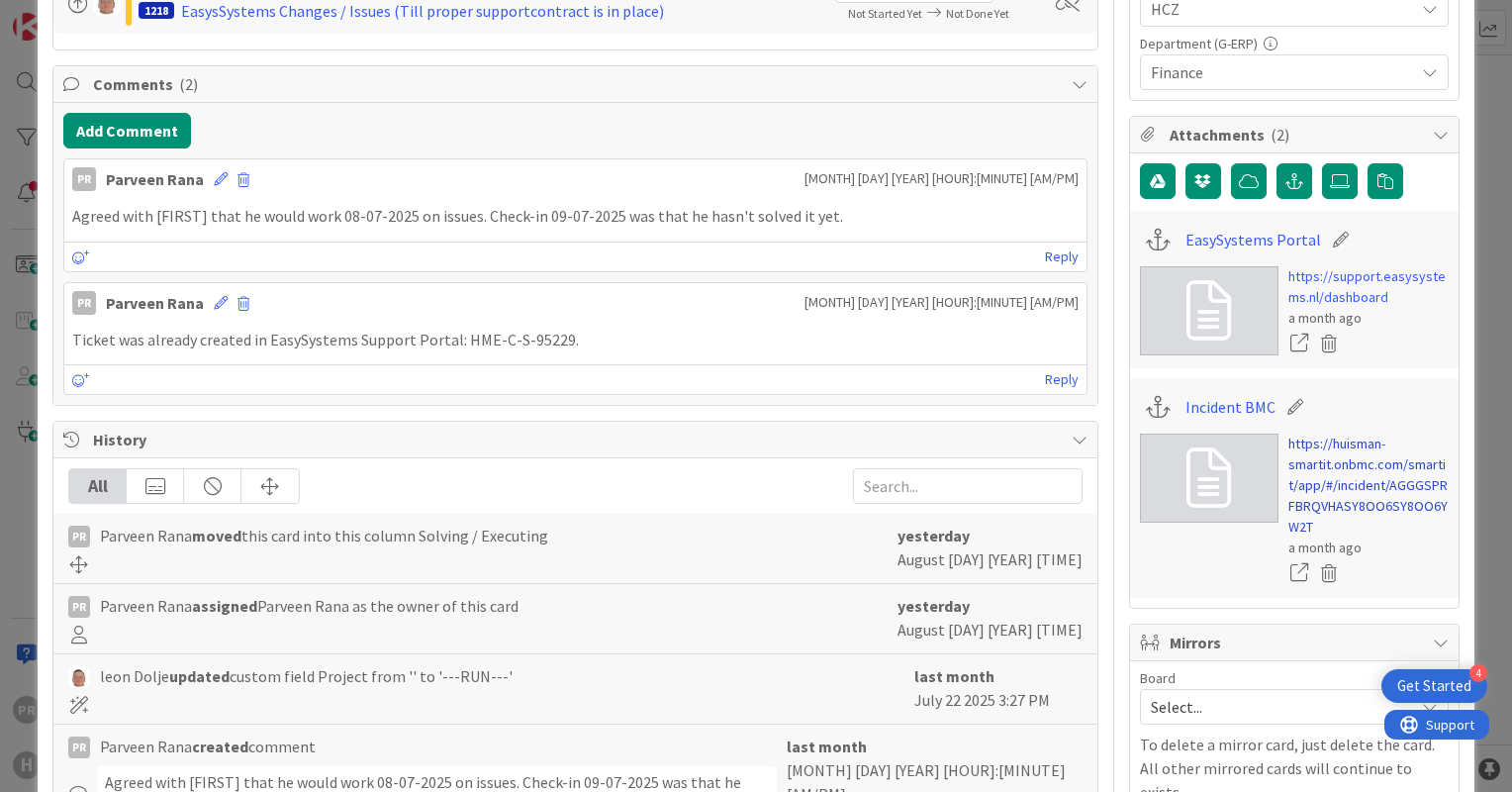 click on "https://huisman-smartit.onbmc.com/smartit/app/#/incident/AGGGSPRFBRQVHASY8OO6SY8OO6YW2T" at bounding box center (1369, 485) 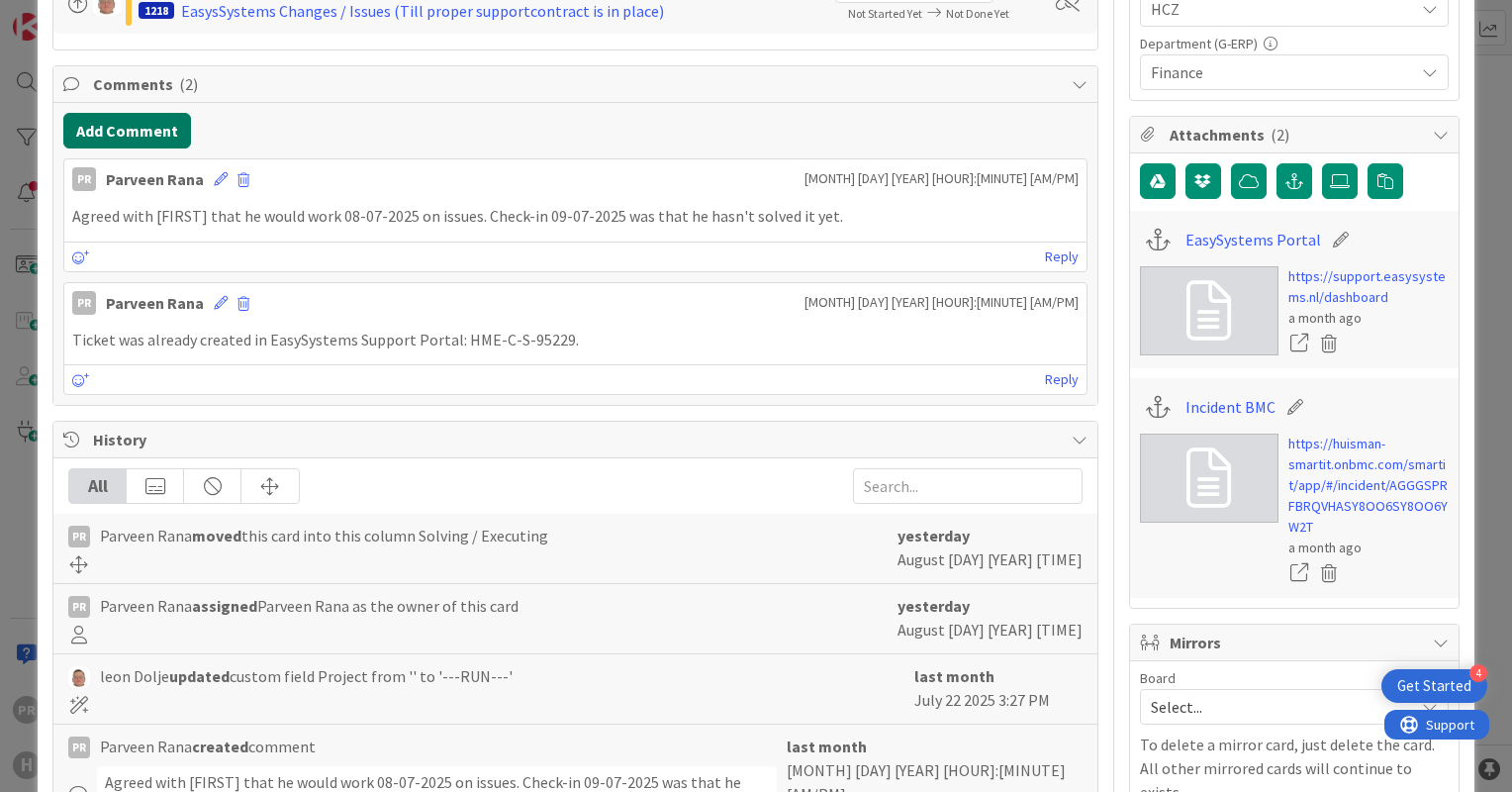 click on "Add Comment" at bounding box center (127, 131) 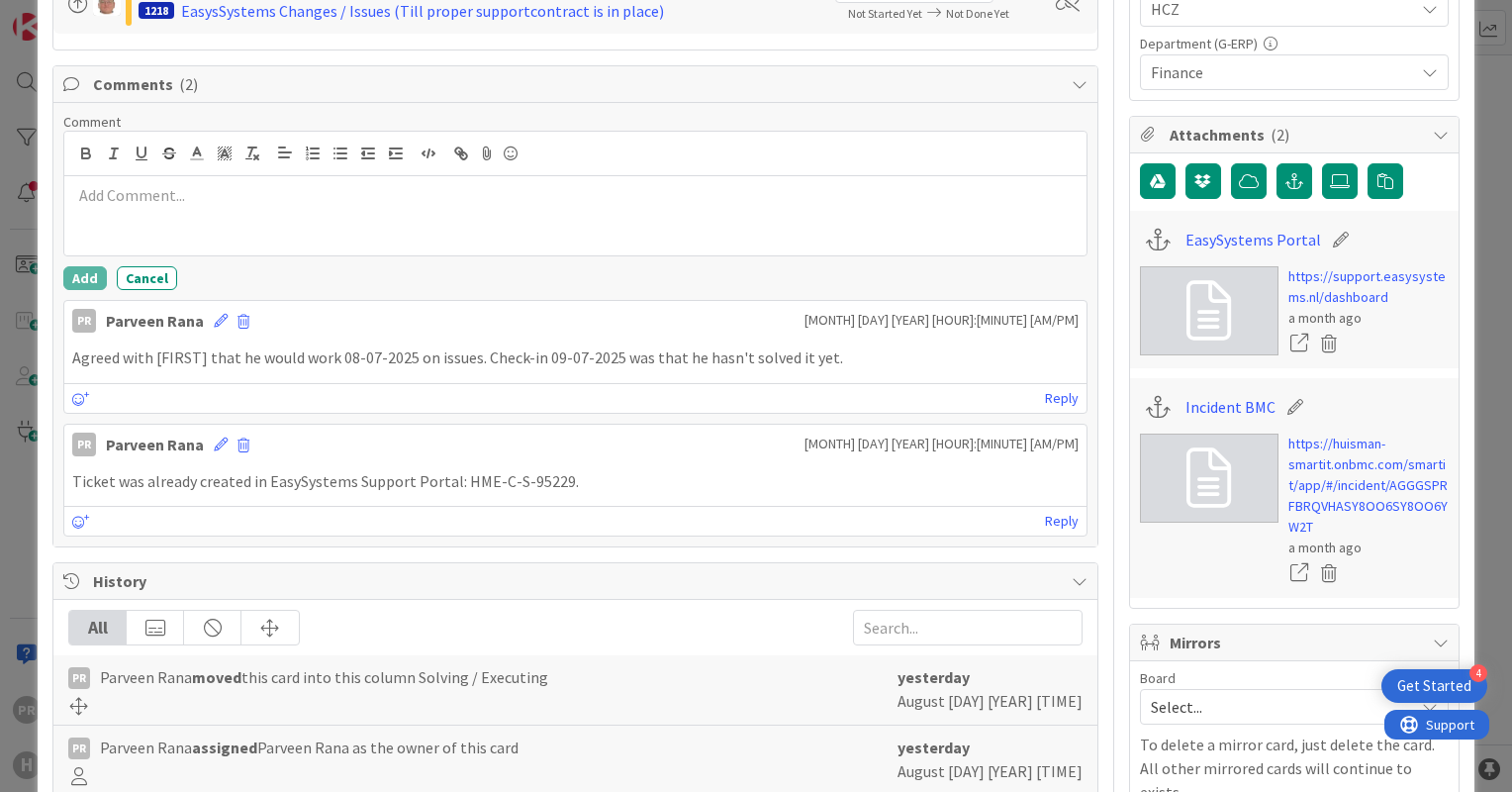 type 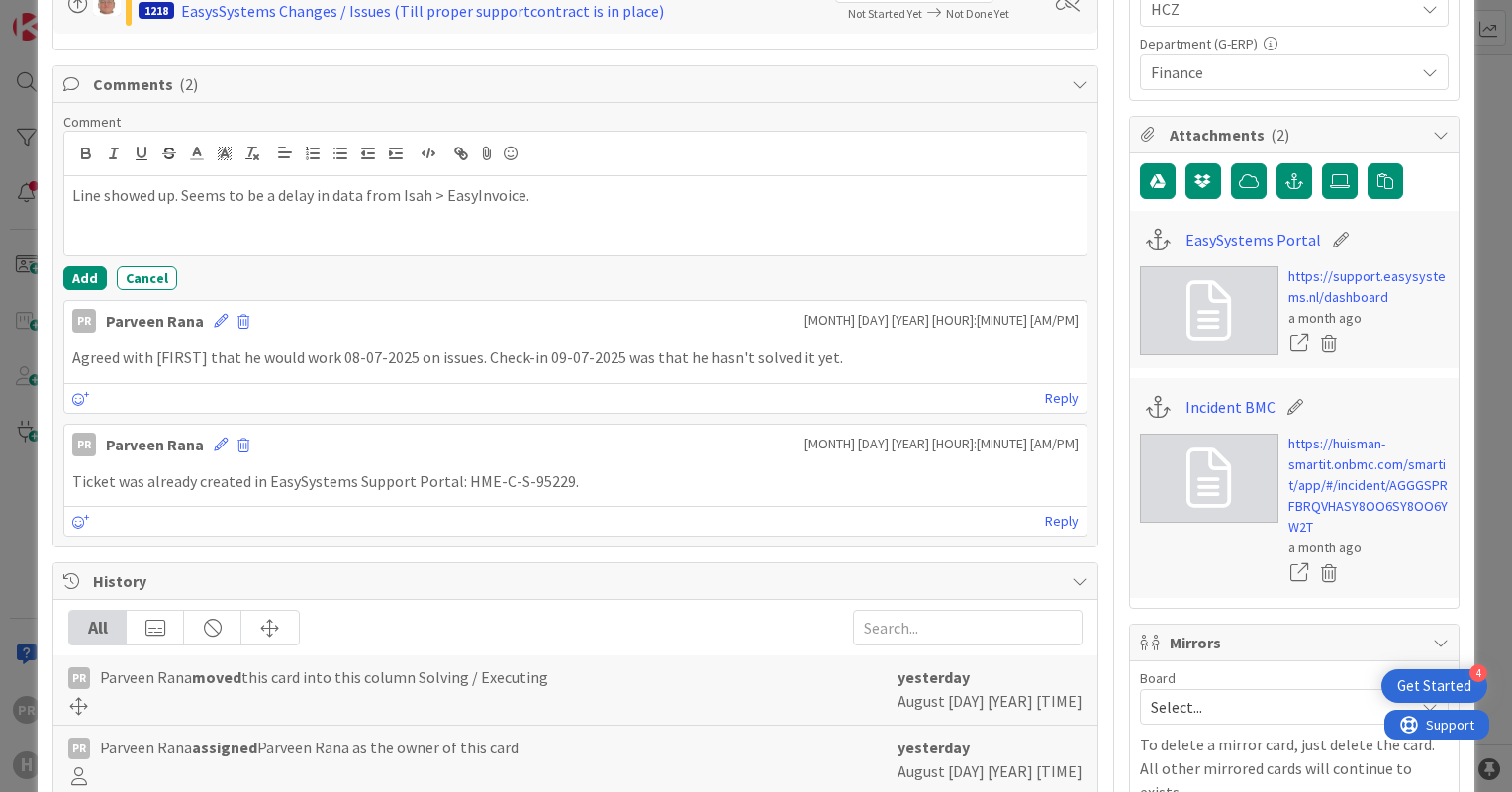 click on "Line showed up. Seems to be a delay in data from Isah > EasyInvoice." at bounding box center (575, 195) 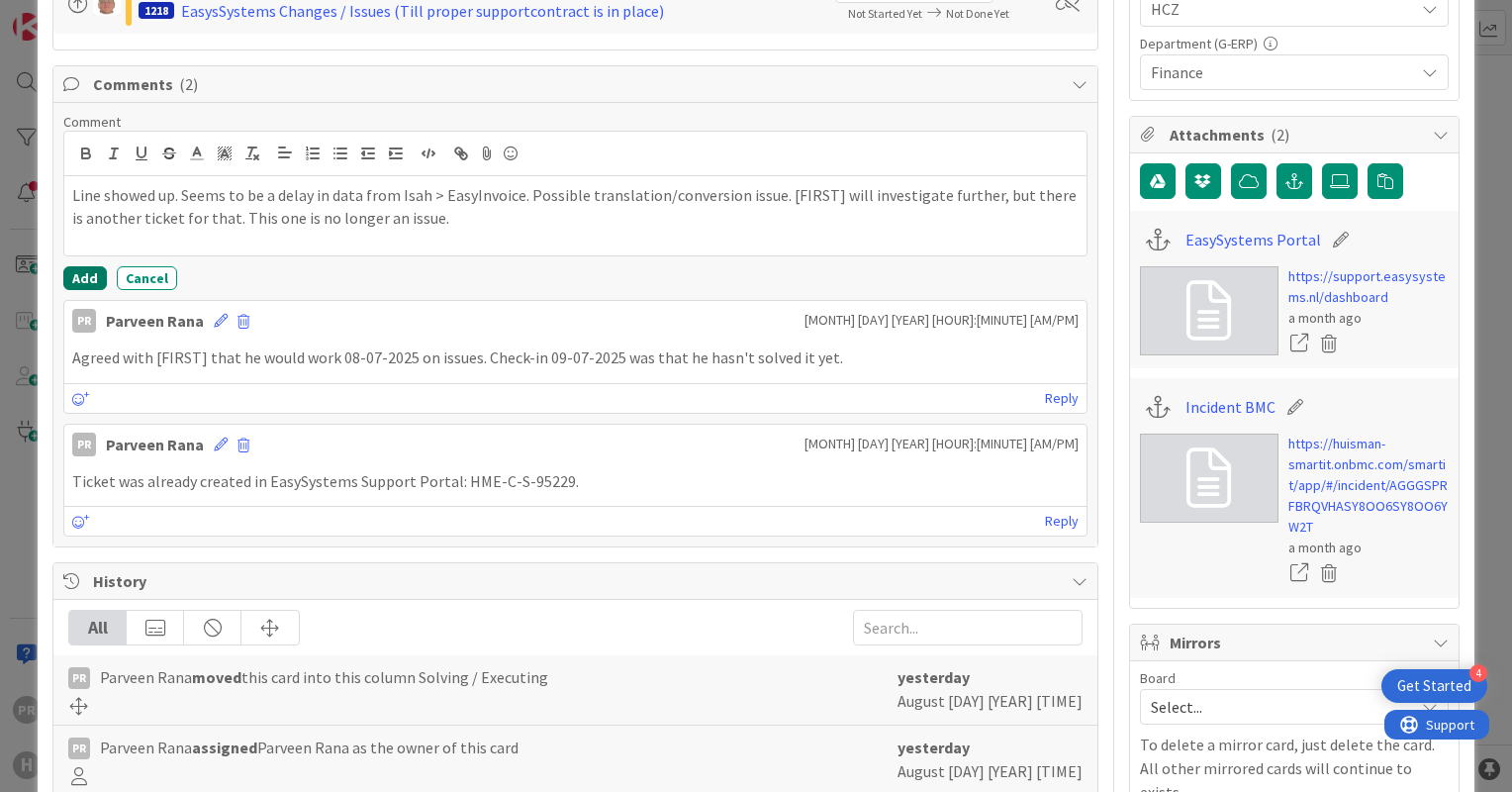 click on "Add" at bounding box center (85, 278) 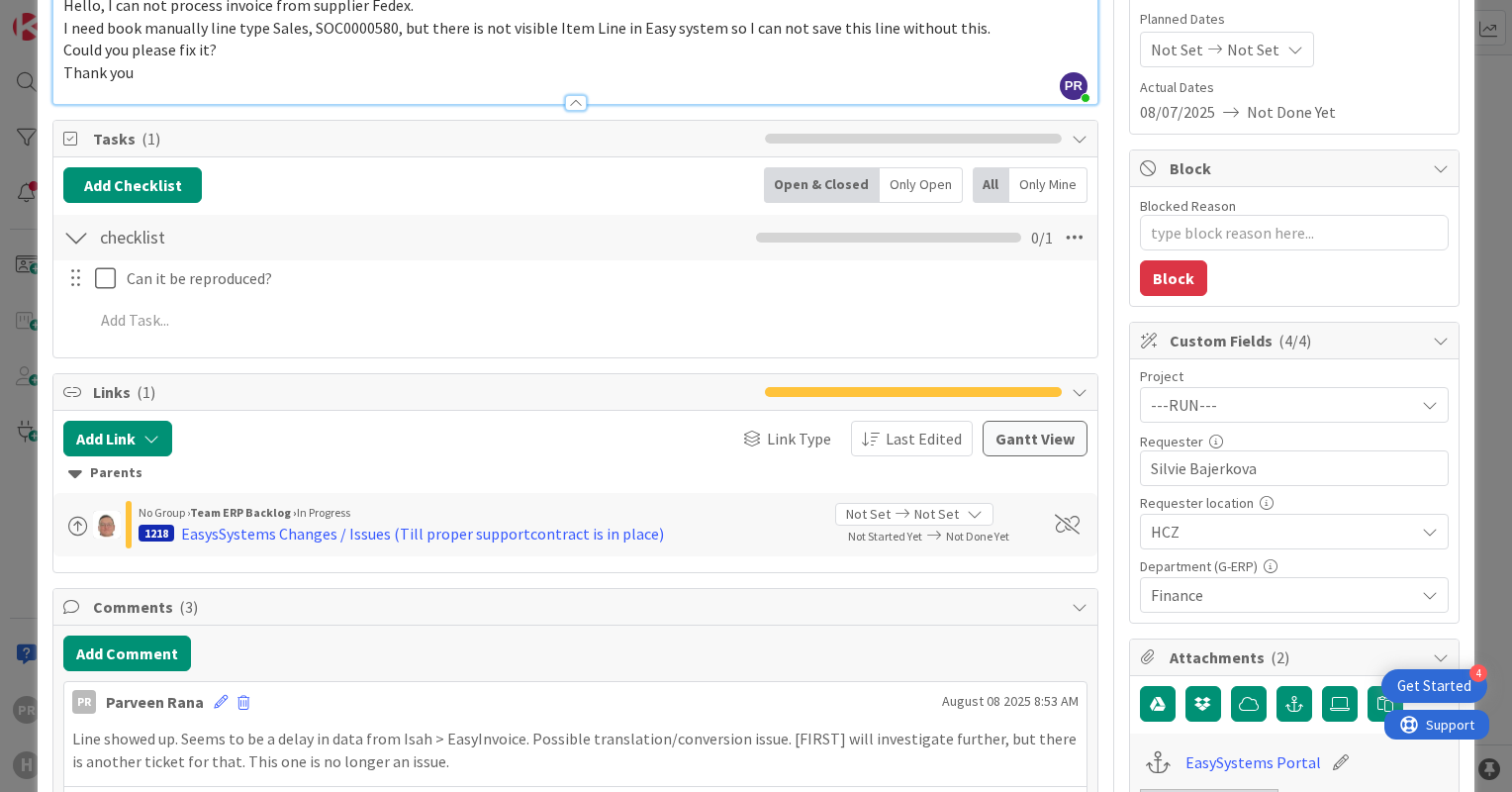 scroll, scrollTop: 0, scrollLeft: 0, axis: both 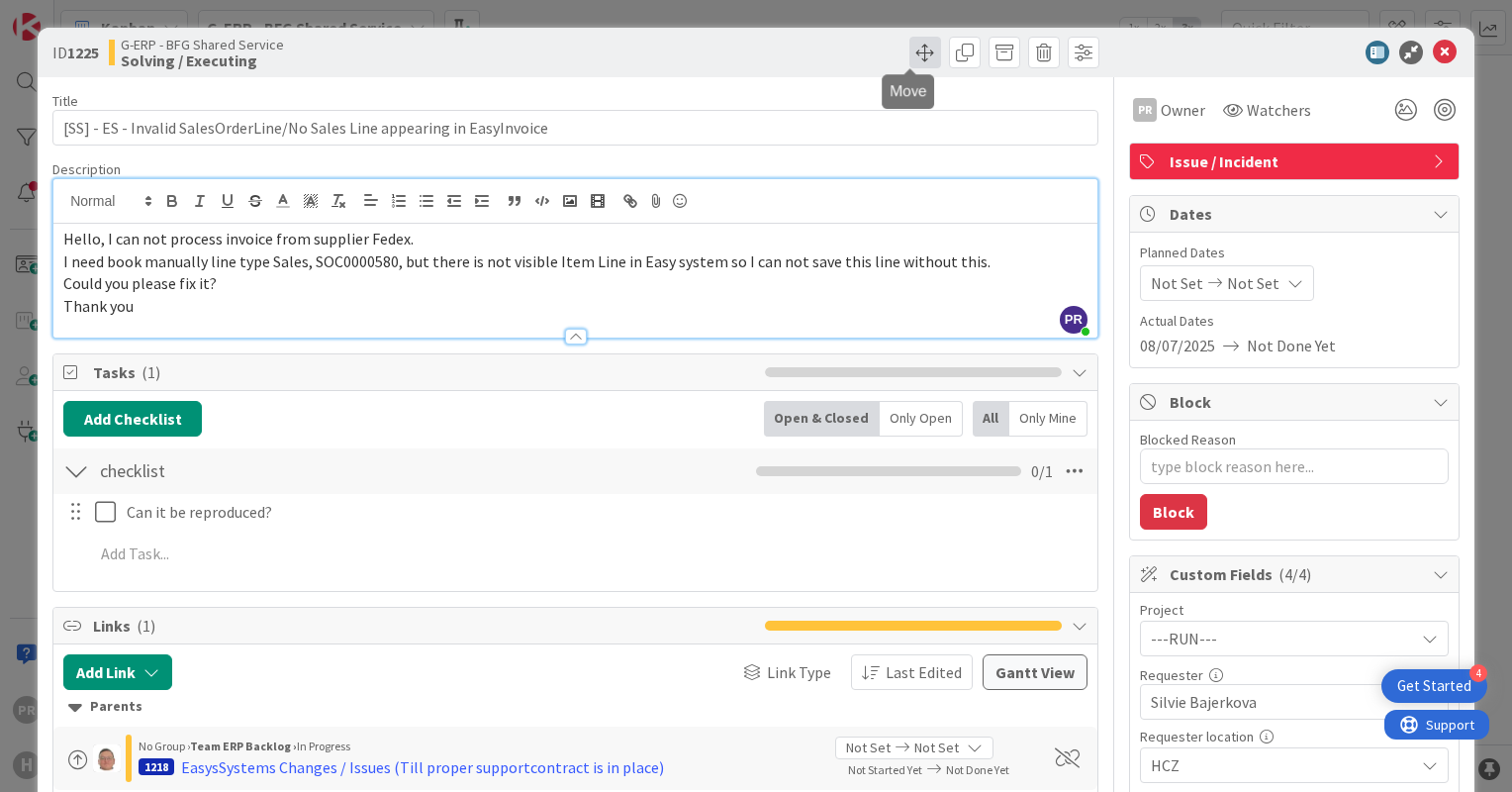 click at bounding box center [925, 52] 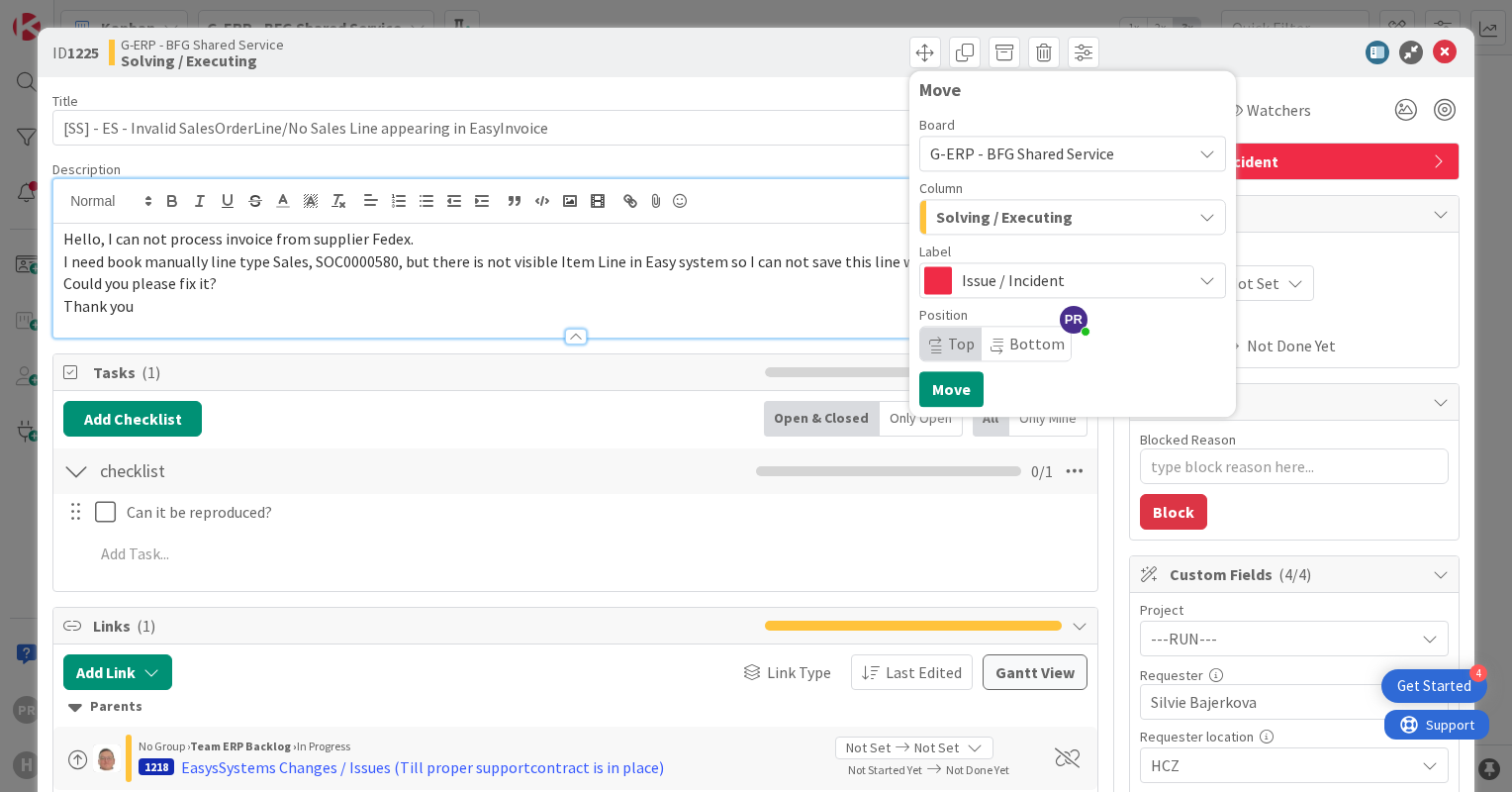 click on "Solving / Executing" at bounding box center (1004, 217) 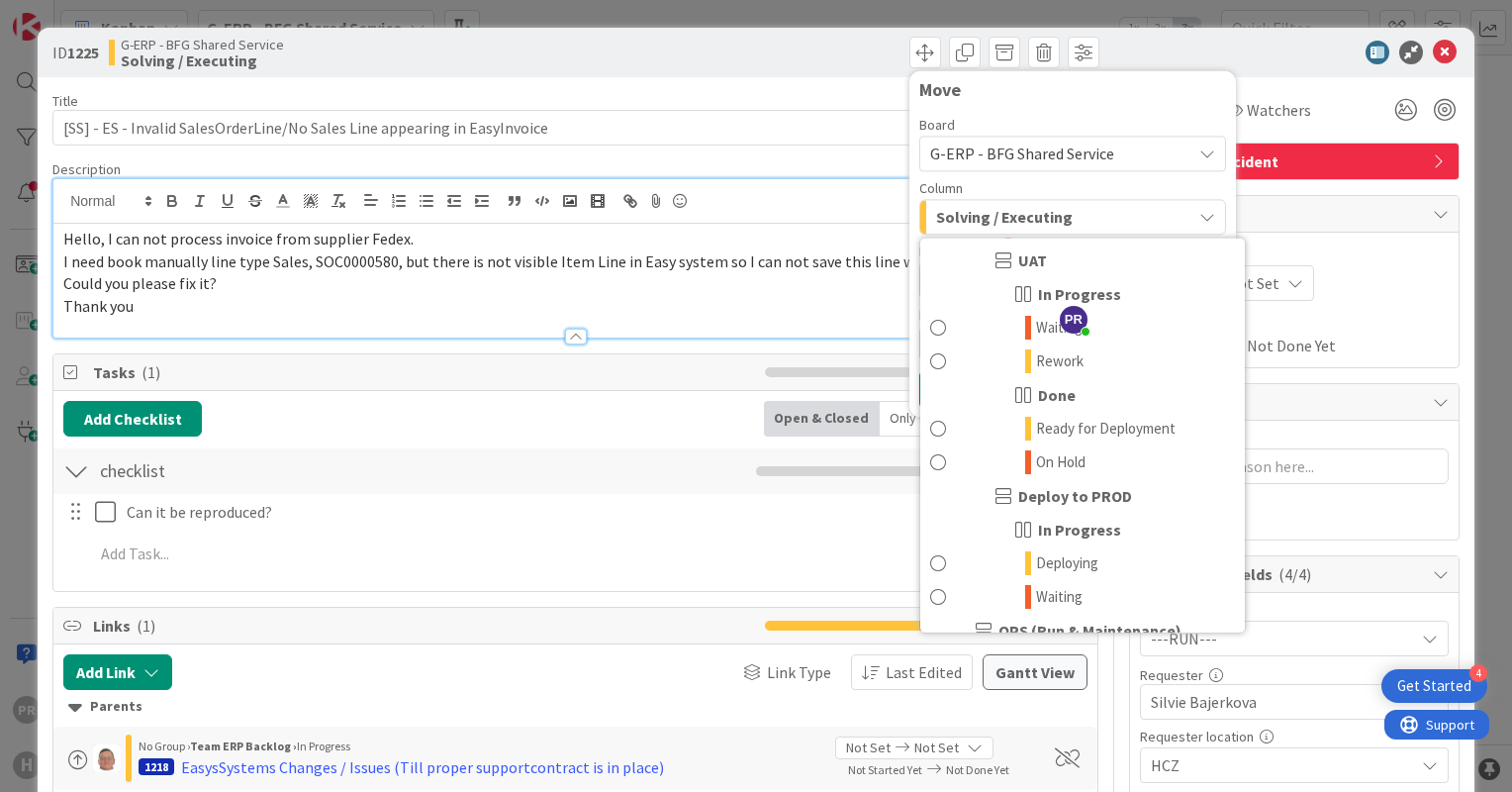 scroll, scrollTop: 1327, scrollLeft: 0, axis: vertical 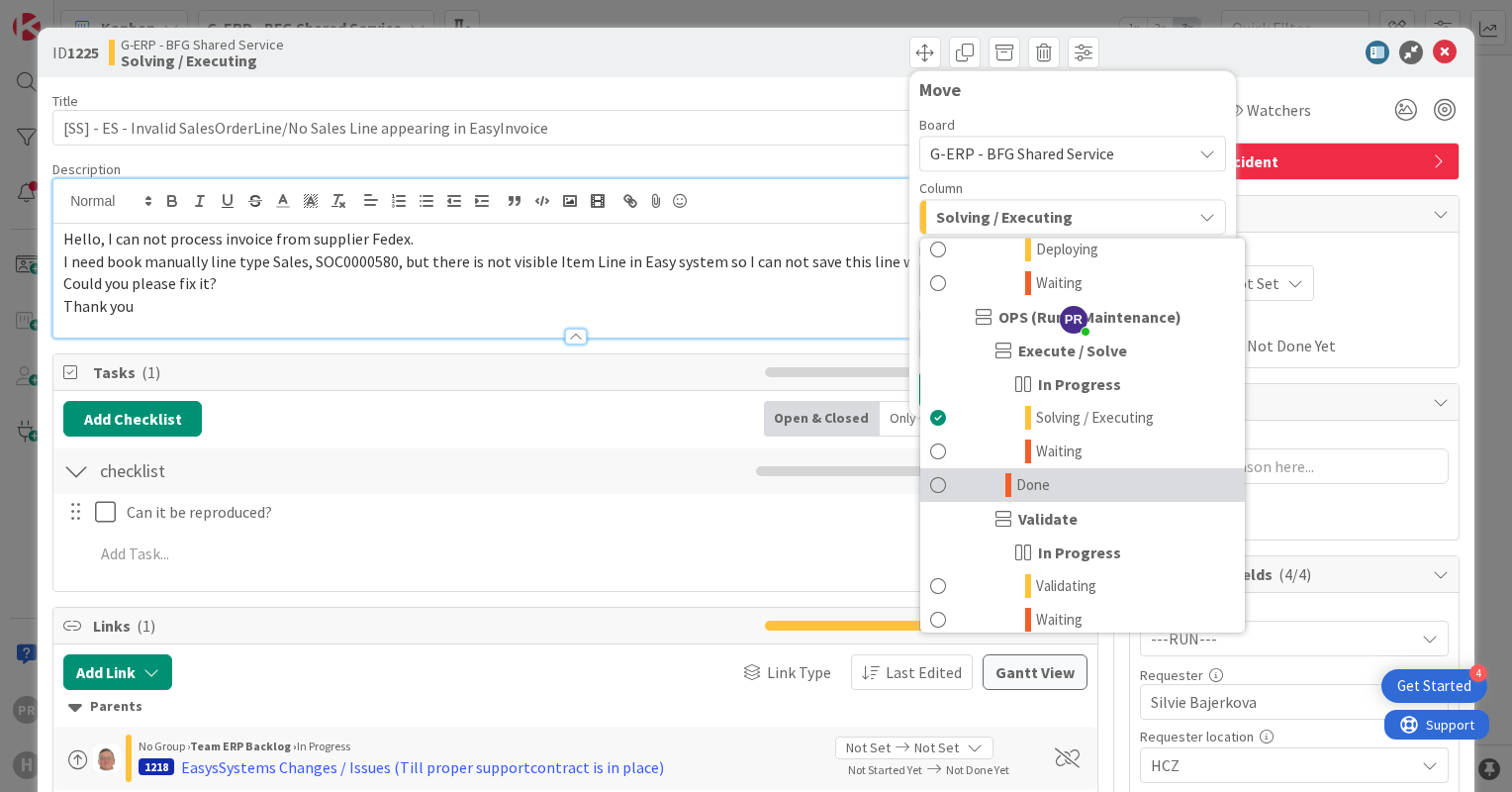 click on "Done" at bounding box center [1033, 485] 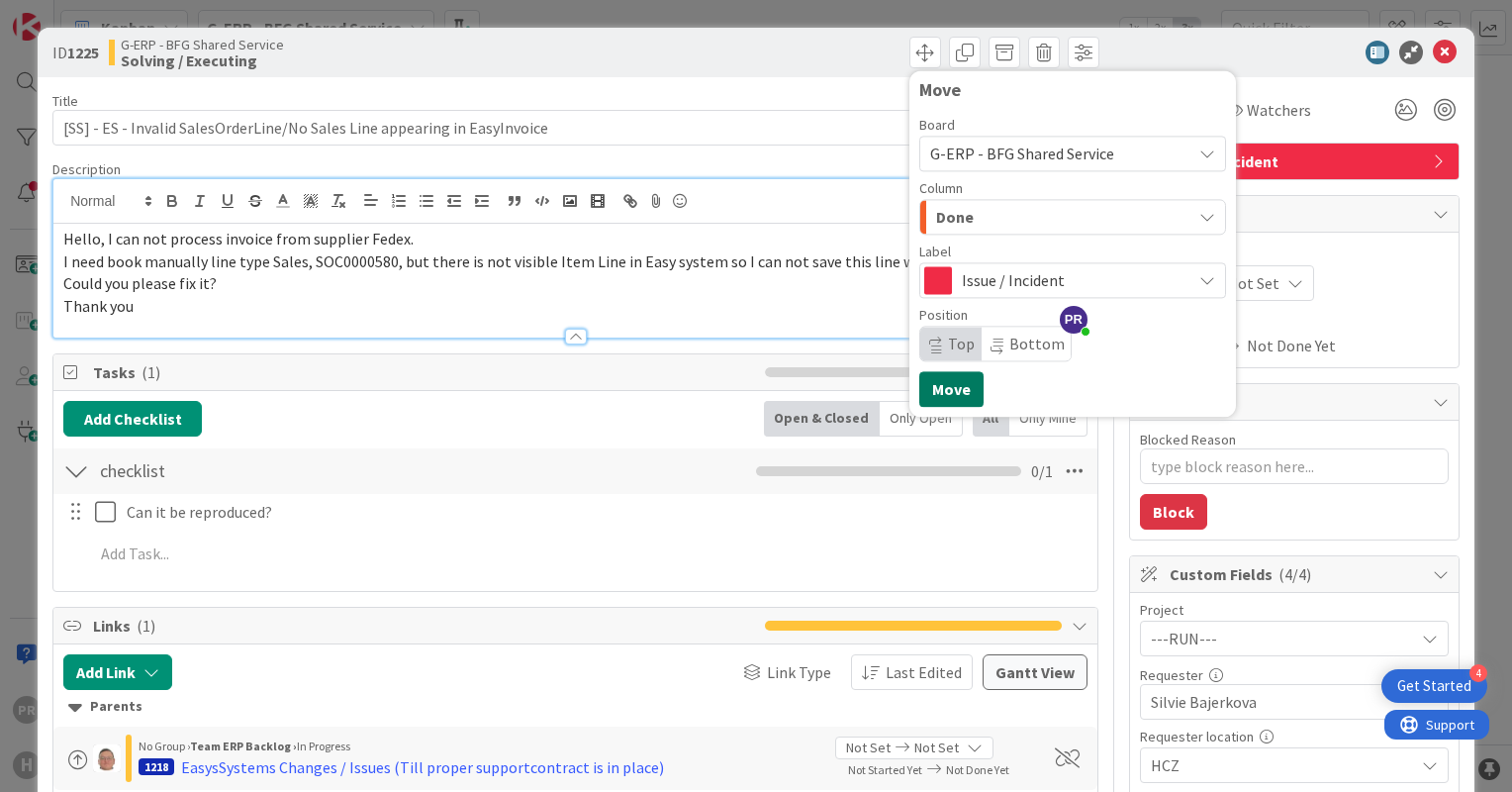 click on "Move" at bounding box center (951, 389) 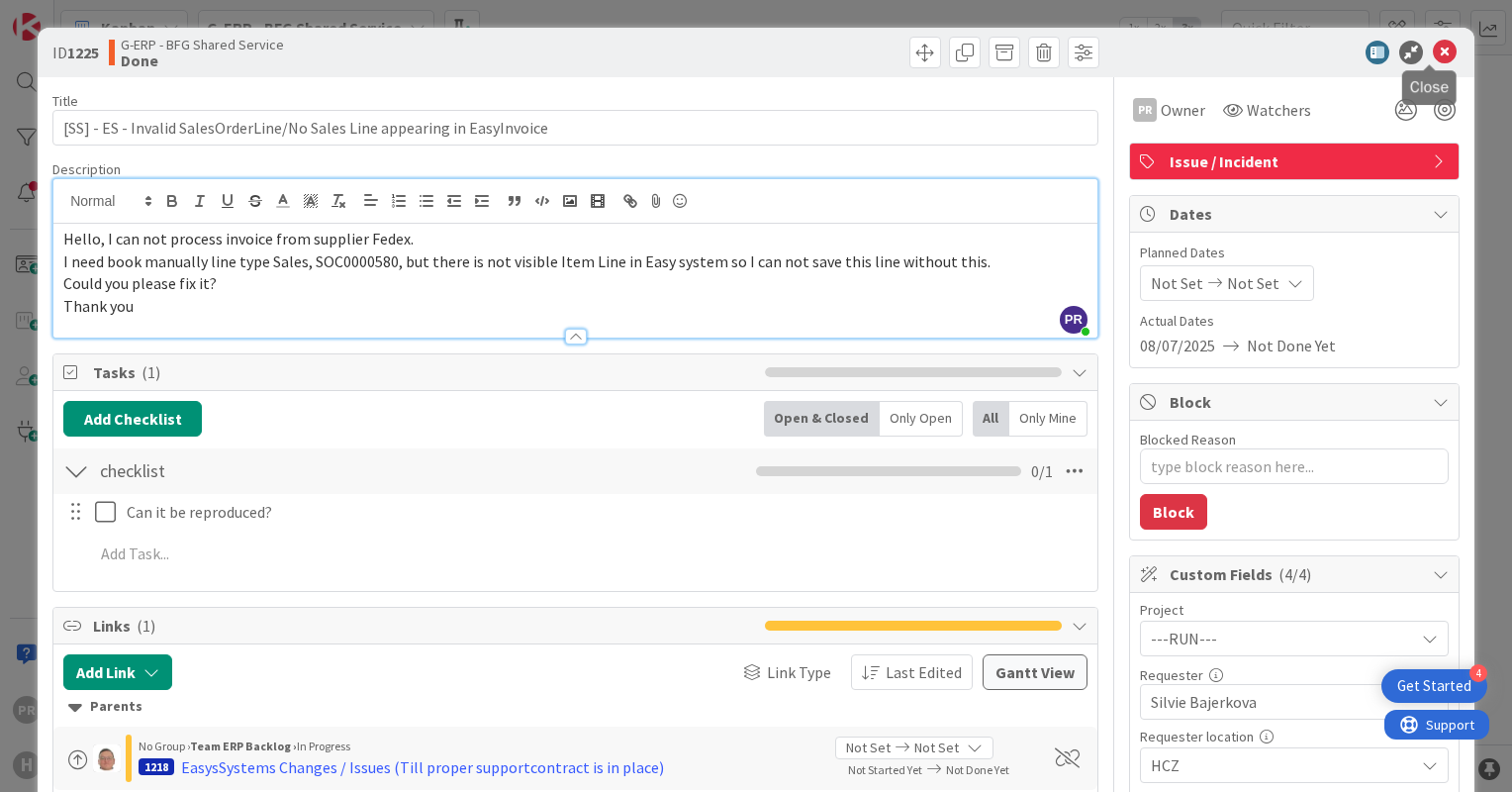 click at bounding box center (1445, 52) 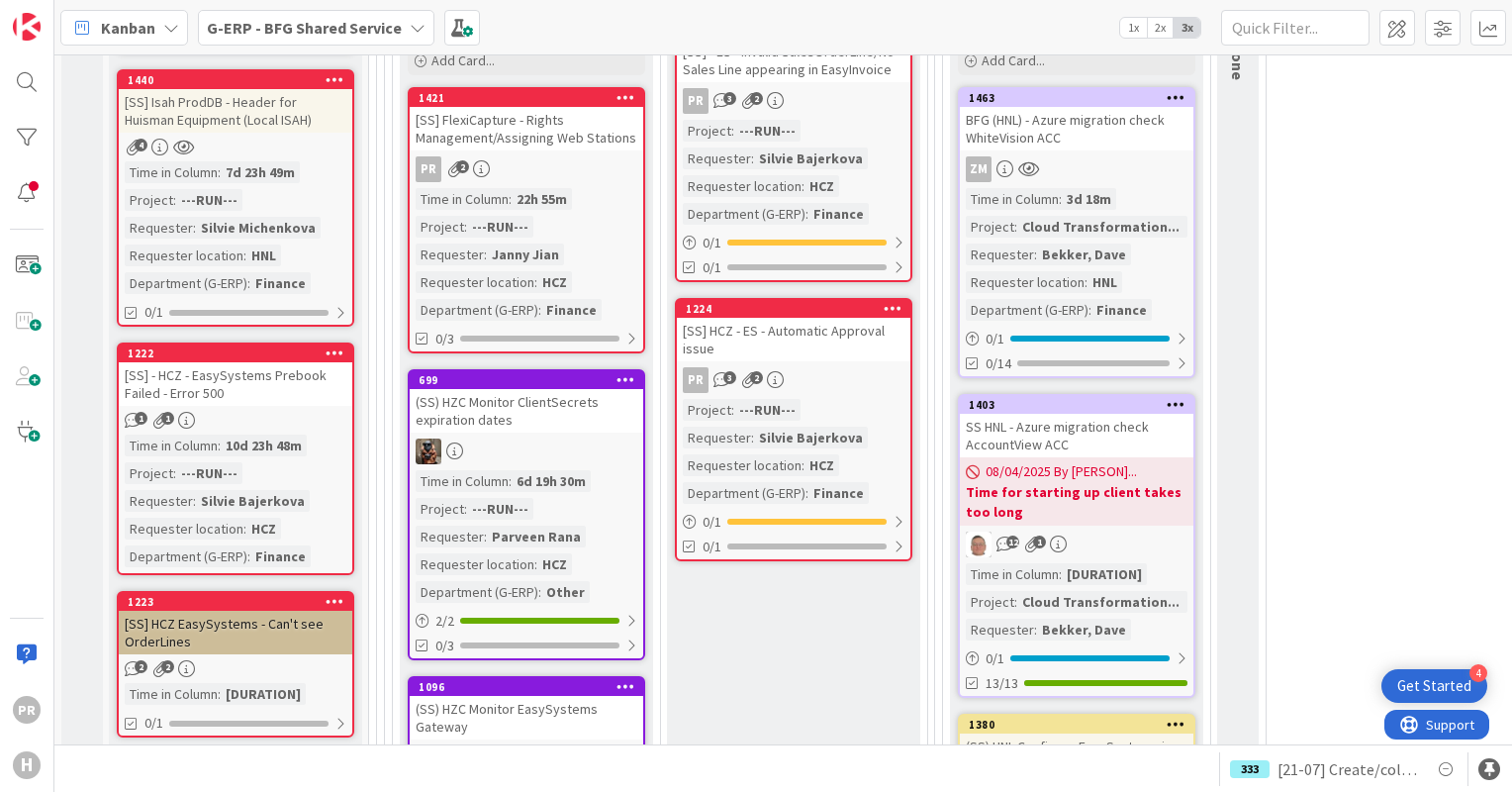 scroll, scrollTop: 0, scrollLeft: 0, axis: both 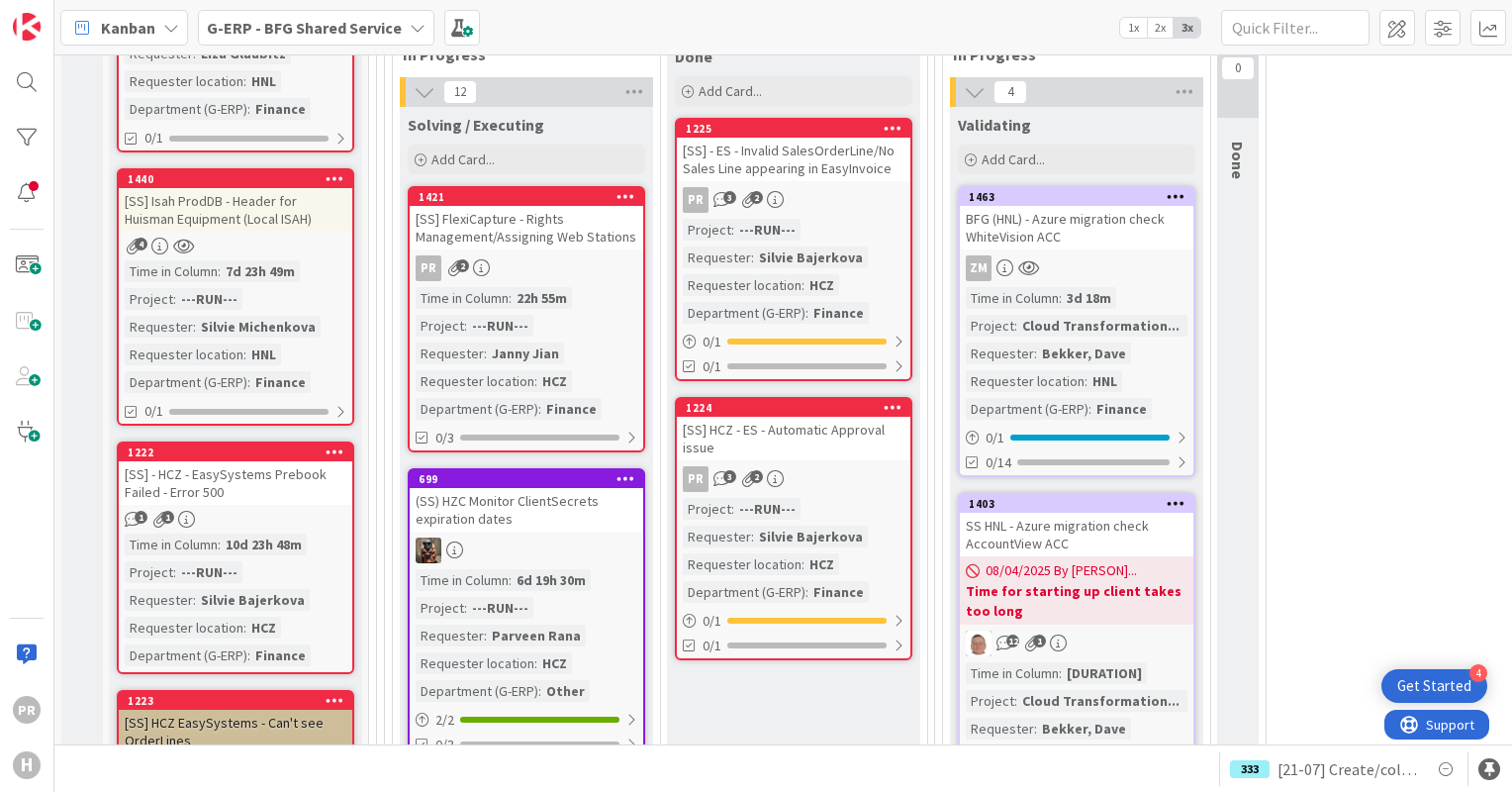 click on "[SS] FlexiCapture - Rights Management/Assigning Web Stations" at bounding box center (526, 228) 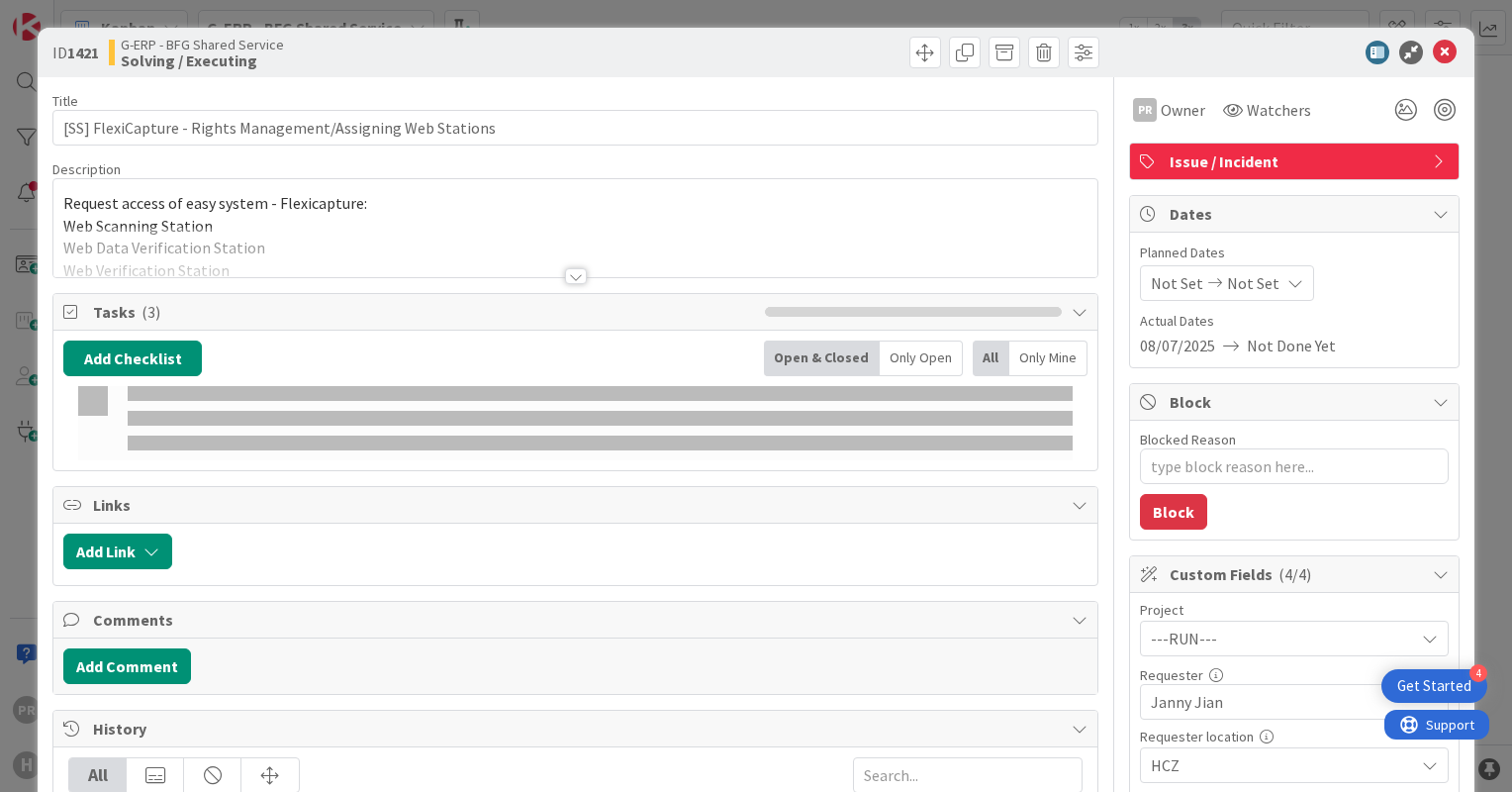 type on "x" 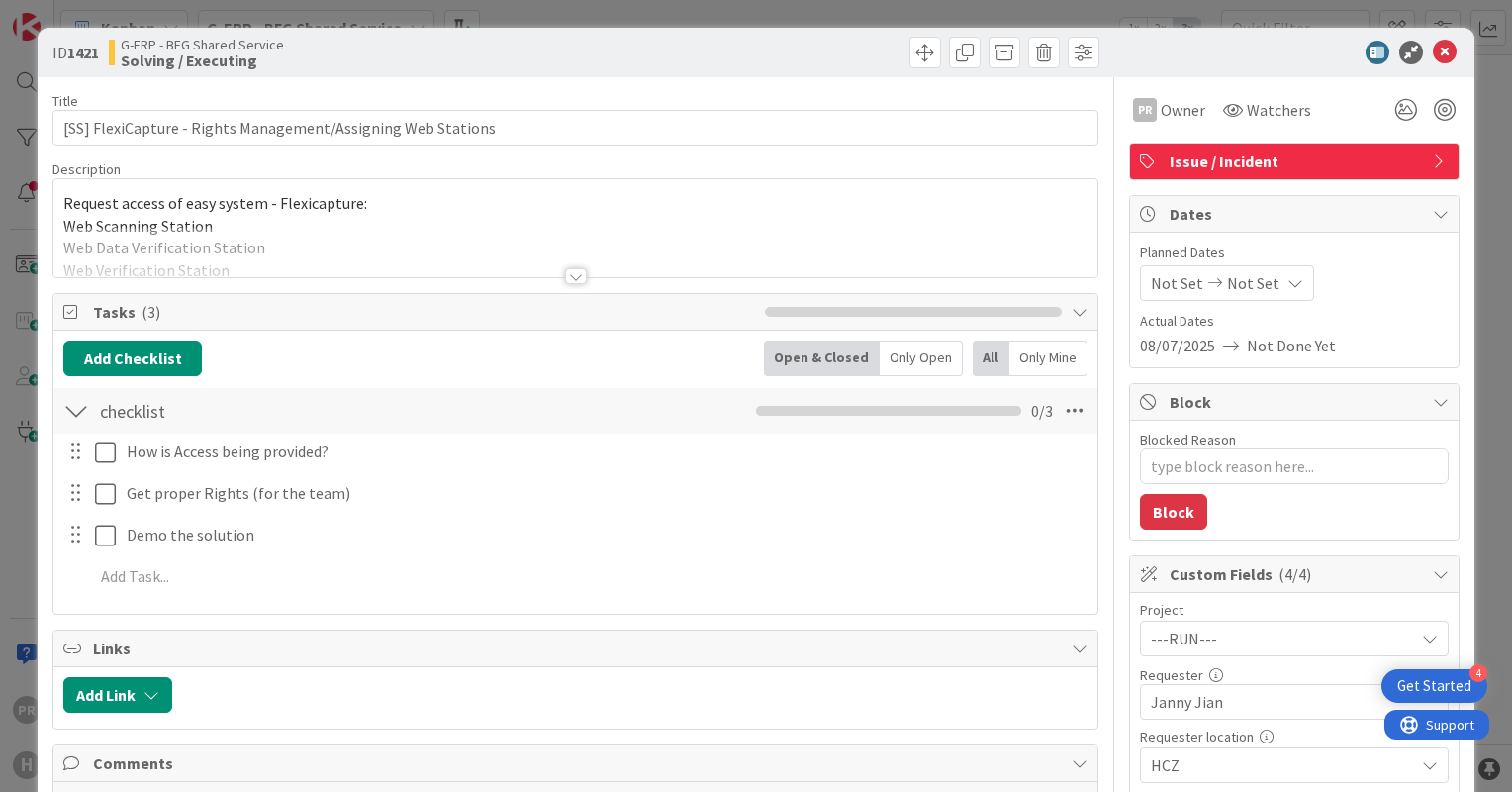 scroll, scrollTop: 0, scrollLeft: 0, axis: both 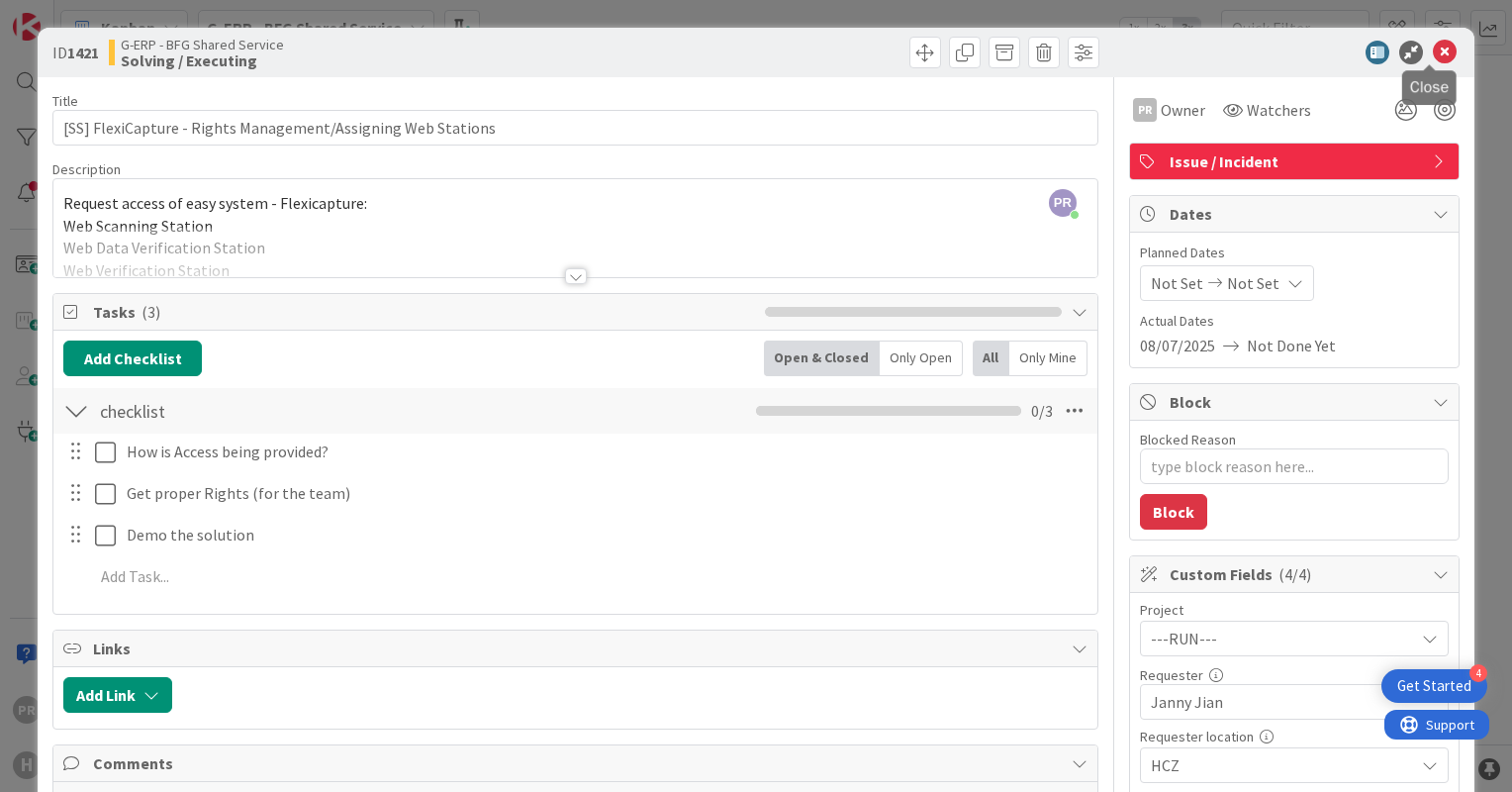 click at bounding box center (1445, 52) 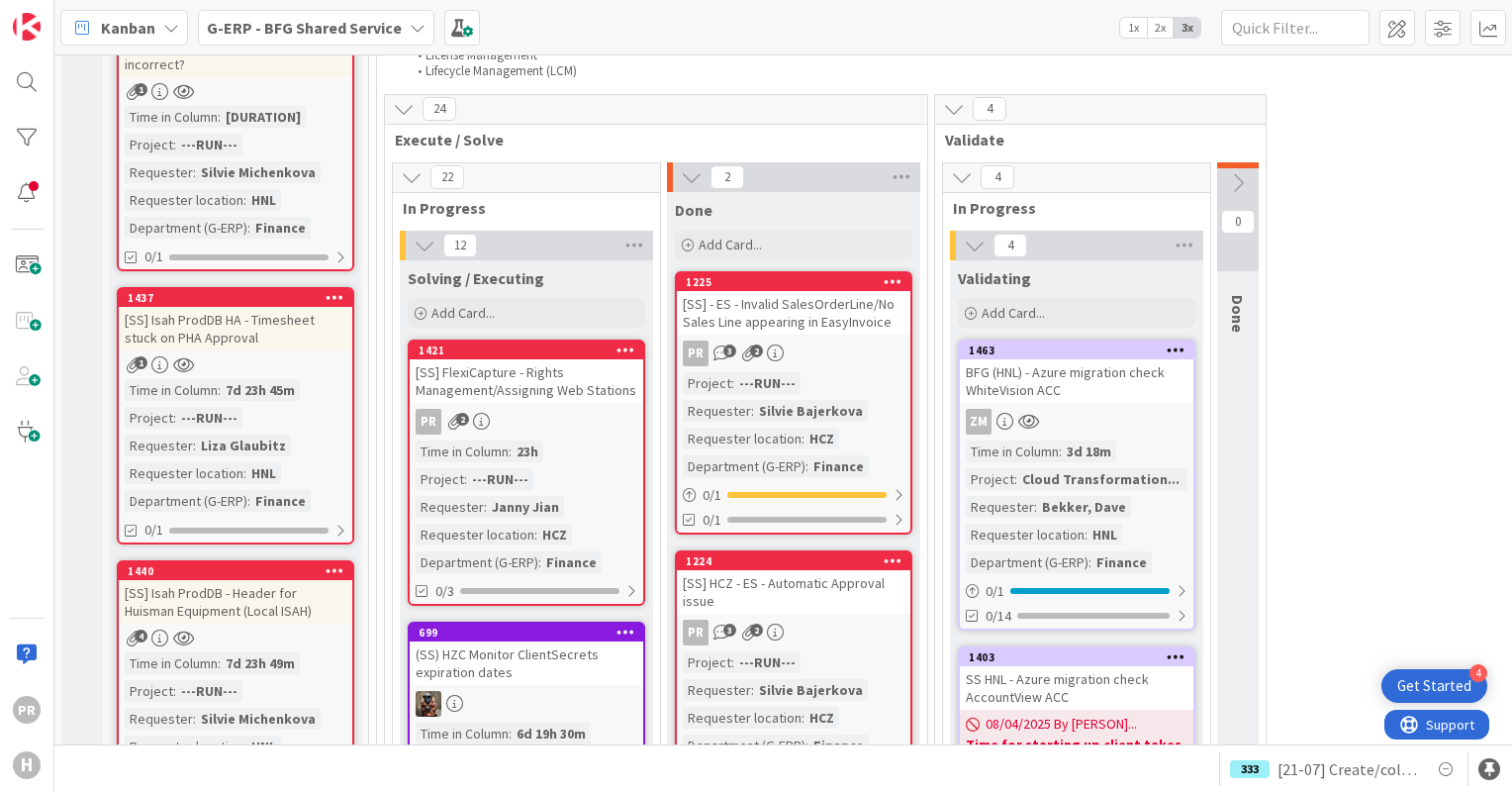 scroll, scrollTop: 0, scrollLeft: 0, axis: both 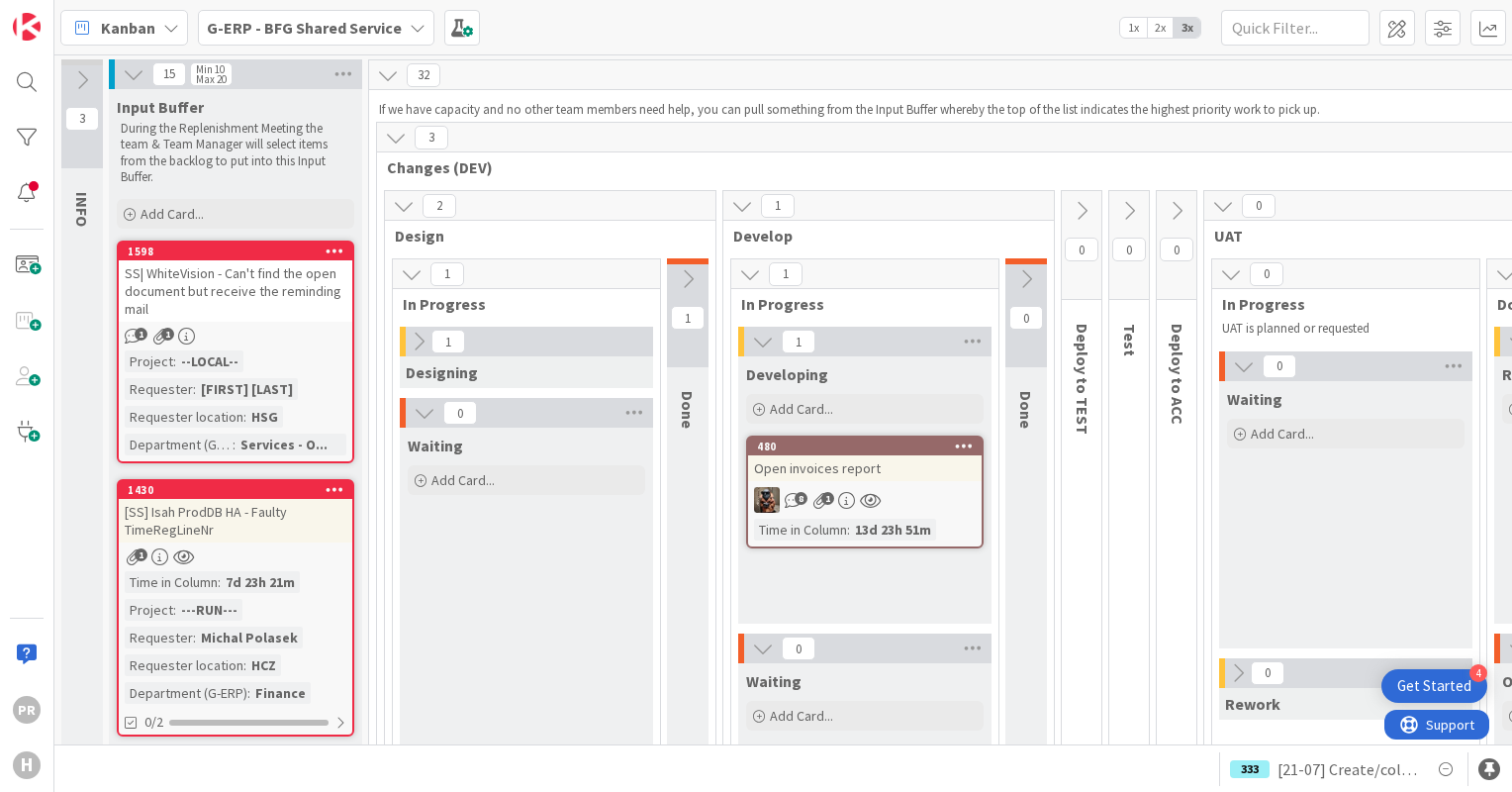 click on "G-ERP - BFG Shared Service" at bounding box center (304, 28) 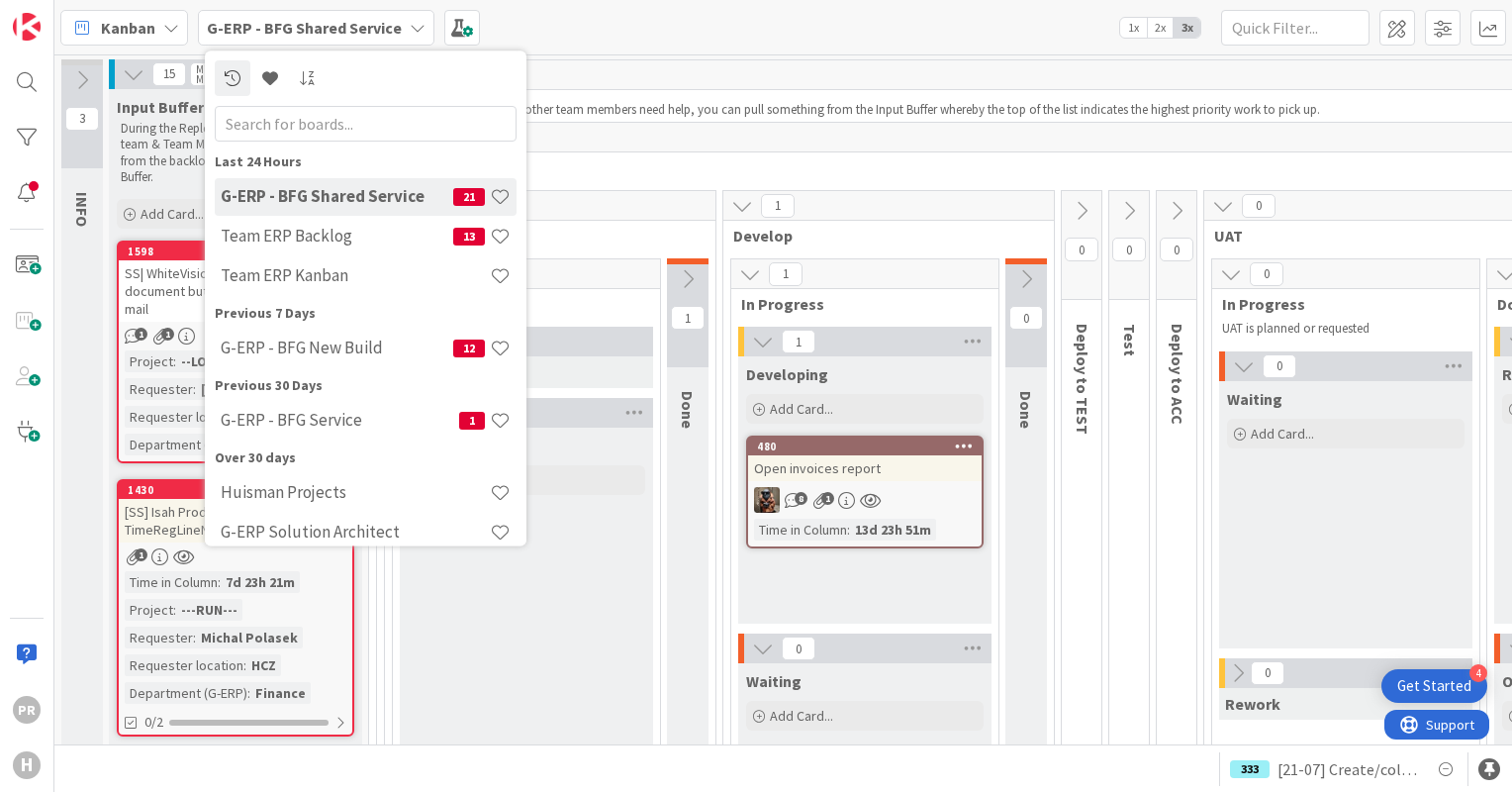 click on "G-ERP - BFG Shared Service" at bounding box center (304, 28) 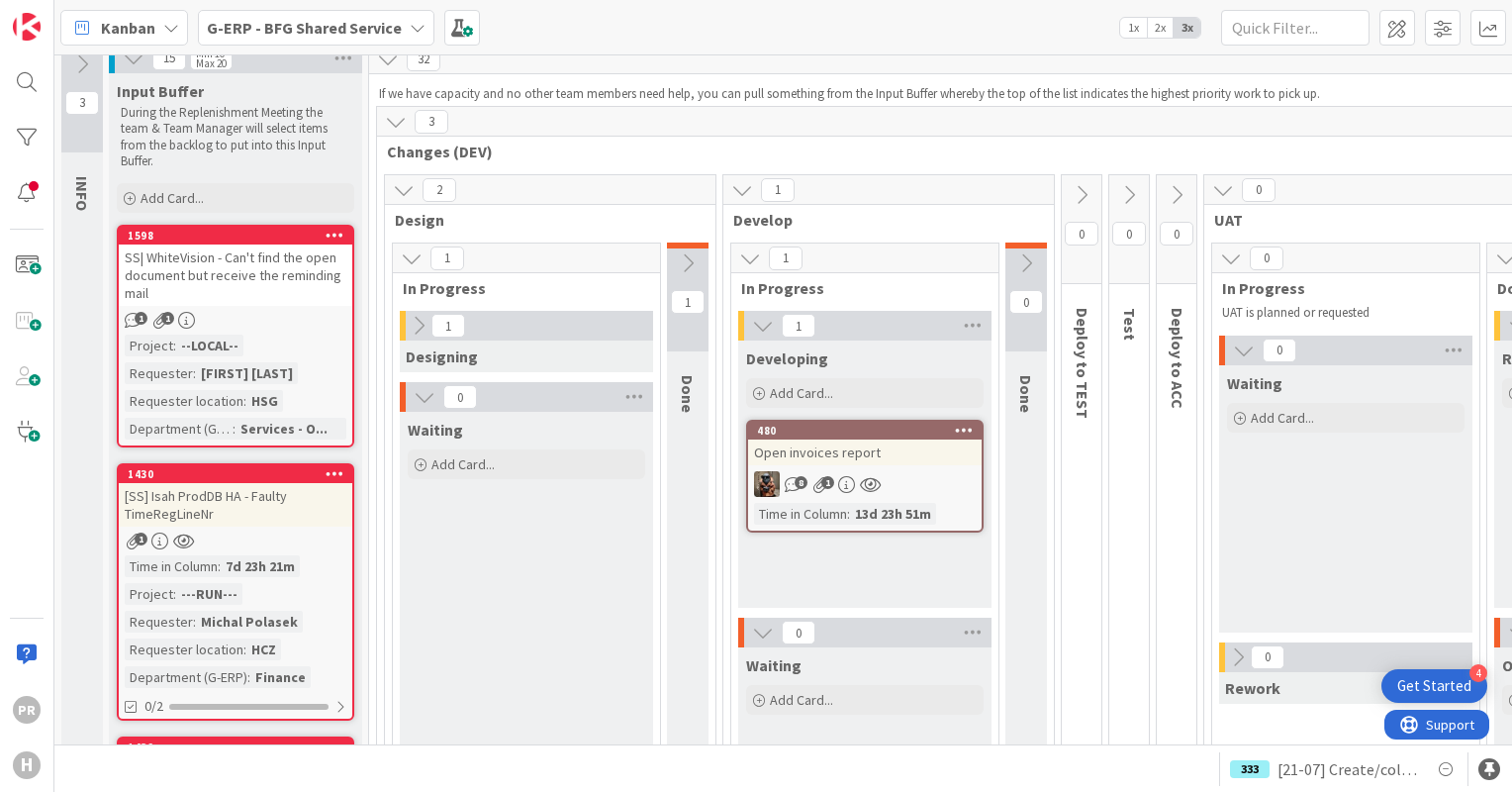 scroll, scrollTop: 0, scrollLeft: 0, axis: both 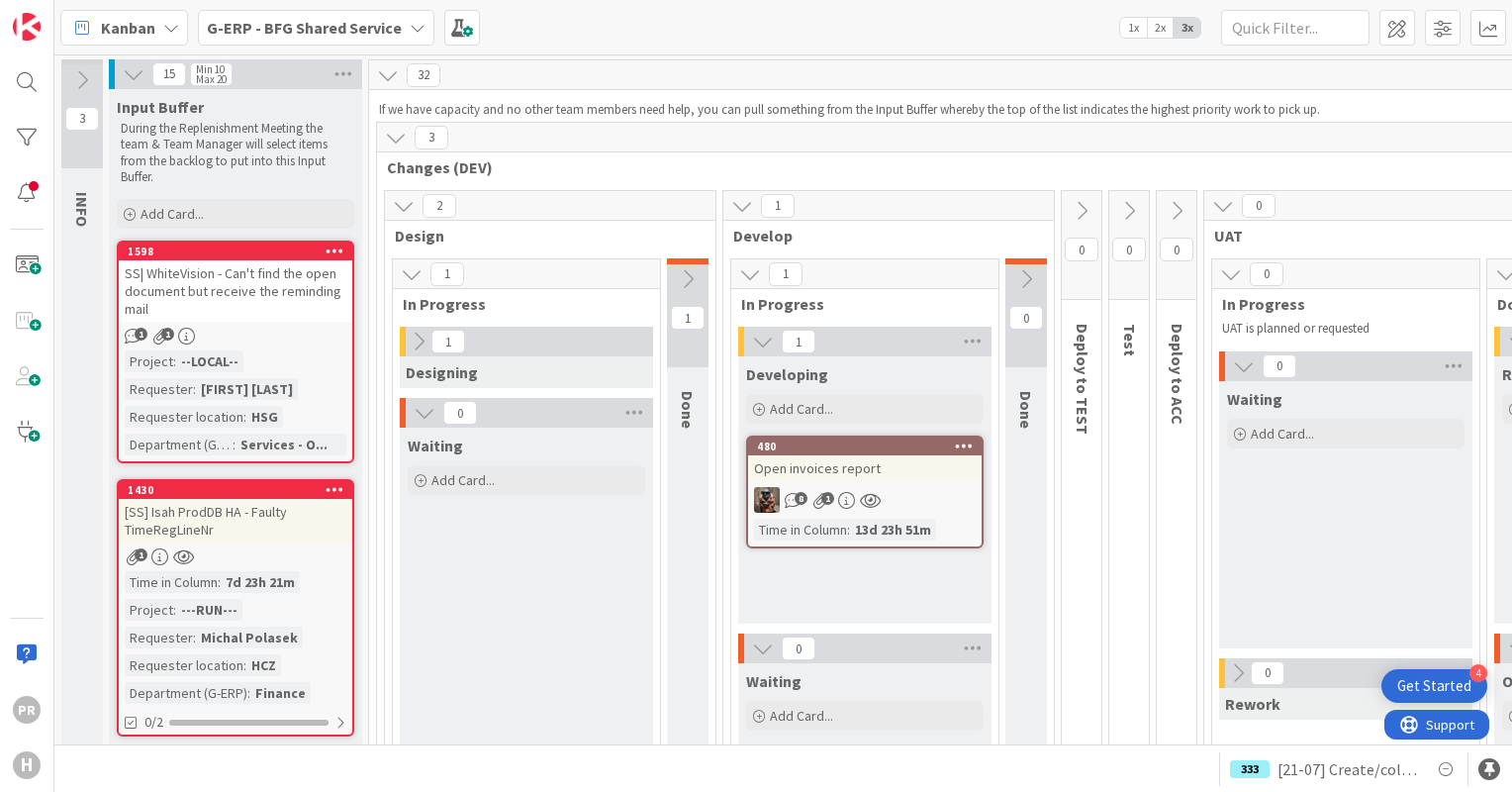 click on "G-ERP - BFG Shared Service" at bounding box center (304, 28) 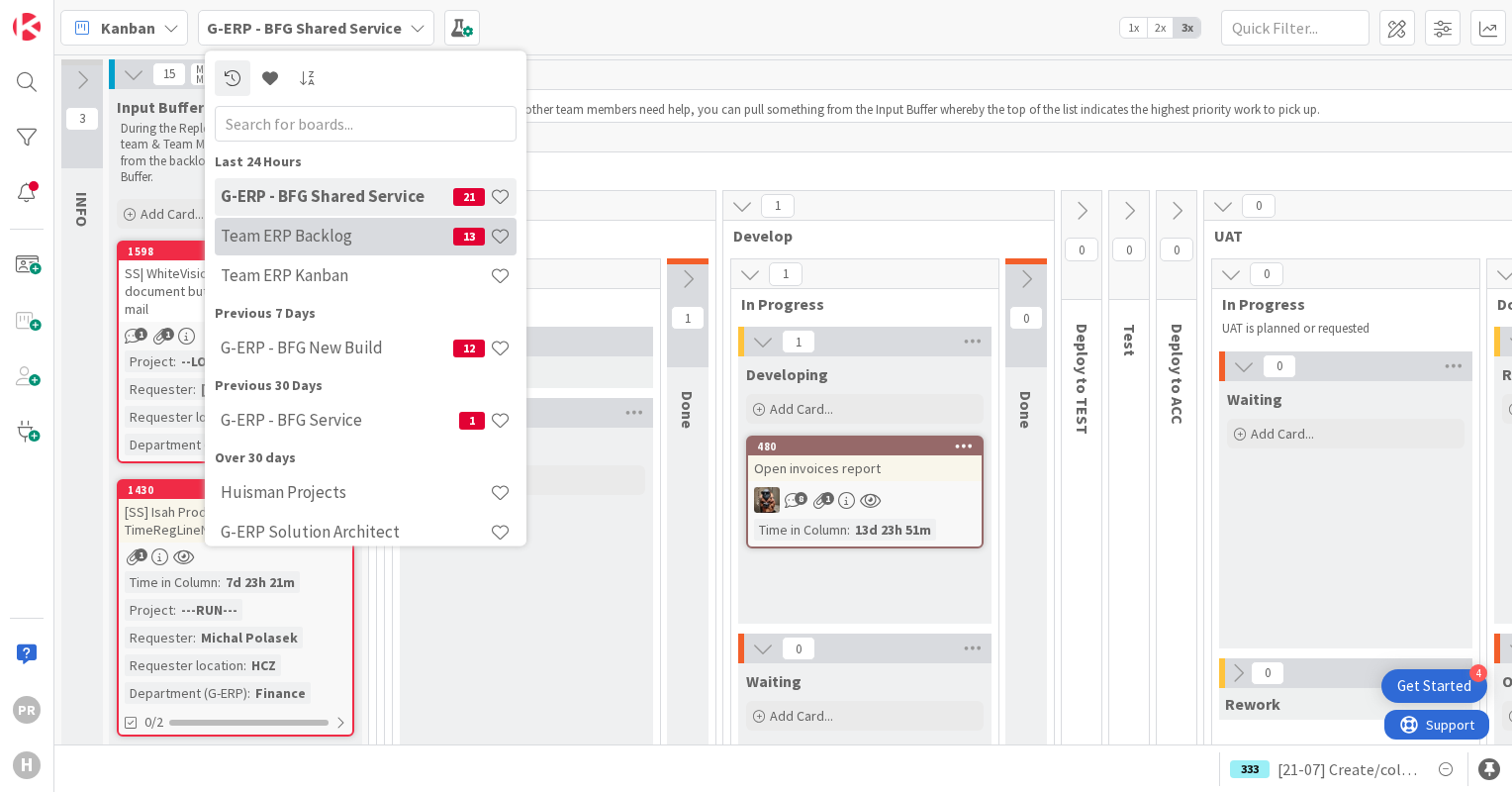 click on "Team ERP Backlog" at bounding box center (336, 237) 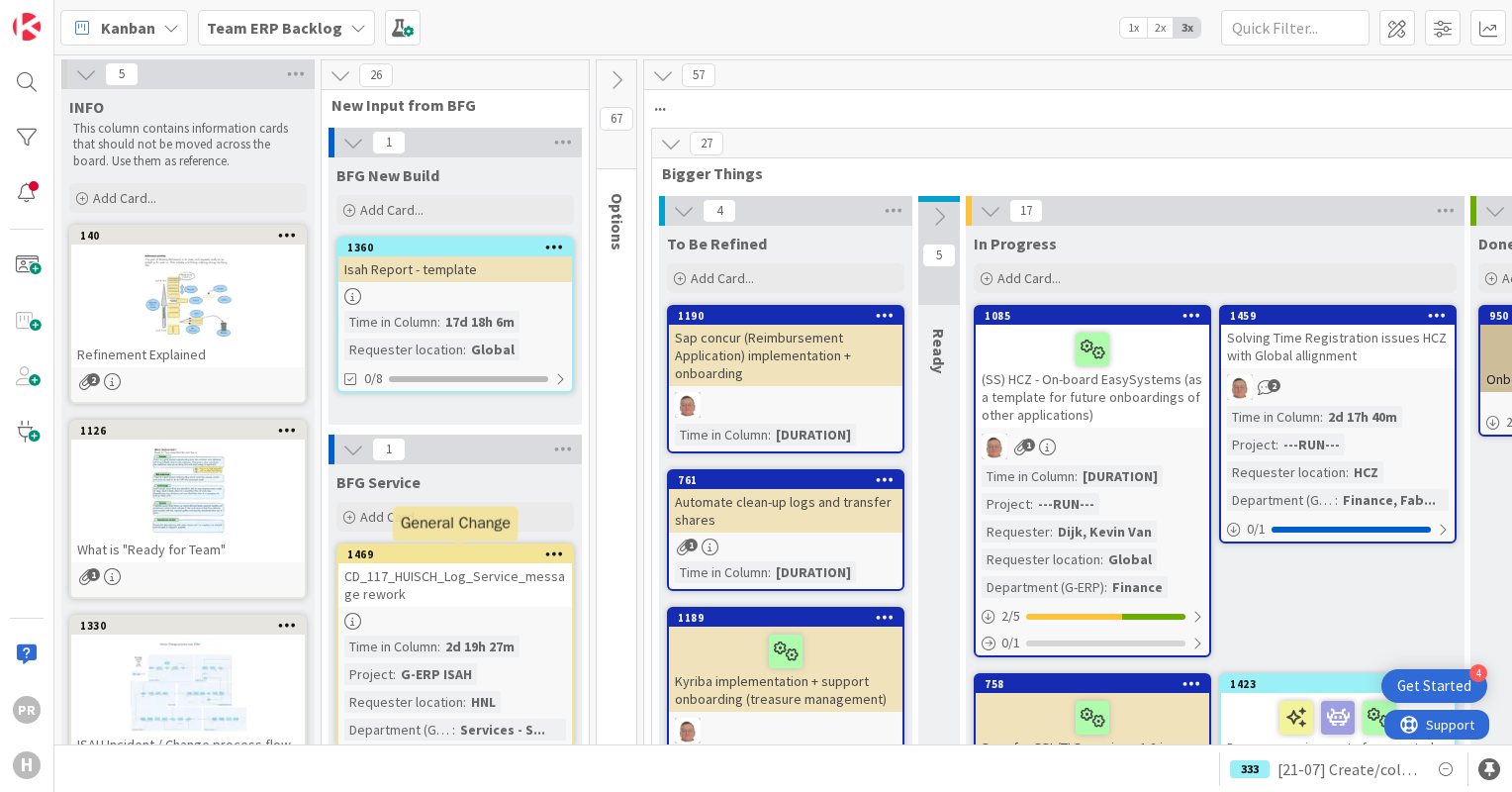 scroll, scrollTop: 0, scrollLeft: 0, axis: both 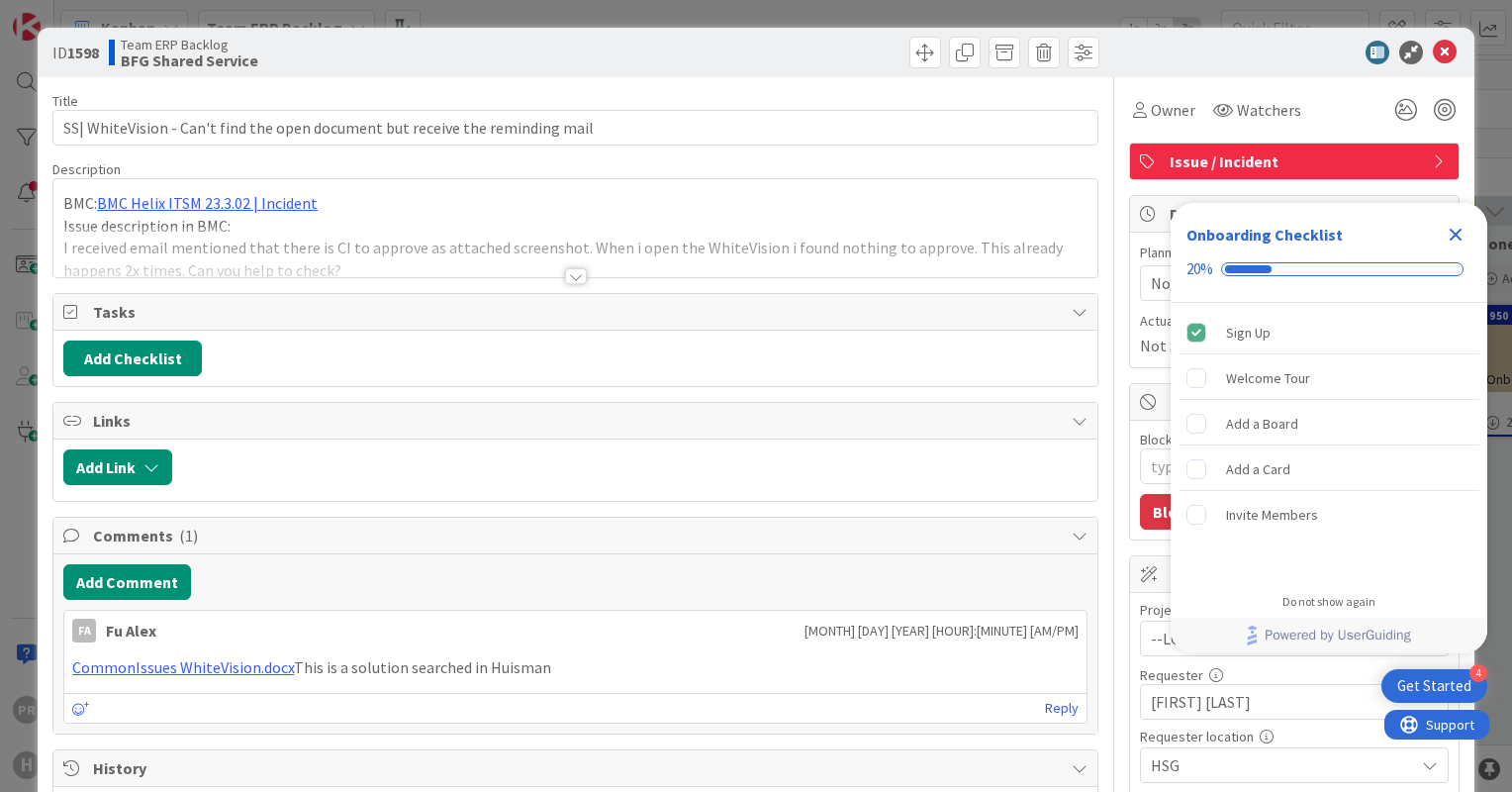 click 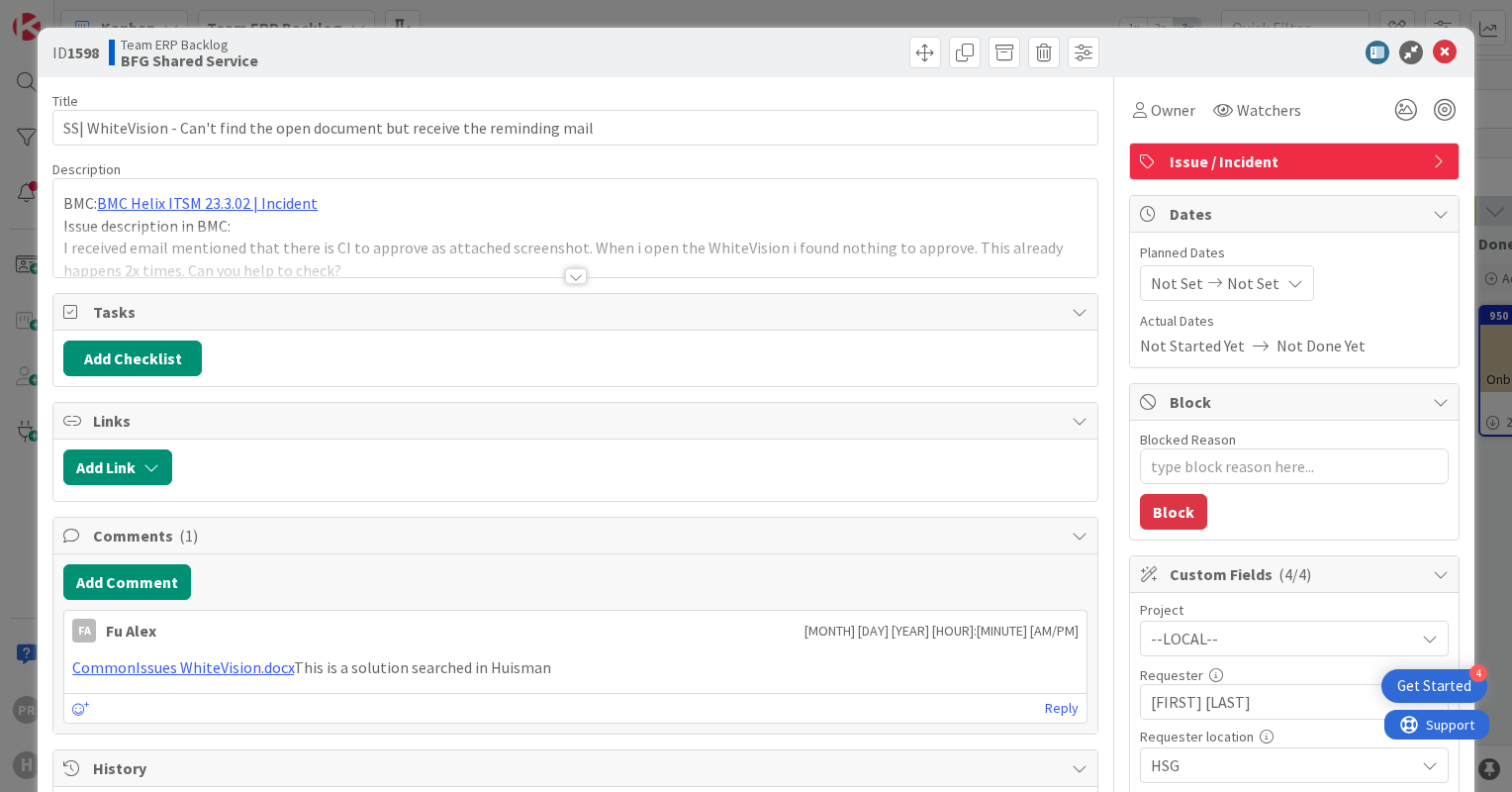 scroll, scrollTop: 0, scrollLeft: 0, axis: both 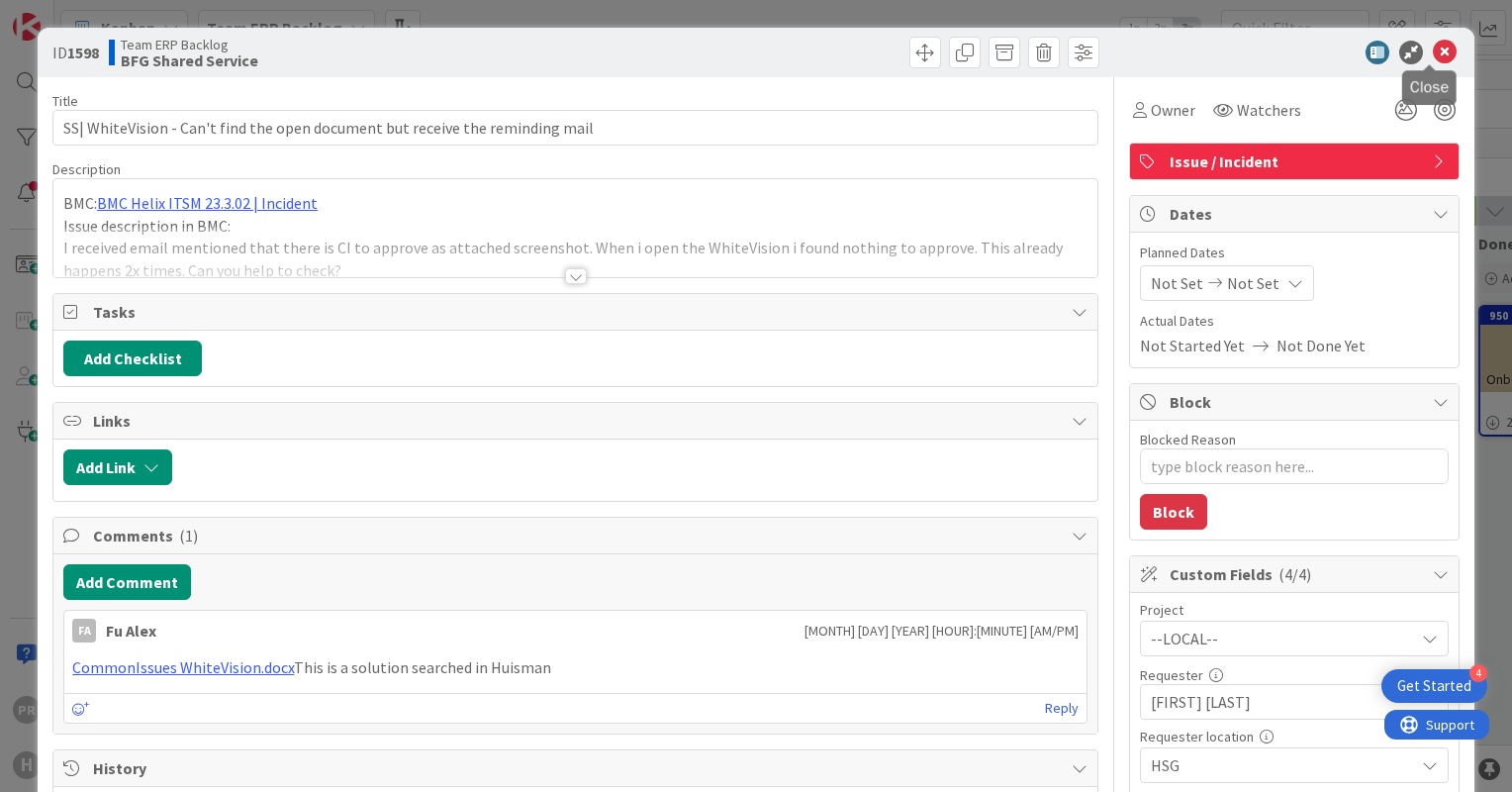 click at bounding box center (1445, 52) 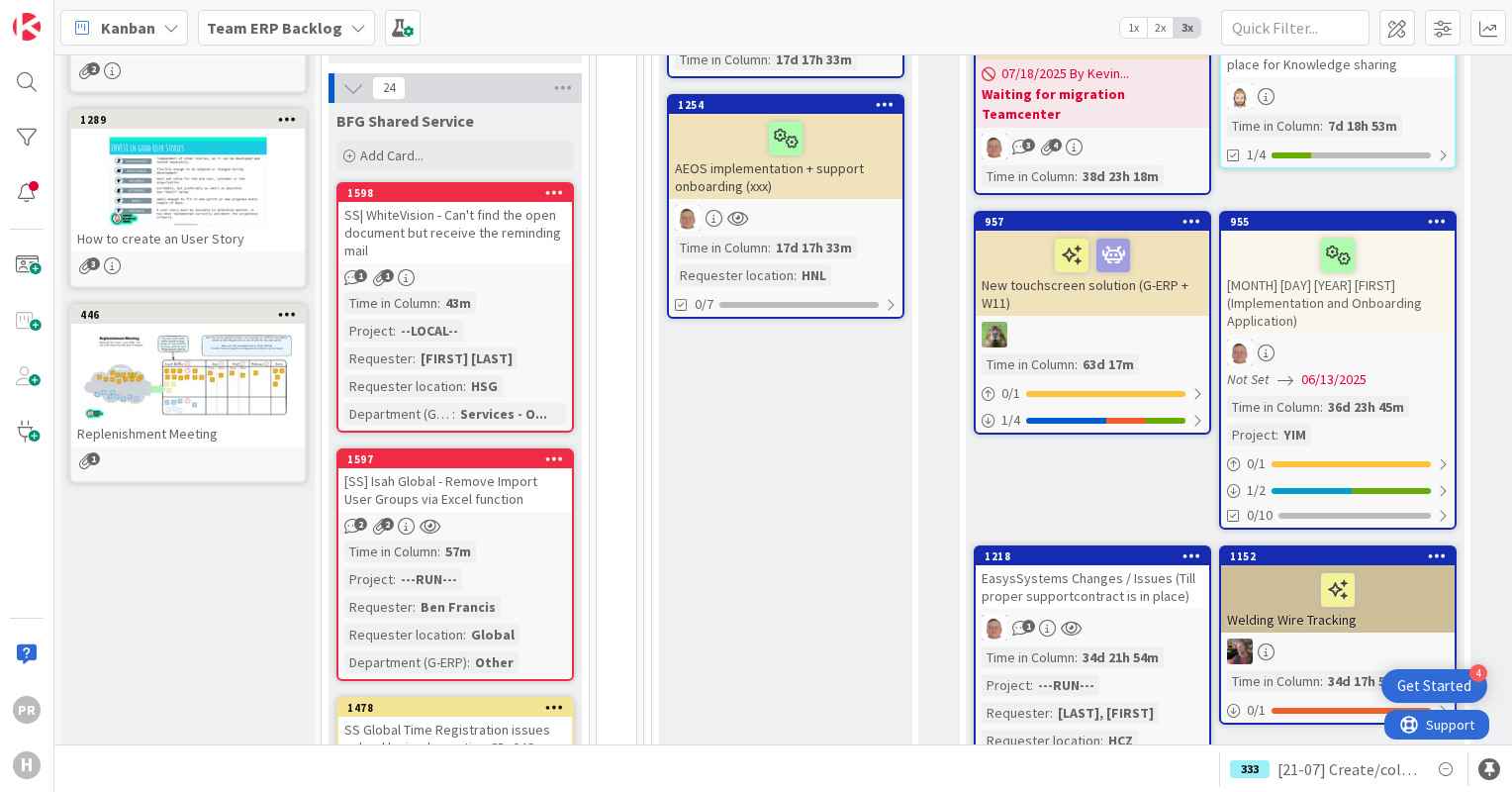 scroll, scrollTop: 883, scrollLeft: 0, axis: vertical 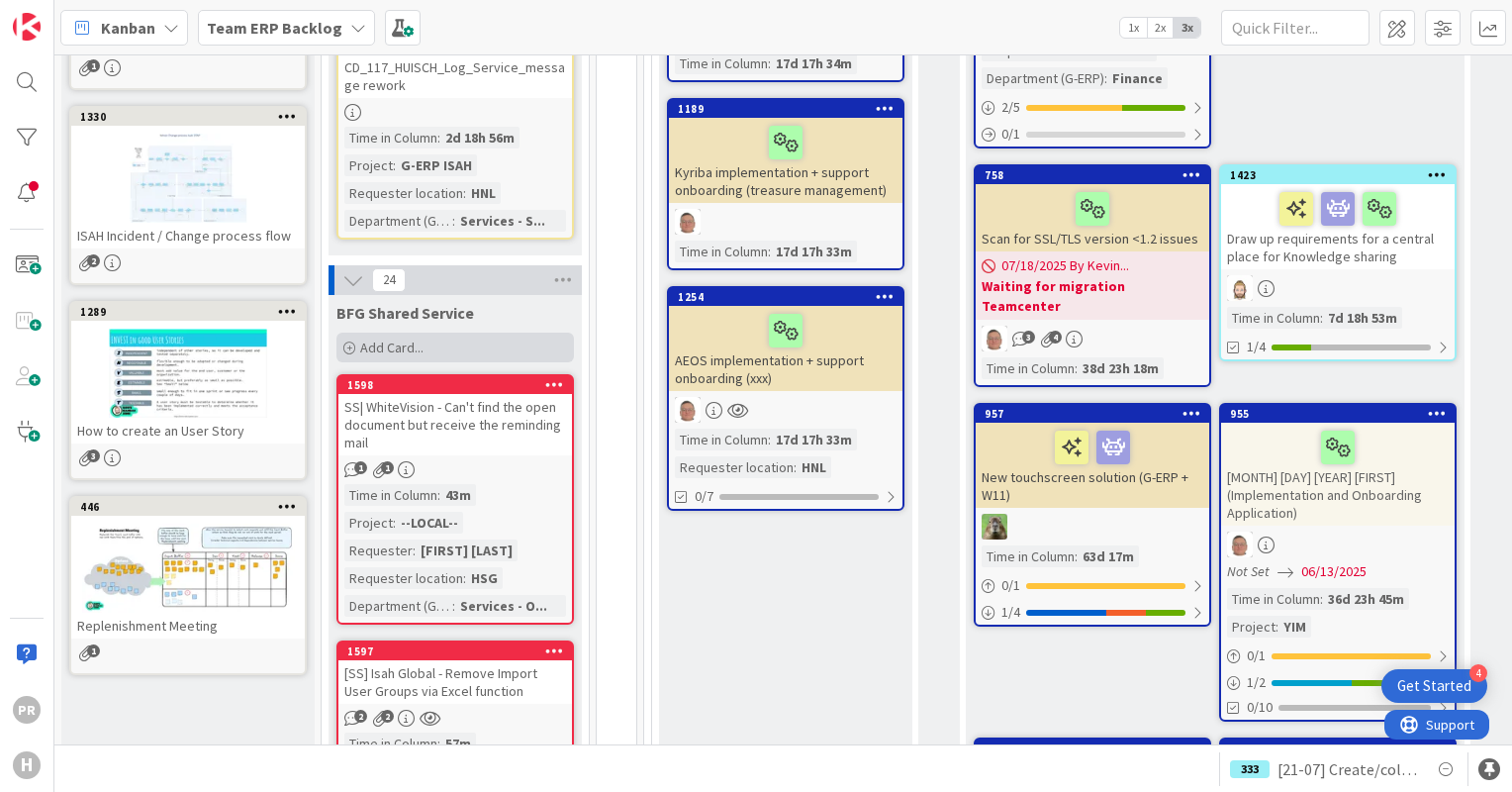 click on "Add Card..." at bounding box center (455, 347) 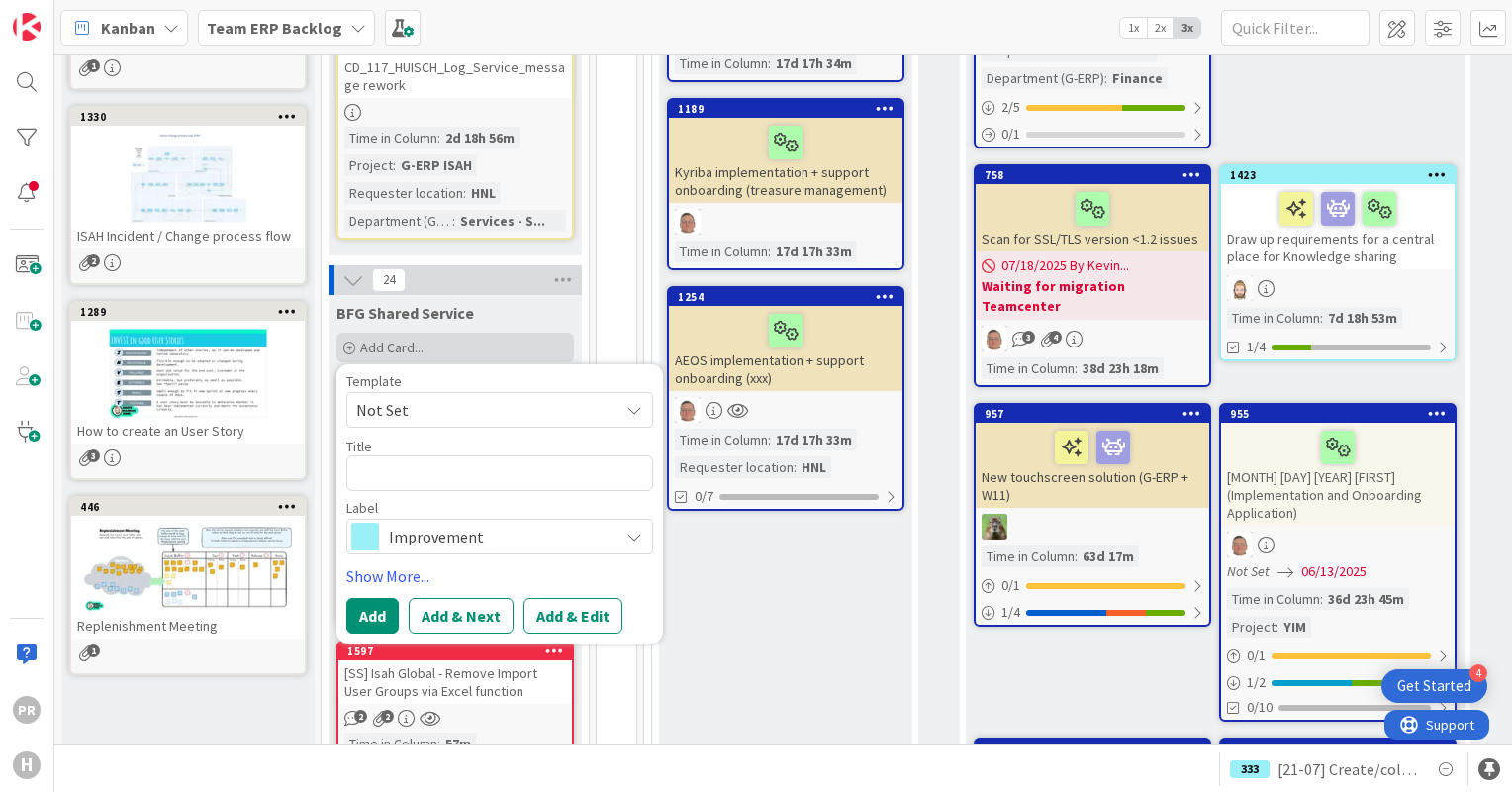 type on "x" 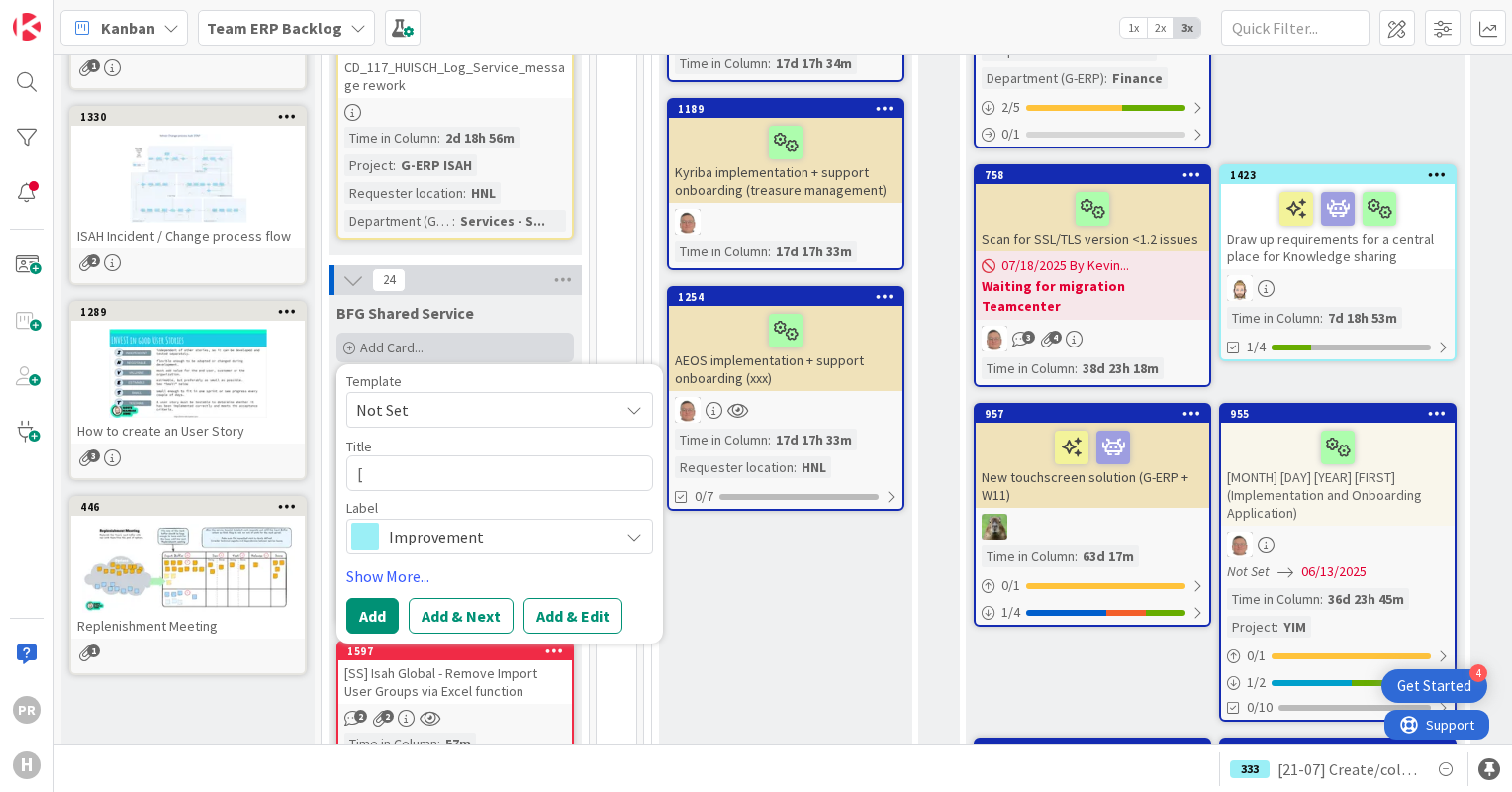 type on "x" 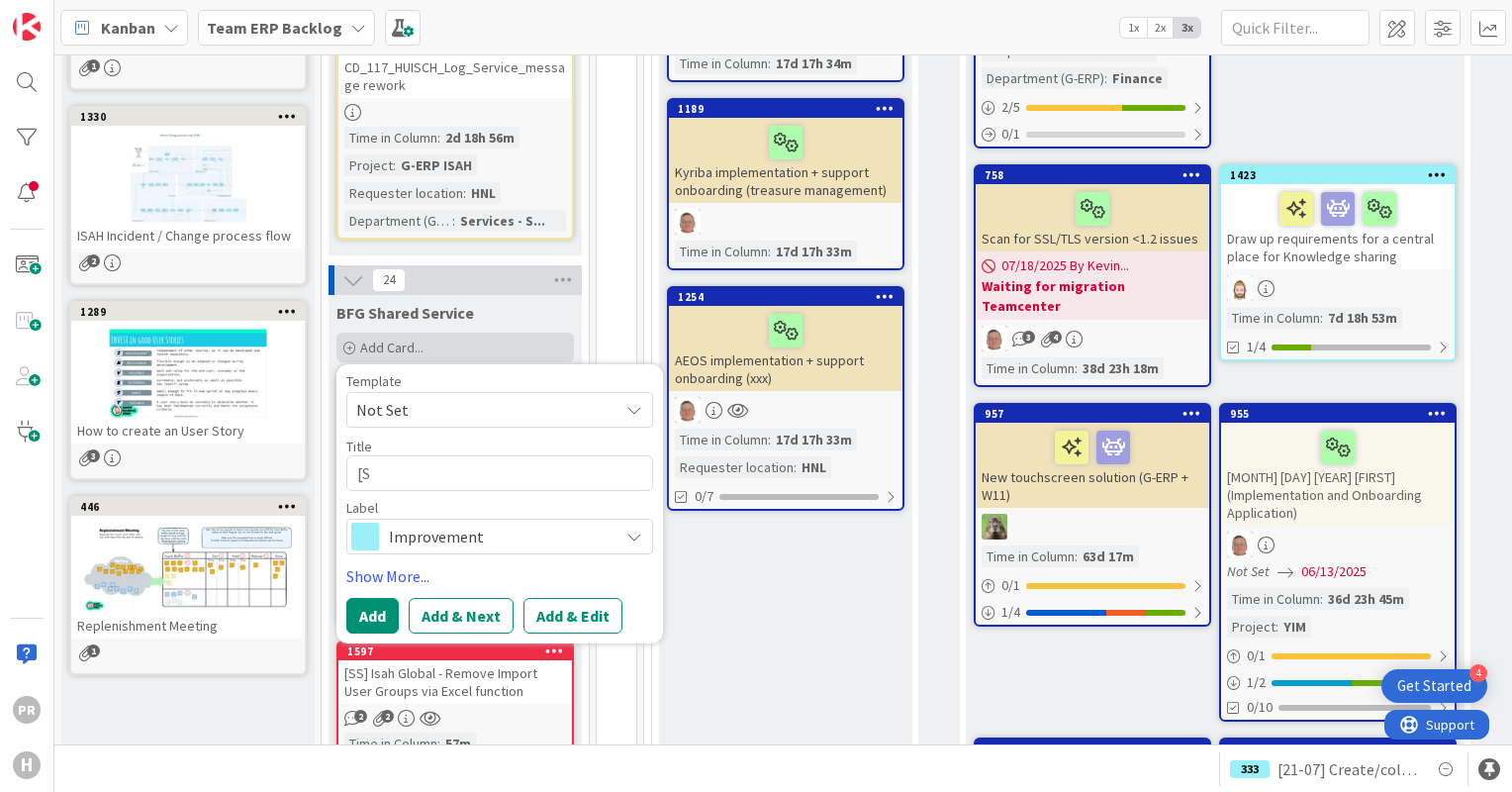 type on "x" 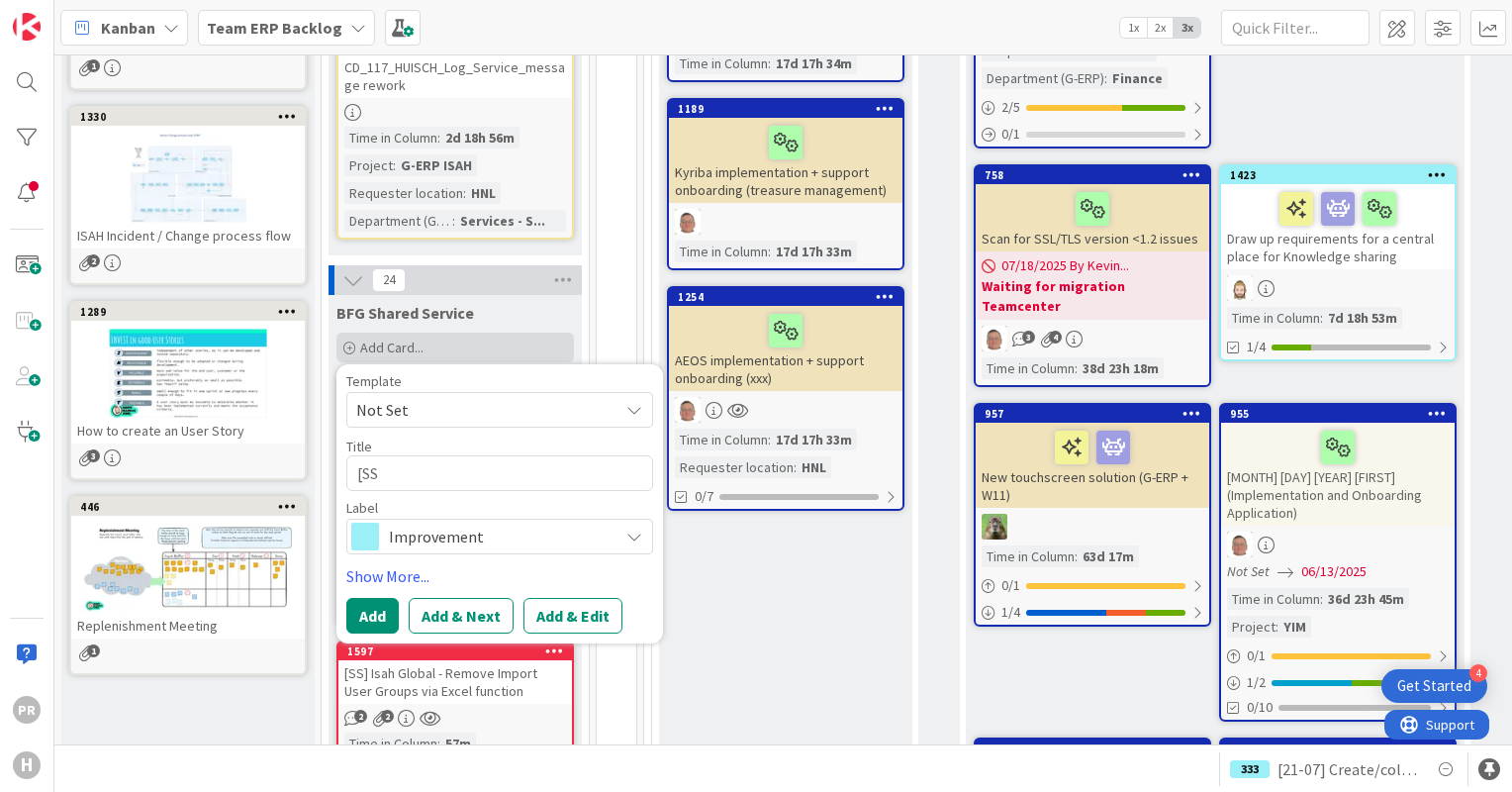 type on "x" 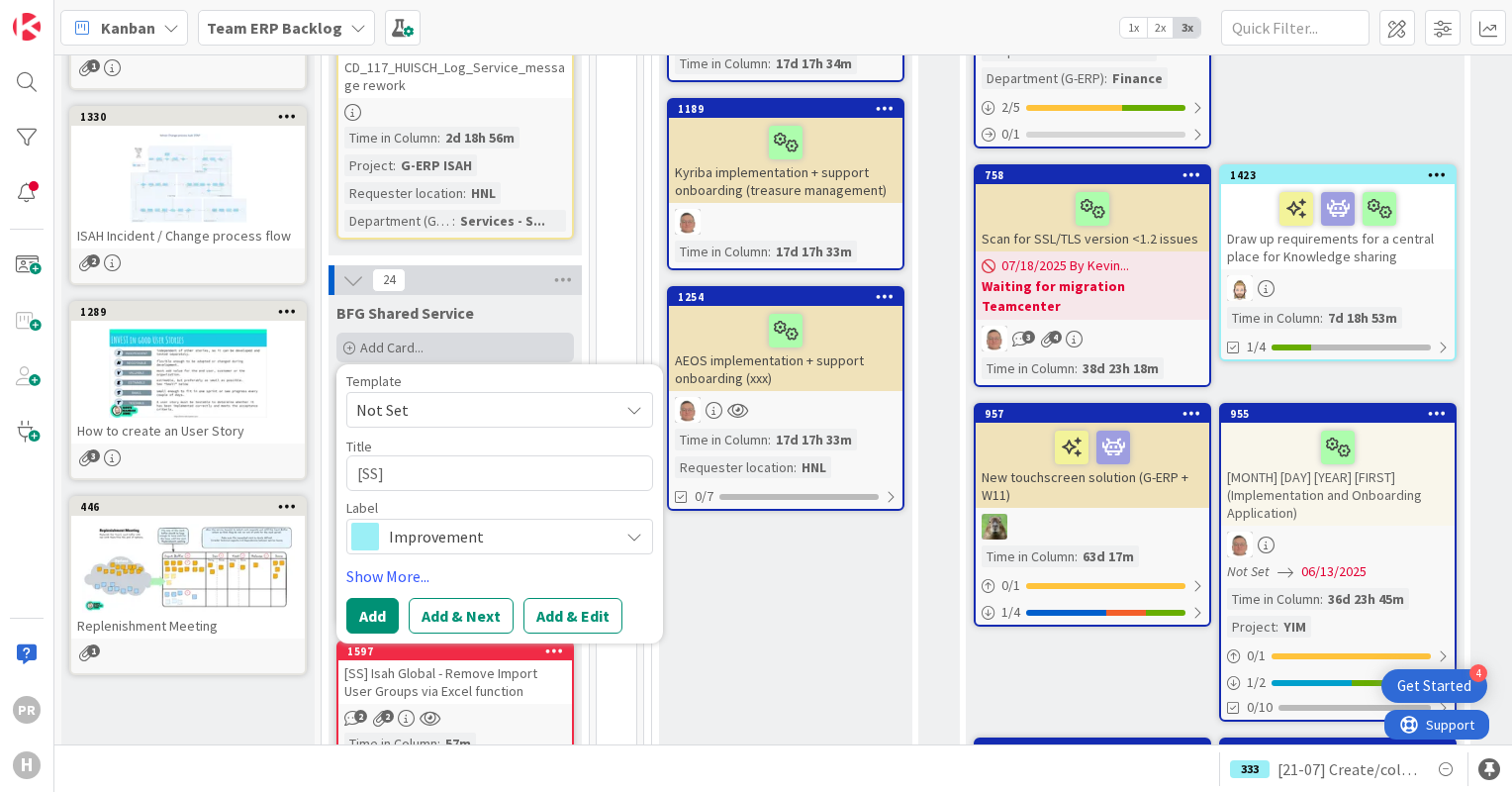 type on "x" 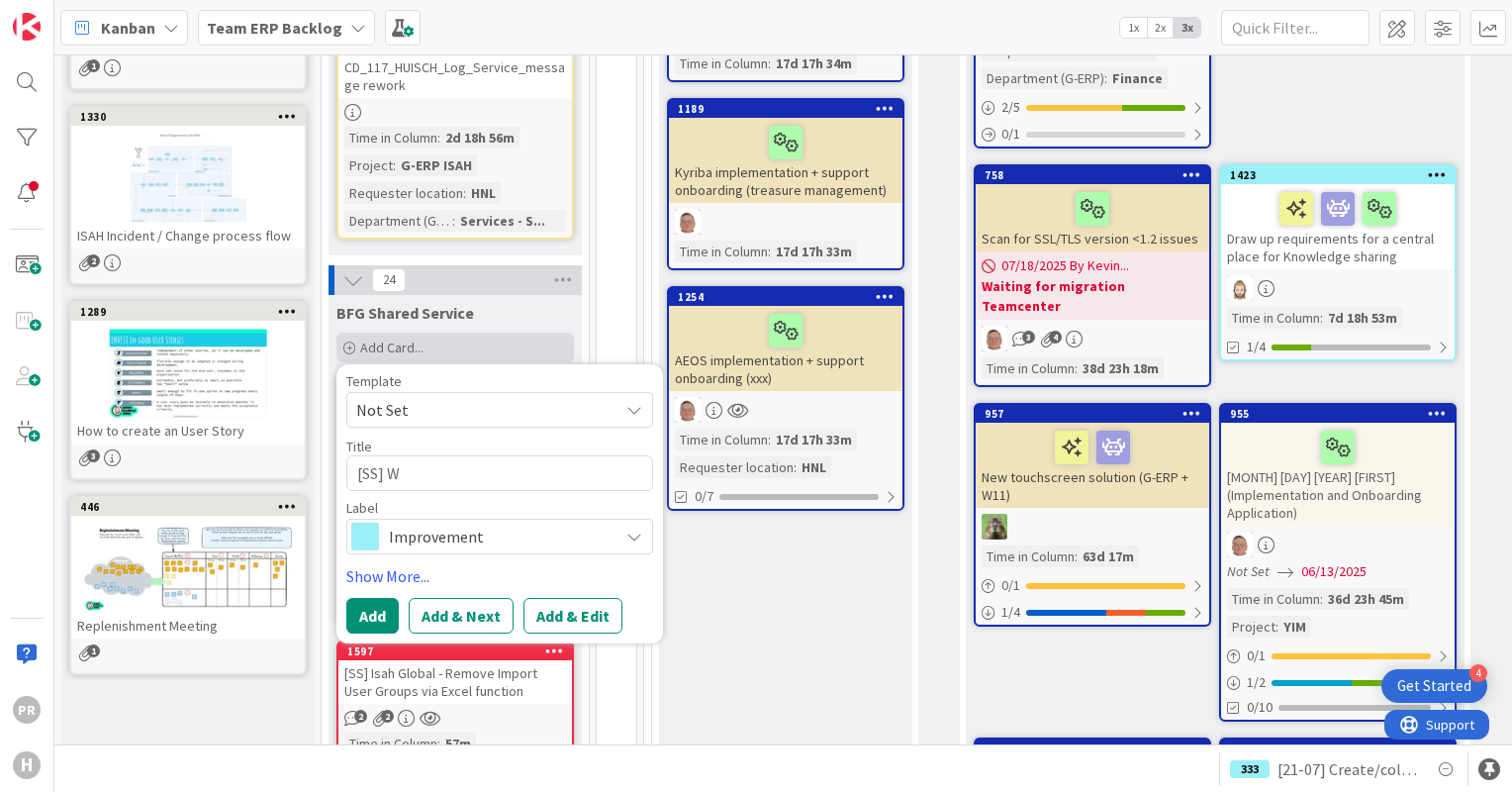 type on "x" 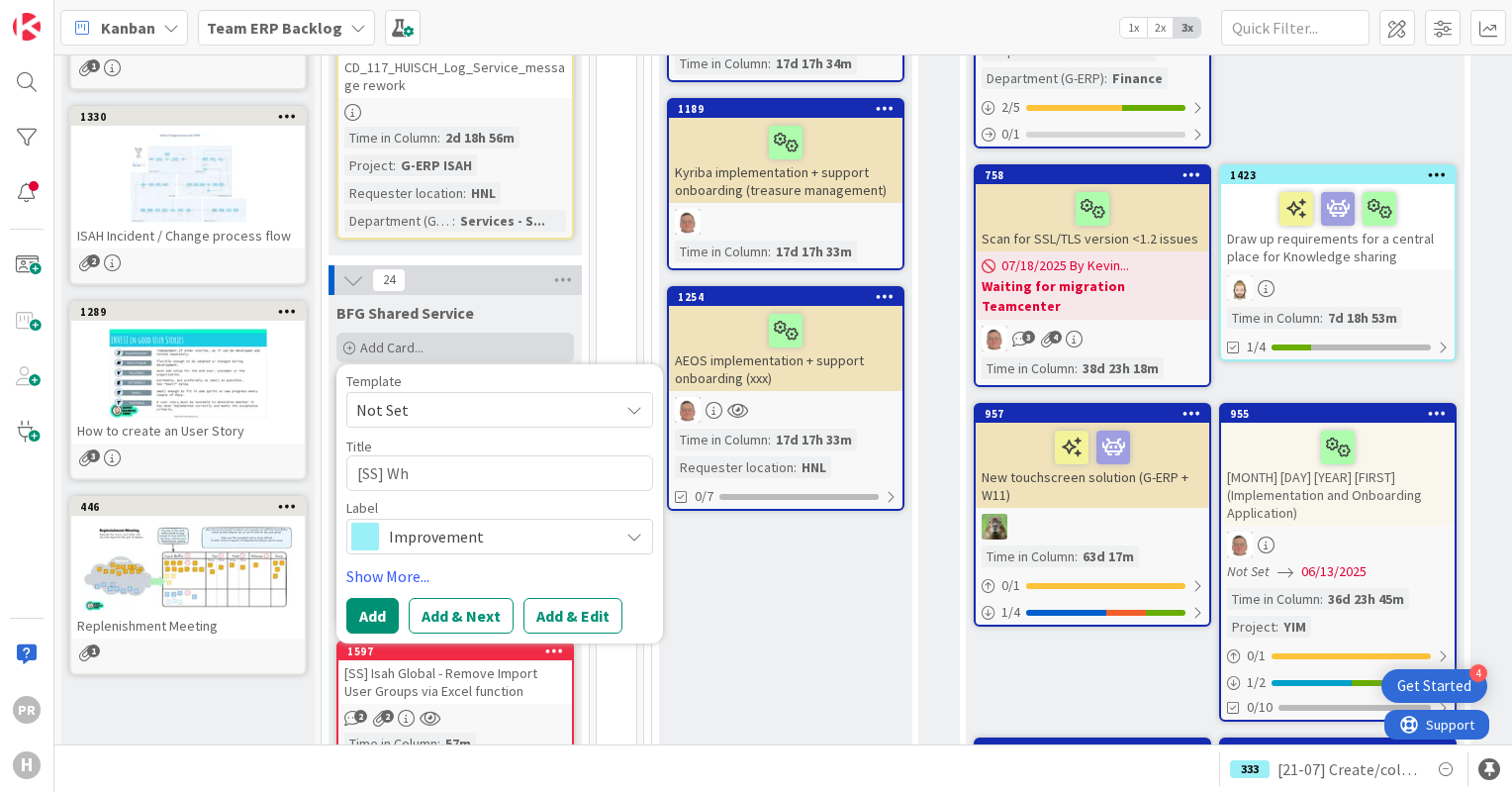 type on "x" 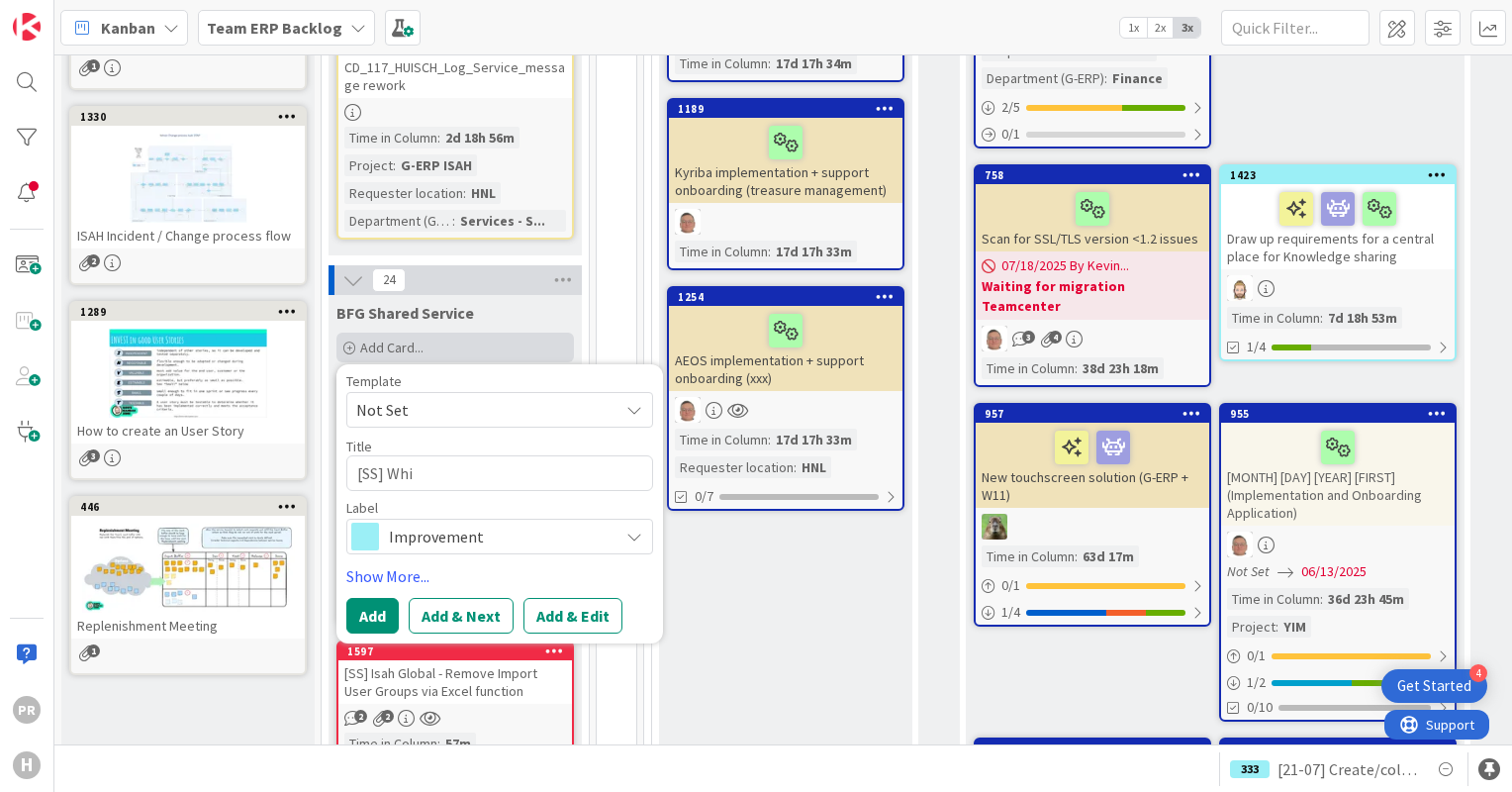 type on "x" 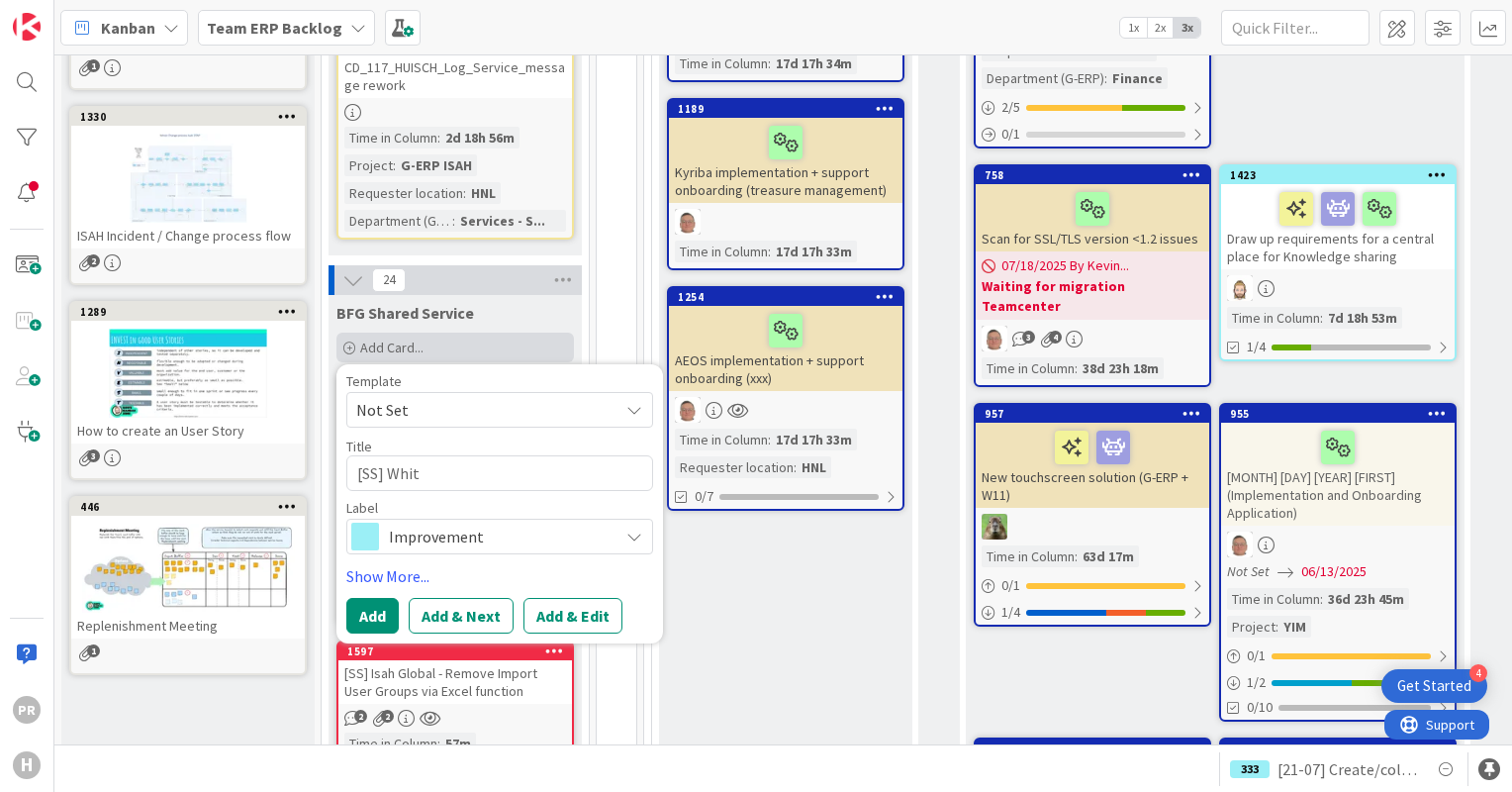 type on "x" 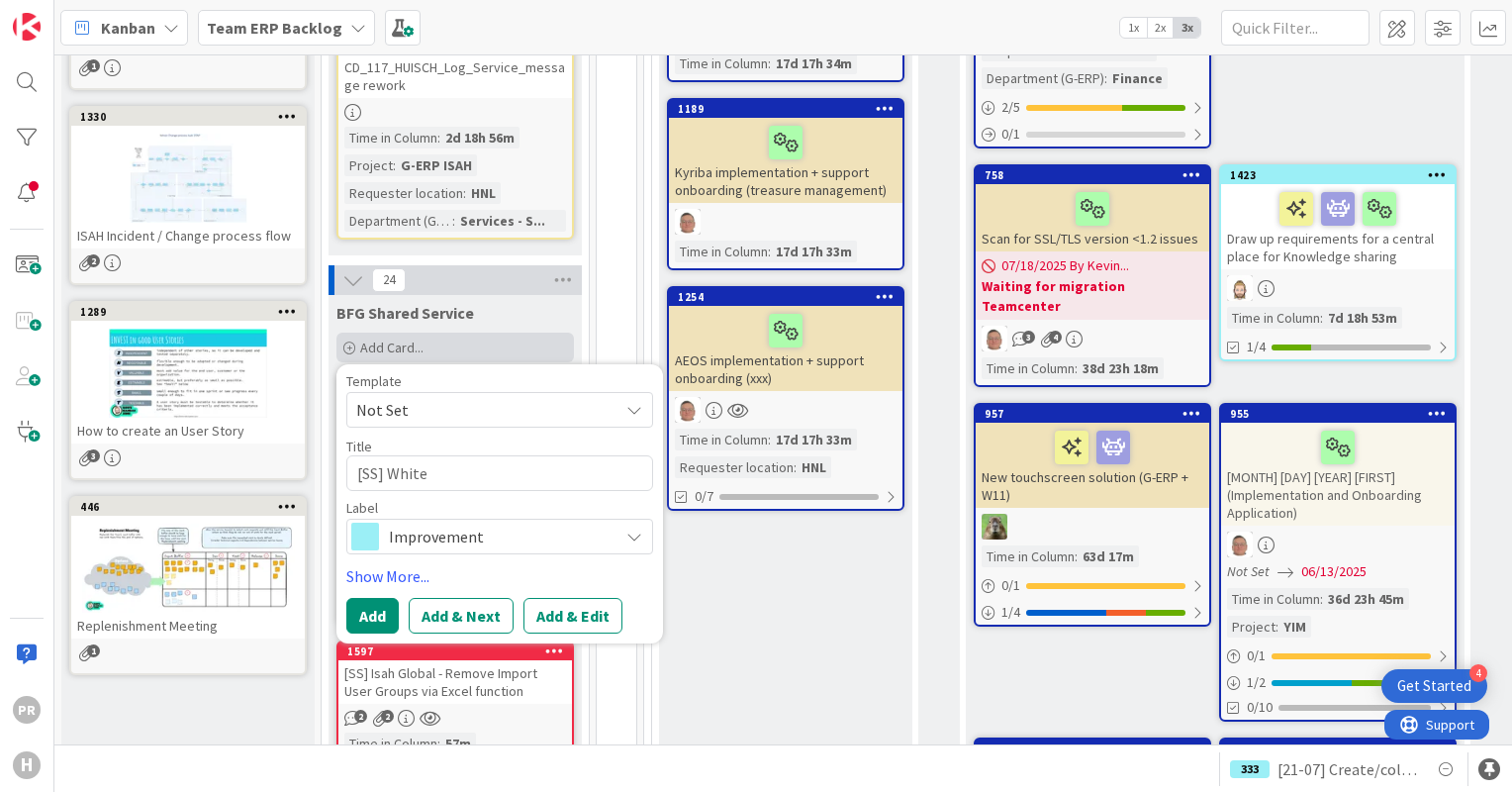 type on "x" 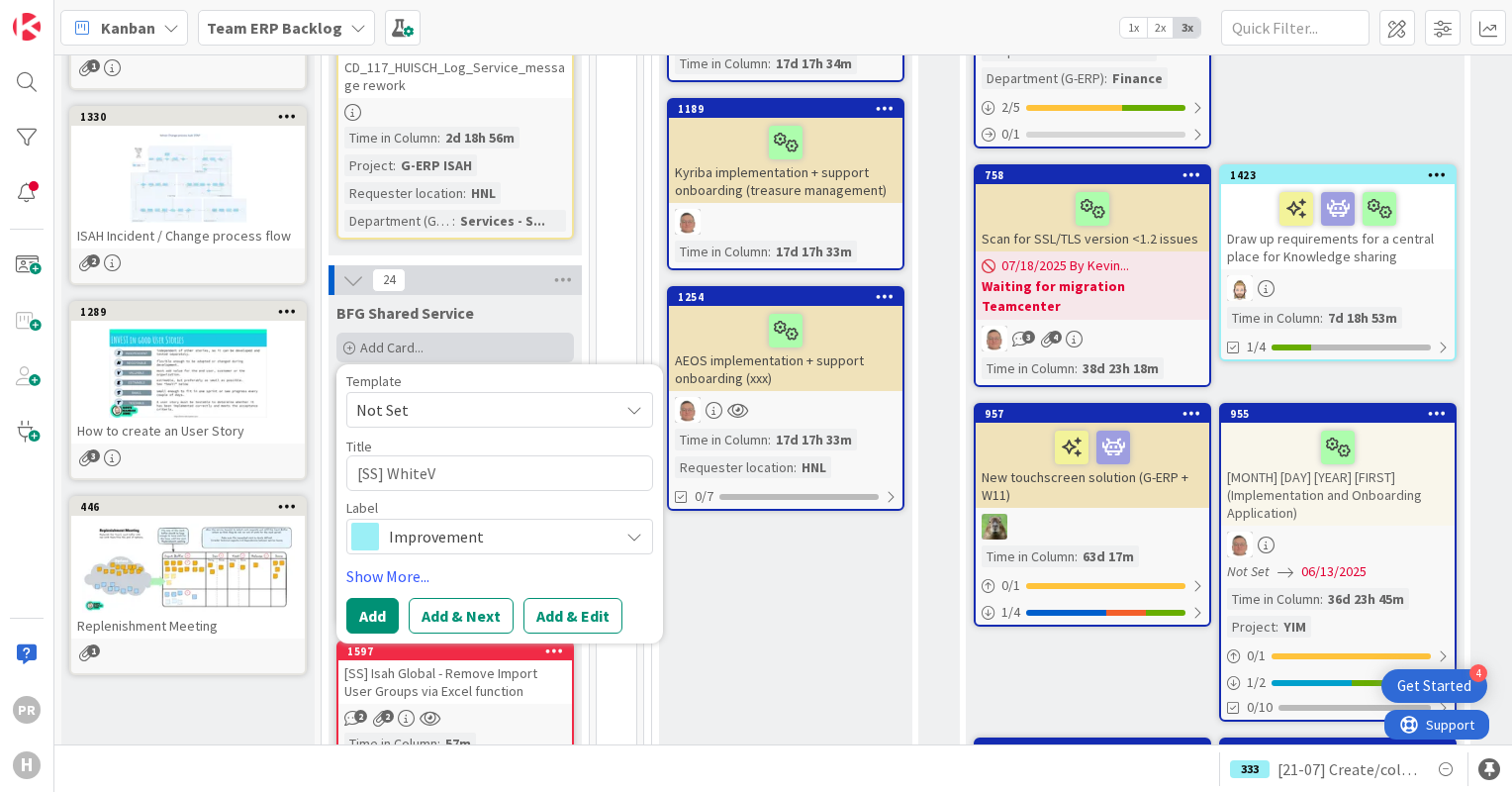 type on "x" 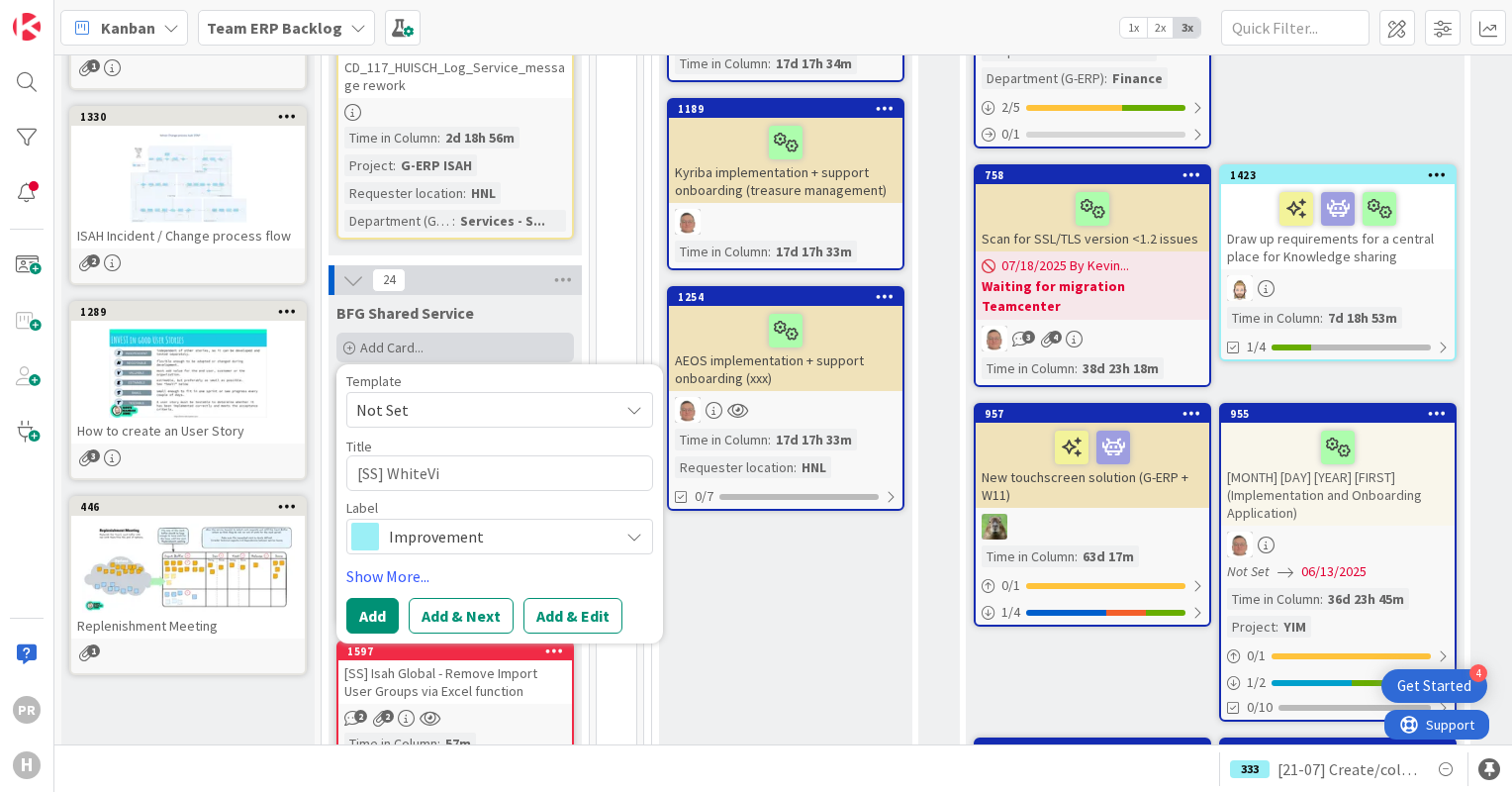 type on "x" 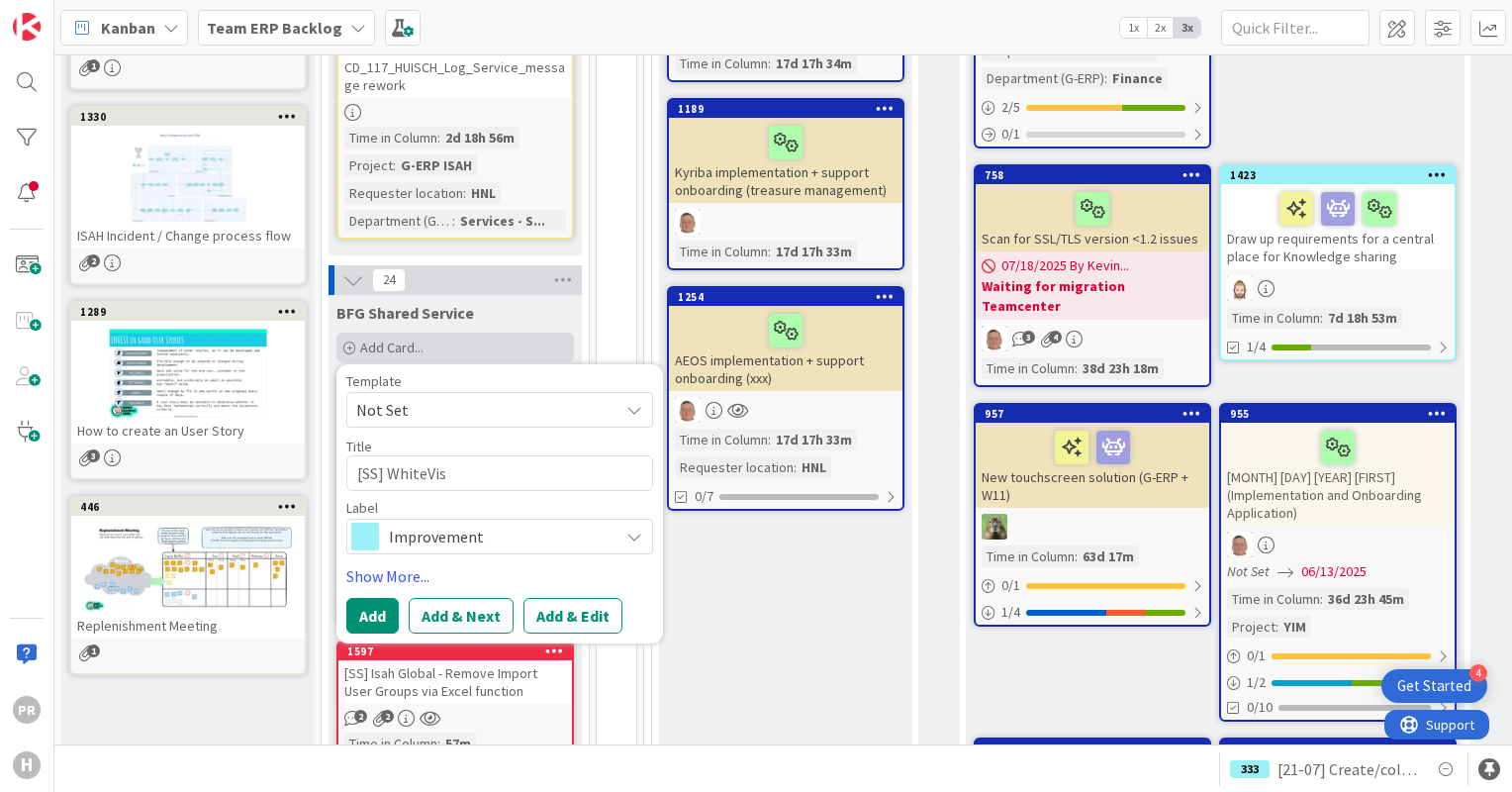 type on "x" 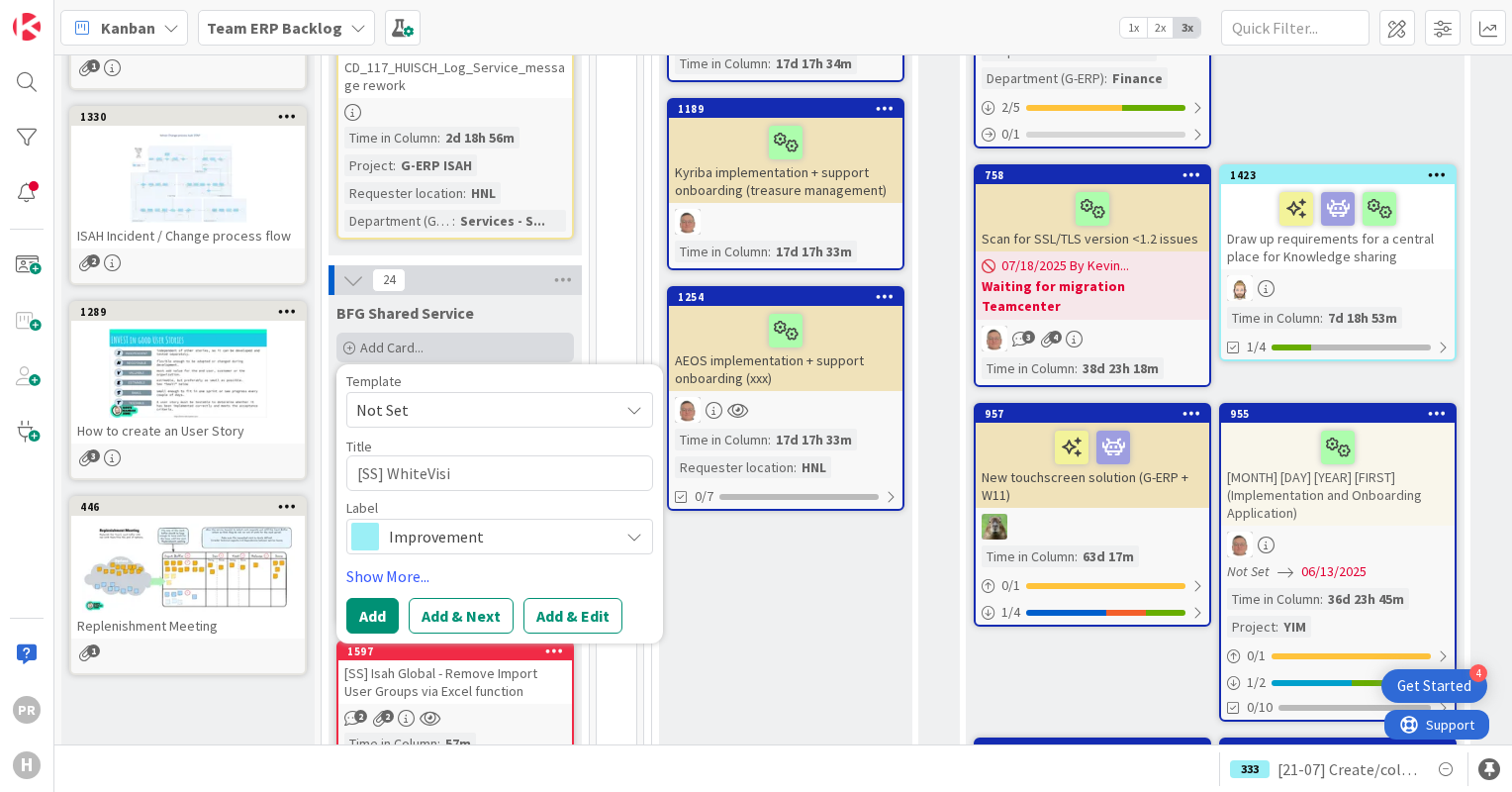 type on "x" 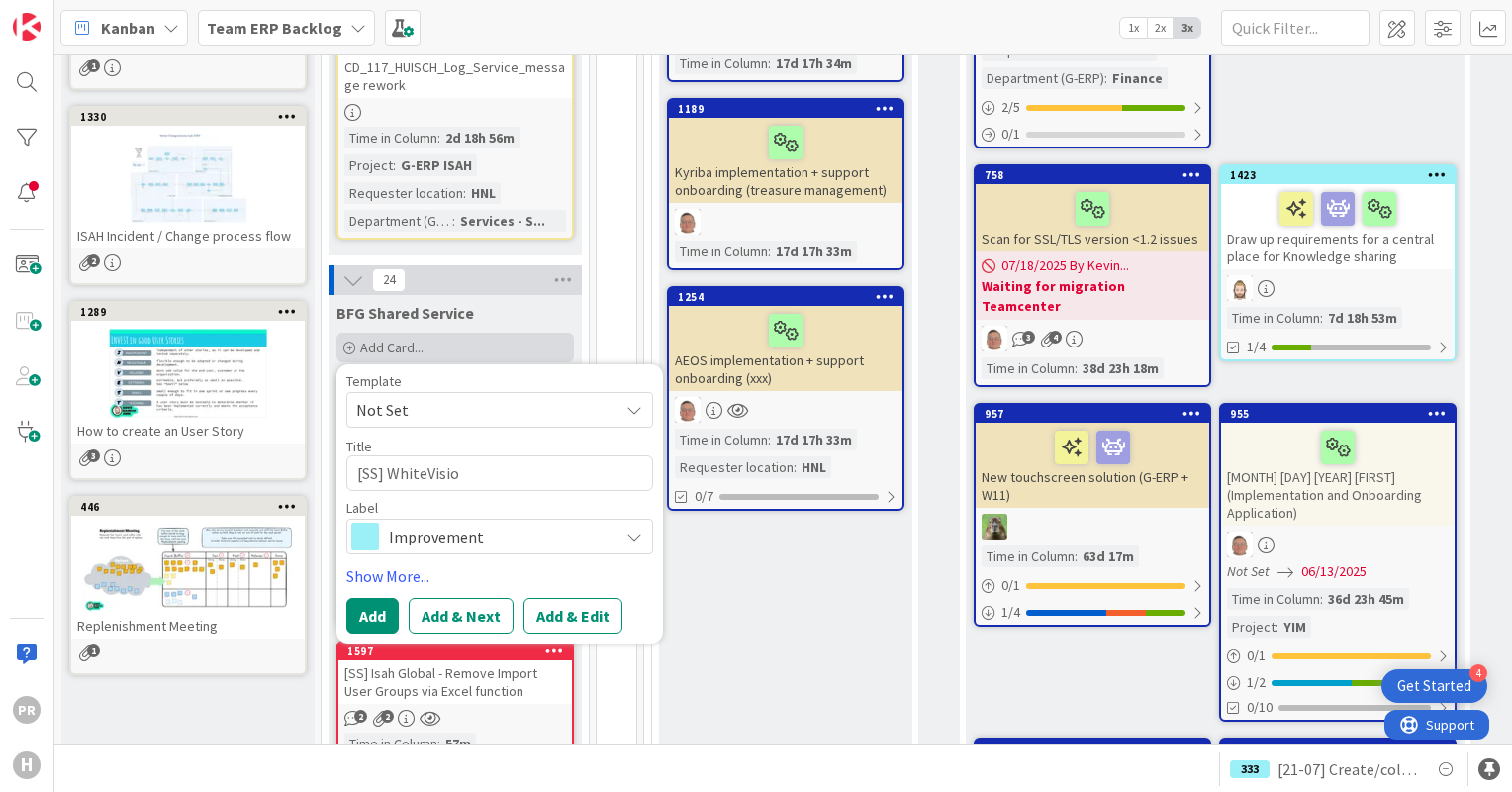 type on "x" 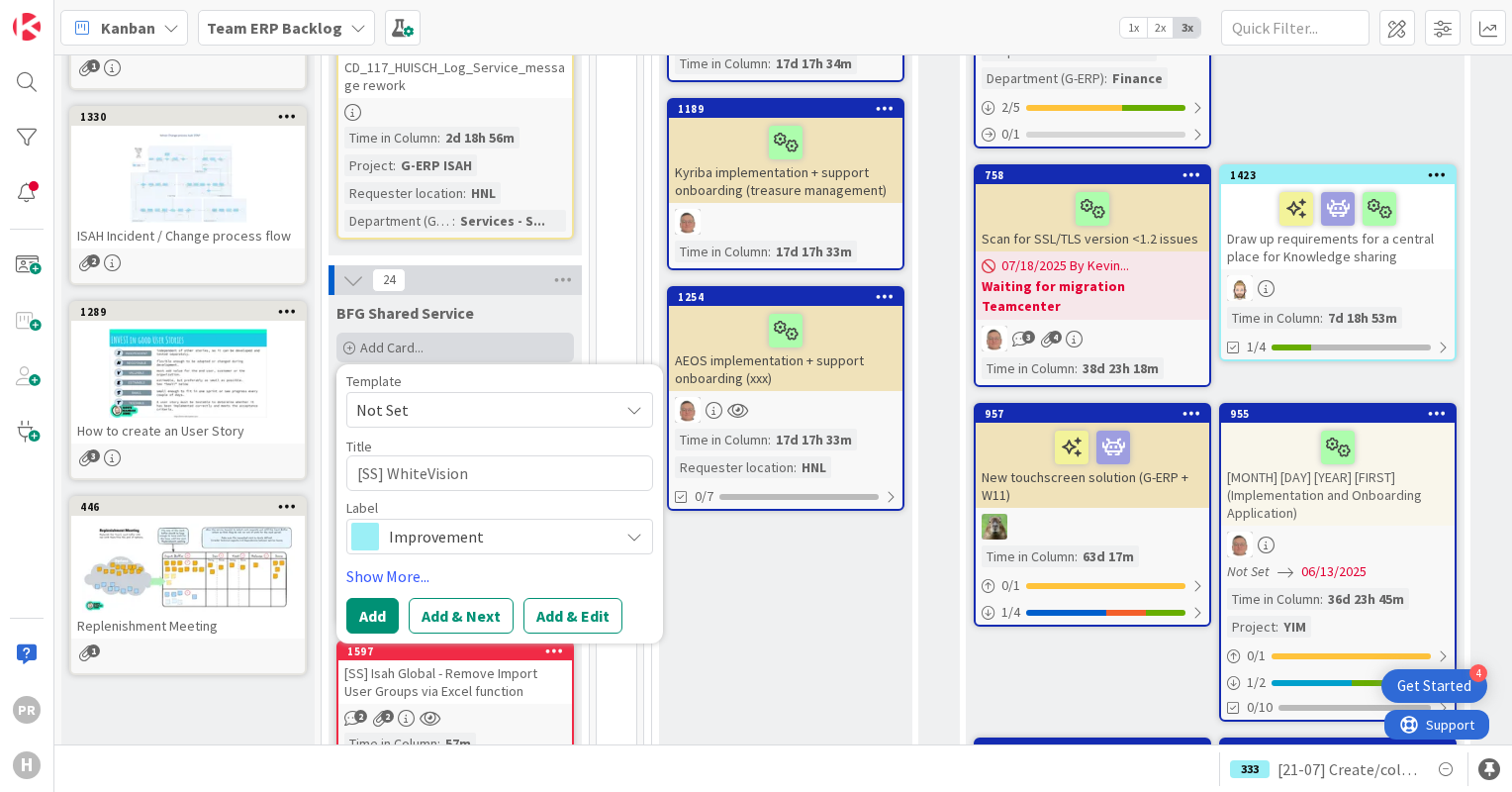 type on "x" 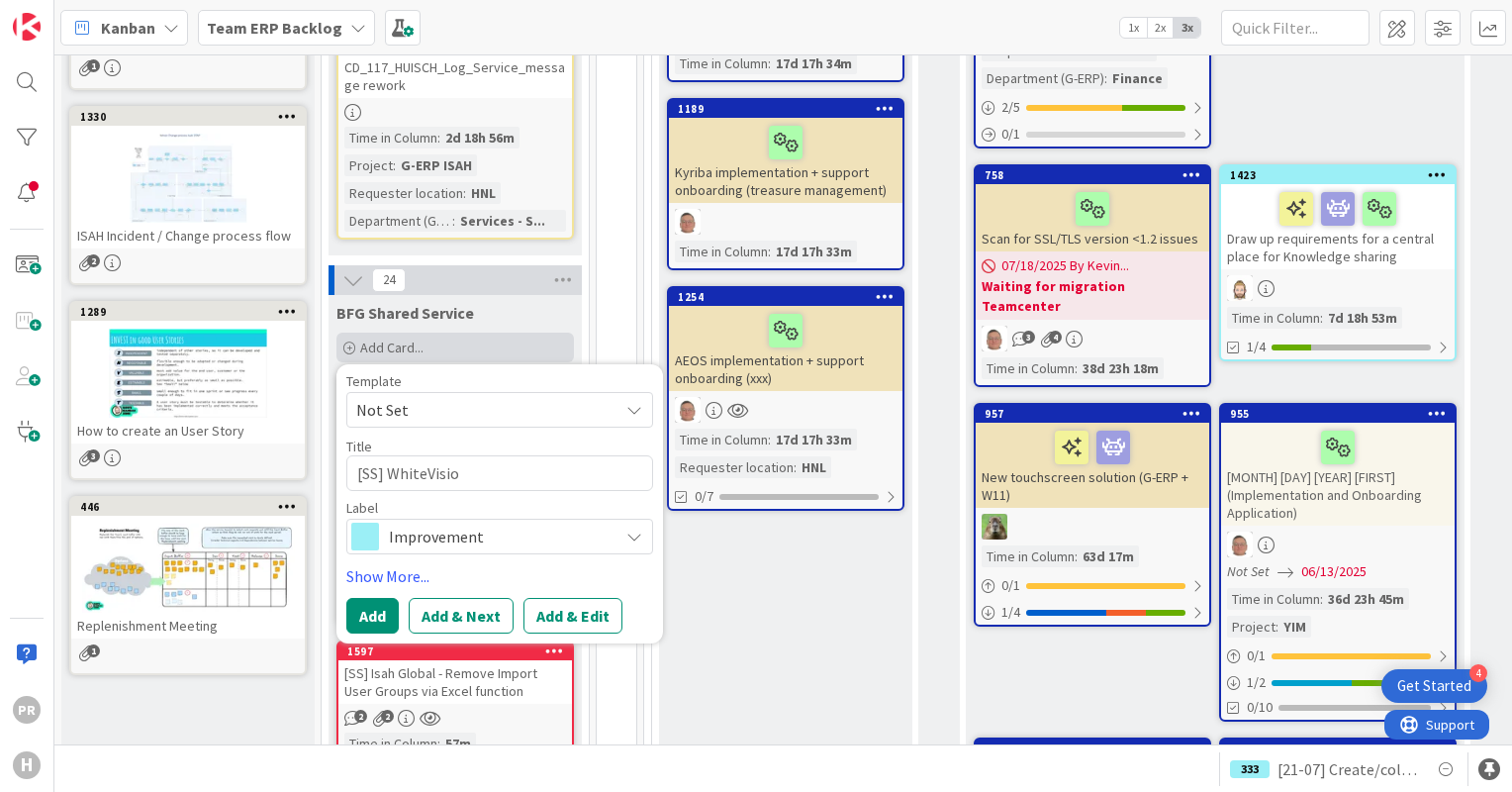 type on "x" 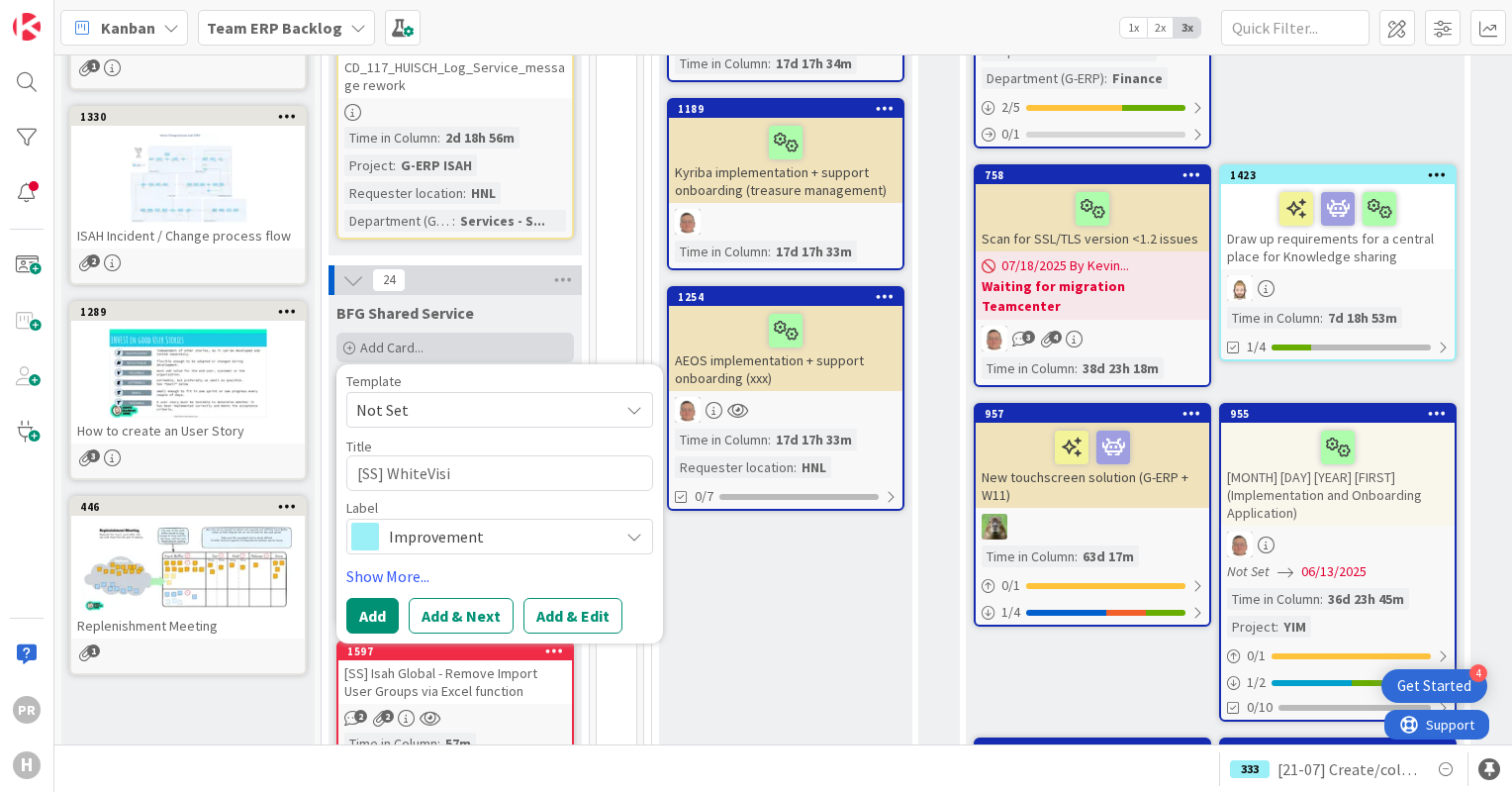 type on "x" 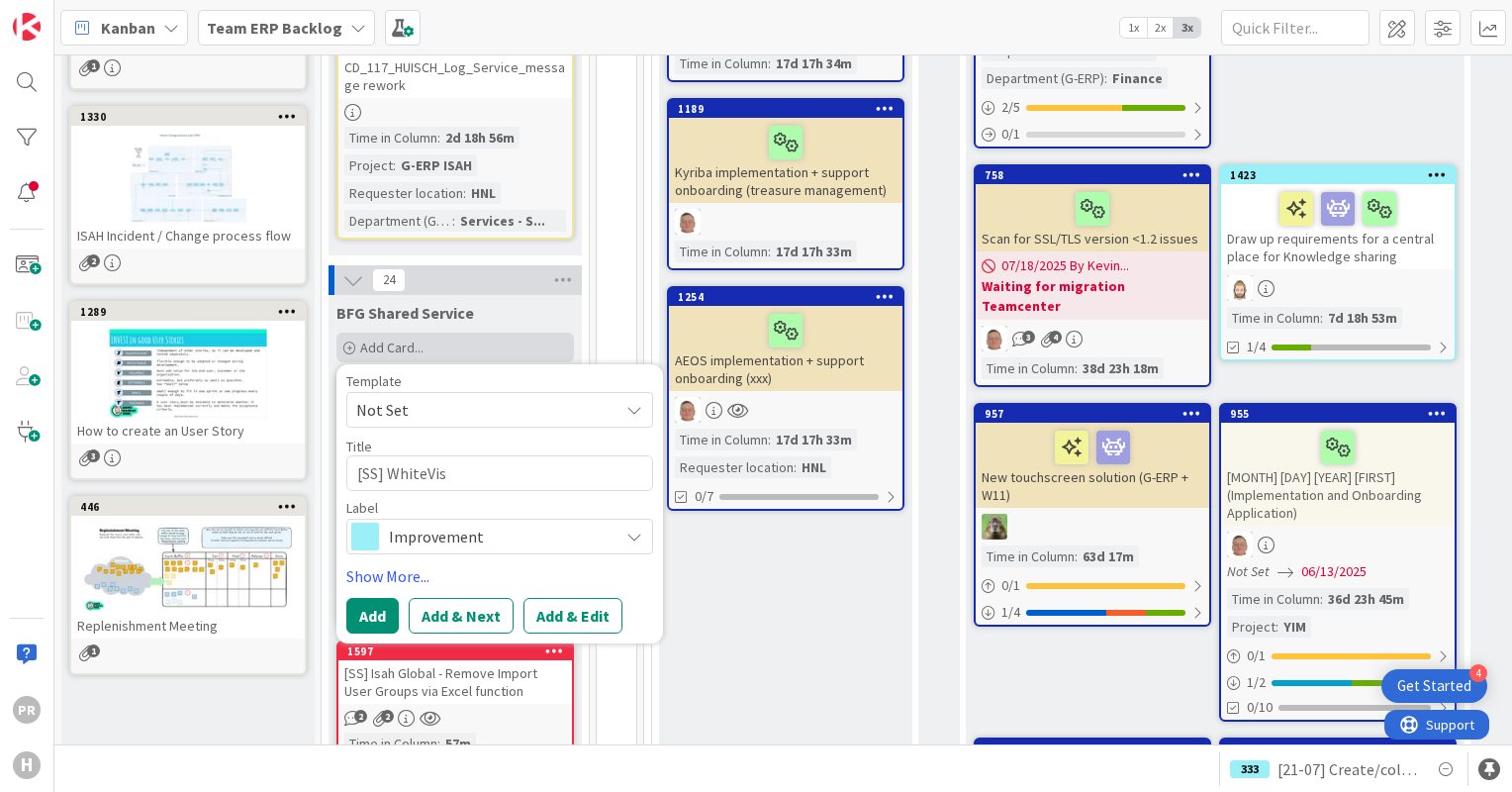 type on "x" 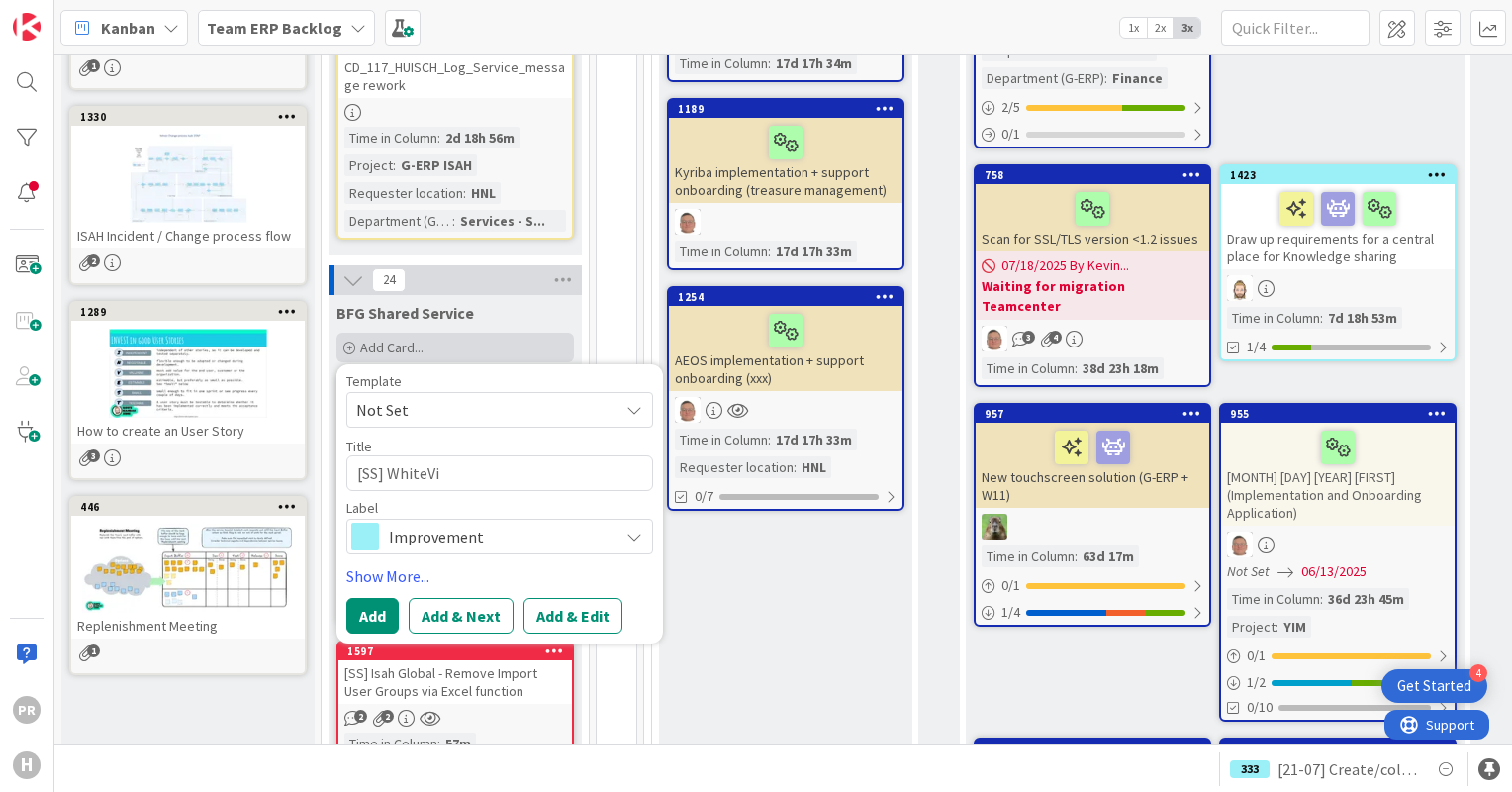 type on "x" 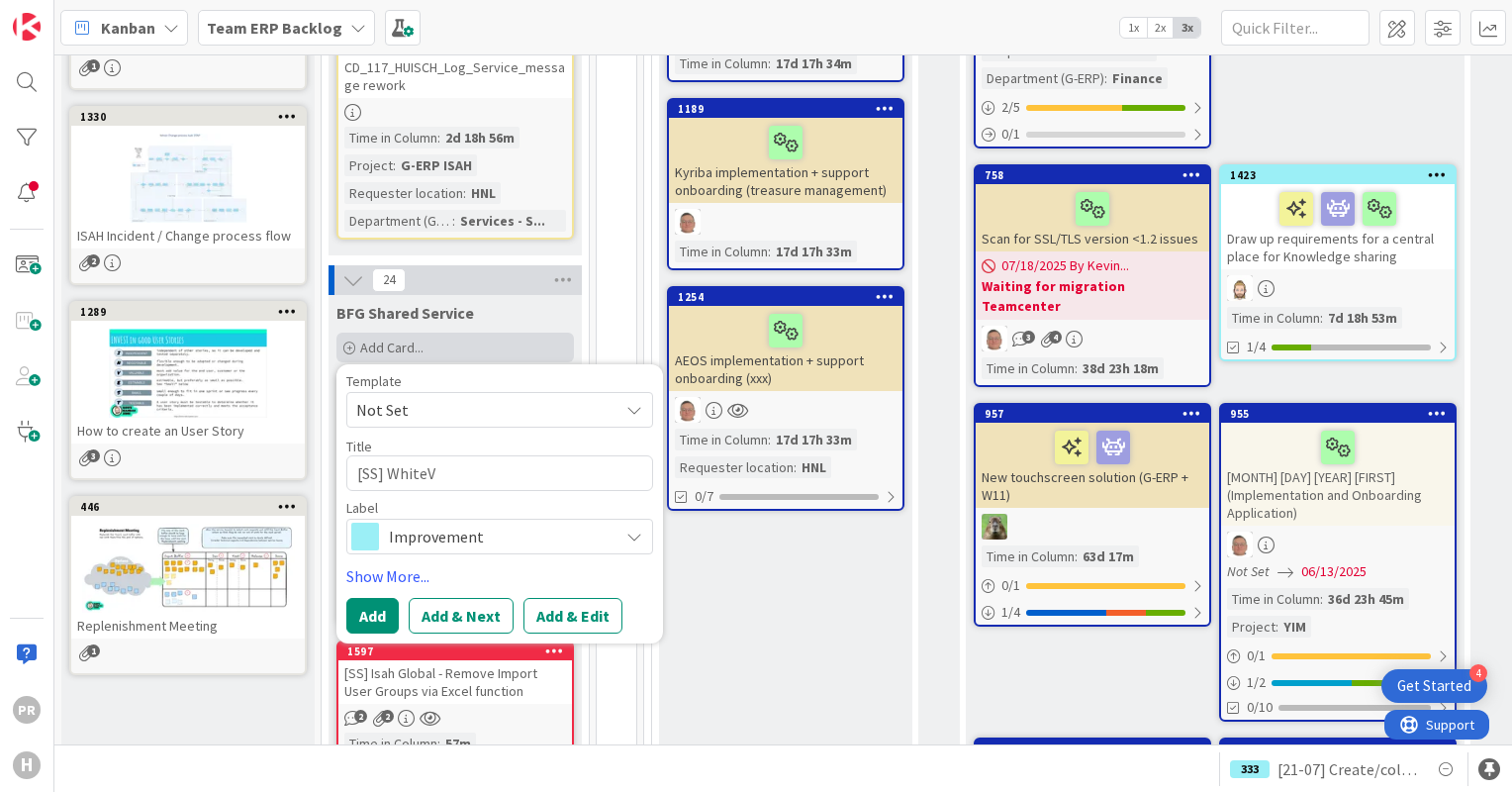 type on "x" 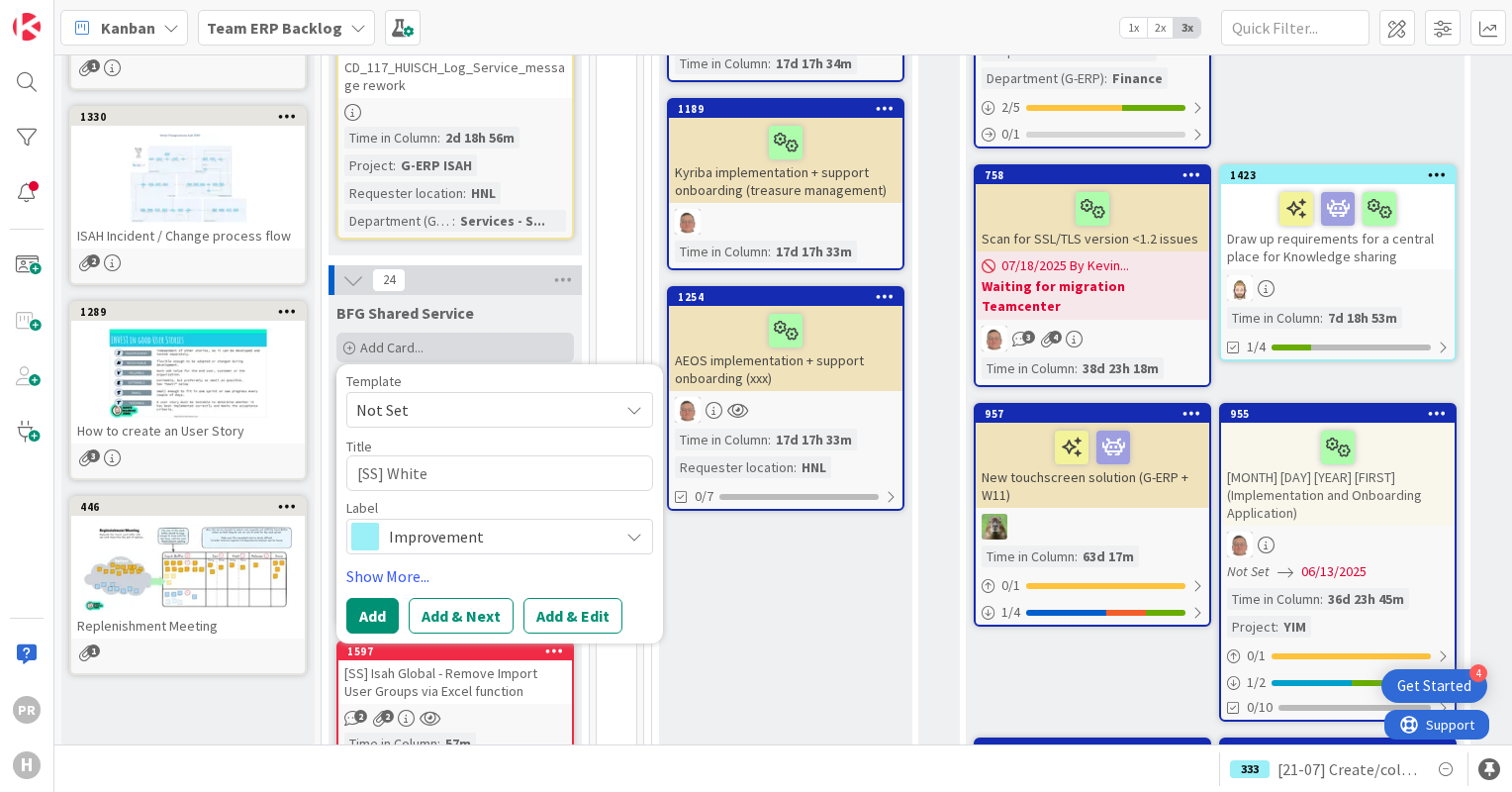 type on "x" 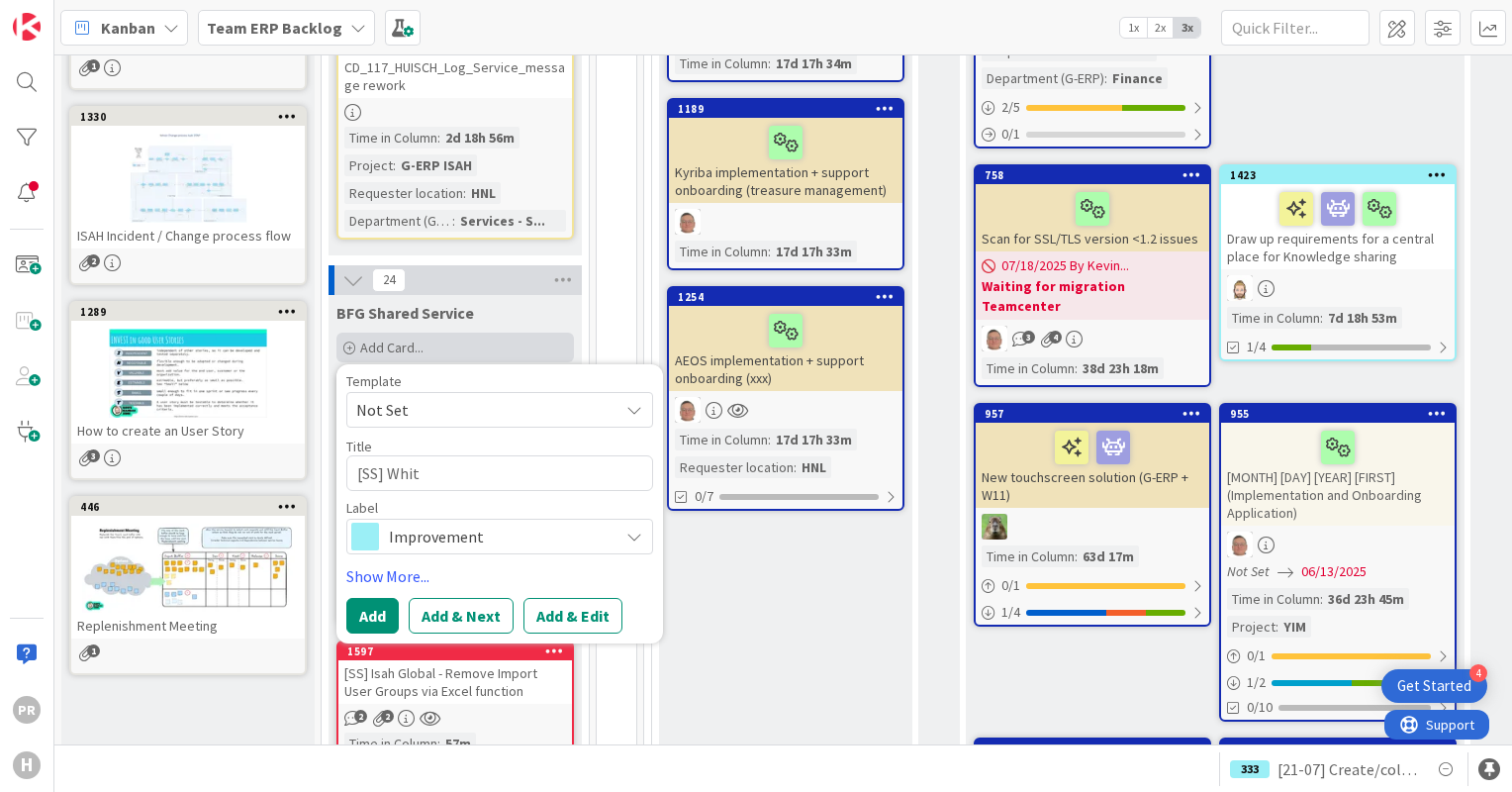 type on "x" 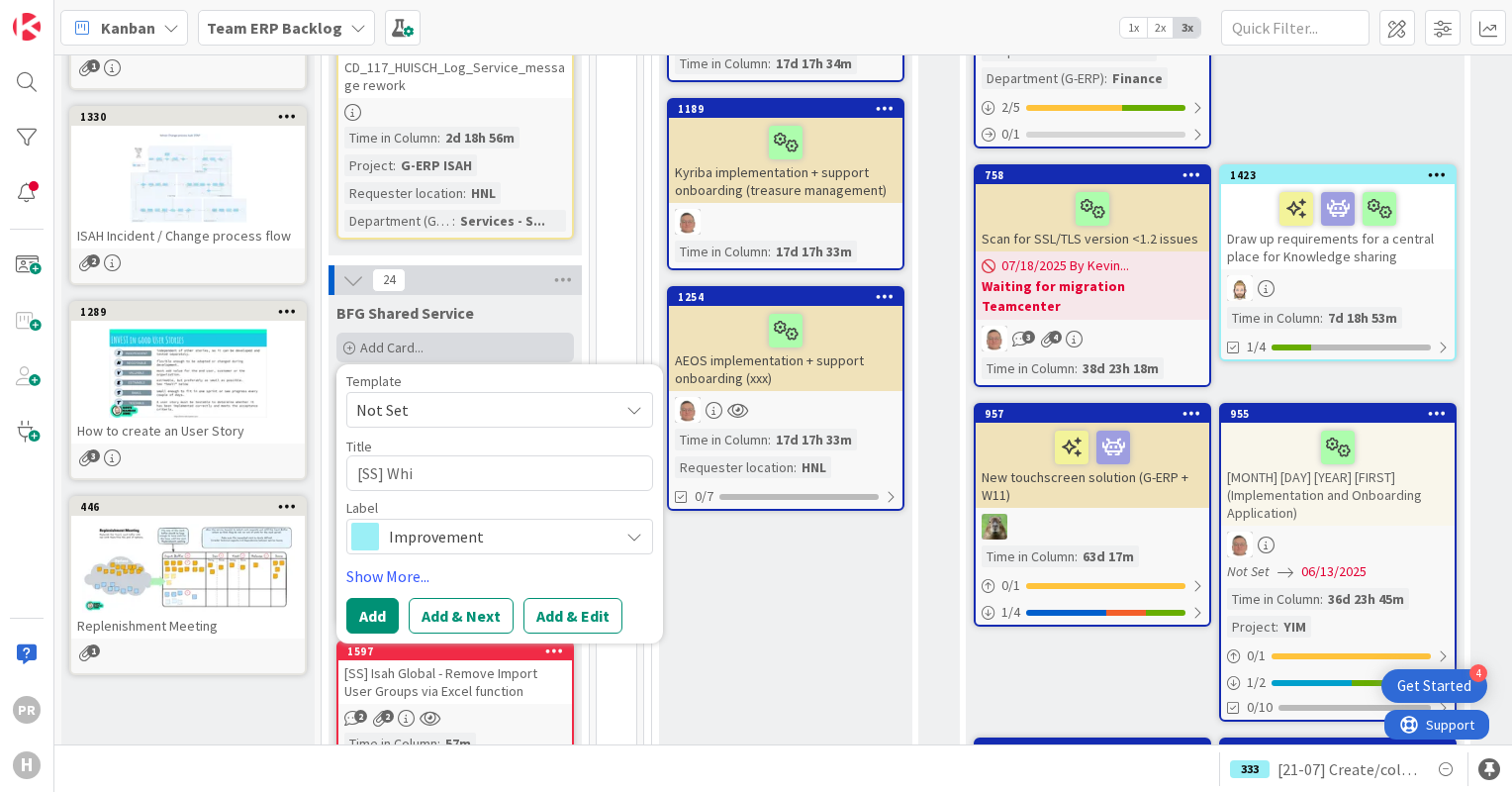 type on "x" 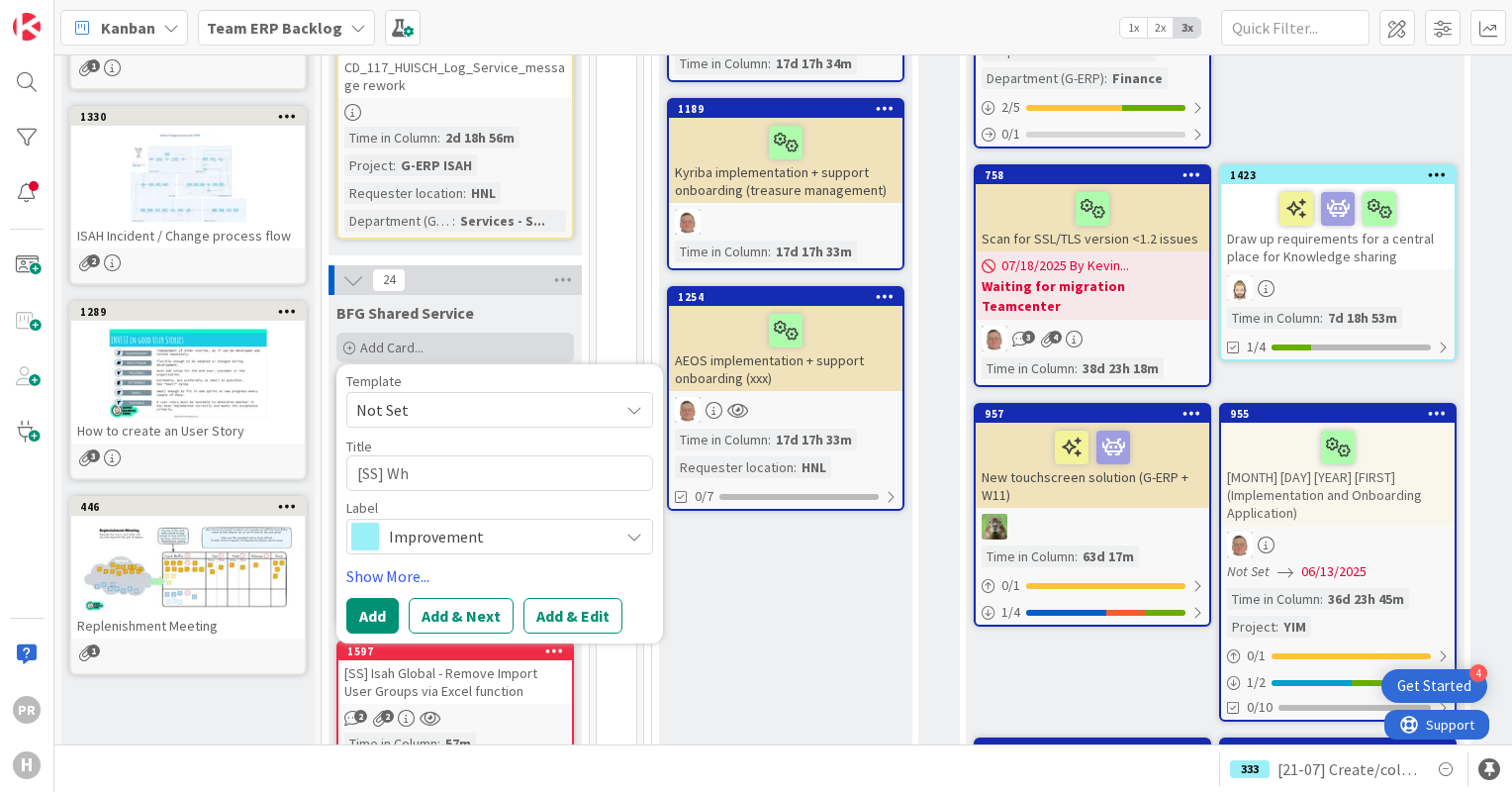 type on "x" 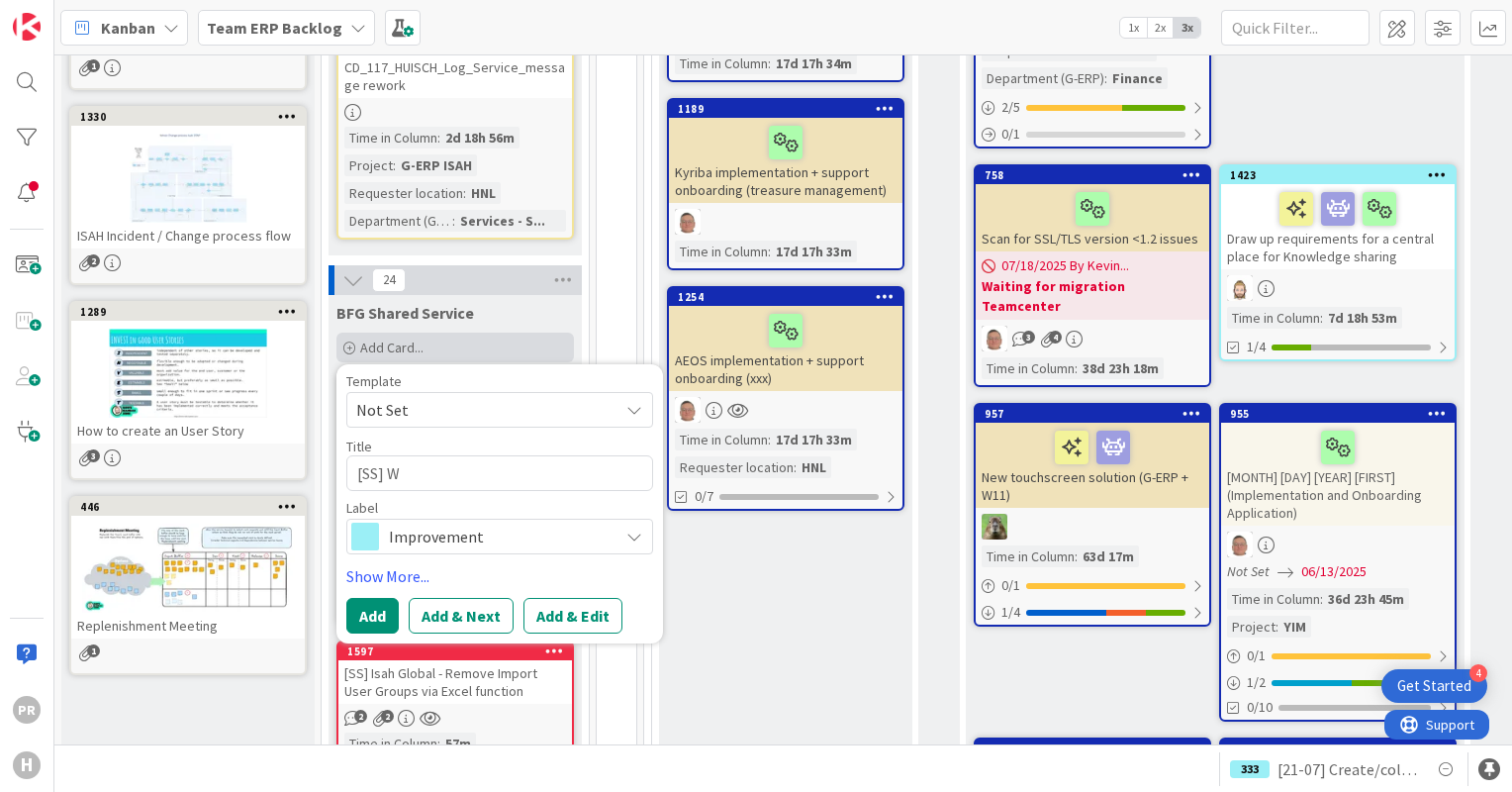 type on "x" 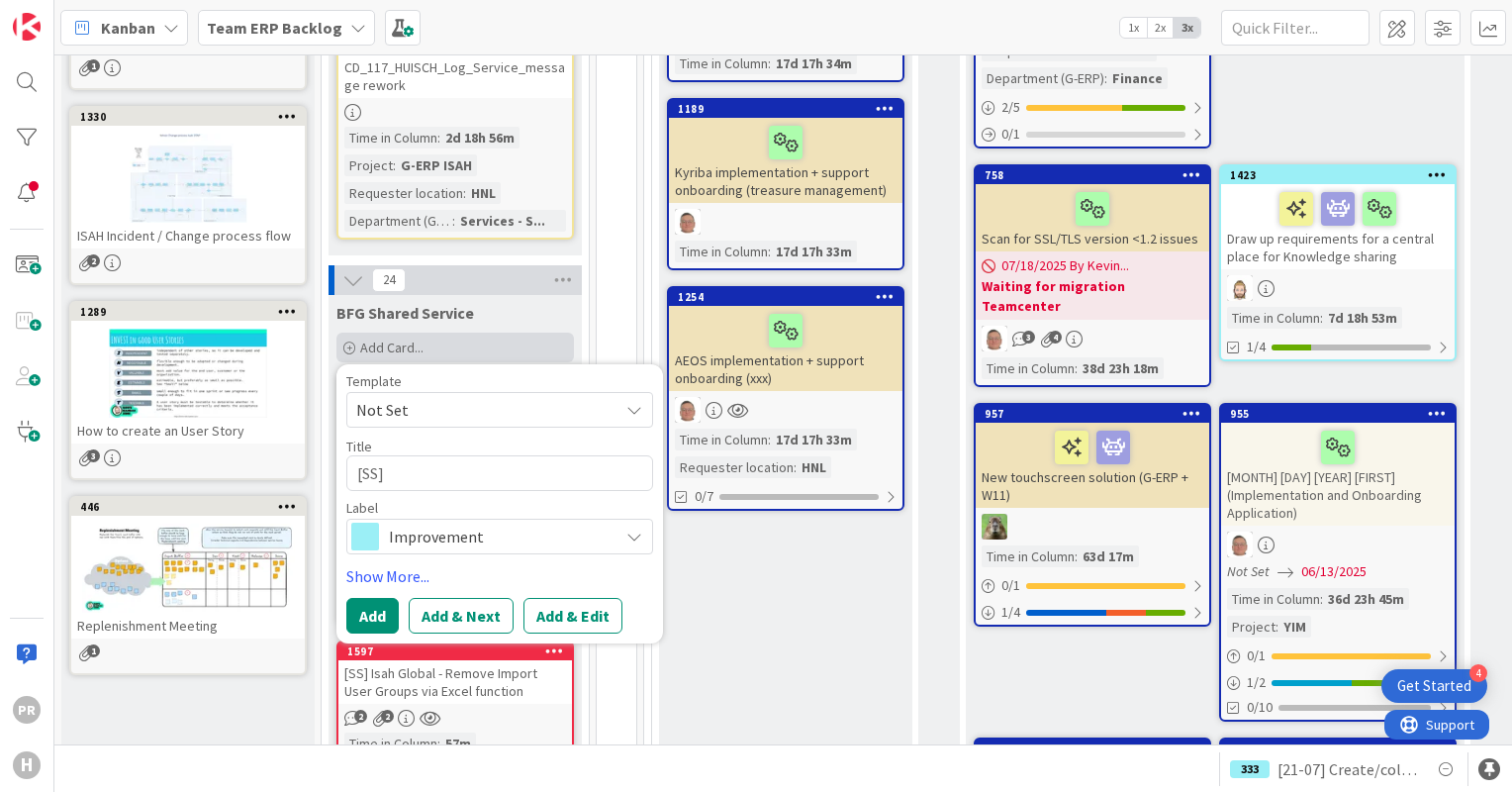 type on "x" 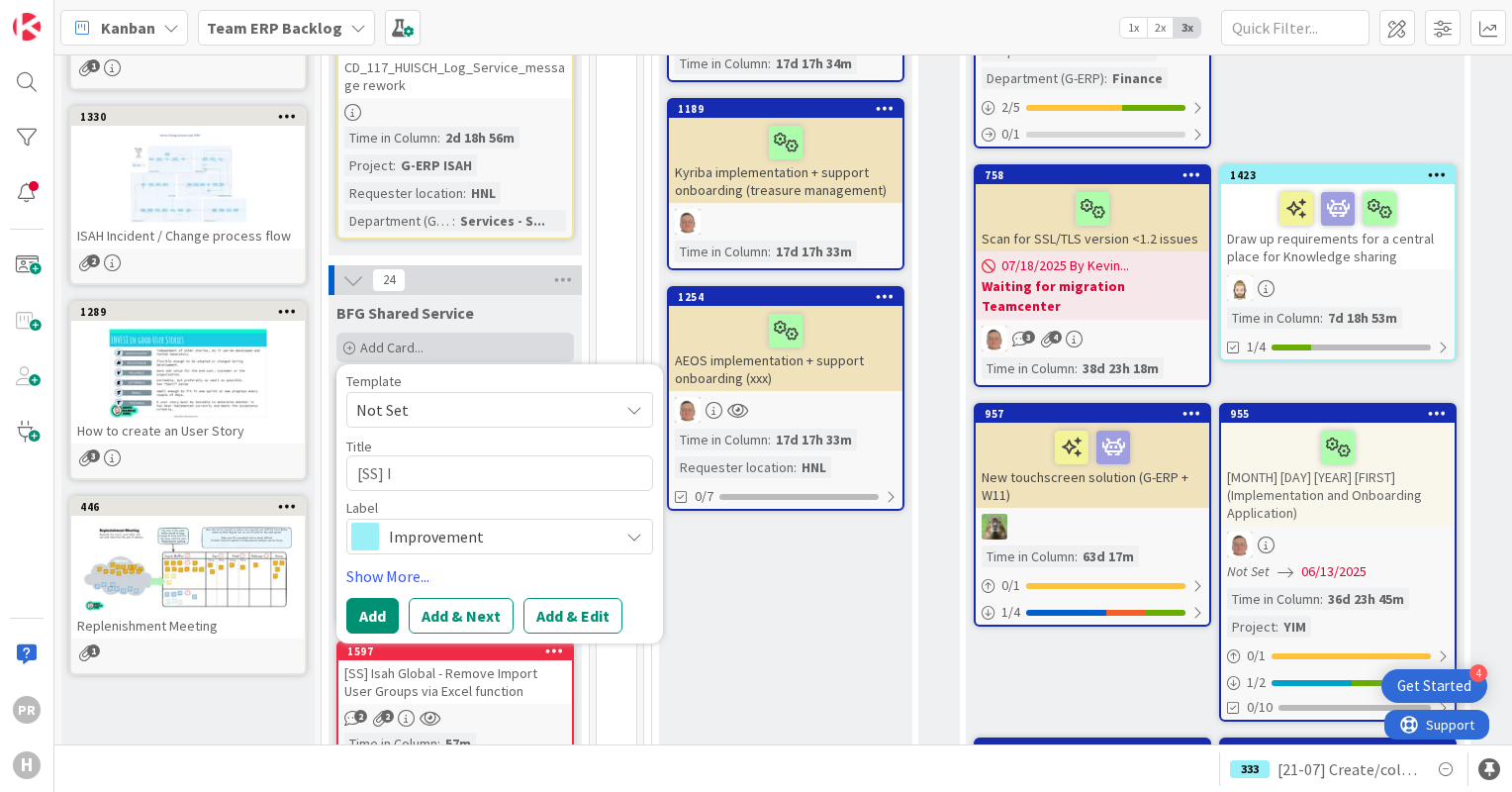 type on "x" 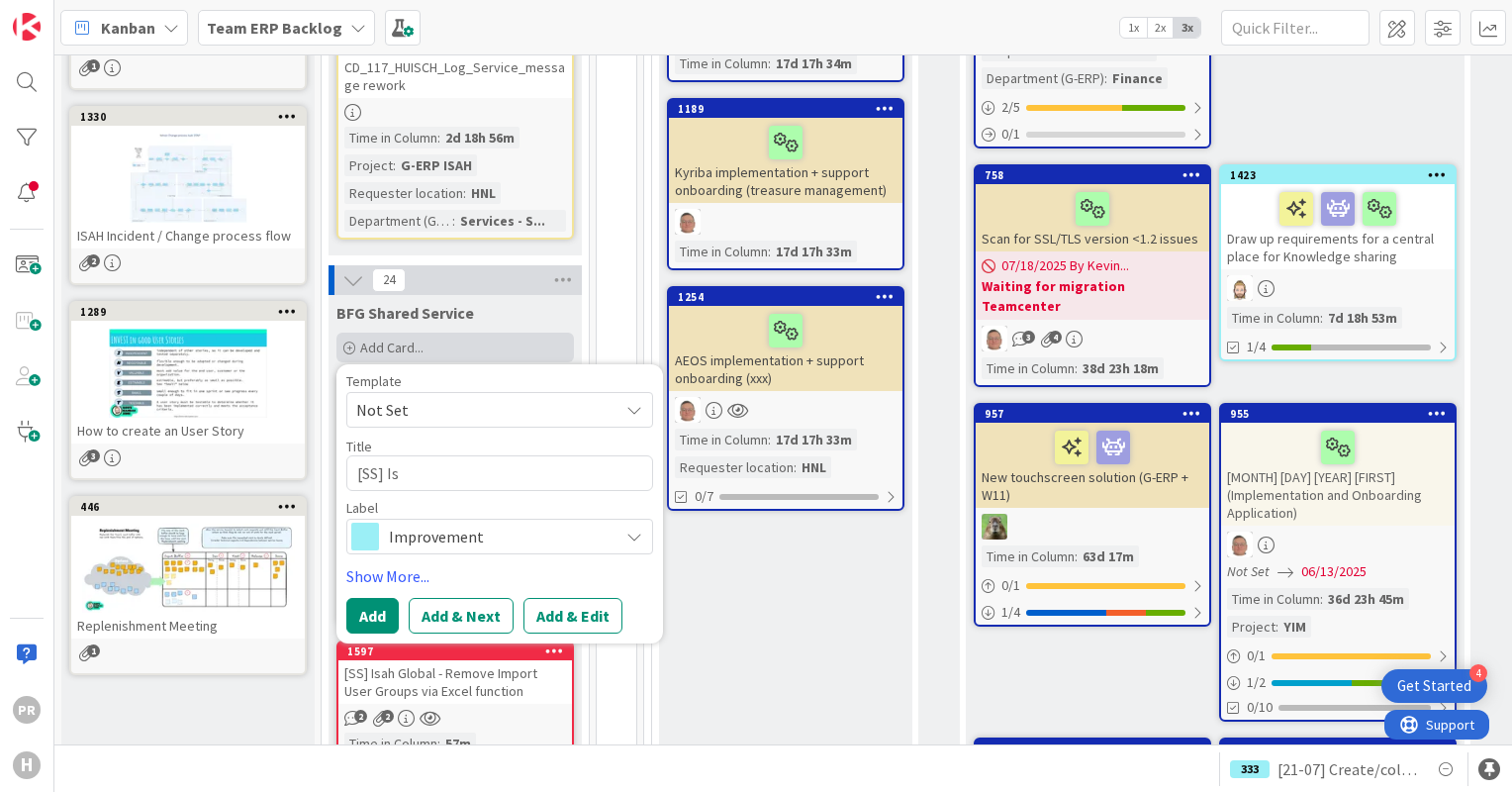 type on "[SS] Isa" 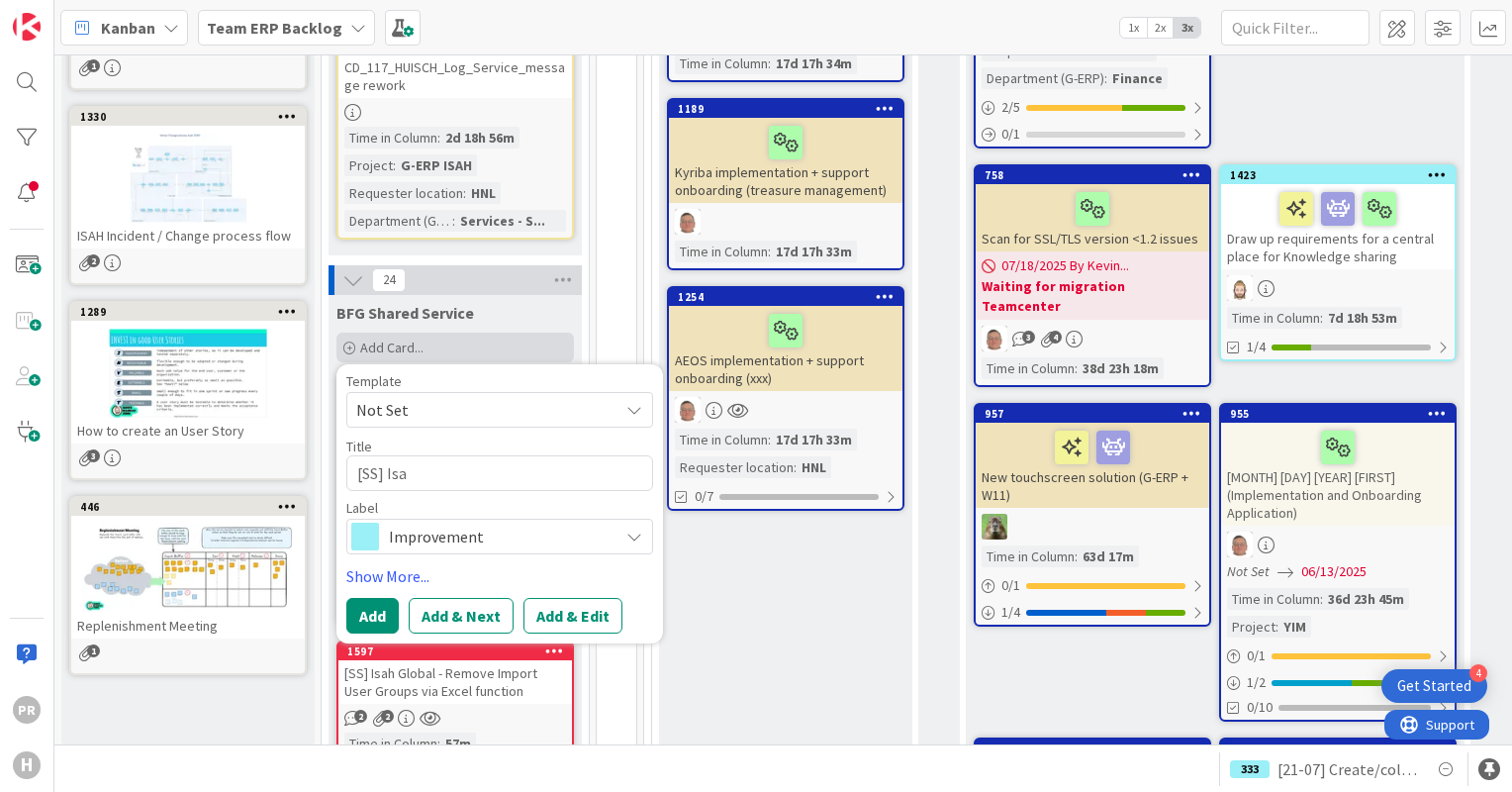 type on "x" 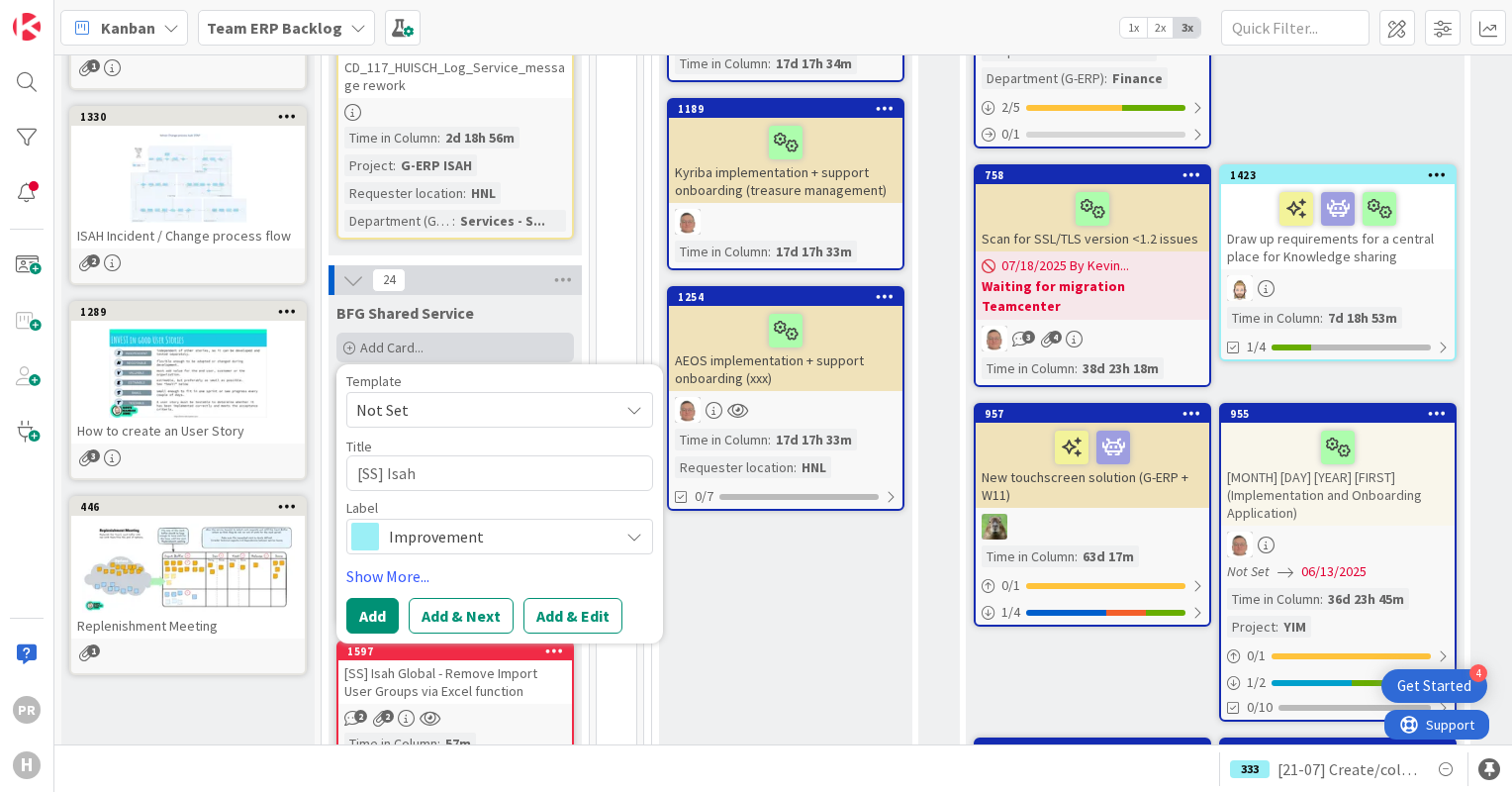 type on "x" 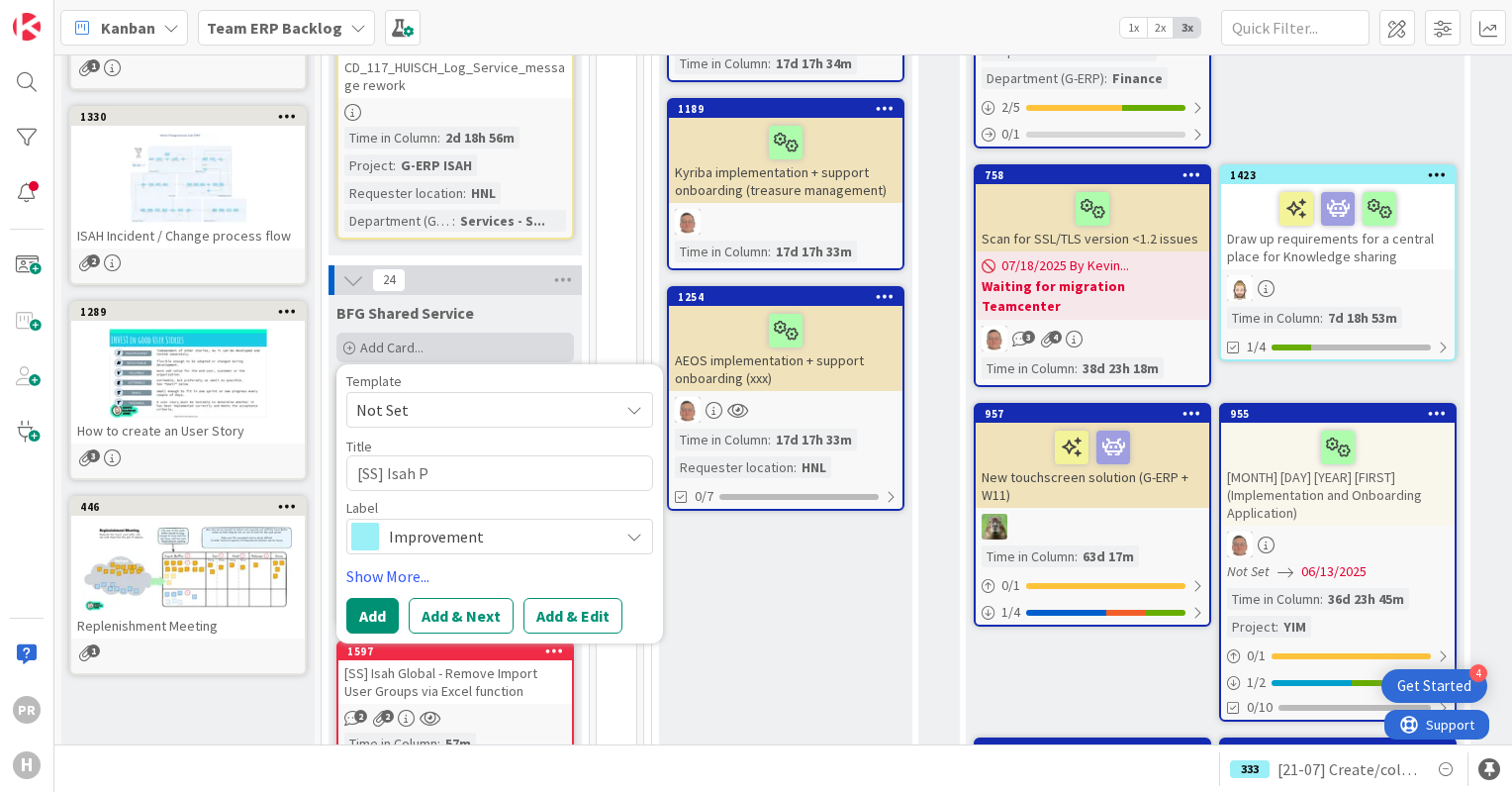type on "x" 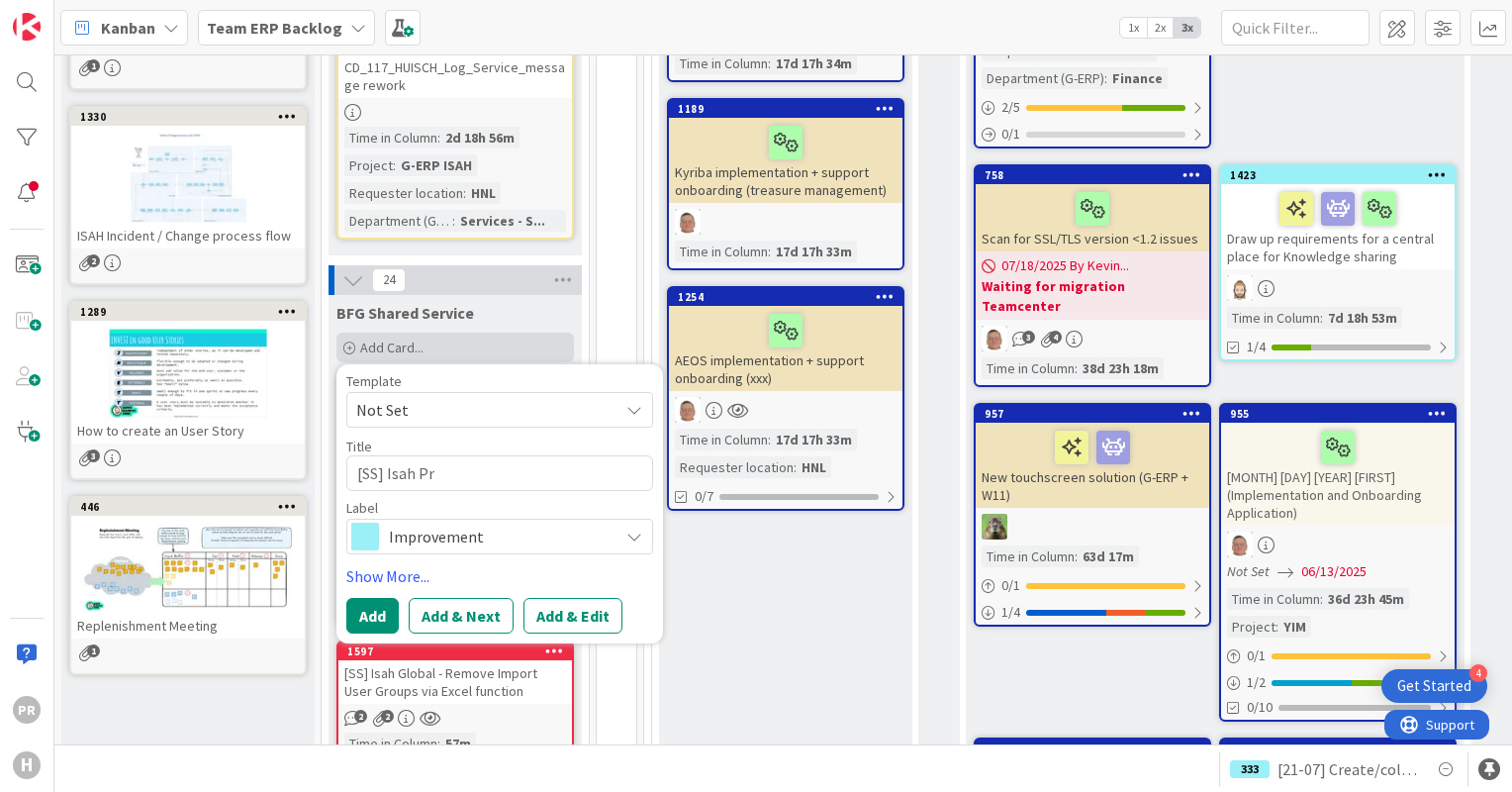 type on "x" 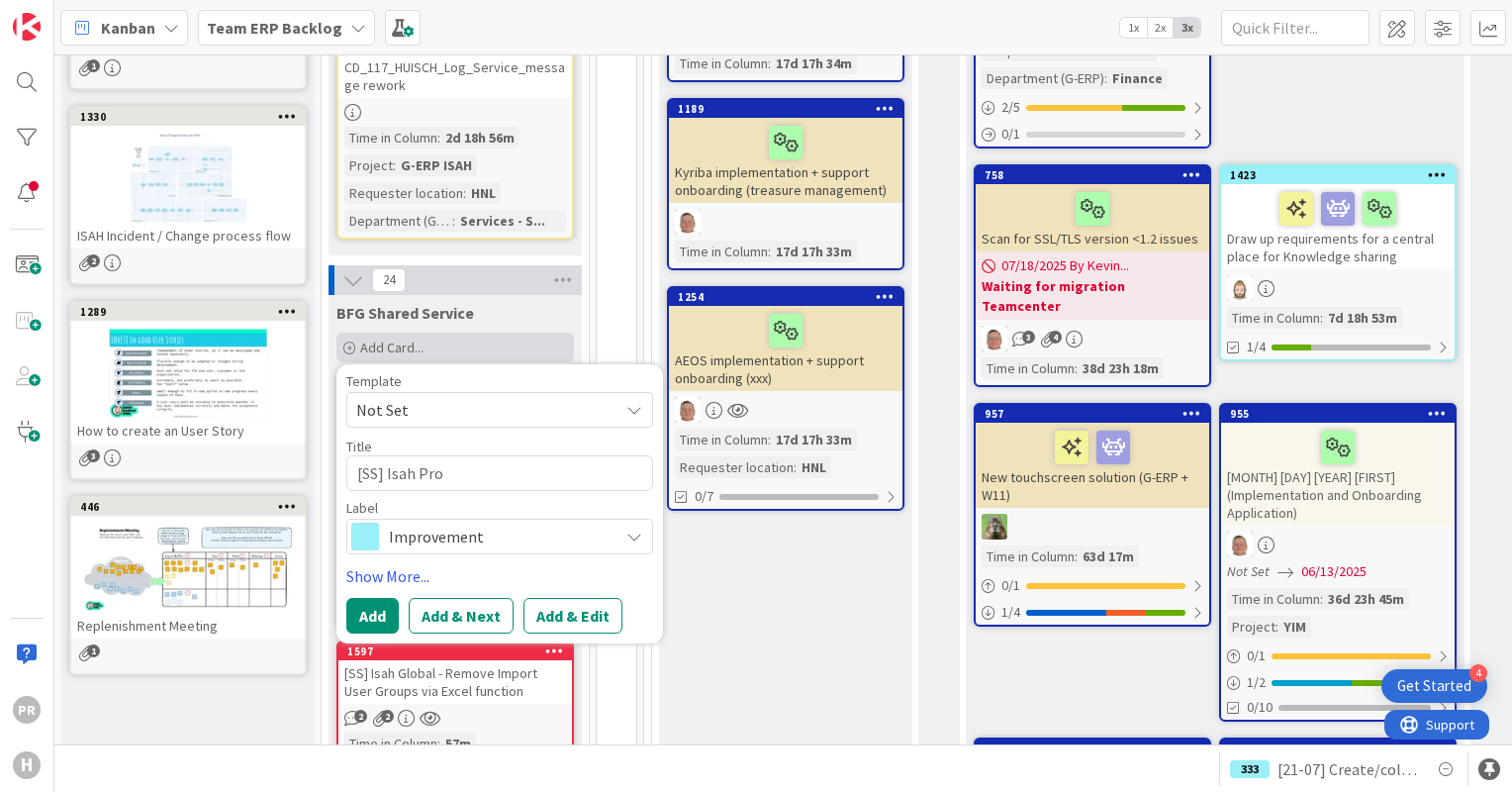 type on "x" 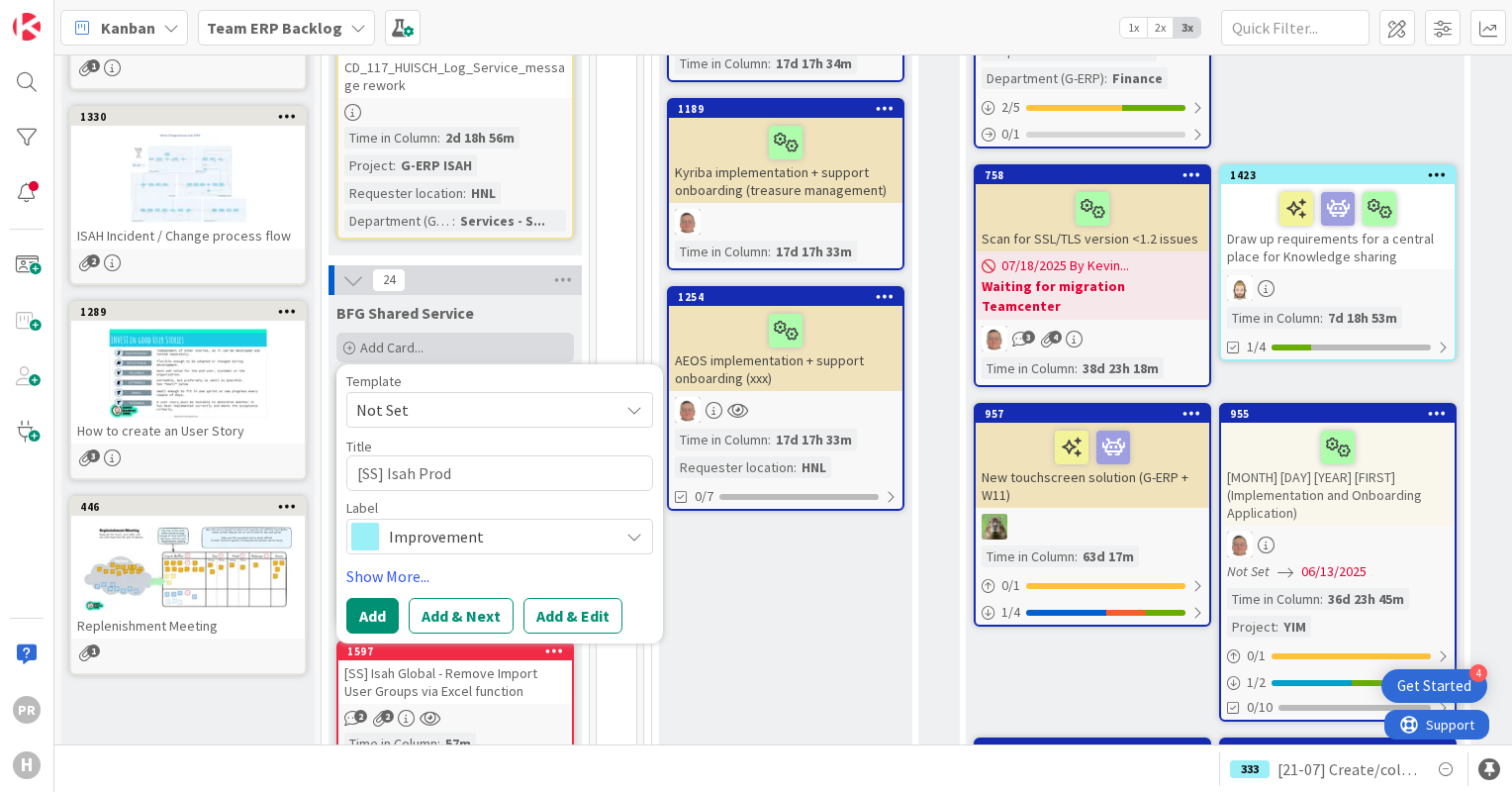 type on "x" 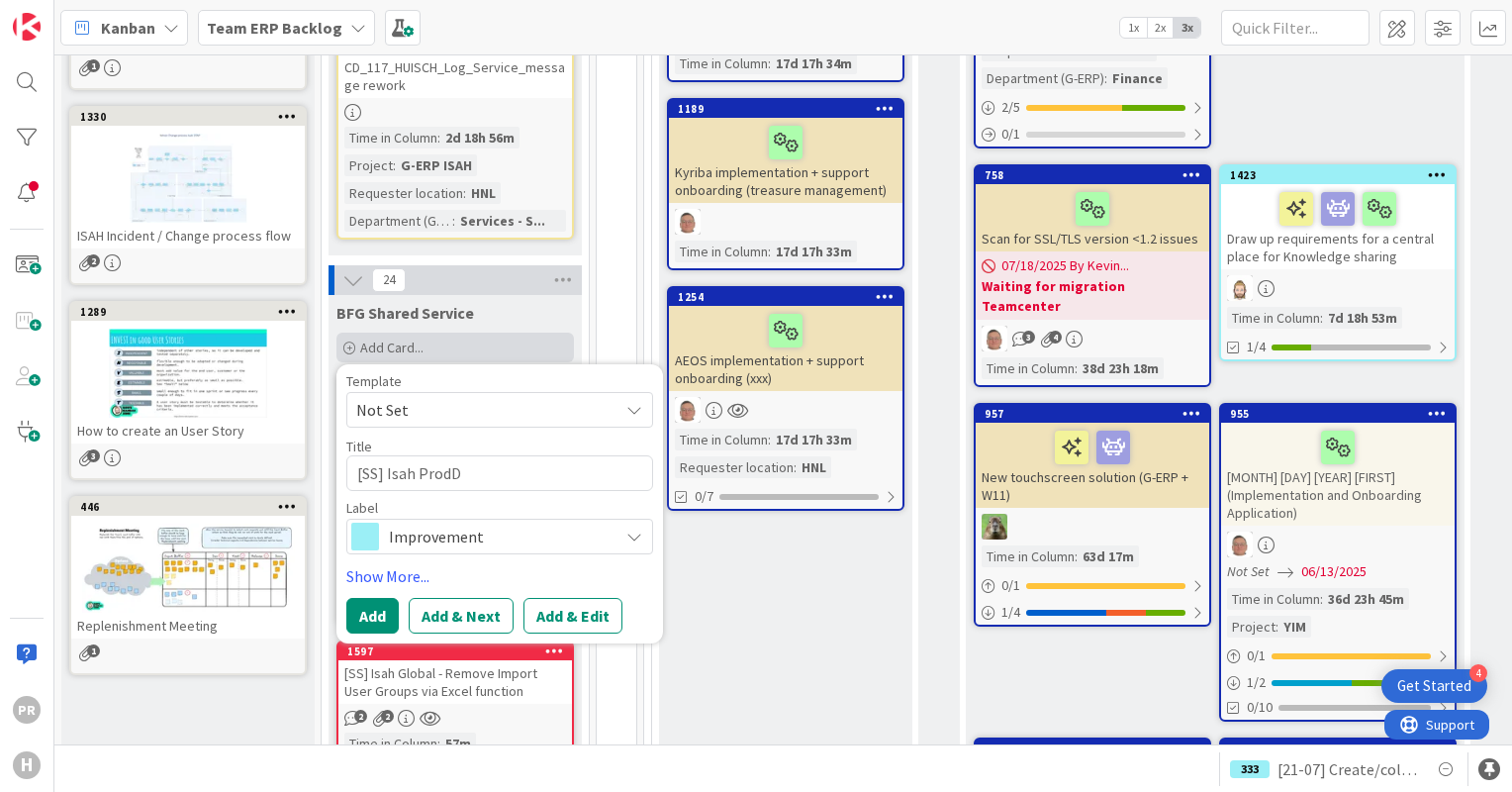 type on "x" 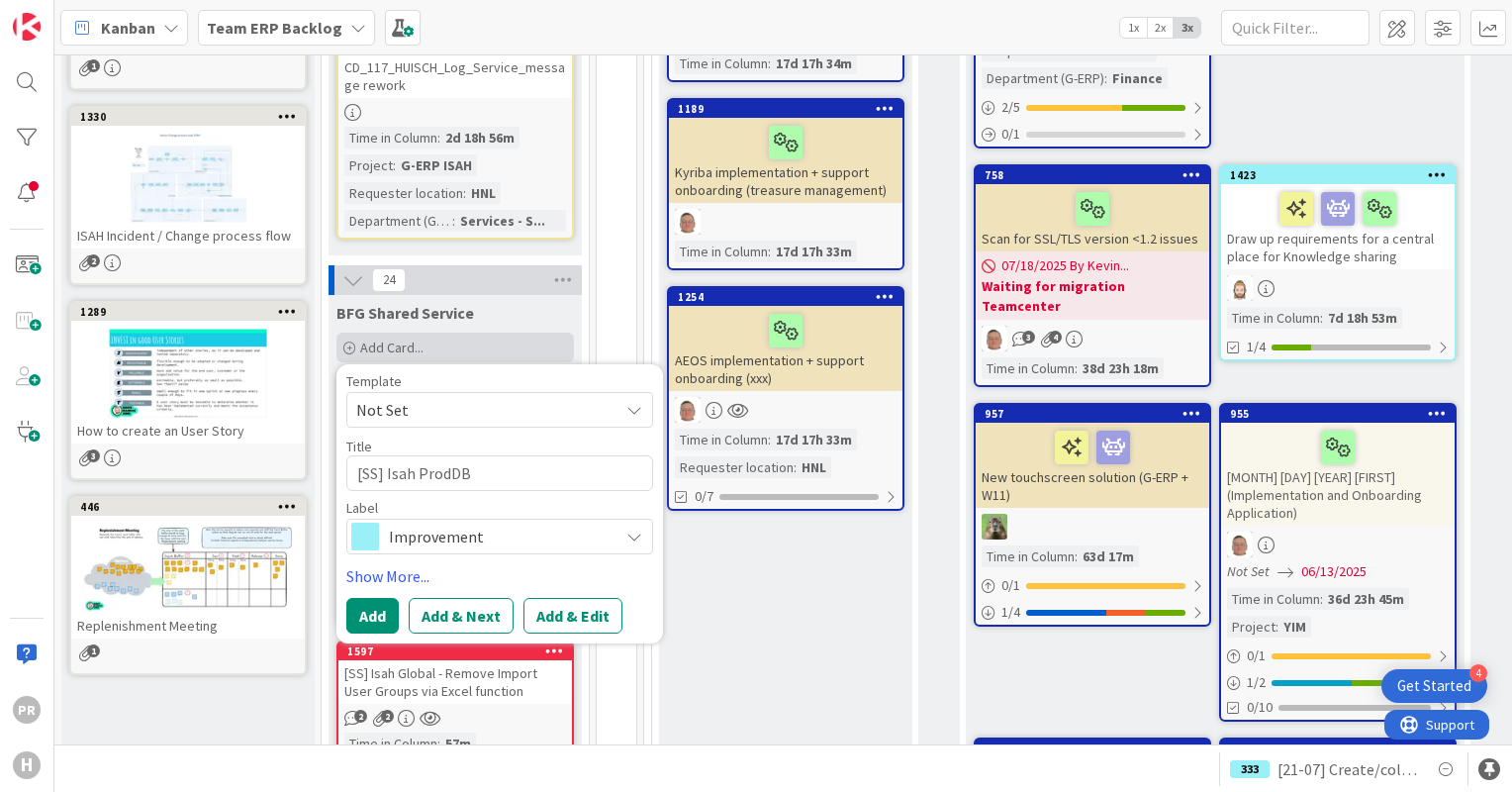 type on "x" 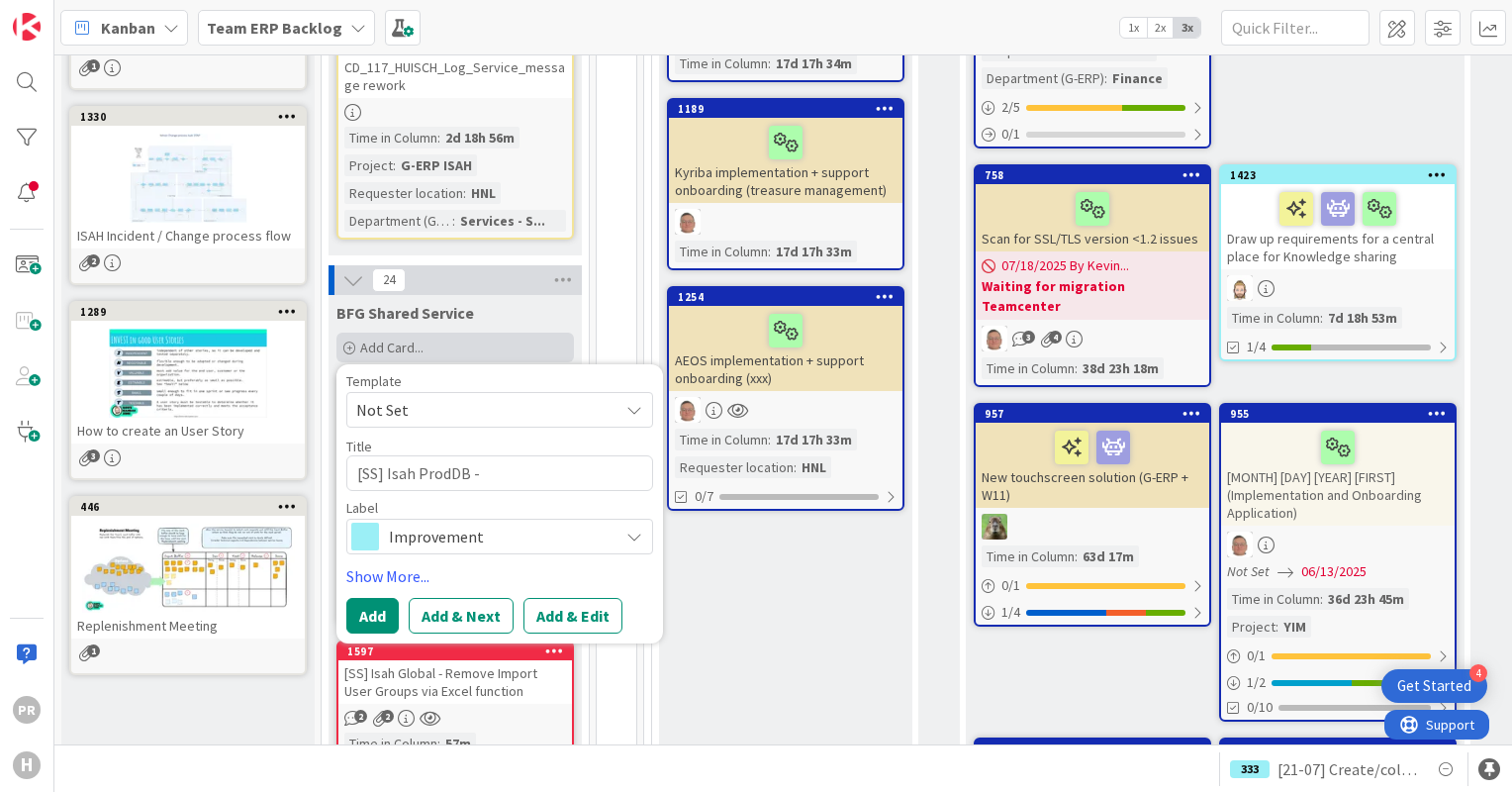 type on "x" 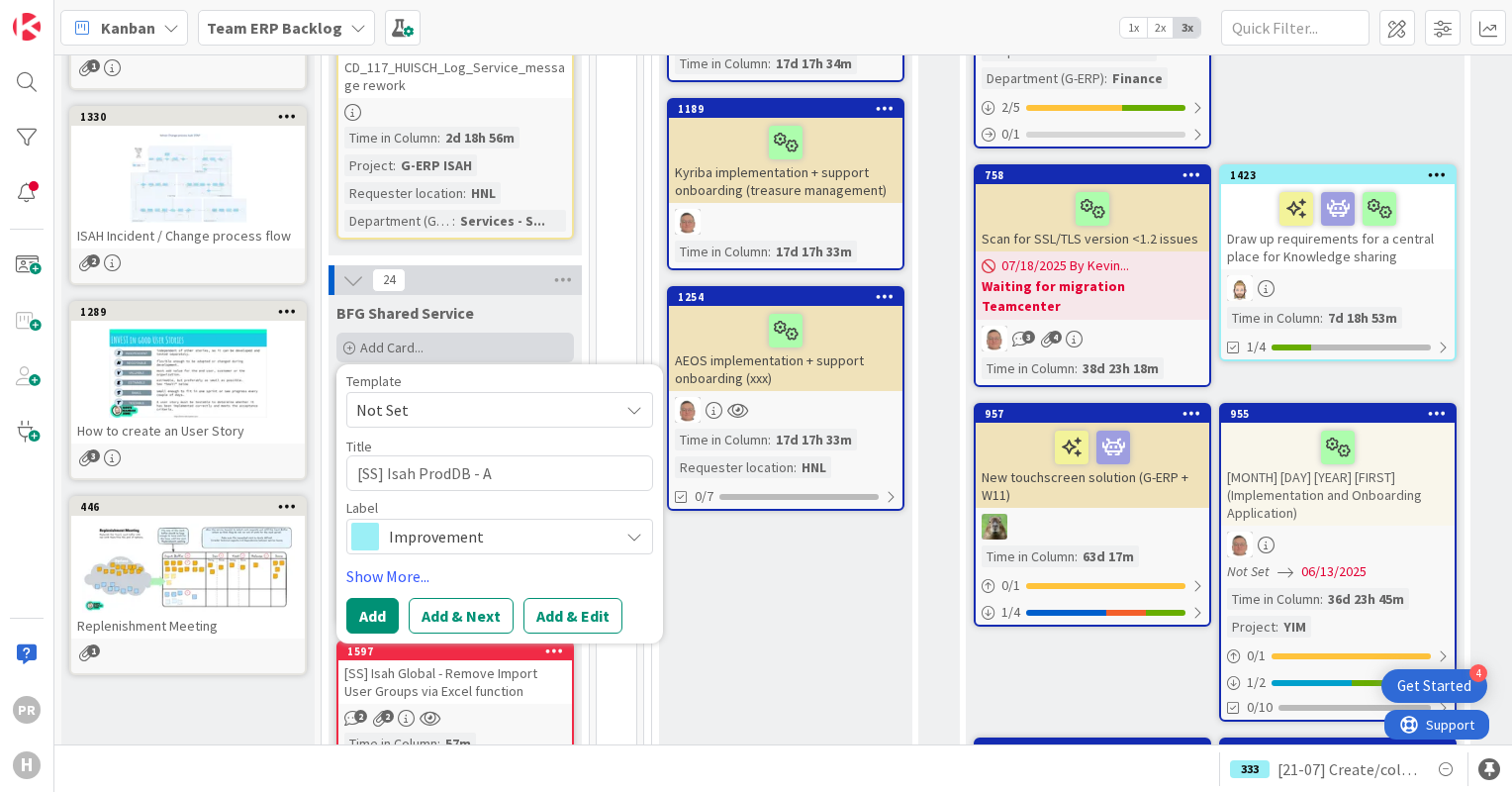 type on "x" 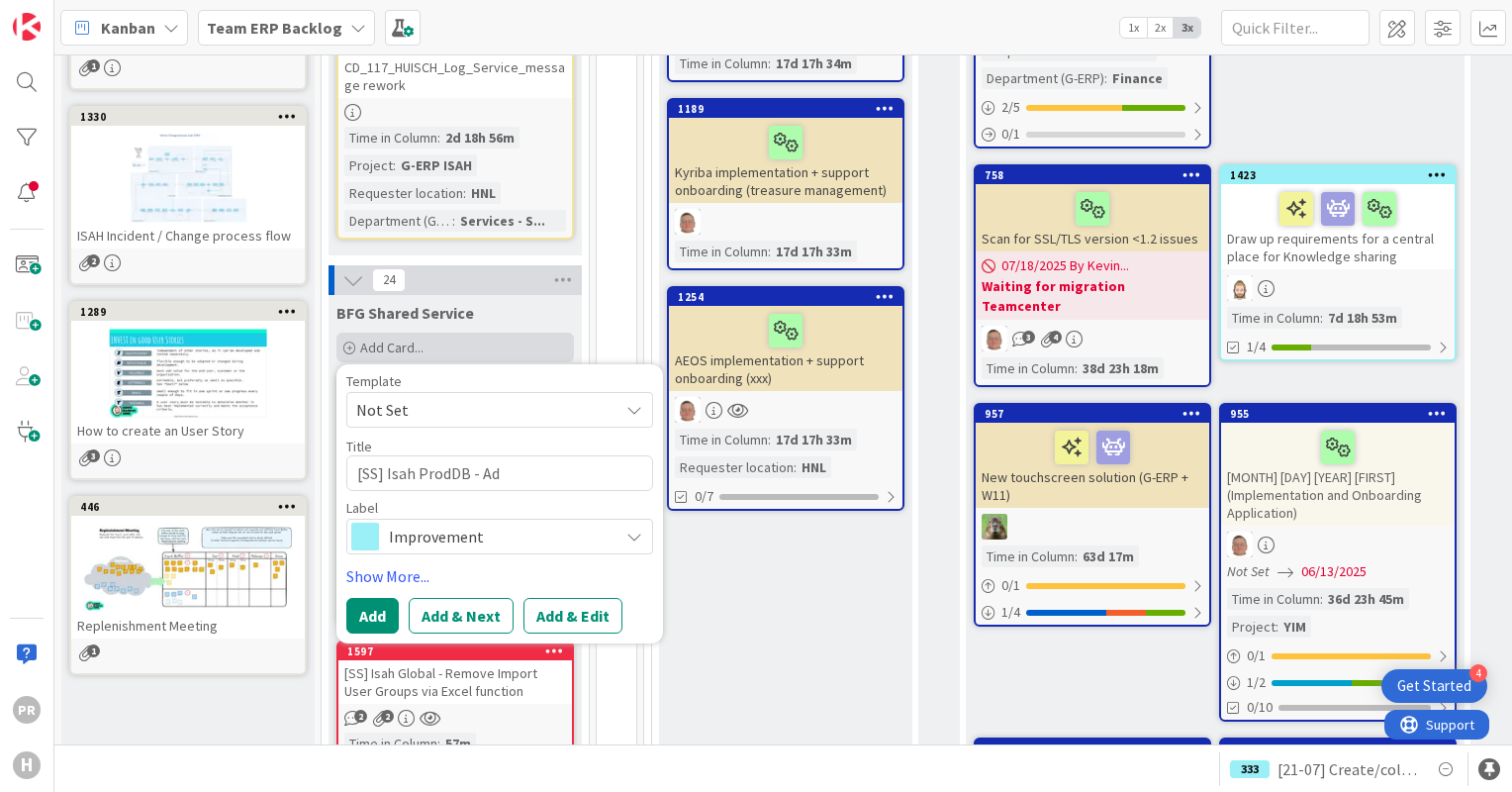 type on "x" 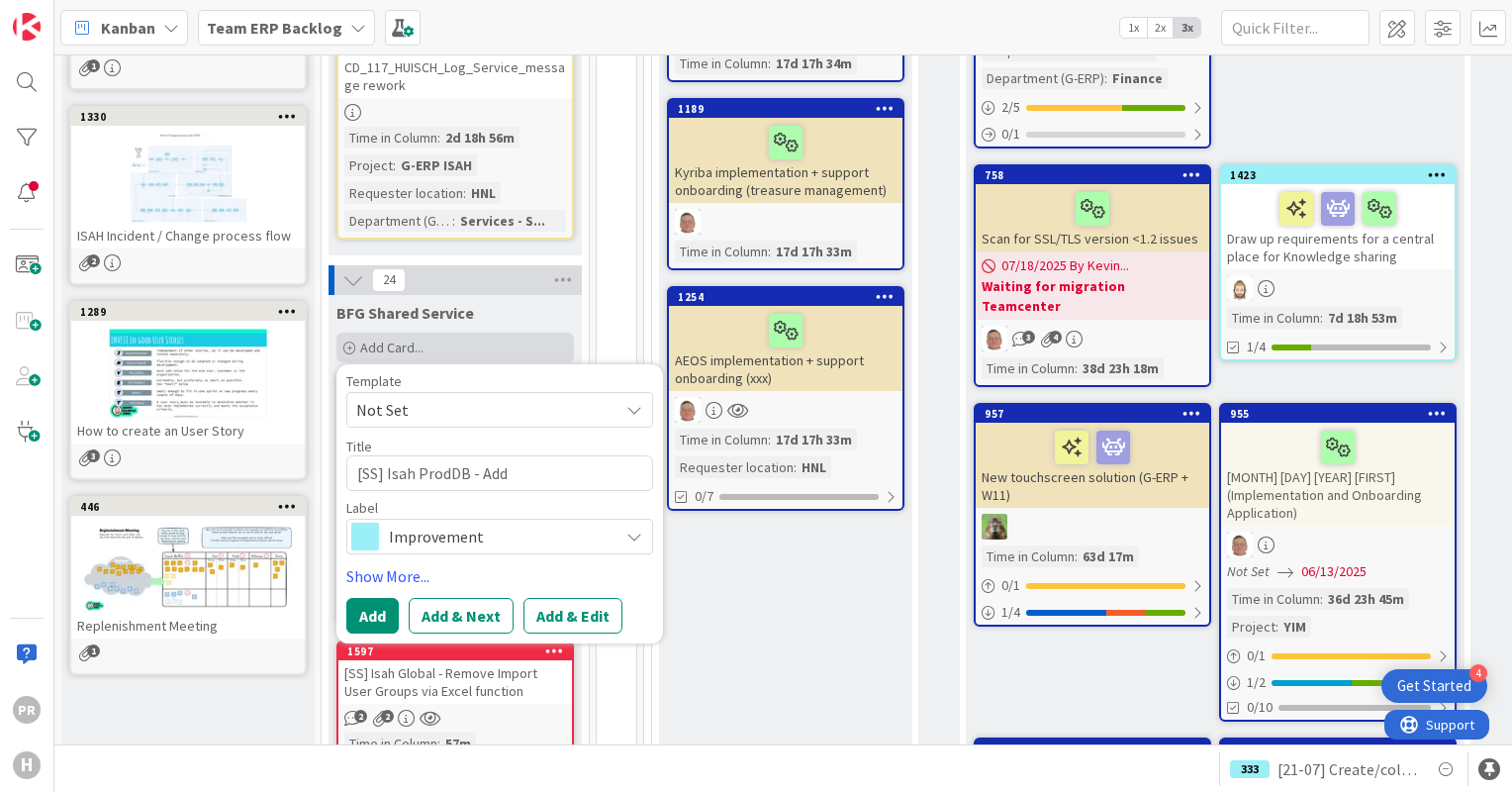 type on "x" 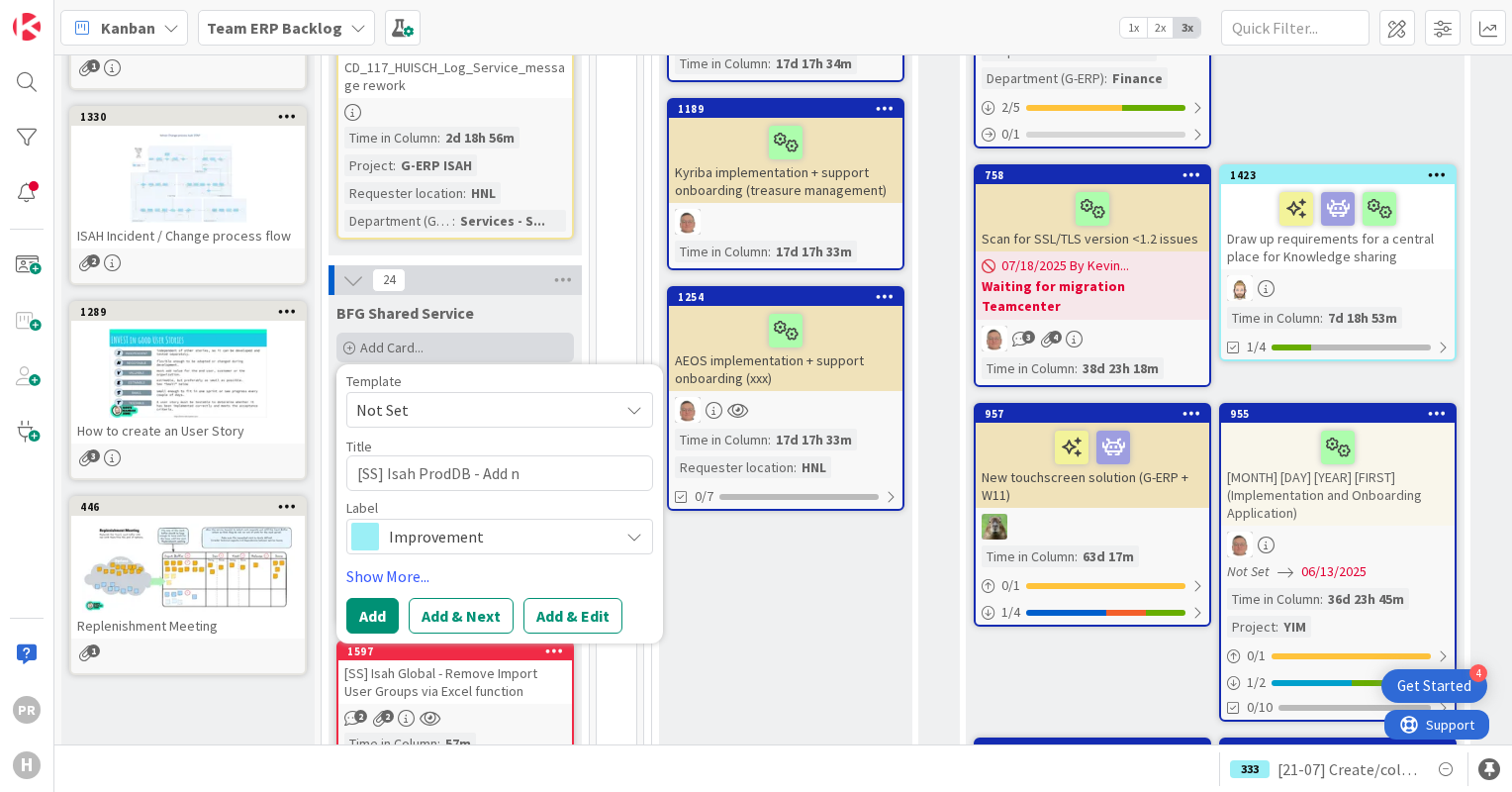 type on "x" 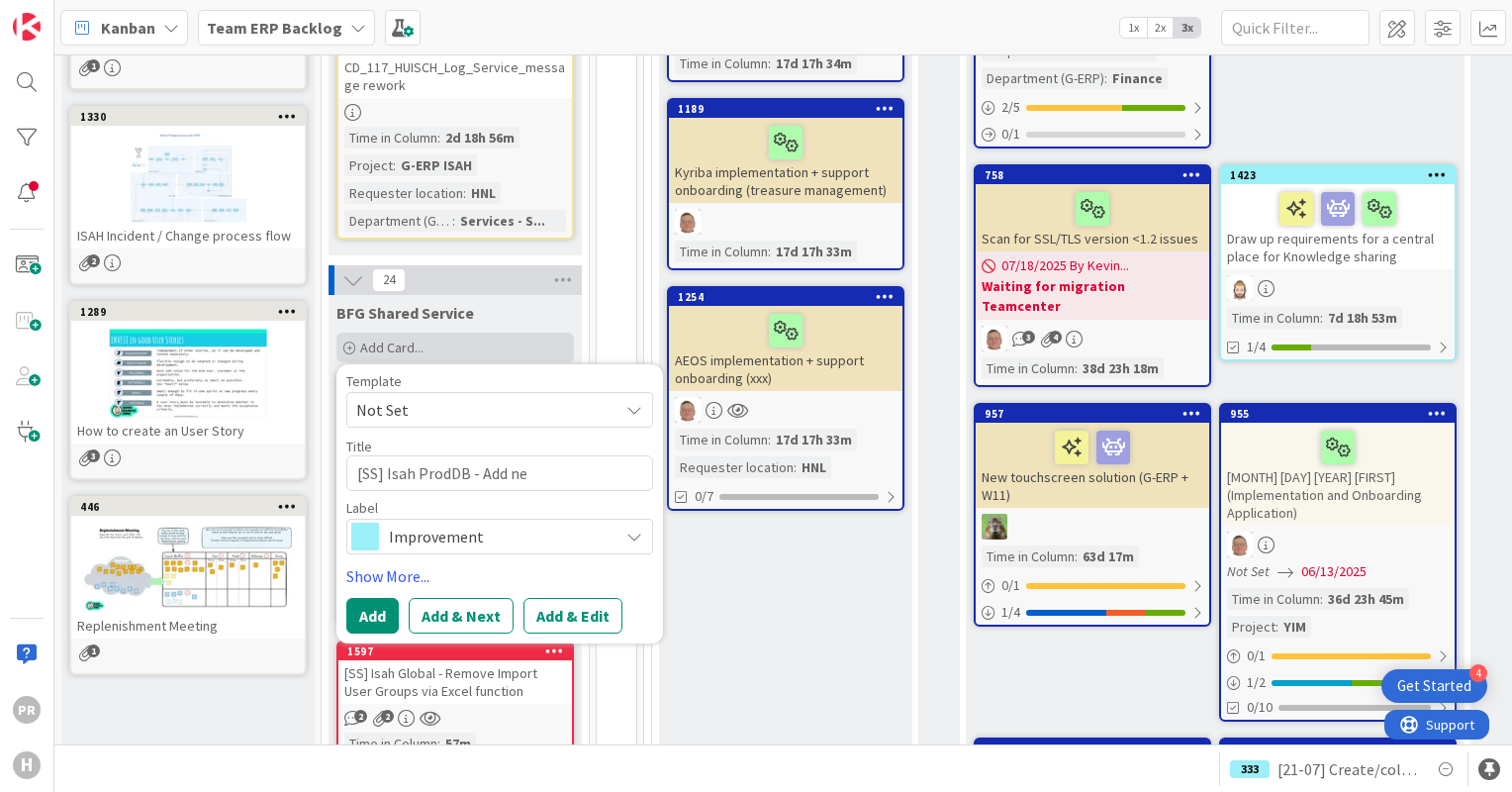 type on "x" 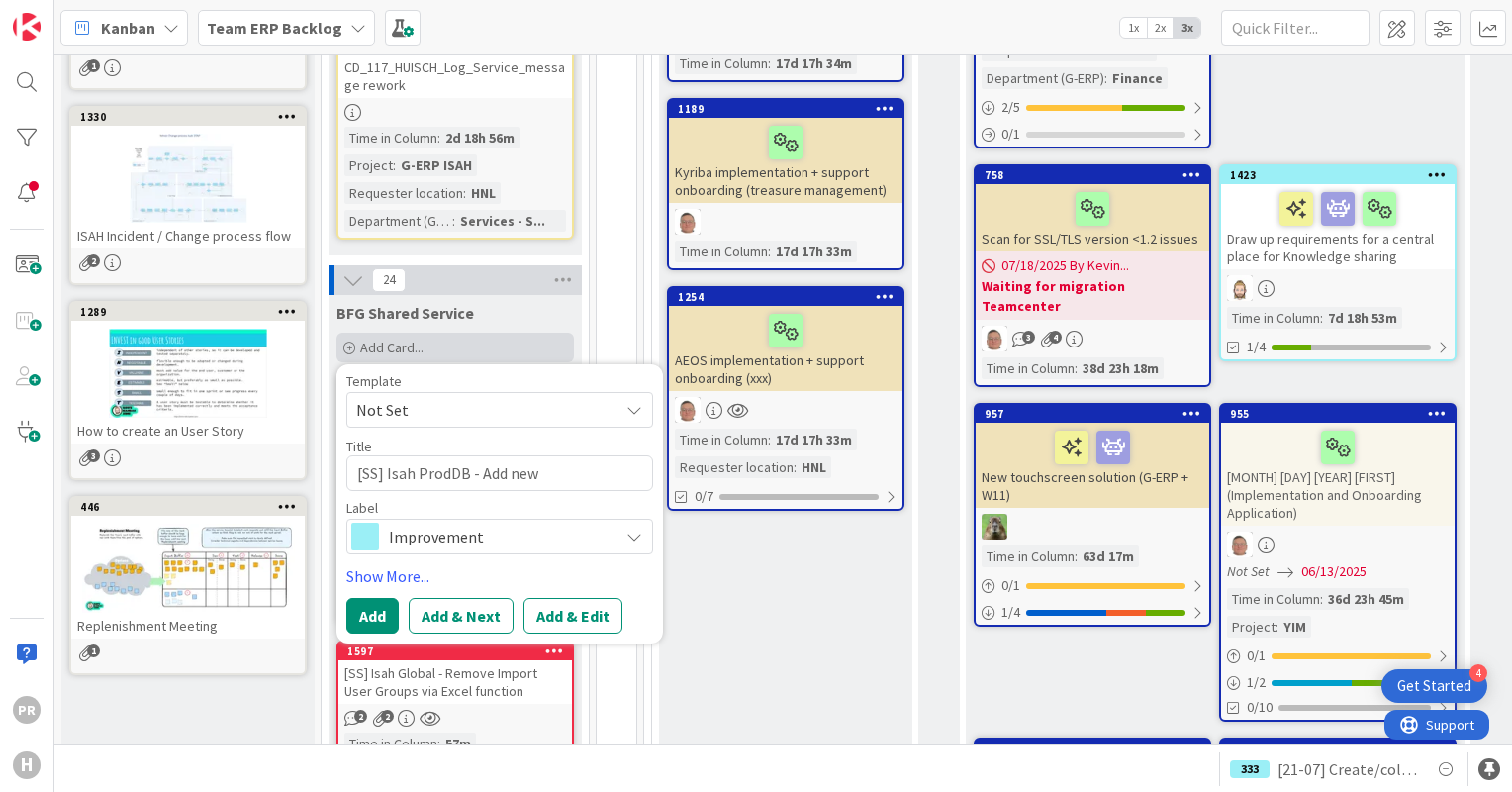 type on "x" 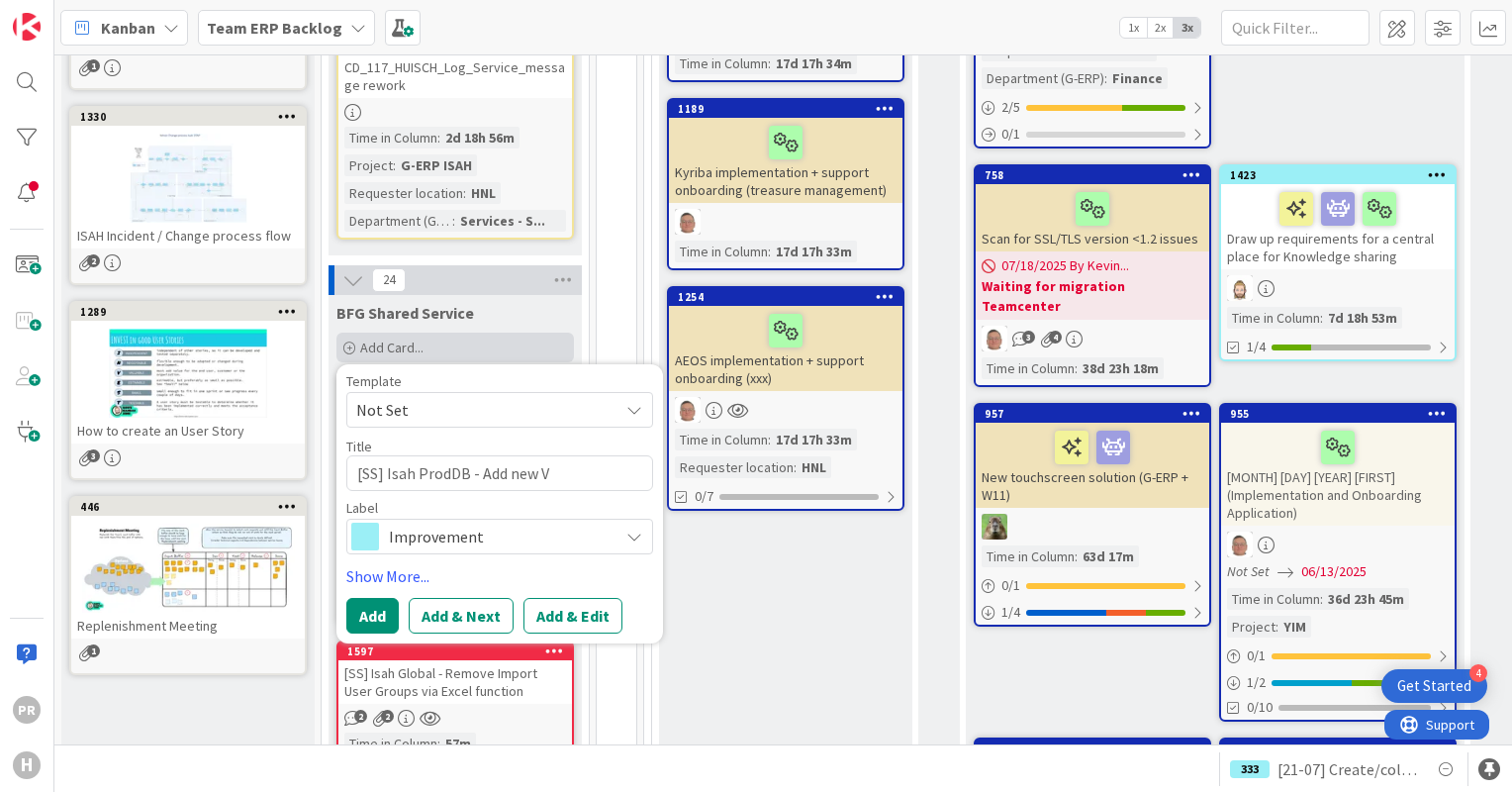 type on "x" 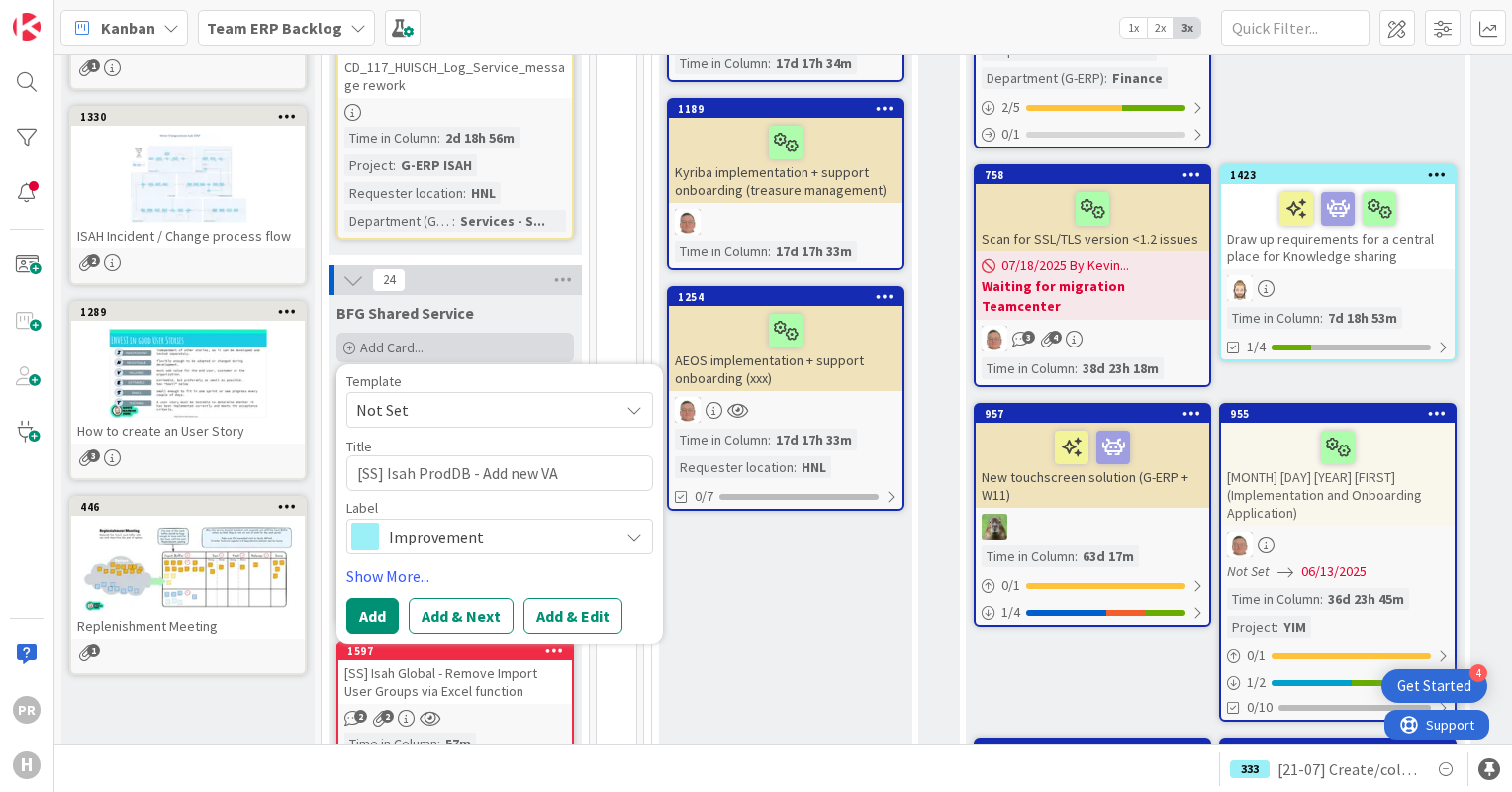 type on "x" 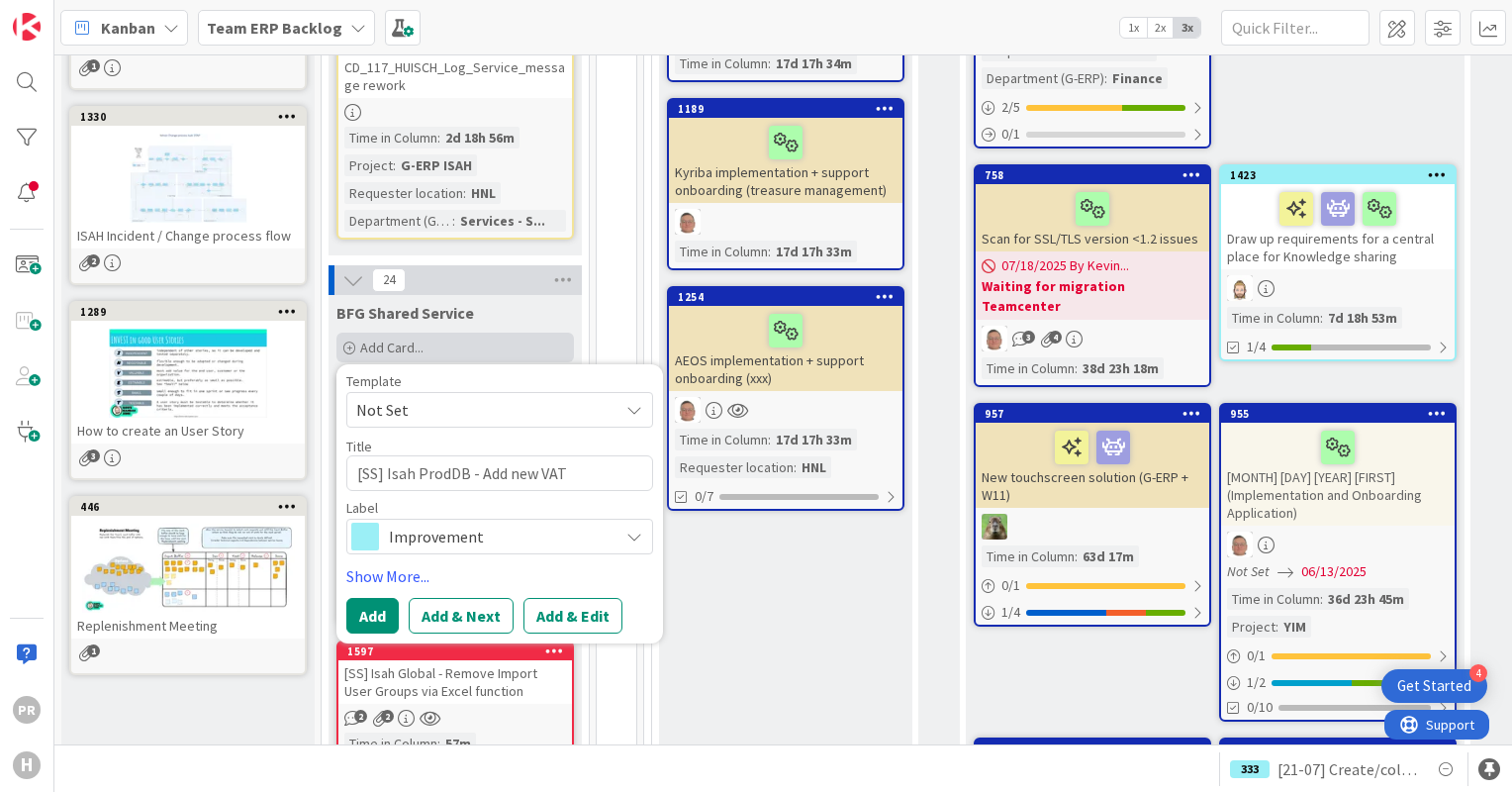 type on "[SS] Isah ProdDB - Add new VAT" 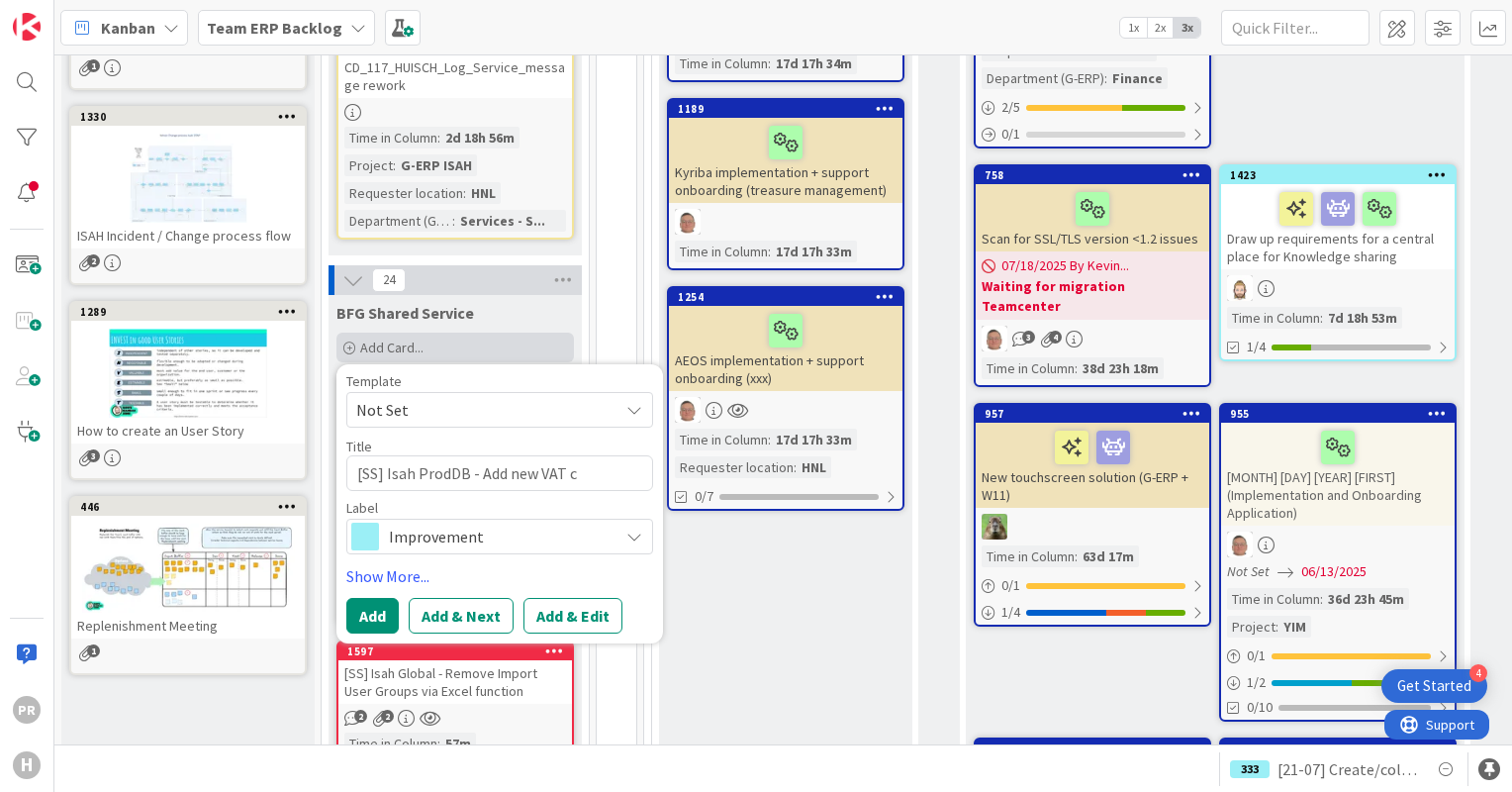 type on "x" 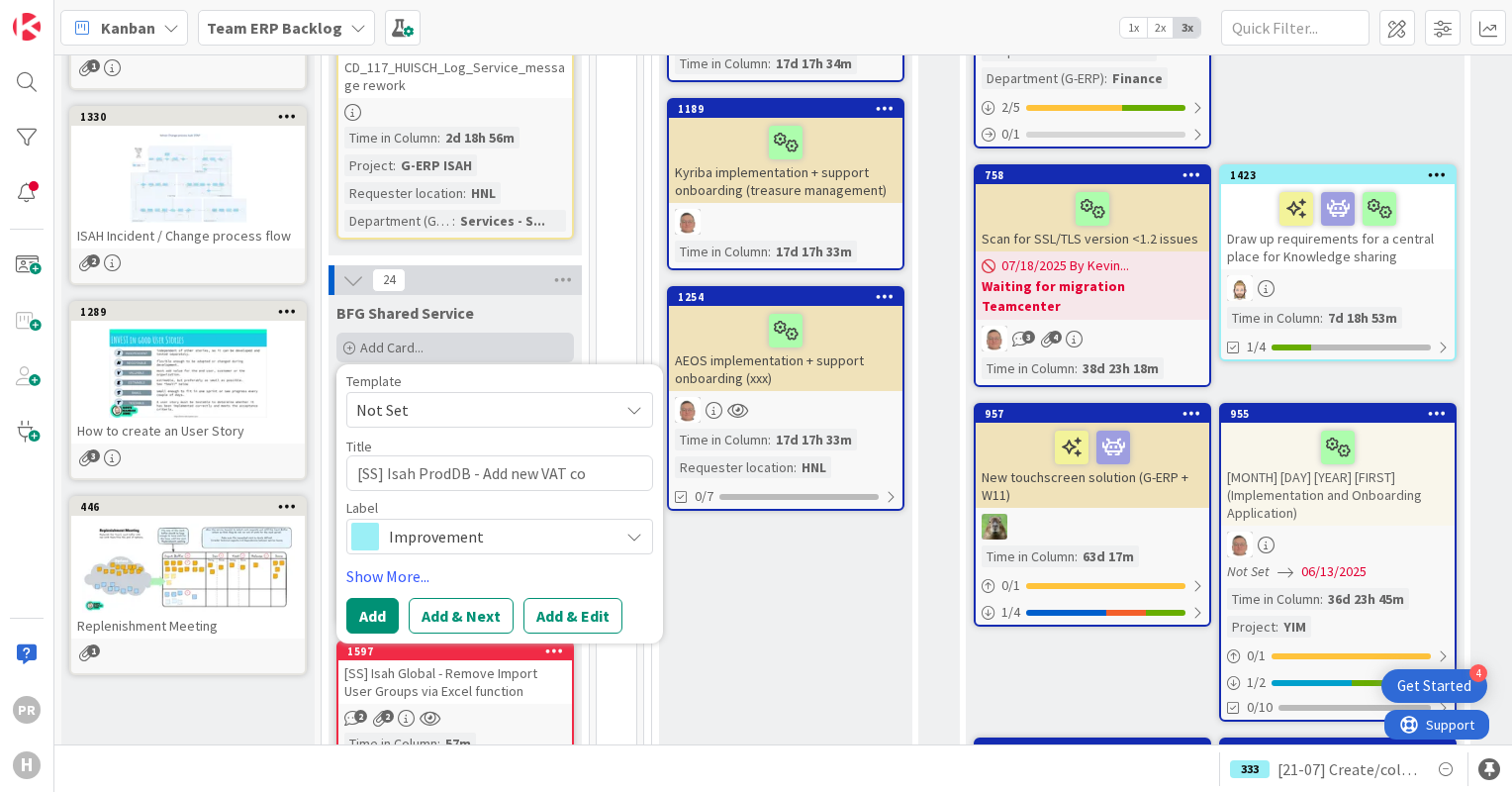 type on "x" 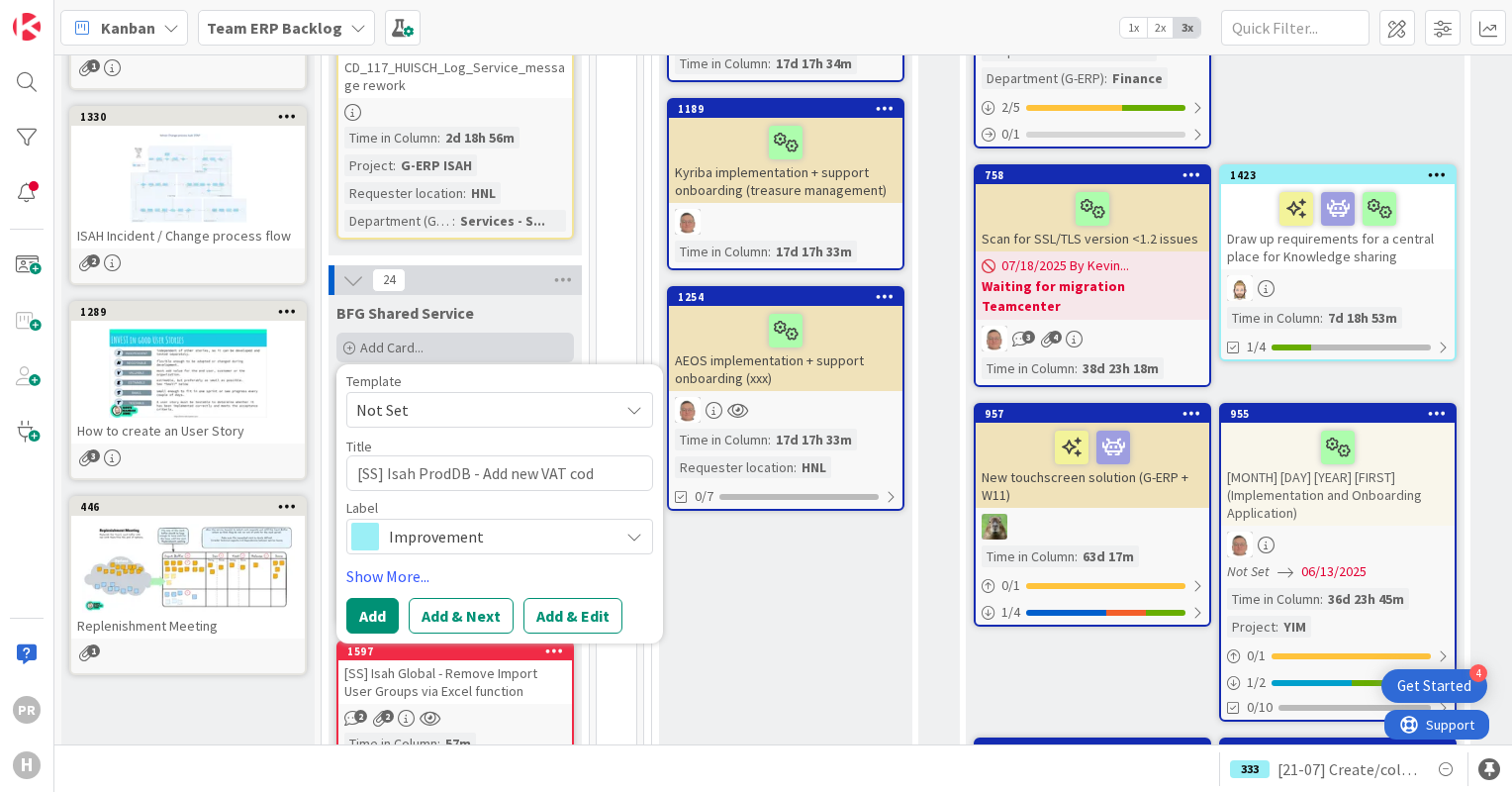 type on "x" 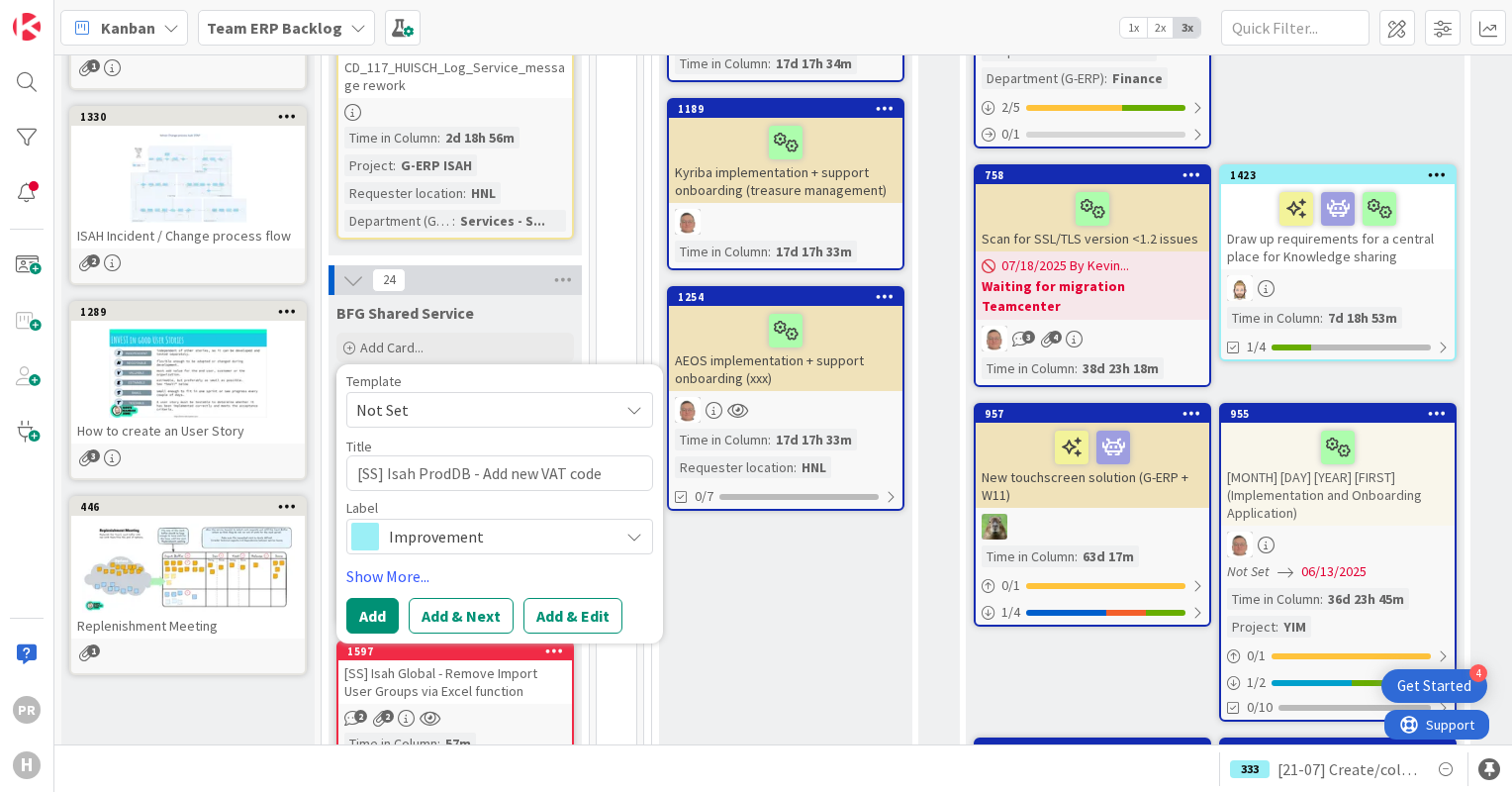 type on "[SS] Isah ProdDB - Add new VAT code" 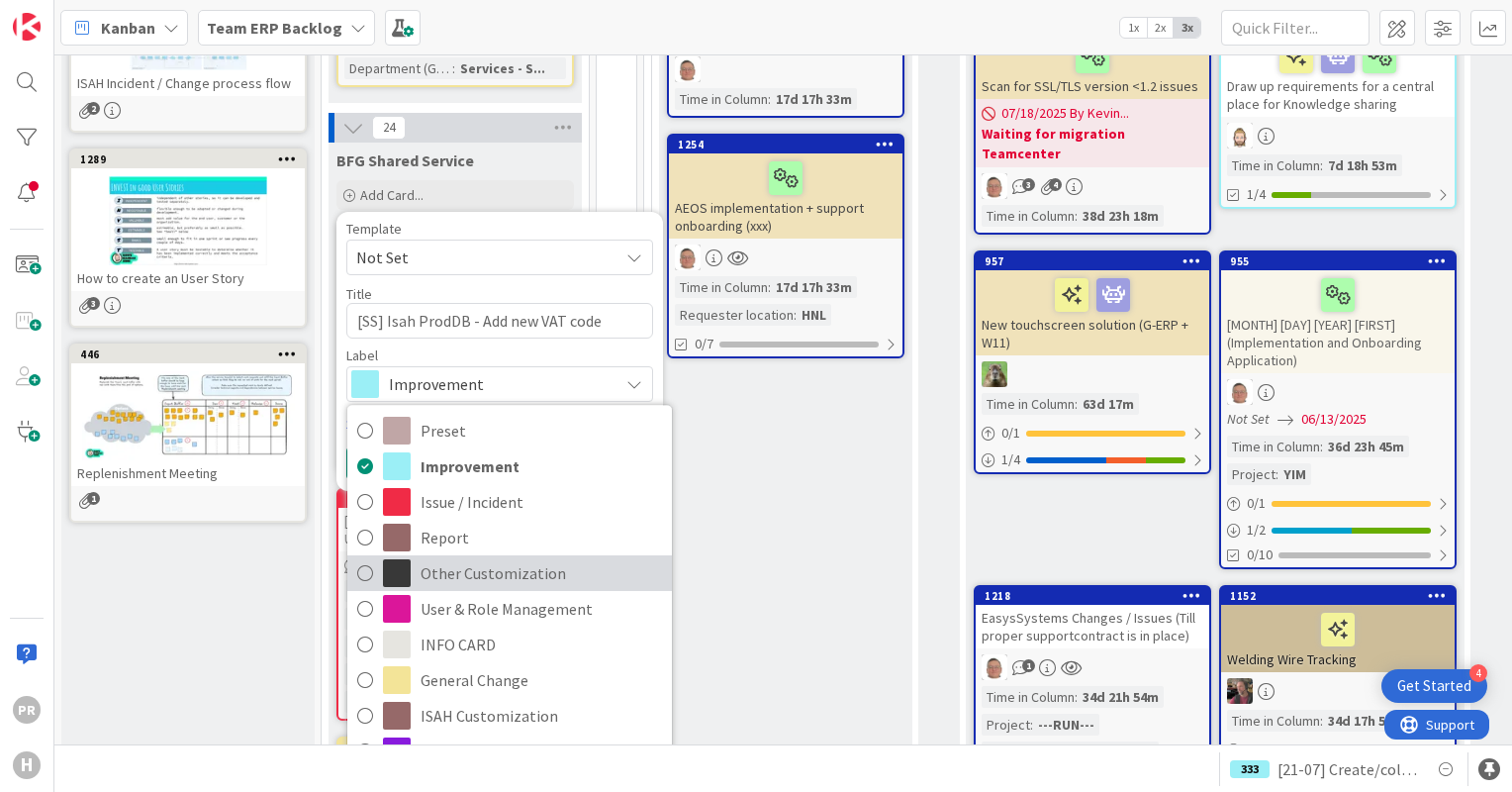 scroll, scrollTop: 663, scrollLeft: 0, axis: vertical 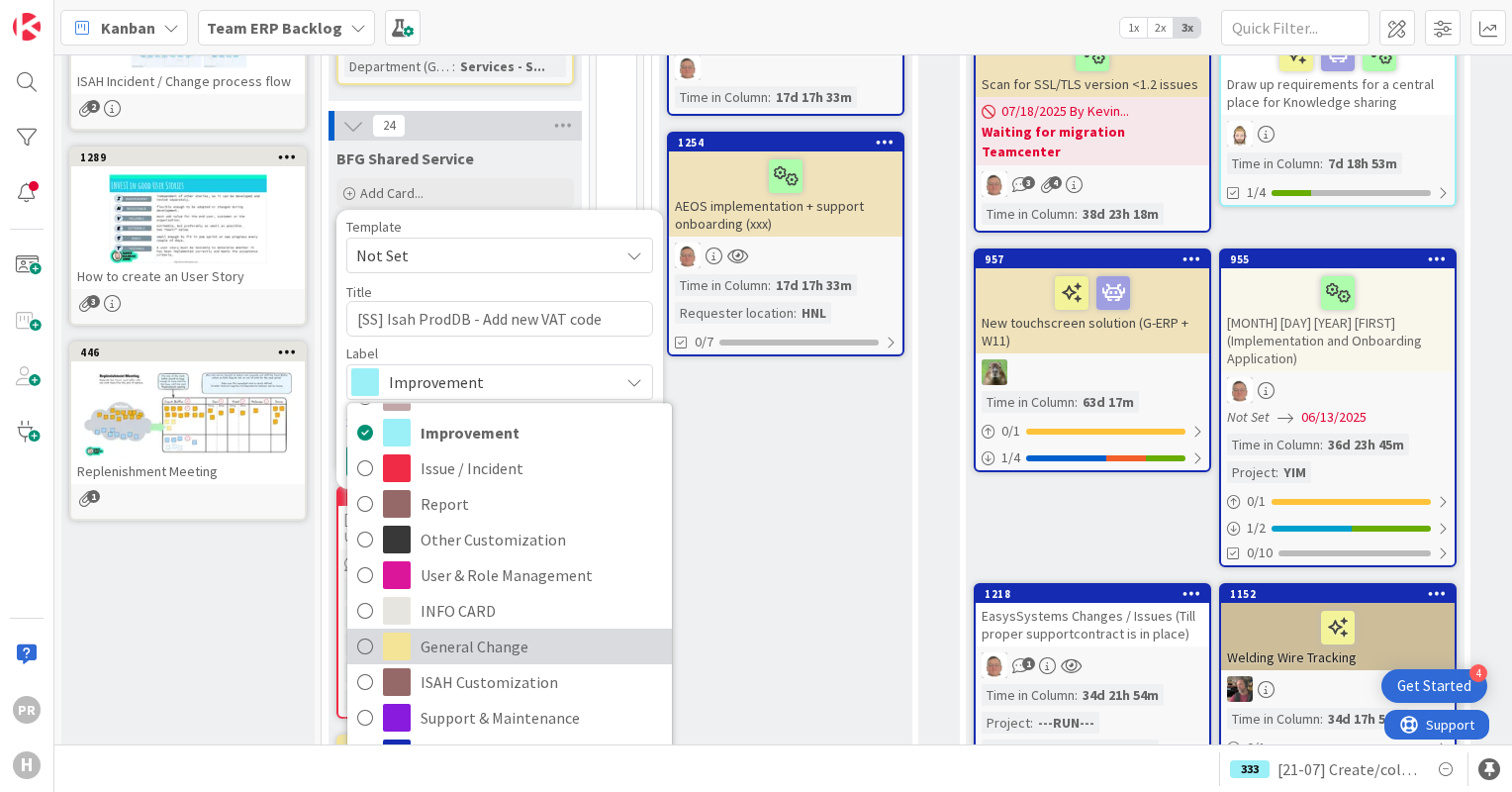 click on "General Change" at bounding box center (541, 646) 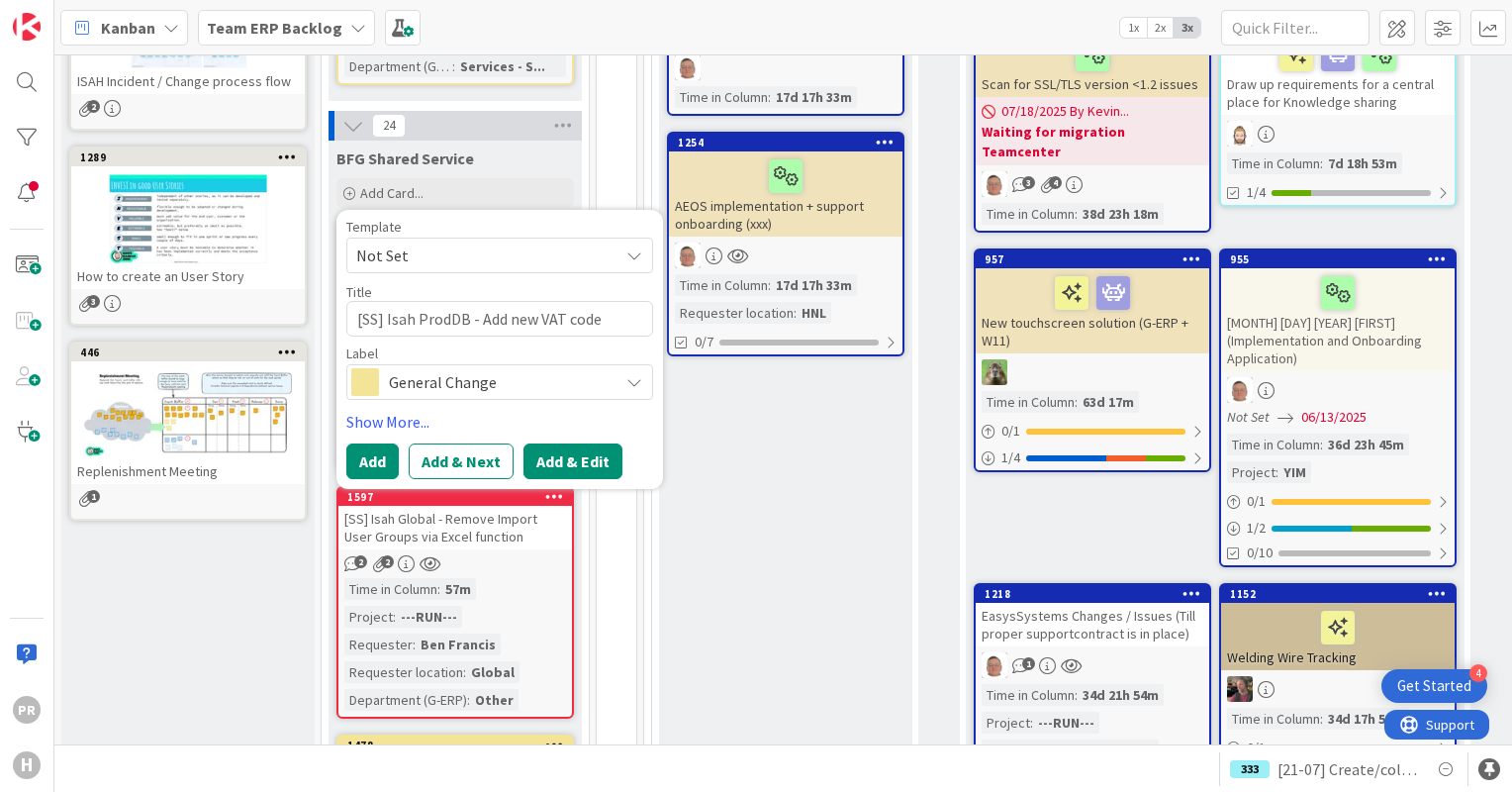 click on "Add & Edit" at bounding box center (573, 461) 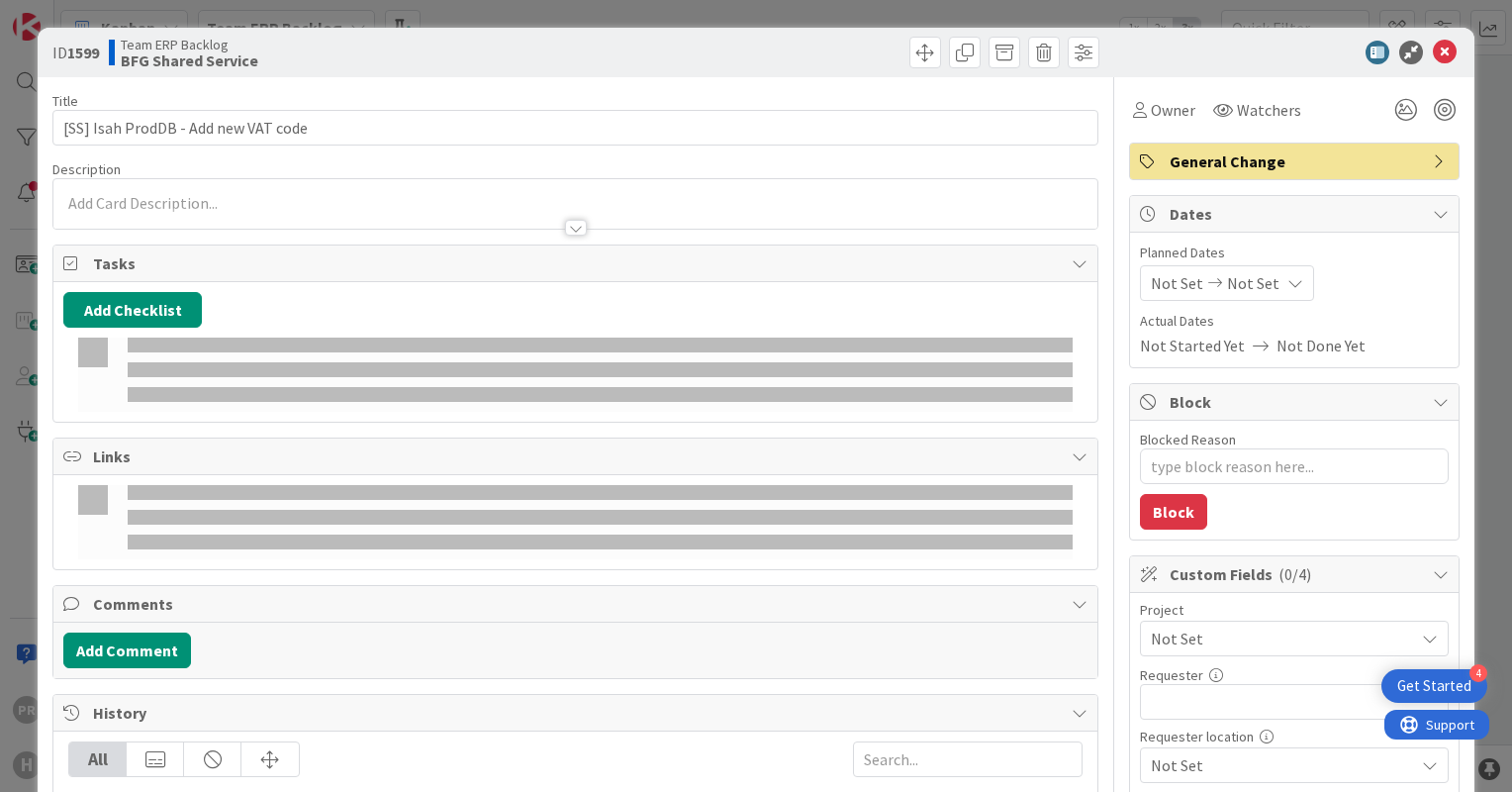 scroll, scrollTop: 0, scrollLeft: 0, axis: both 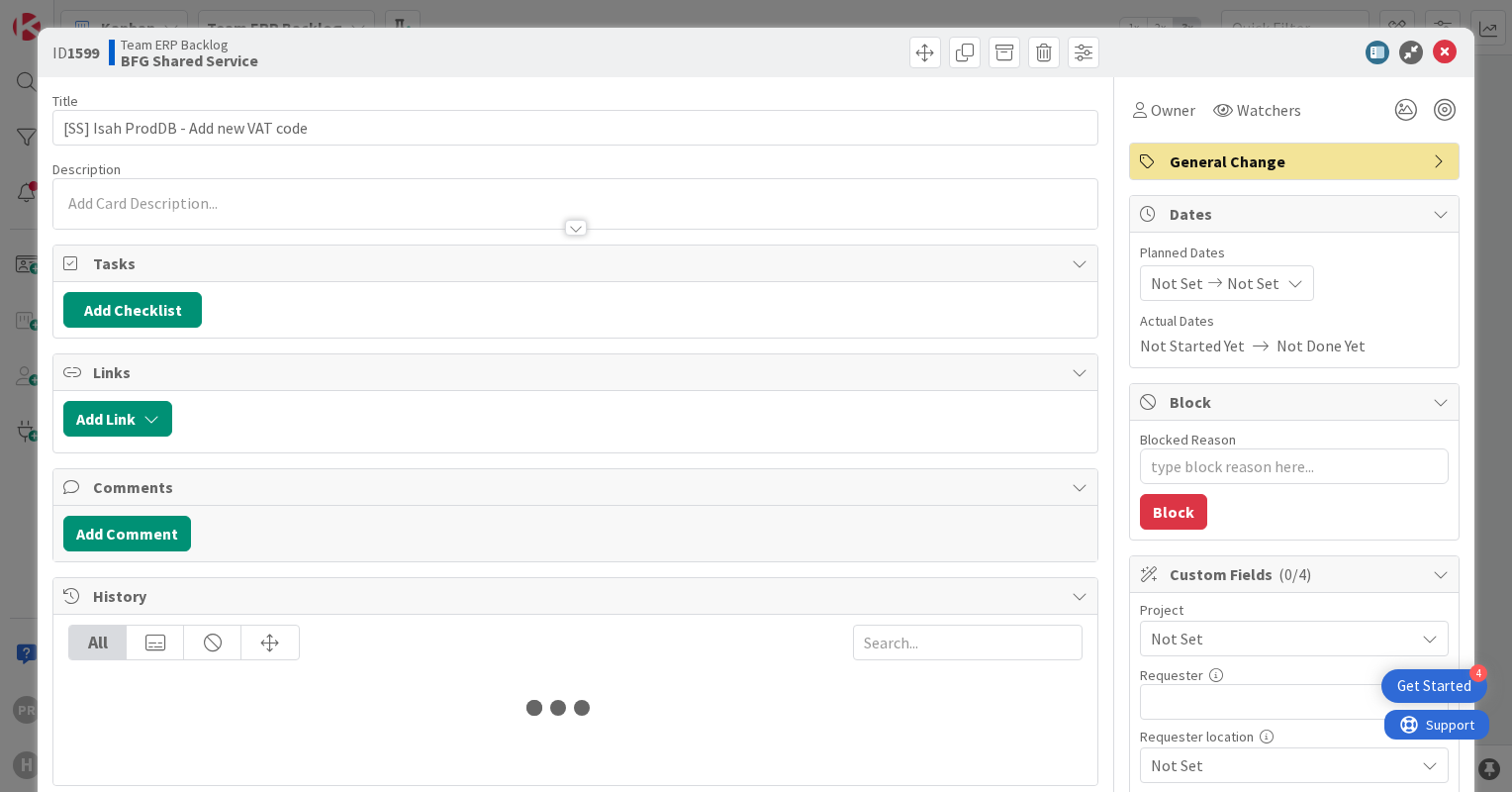 type on "x" 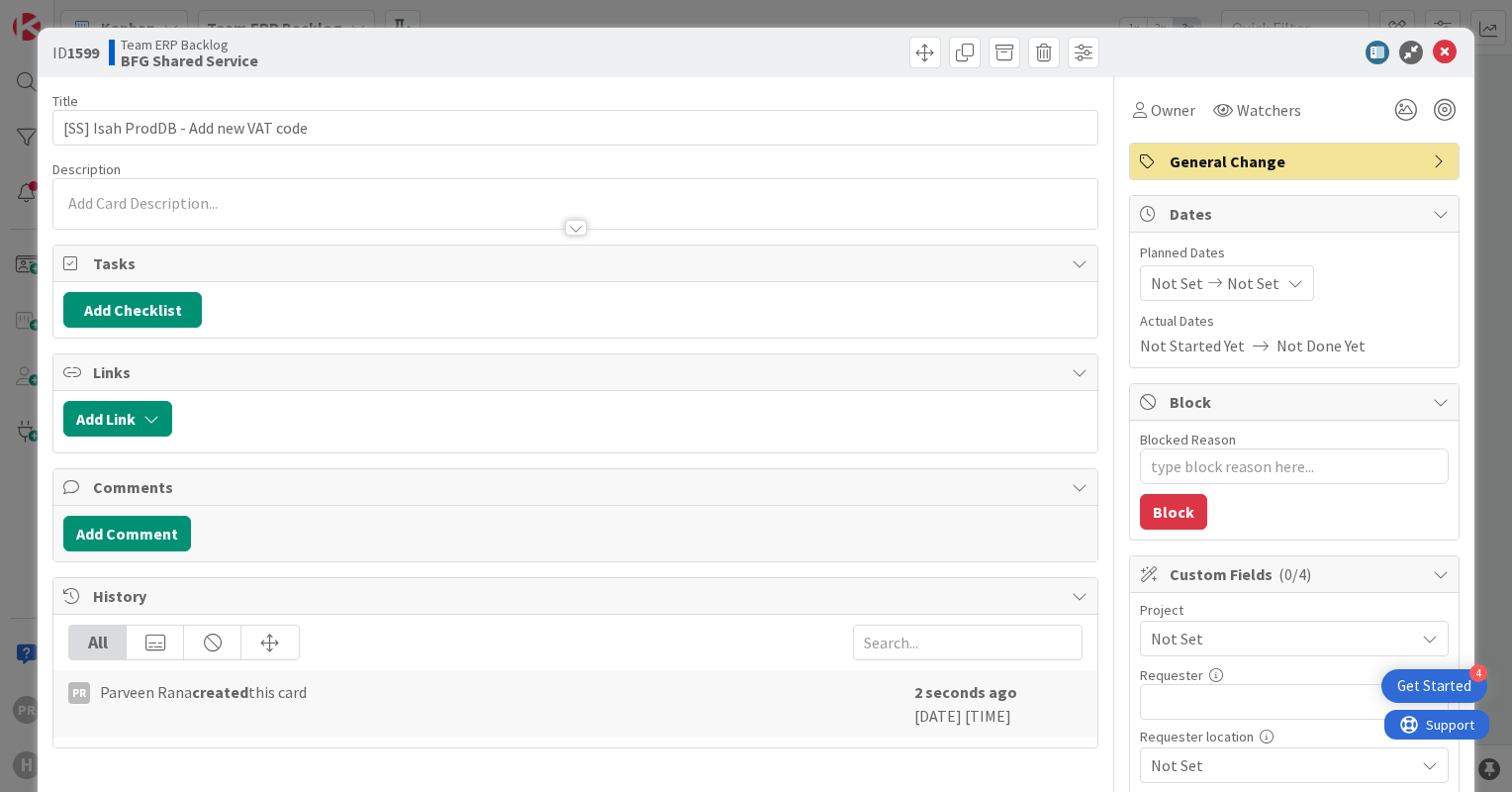 scroll, scrollTop: 0, scrollLeft: 0, axis: both 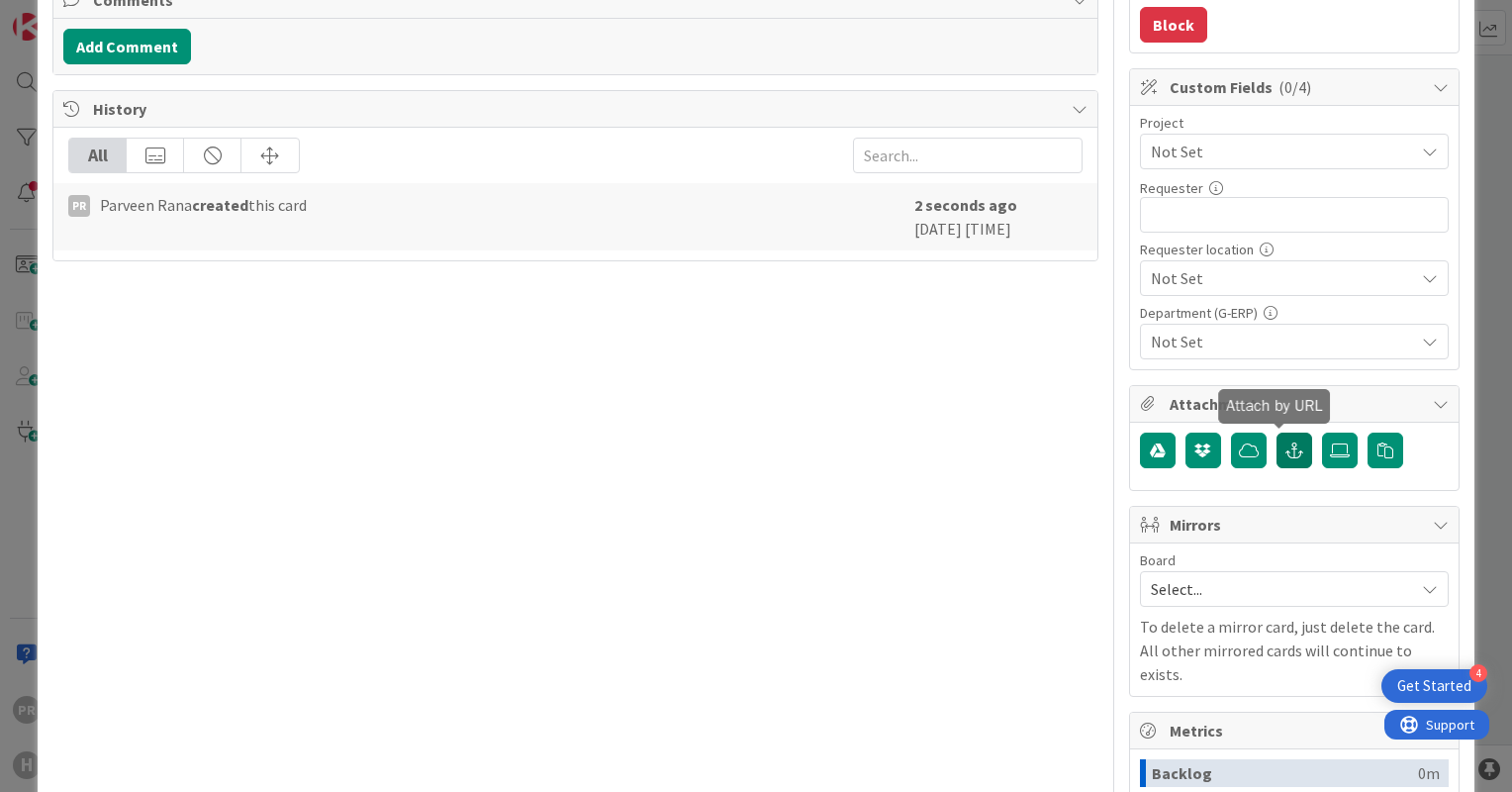 click at bounding box center [1294, 450] 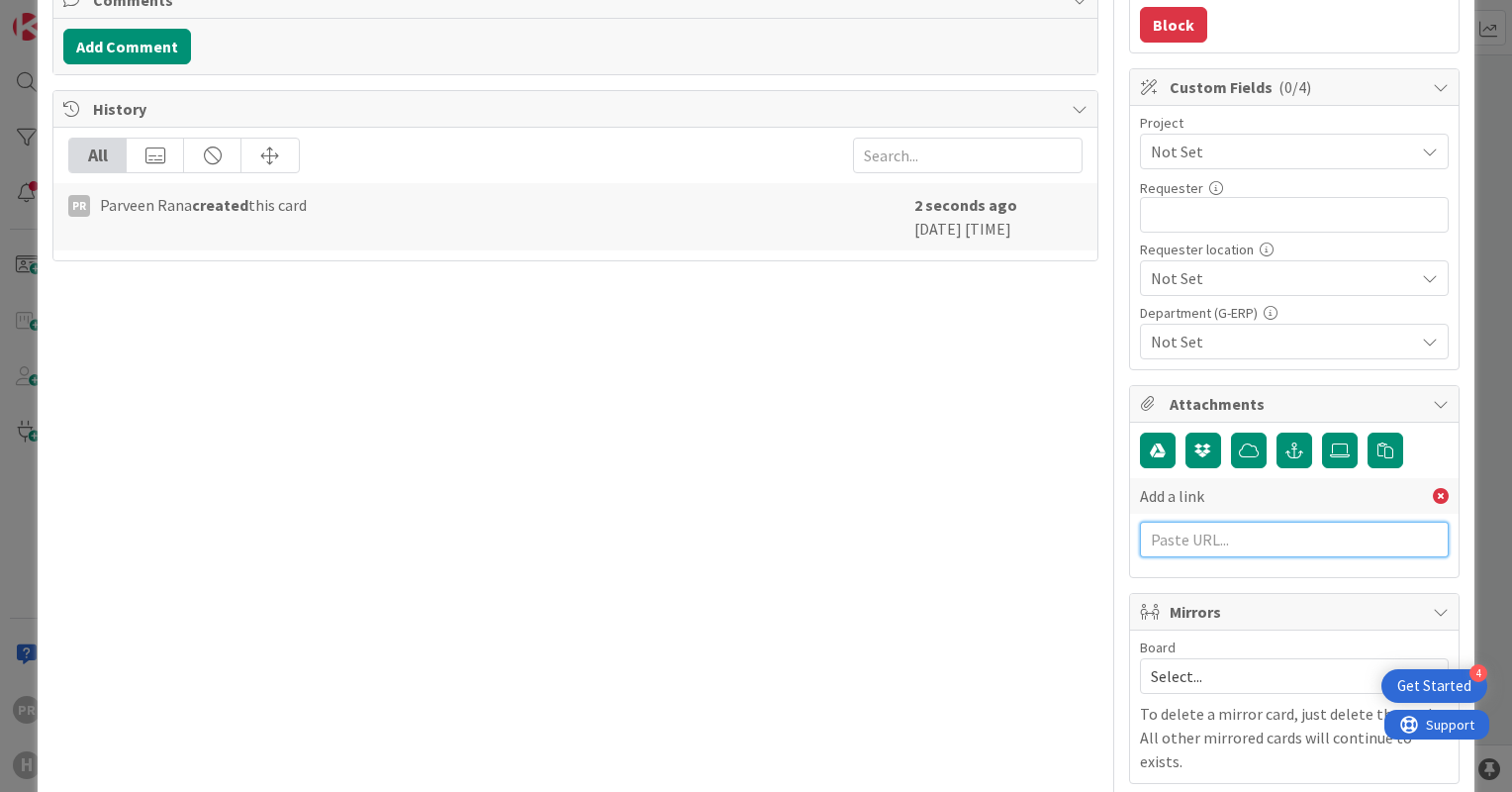 click at bounding box center [1294, 540] 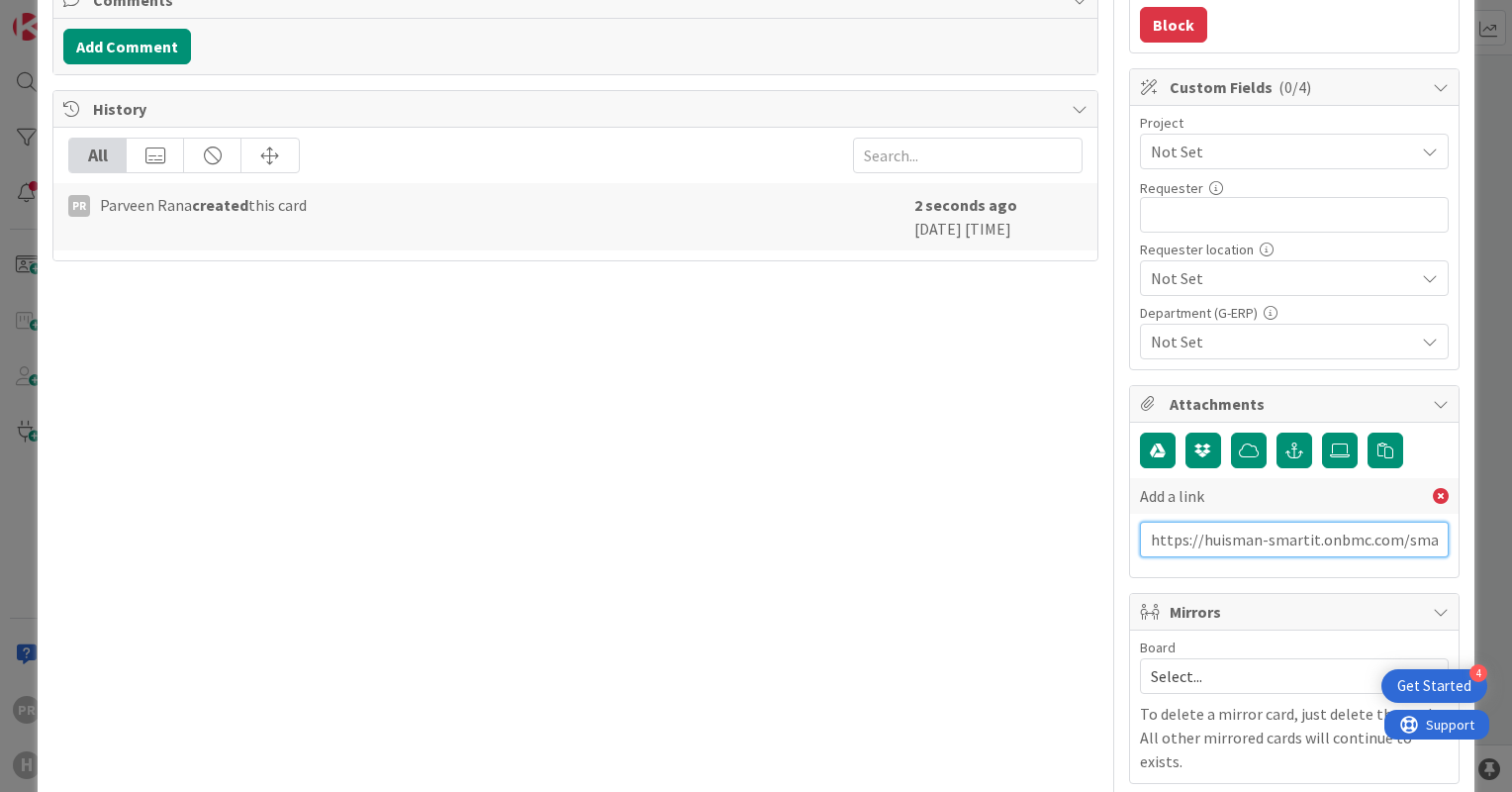 scroll, scrollTop: 0, scrollLeft: 383, axis: horizontal 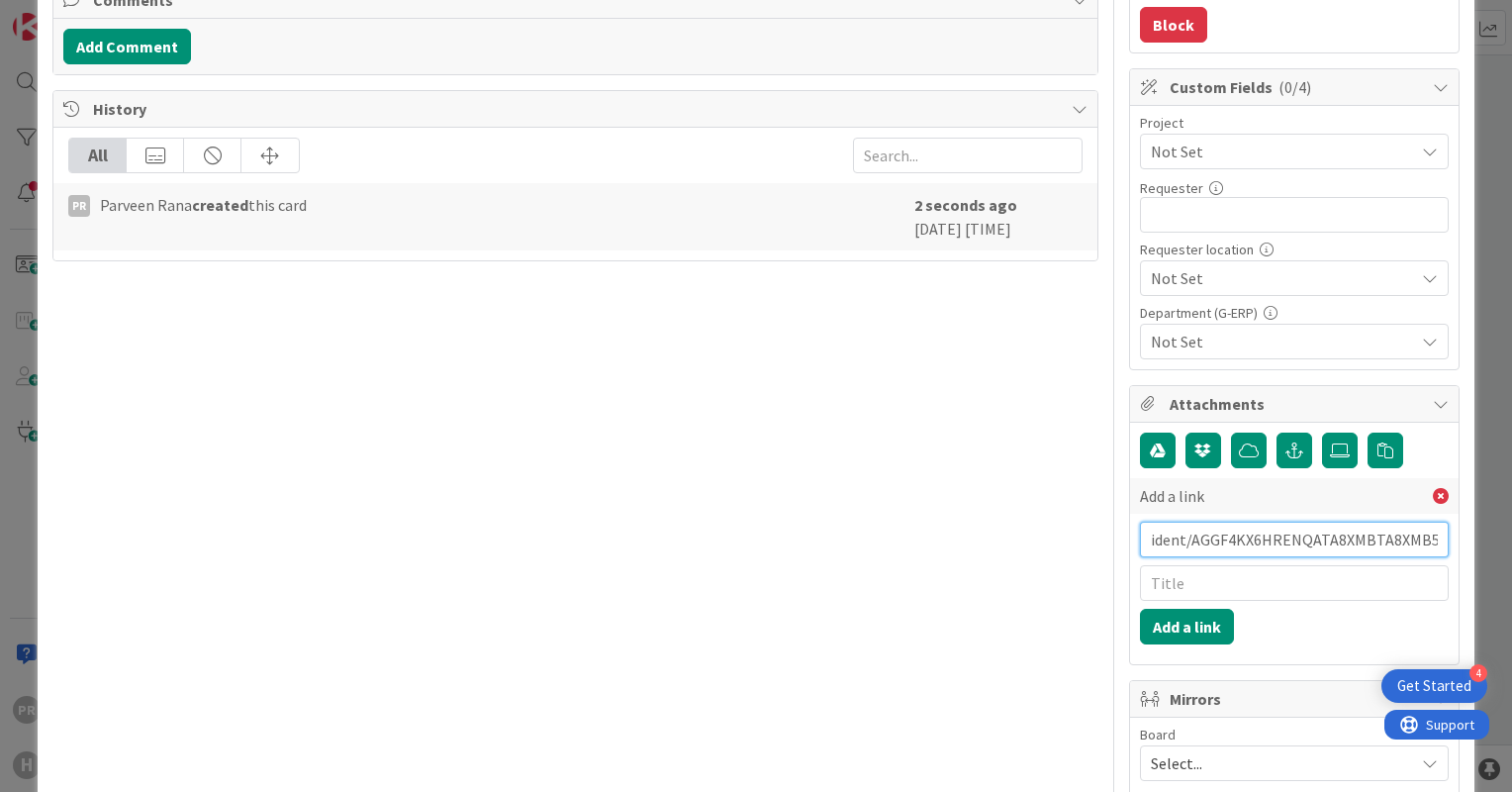 type on "https://huisman-smartit.onbmc.com/smartit/app/#/incident/AGGF4KX6HRENQATA8XMBTA8XMB5DVR" 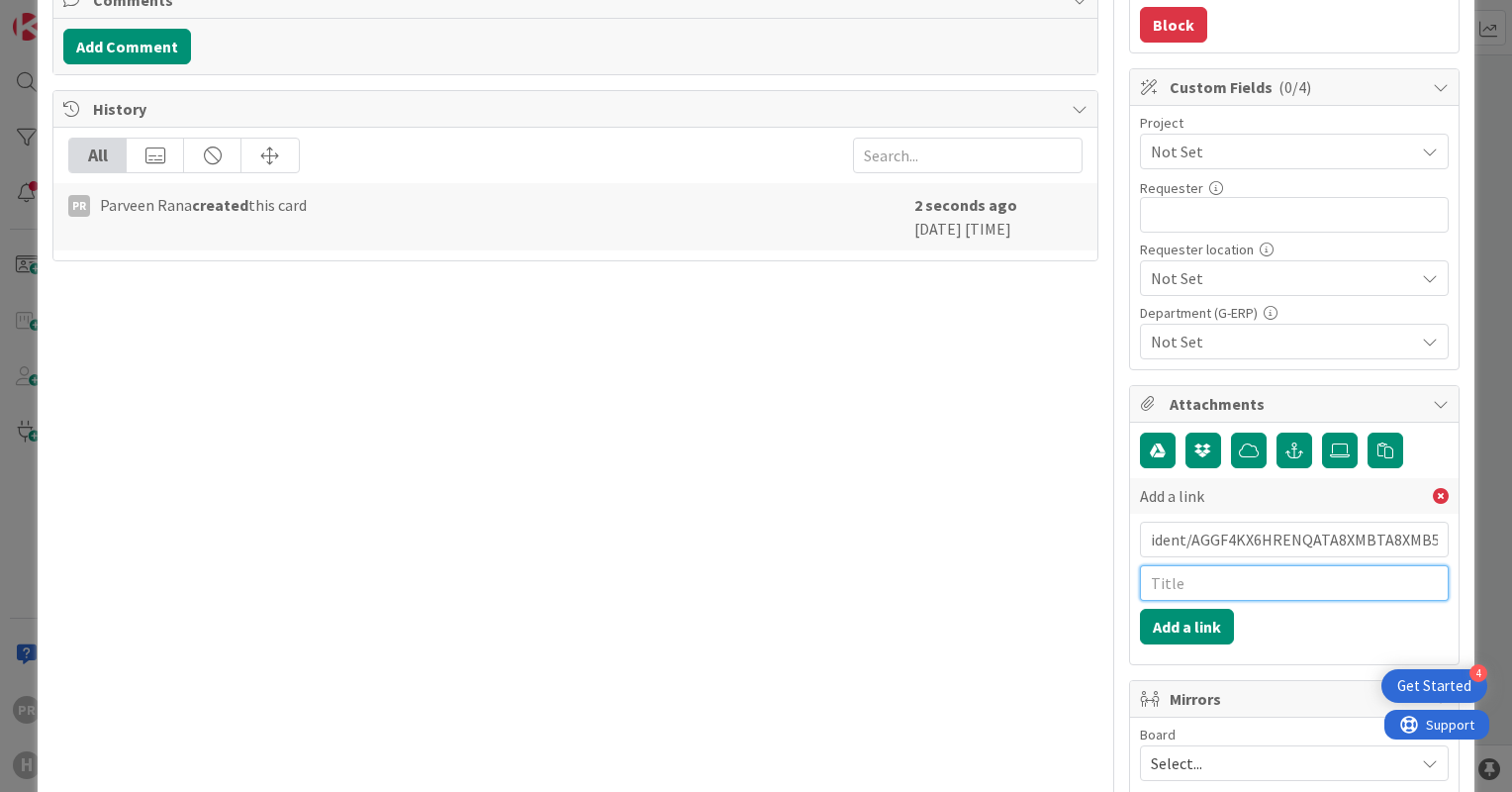 scroll, scrollTop: 0, scrollLeft: 0, axis: both 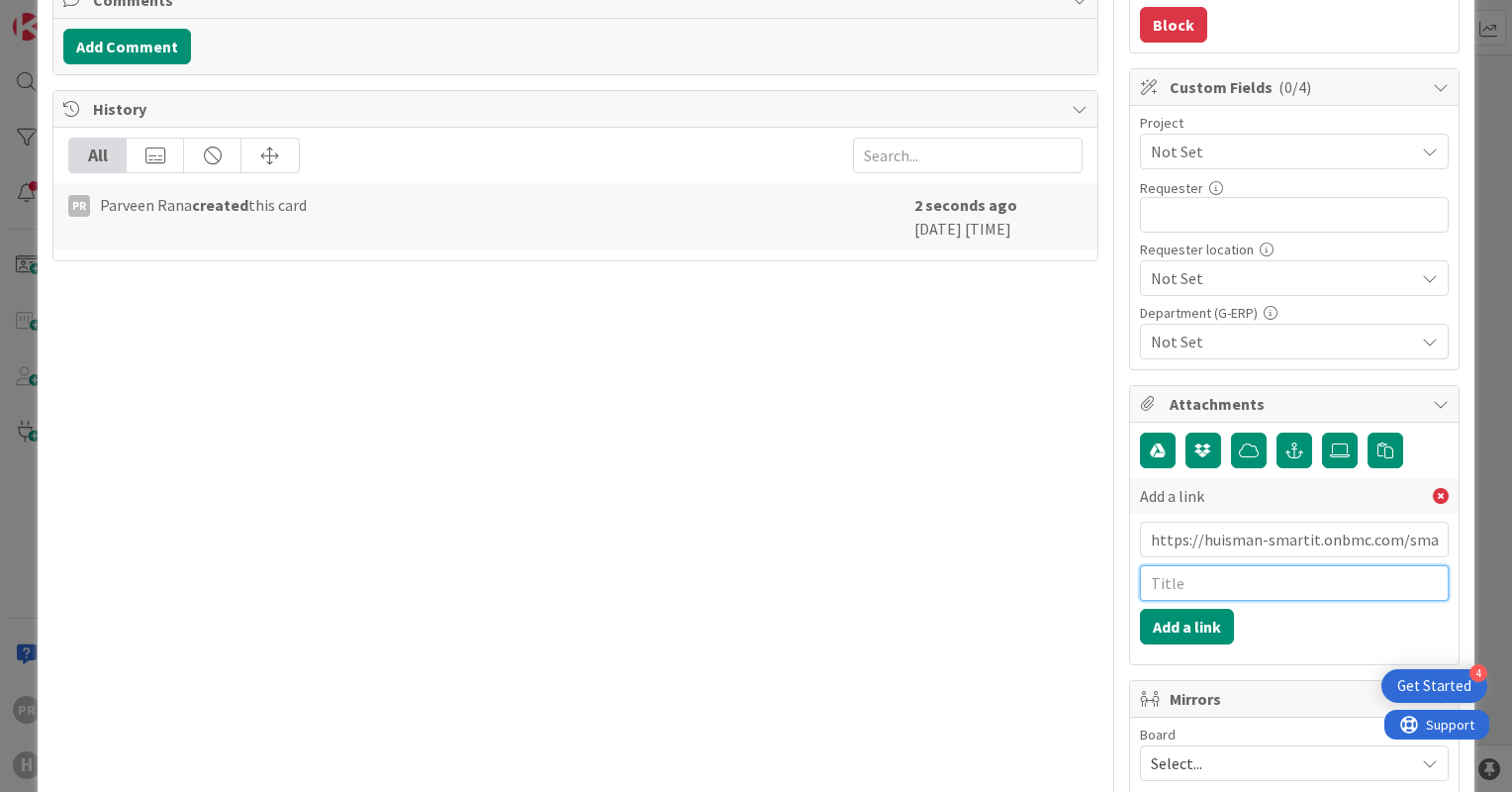 click at bounding box center [1294, 583] 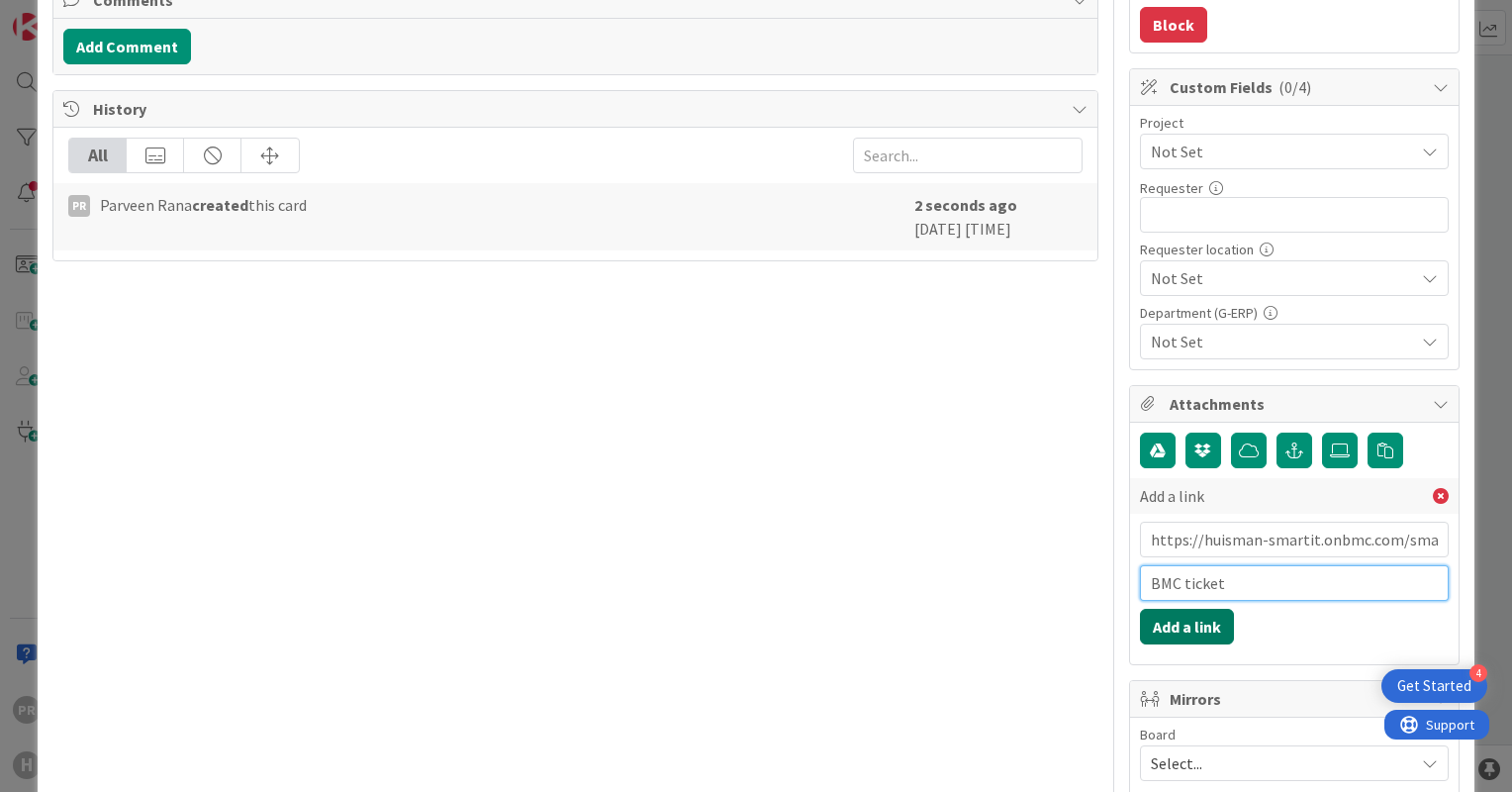 type on "BMC ticket" 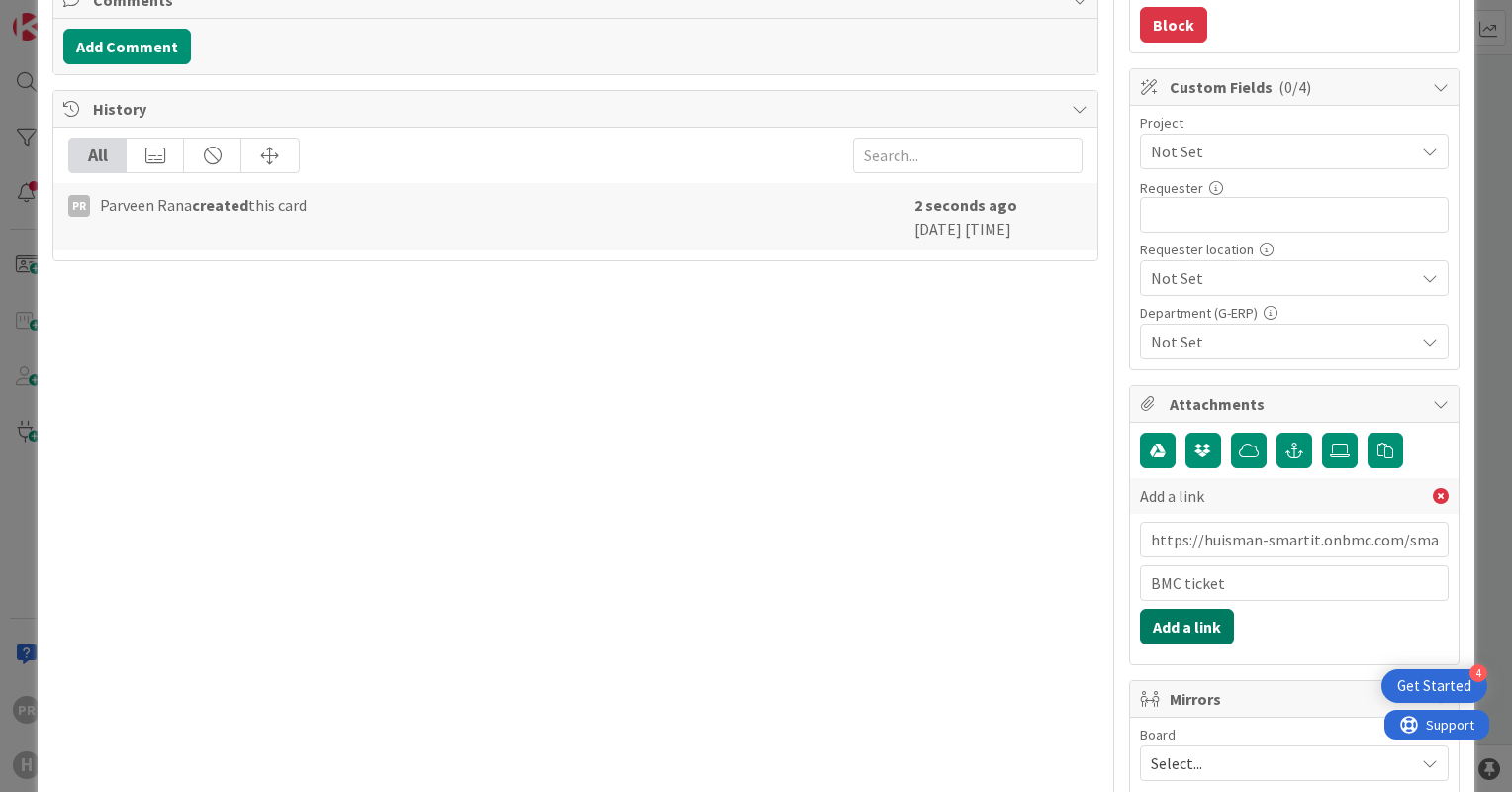 click on "Add a link" at bounding box center (1186, 627) 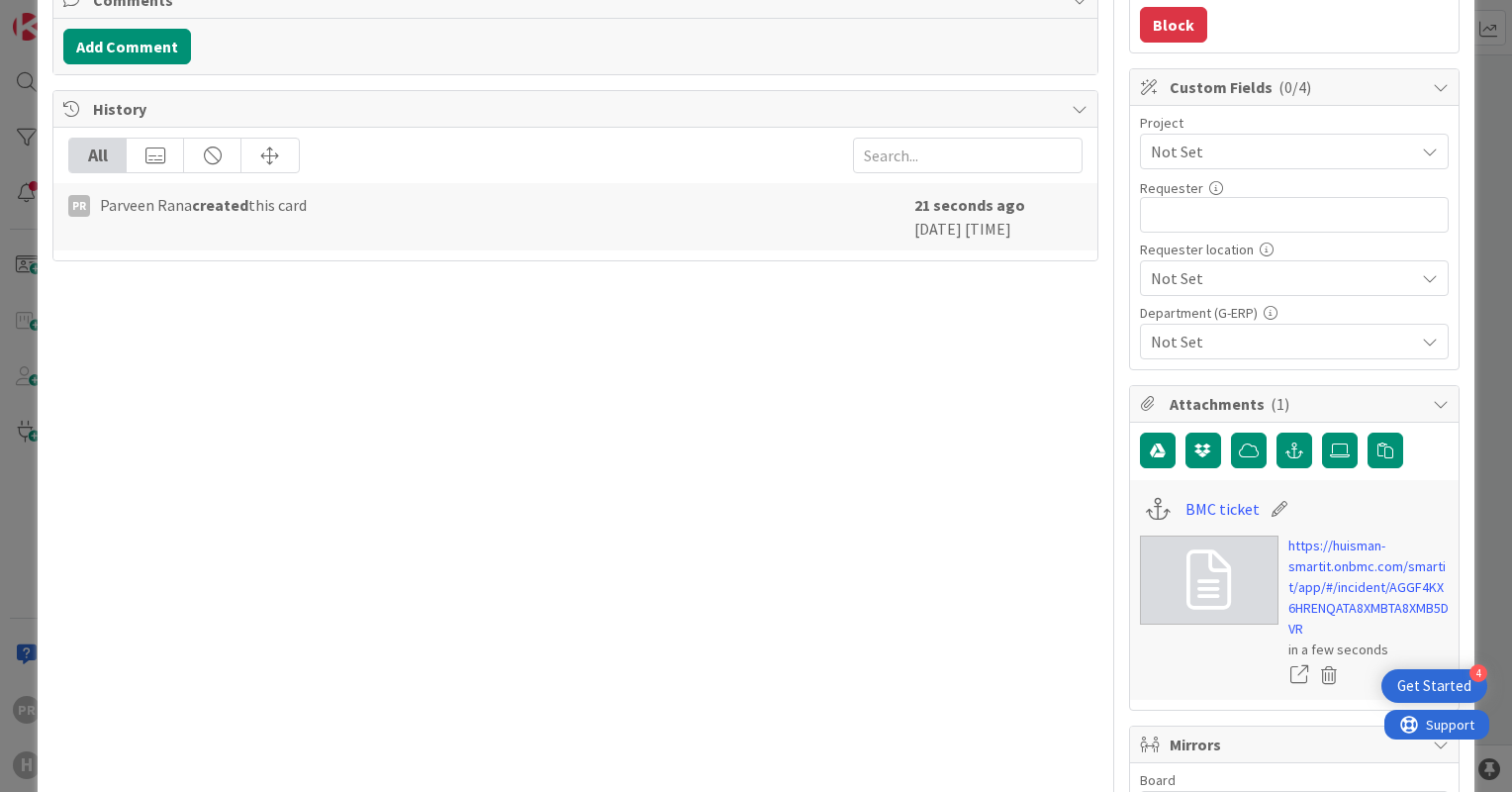 click on "Not Set" at bounding box center (1277, 151) 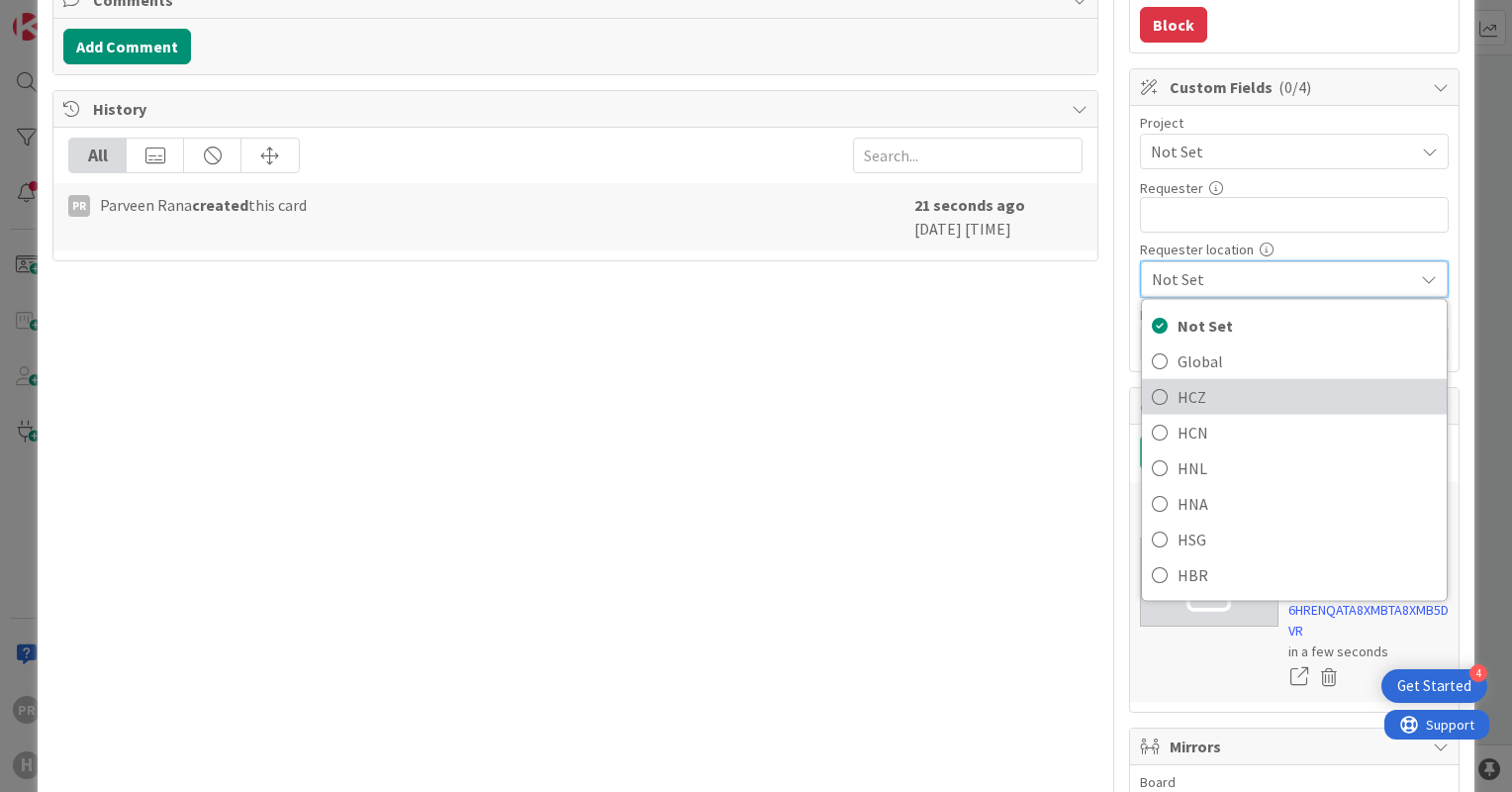 click on "HCZ" at bounding box center (1307, 397) 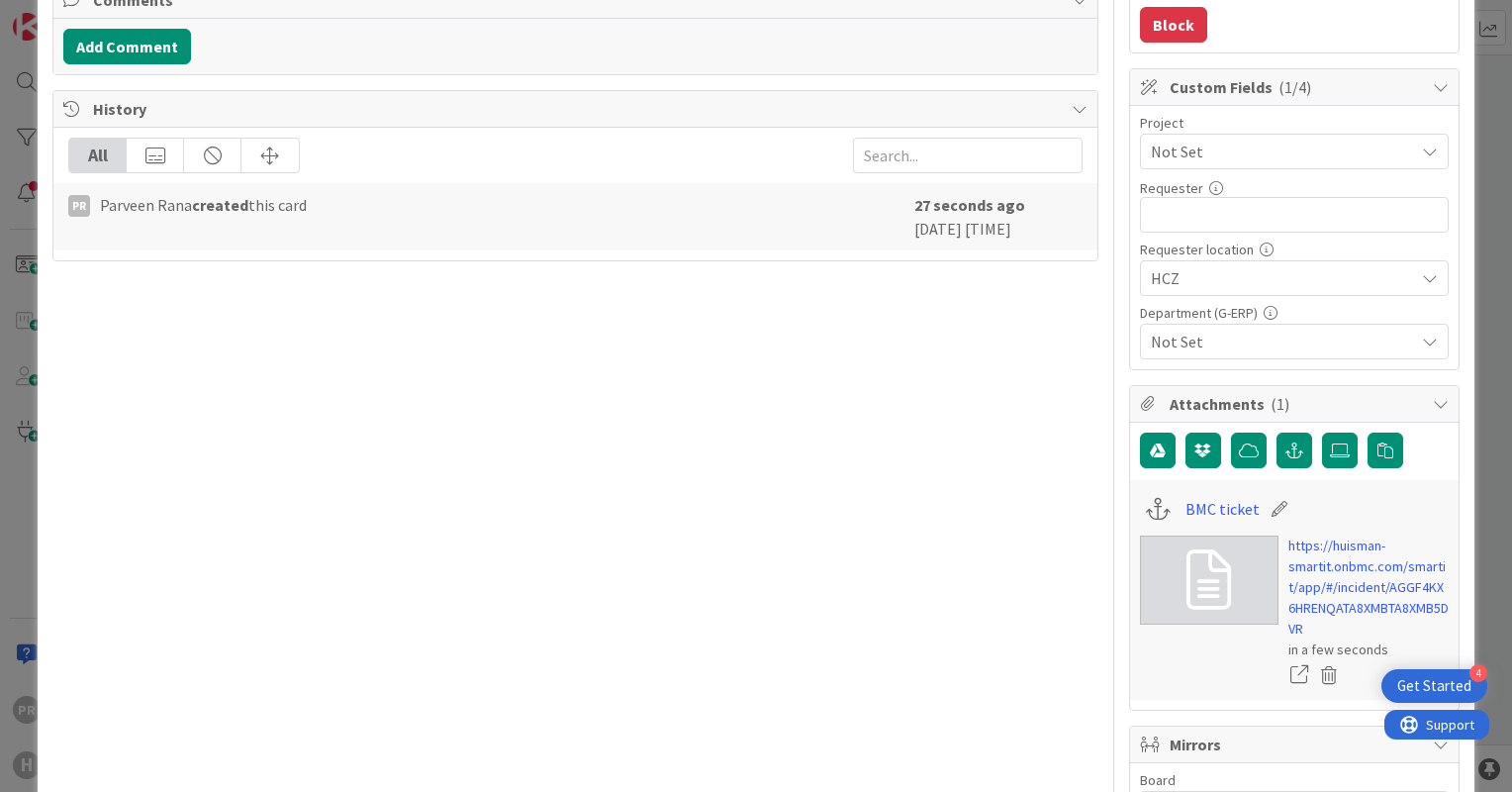 click on "Not Set" at bounding box center [1282, 342] 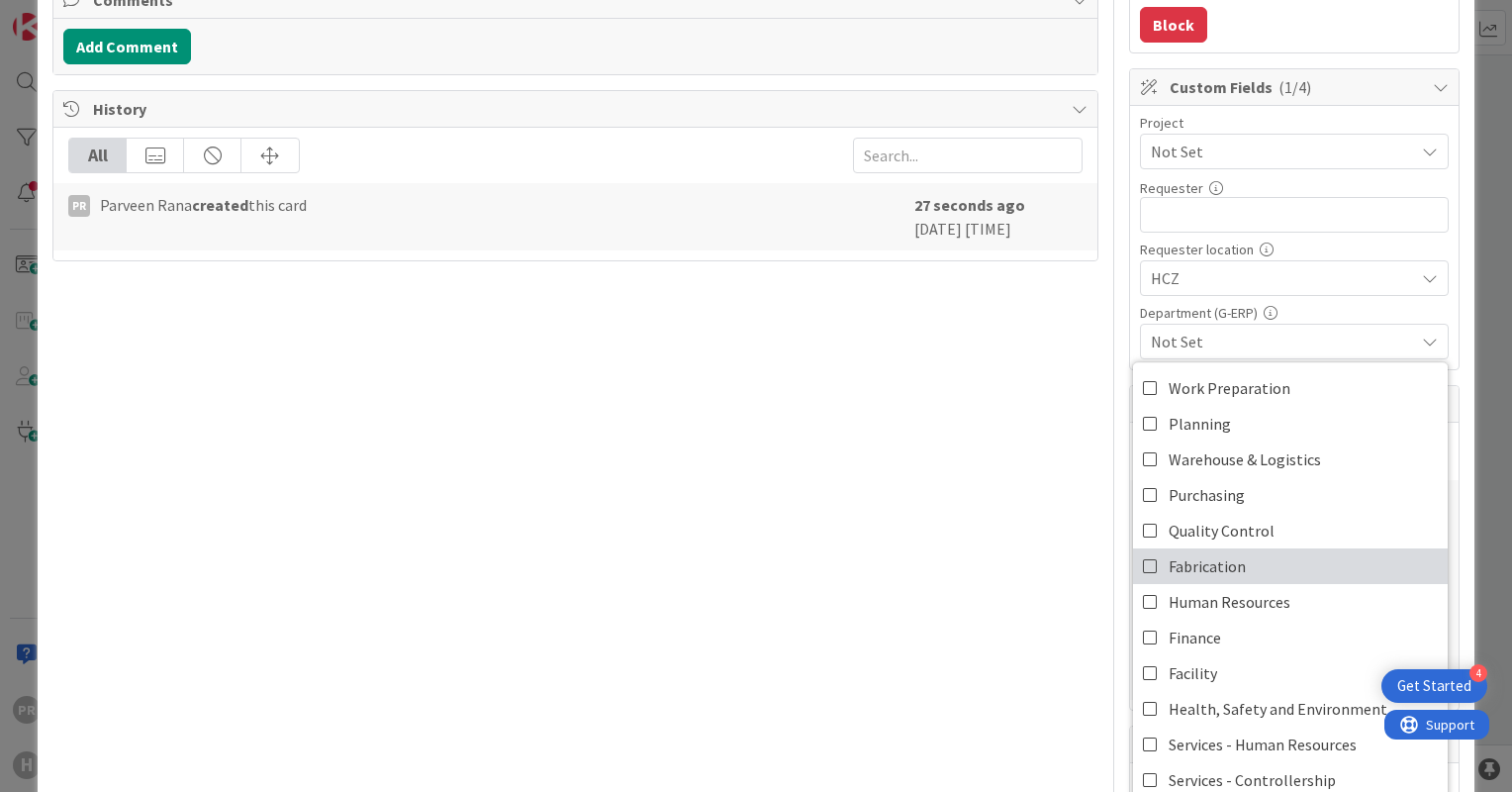 scroll, scrollTop: 44, scrollLeft: 0, axis: vertical 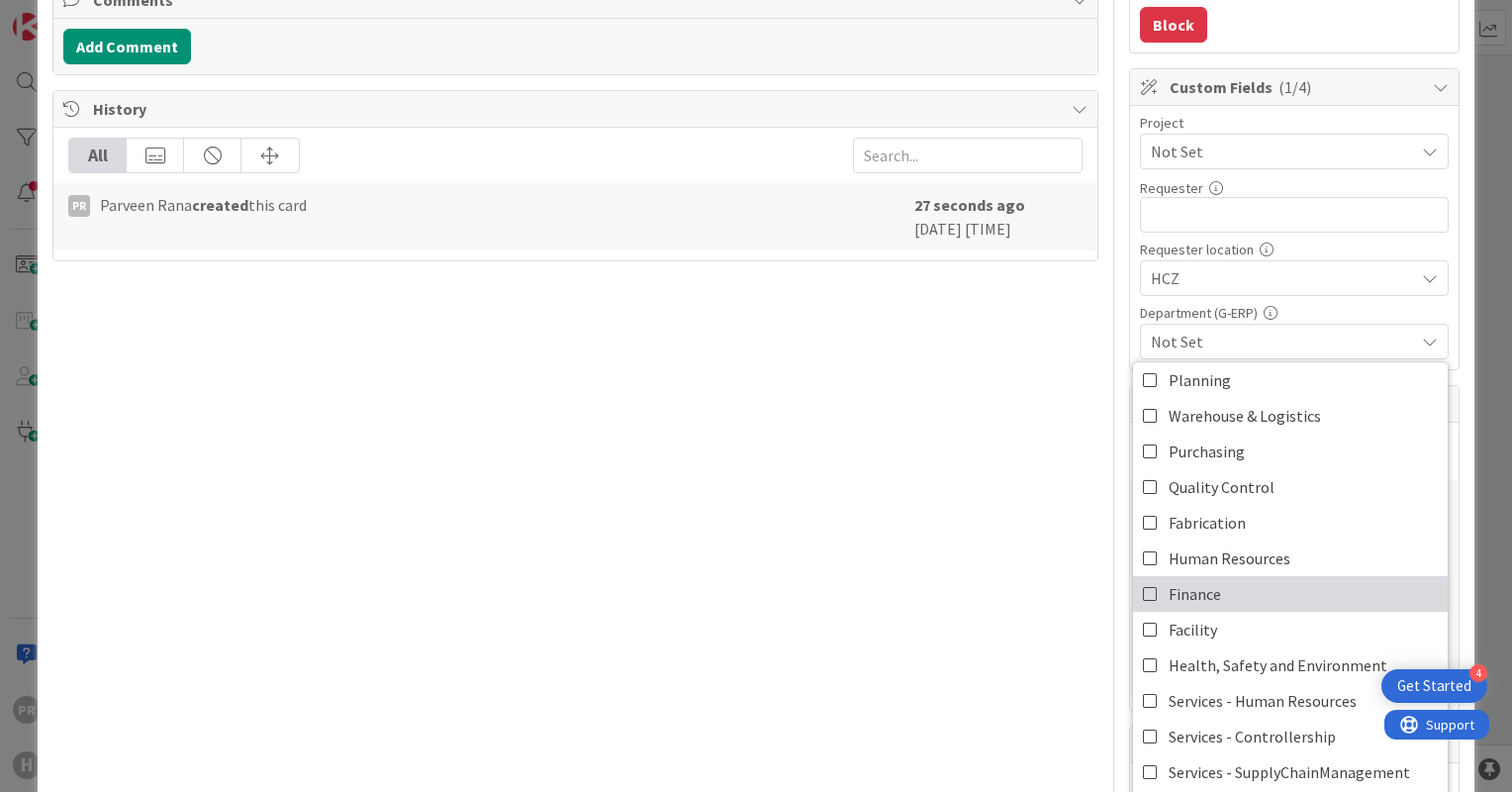 click on "Finance" at bounding box center [1290, 594] 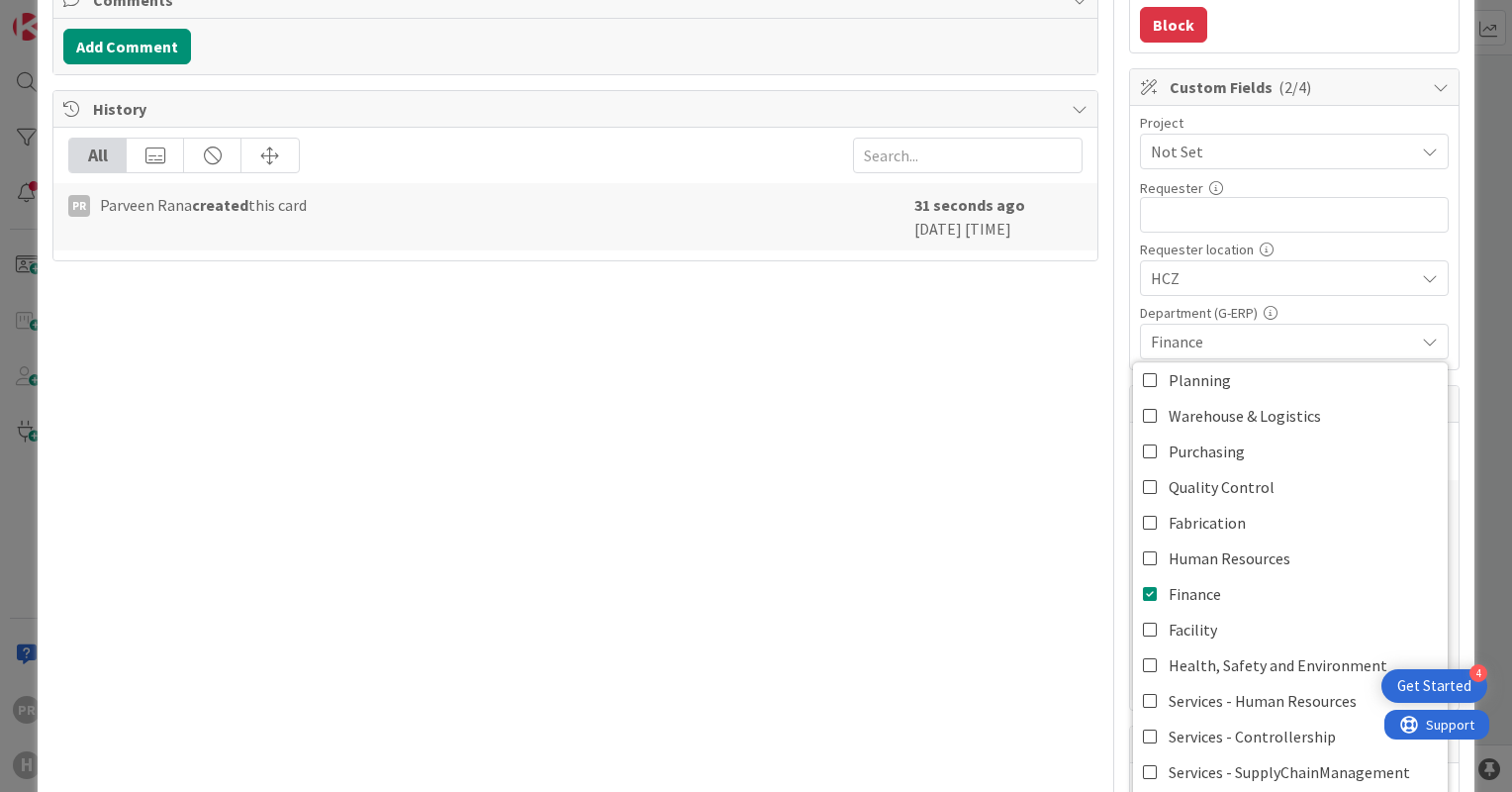 scroll, scrollTop: 0, scrollLeft: 0, axis: both 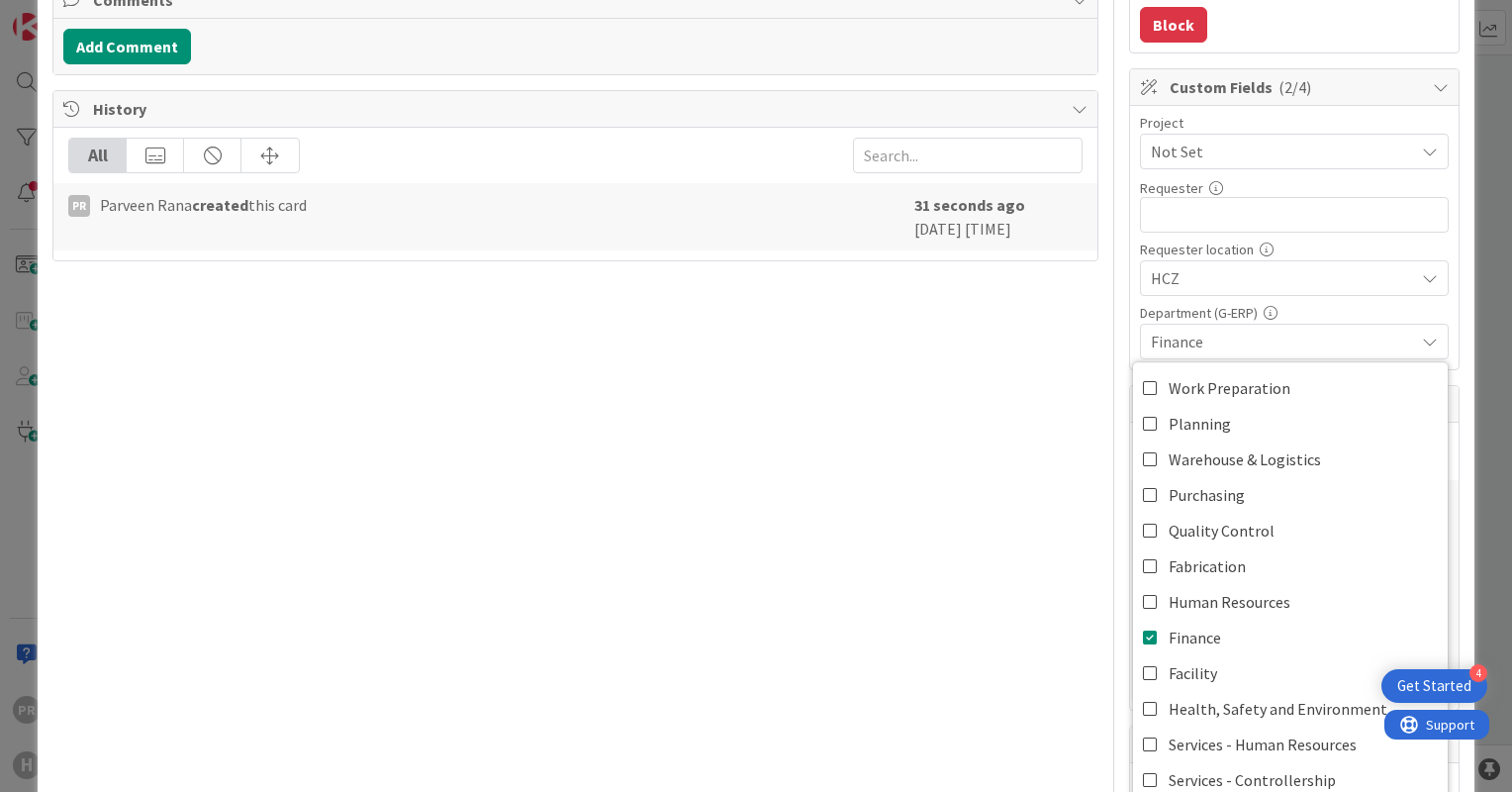 type on "x" 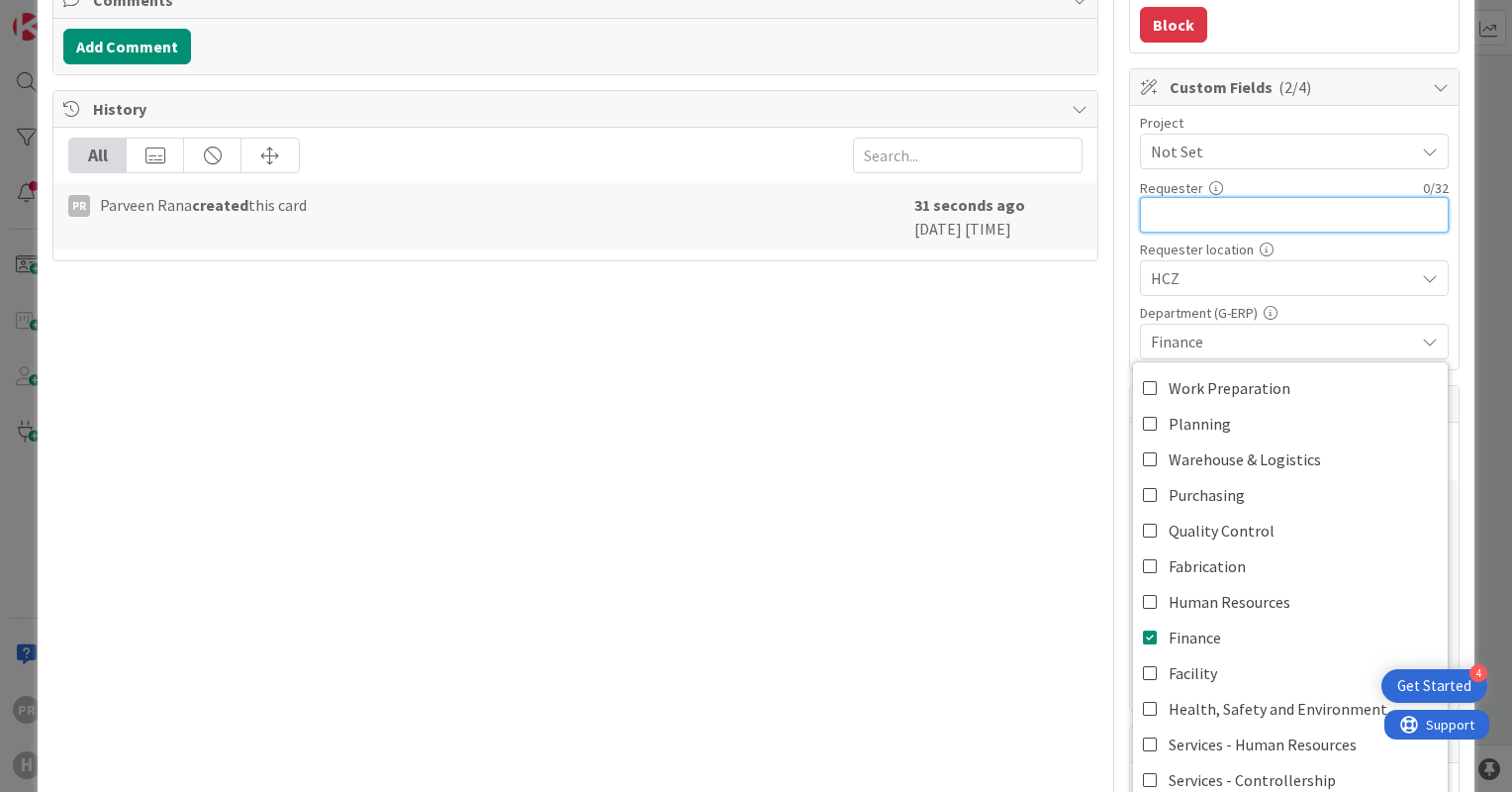 click at bounding box center (1294, 215) 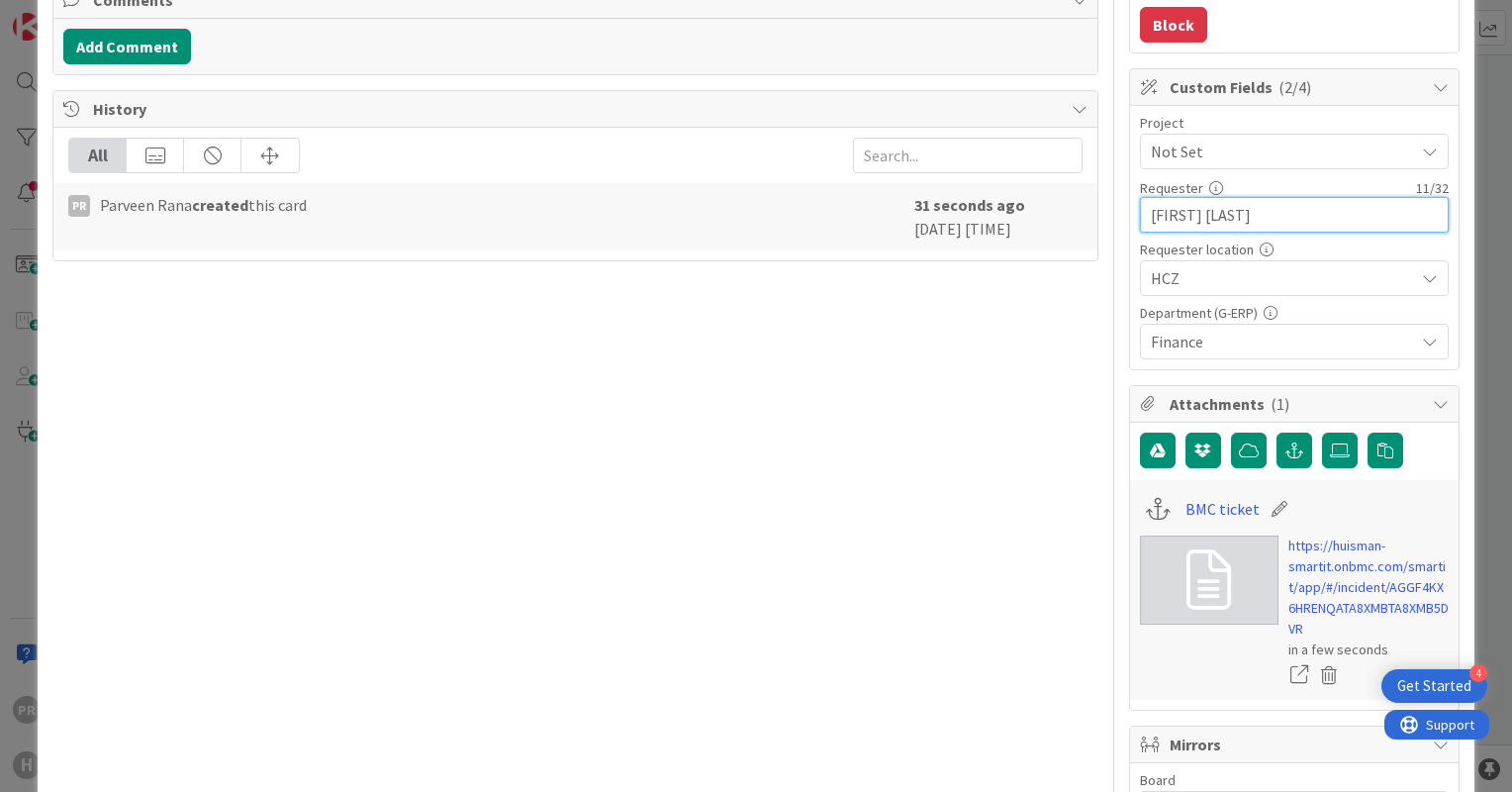 type on "[NAME] [LAST]" 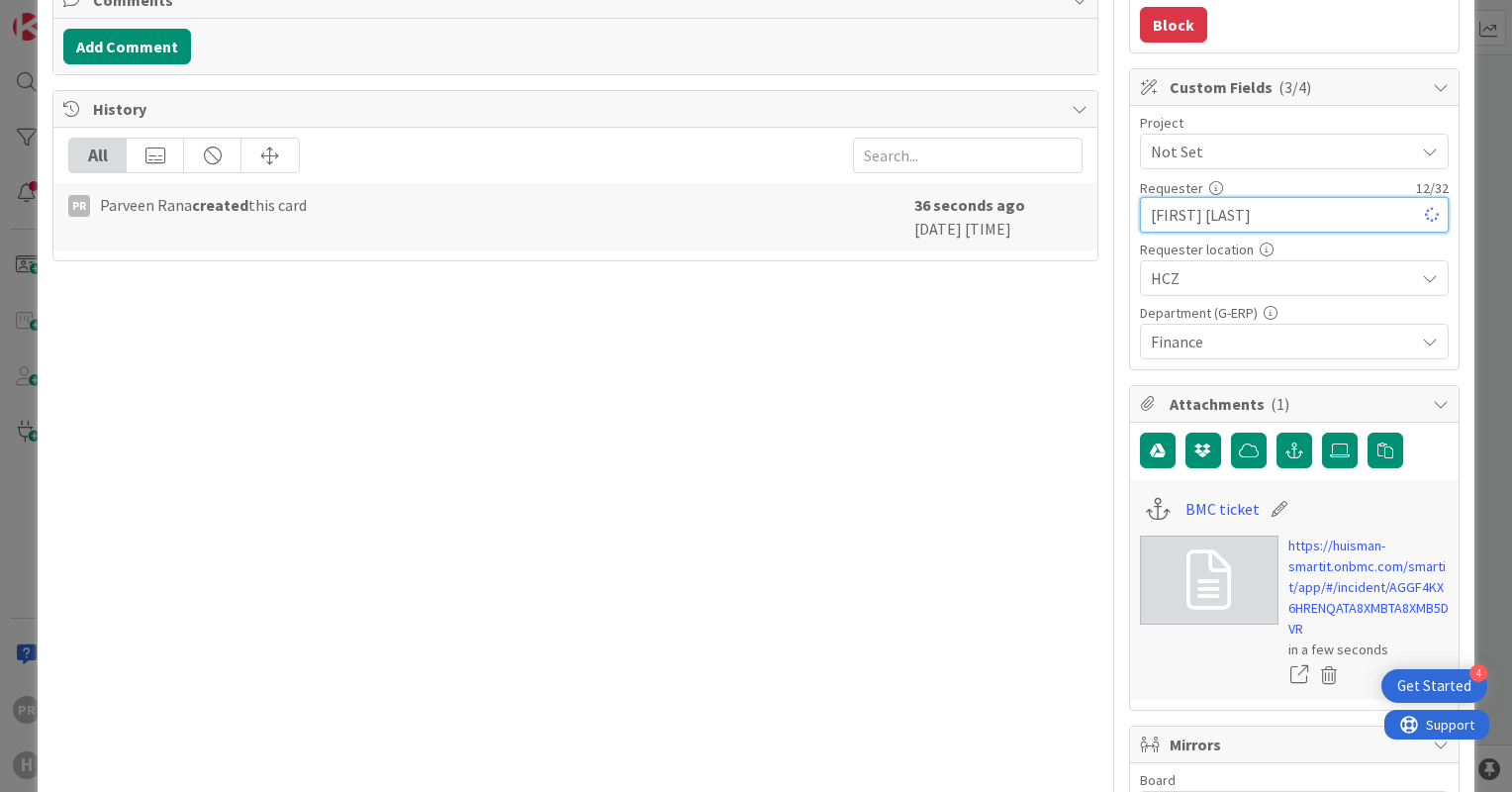 type on "x" 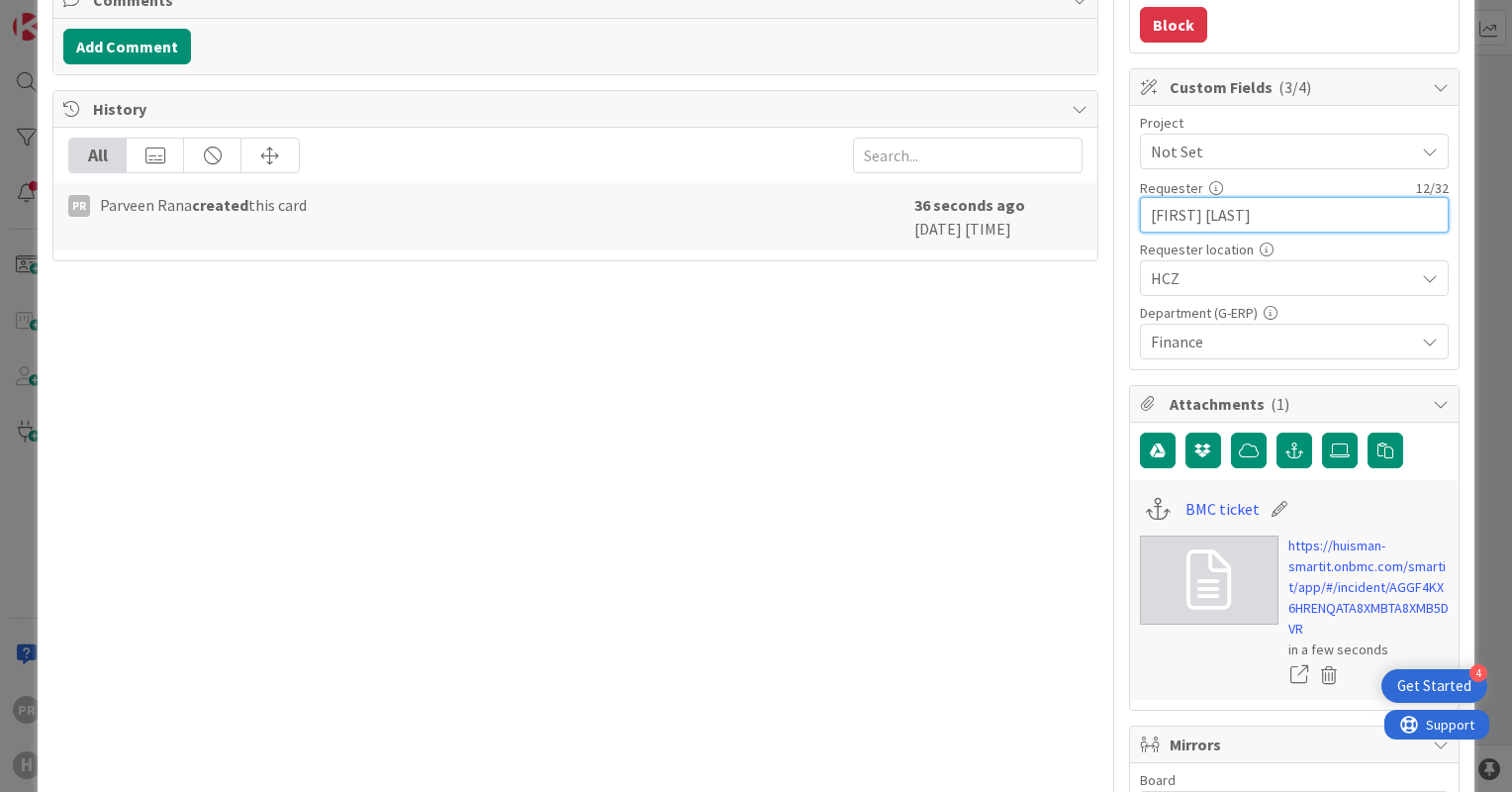 type on "[NAME] [LAST]" 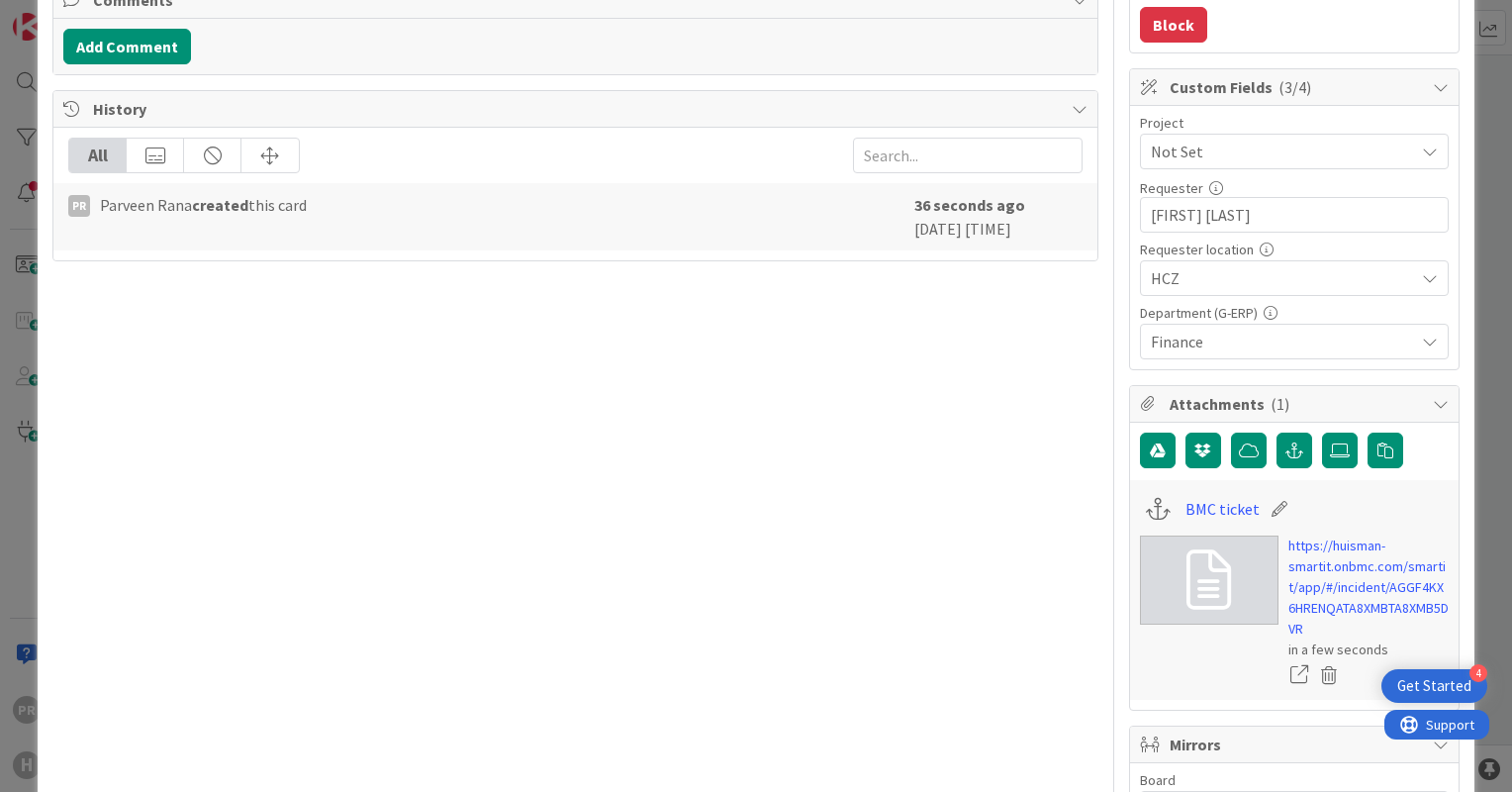 click on "Not Set" at bounding box center (1277, 151) 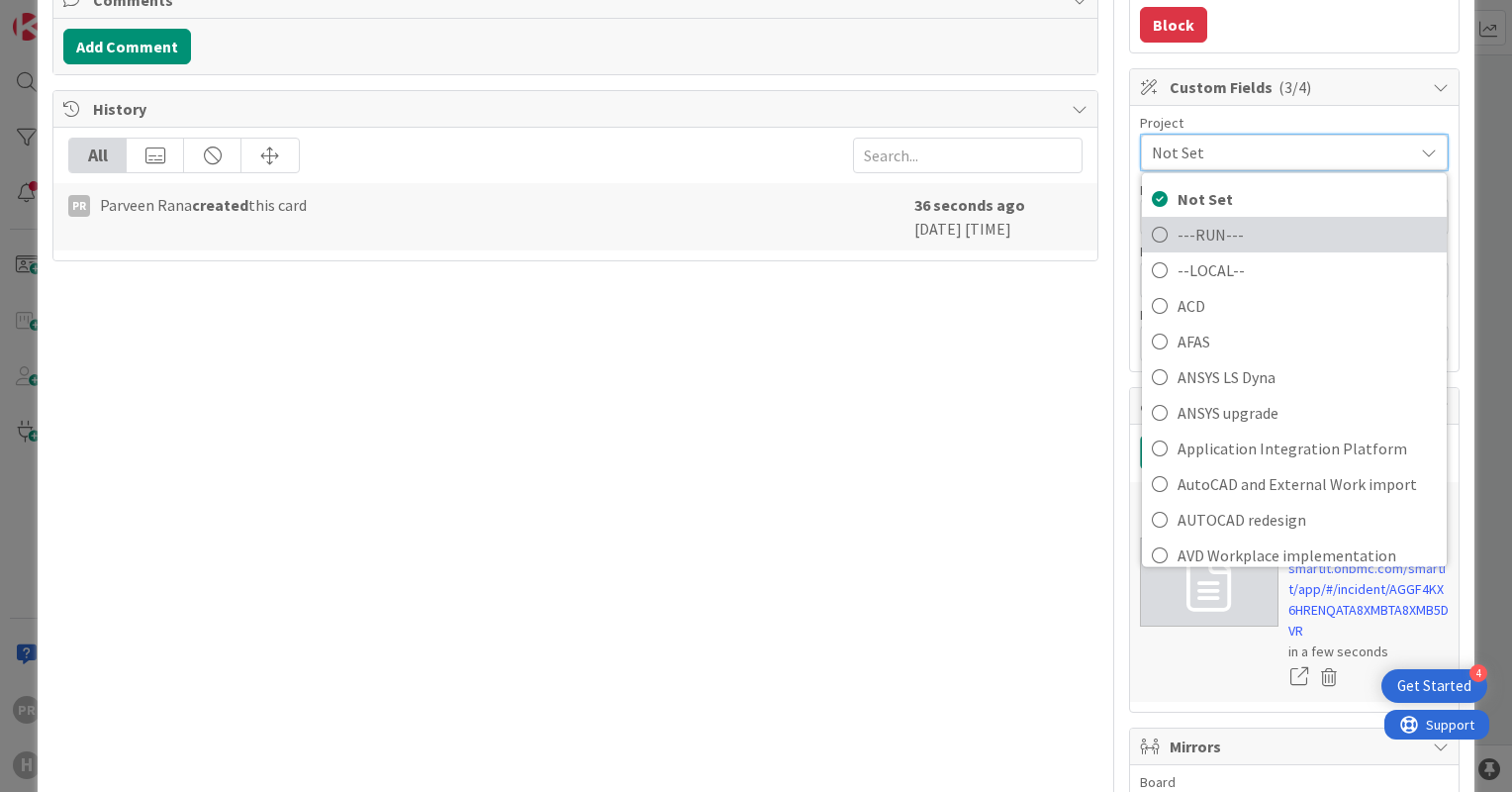 click on "---RUN---" at bounding box center [1307, 235] 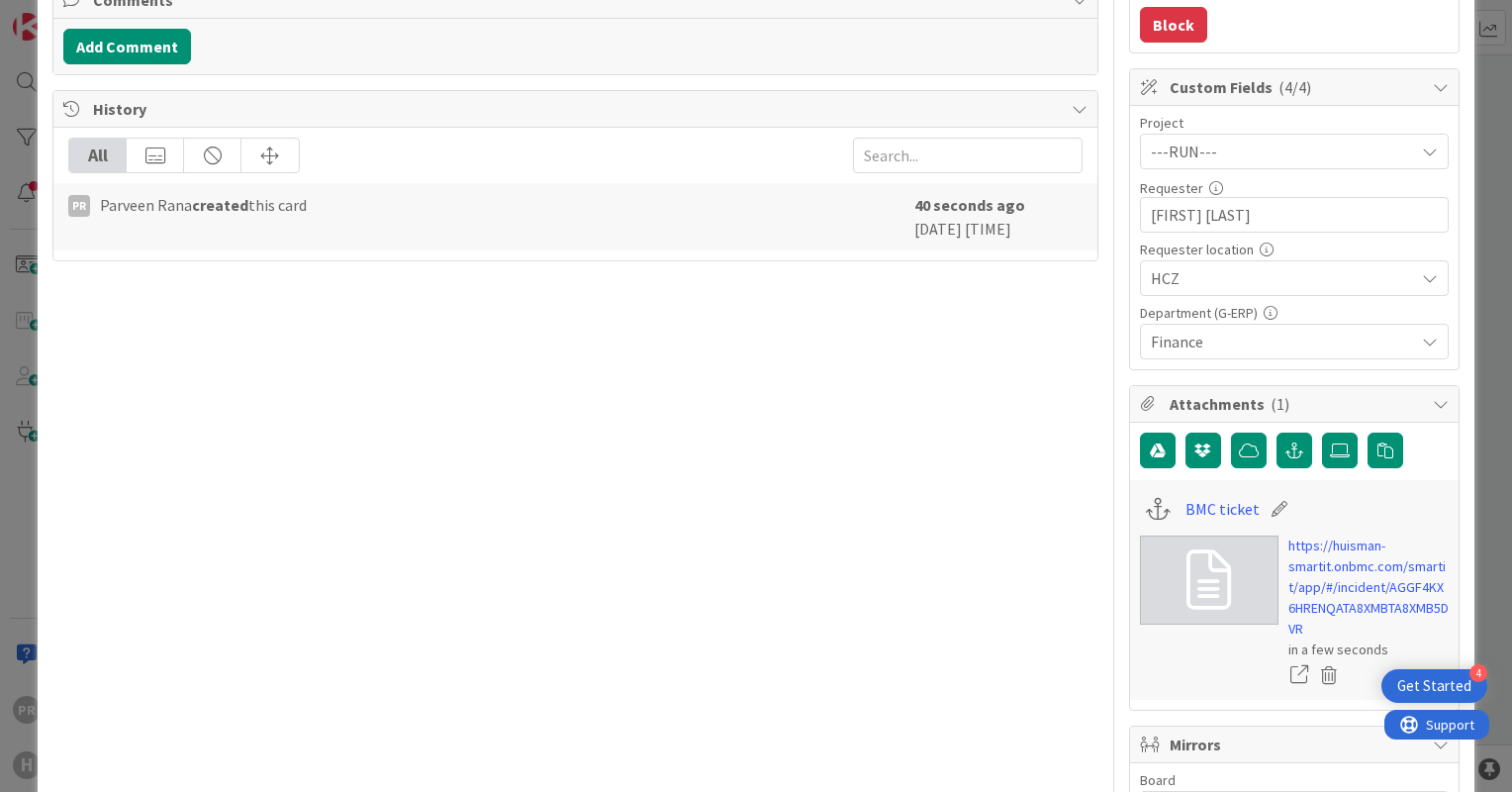 type on "x" 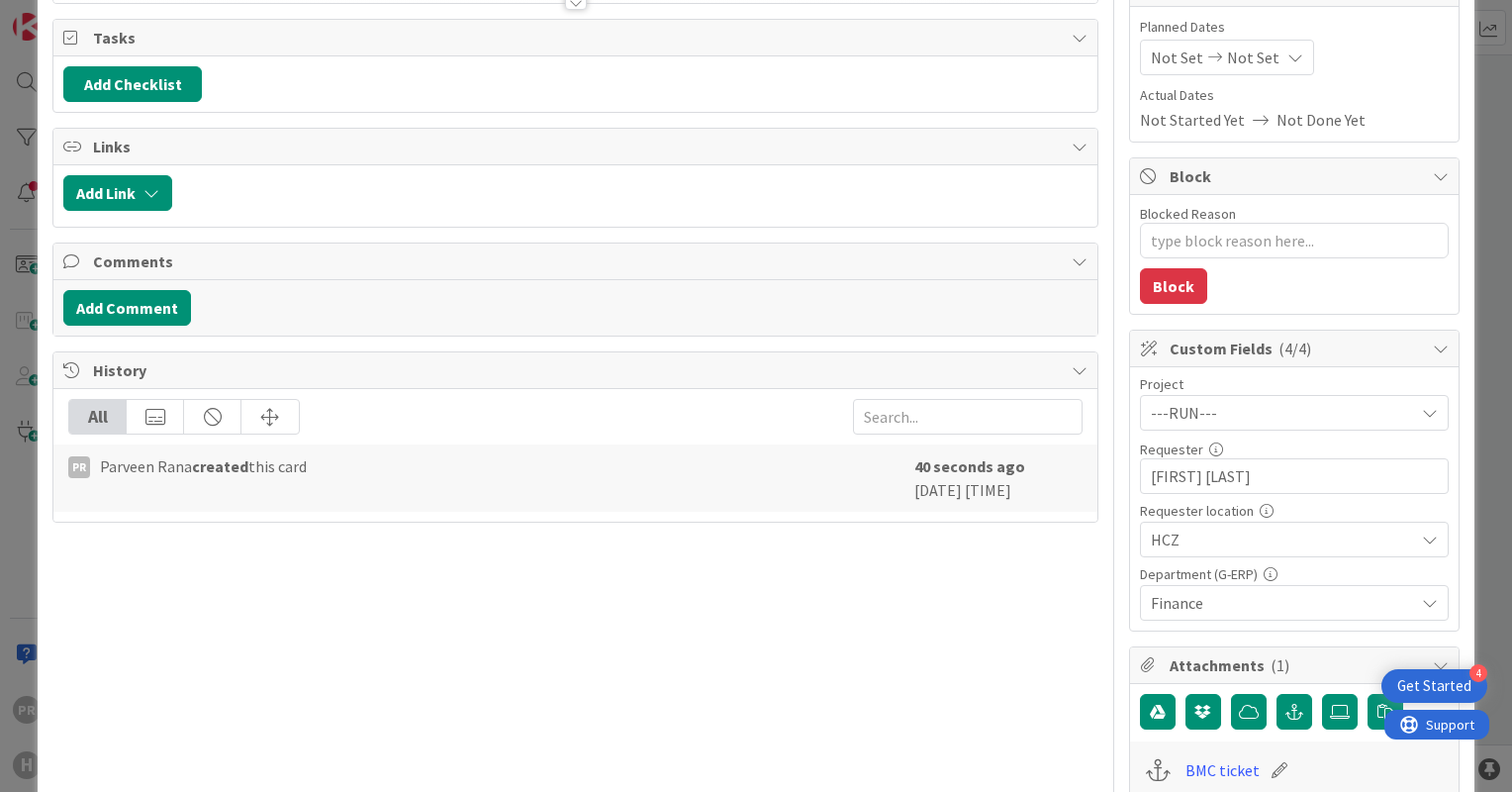 scroll, scrollTop: 0, scrollLeft: 0, axis: both 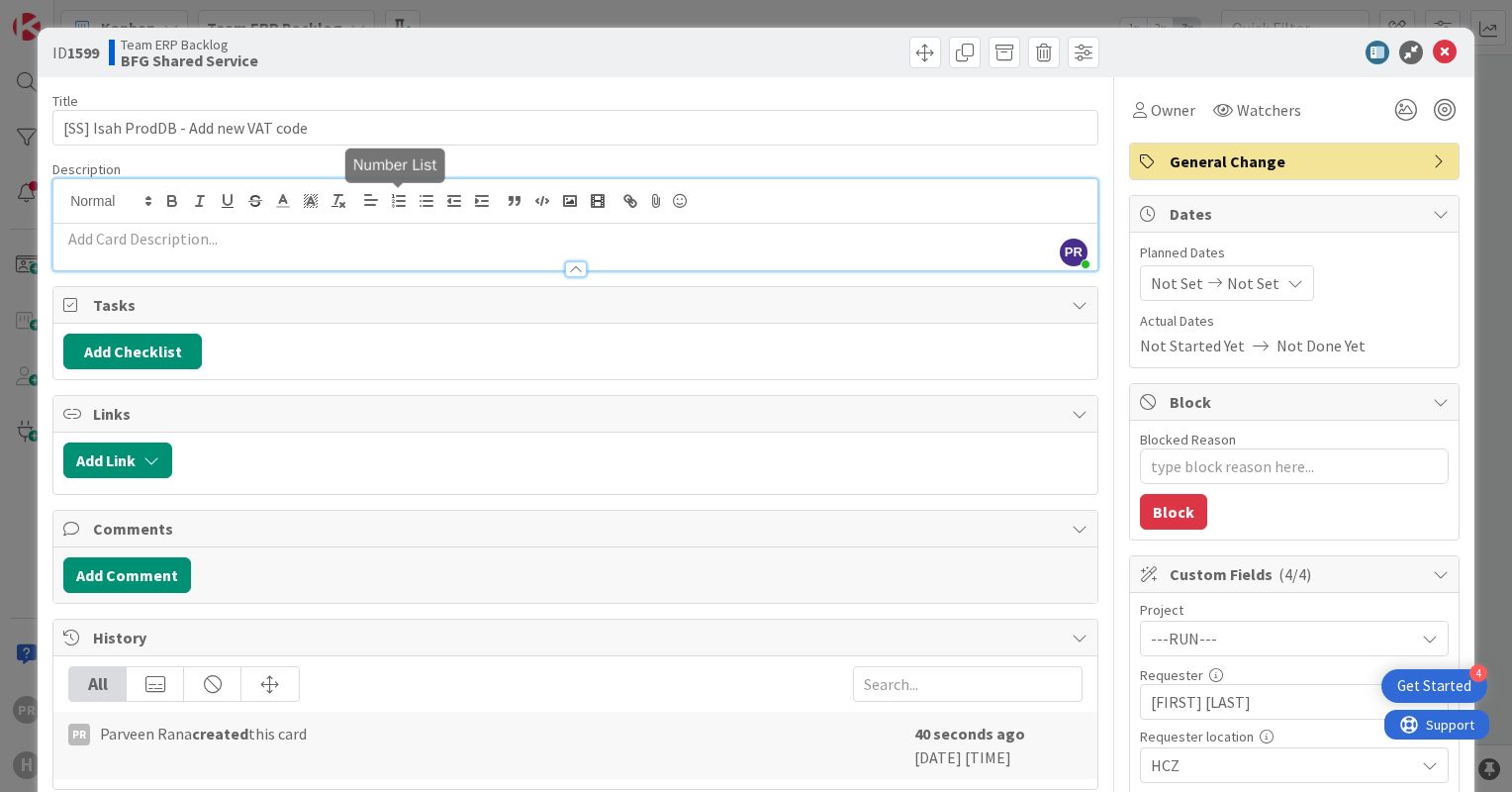 click on "PR   Parveen Rana just joined" at bounding box center (575, 225) 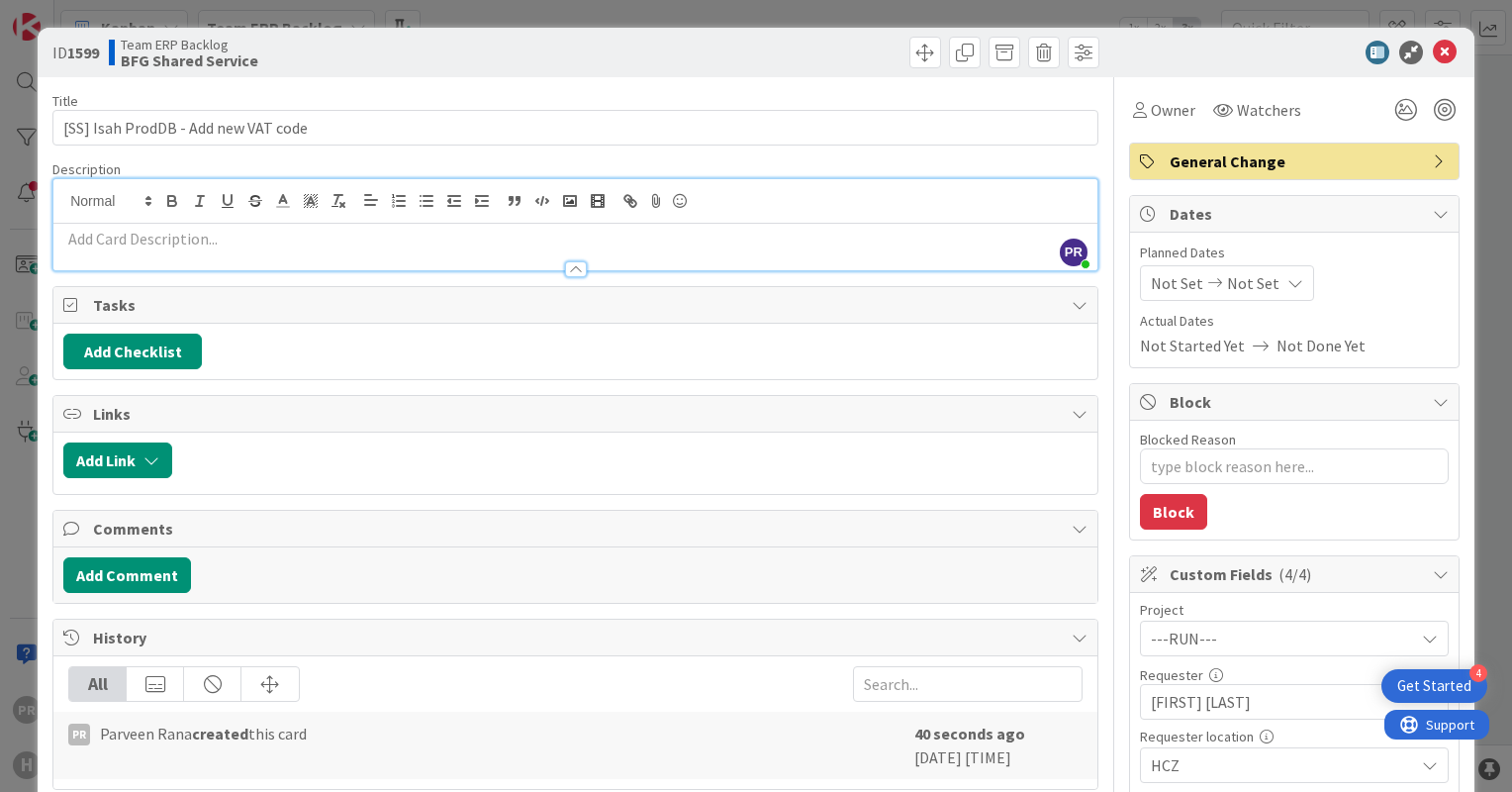 type 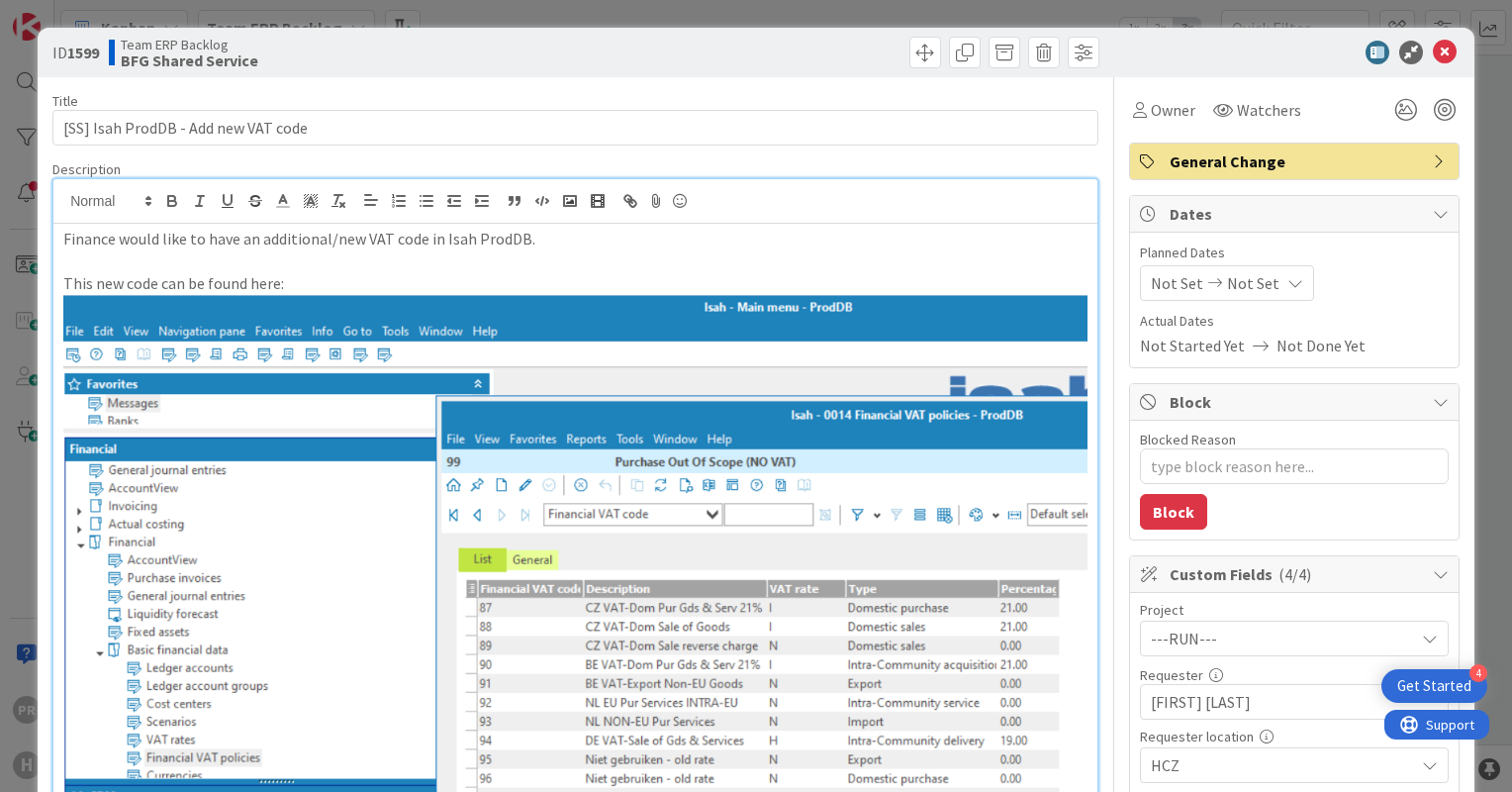 click at bounding box center (575, 261) 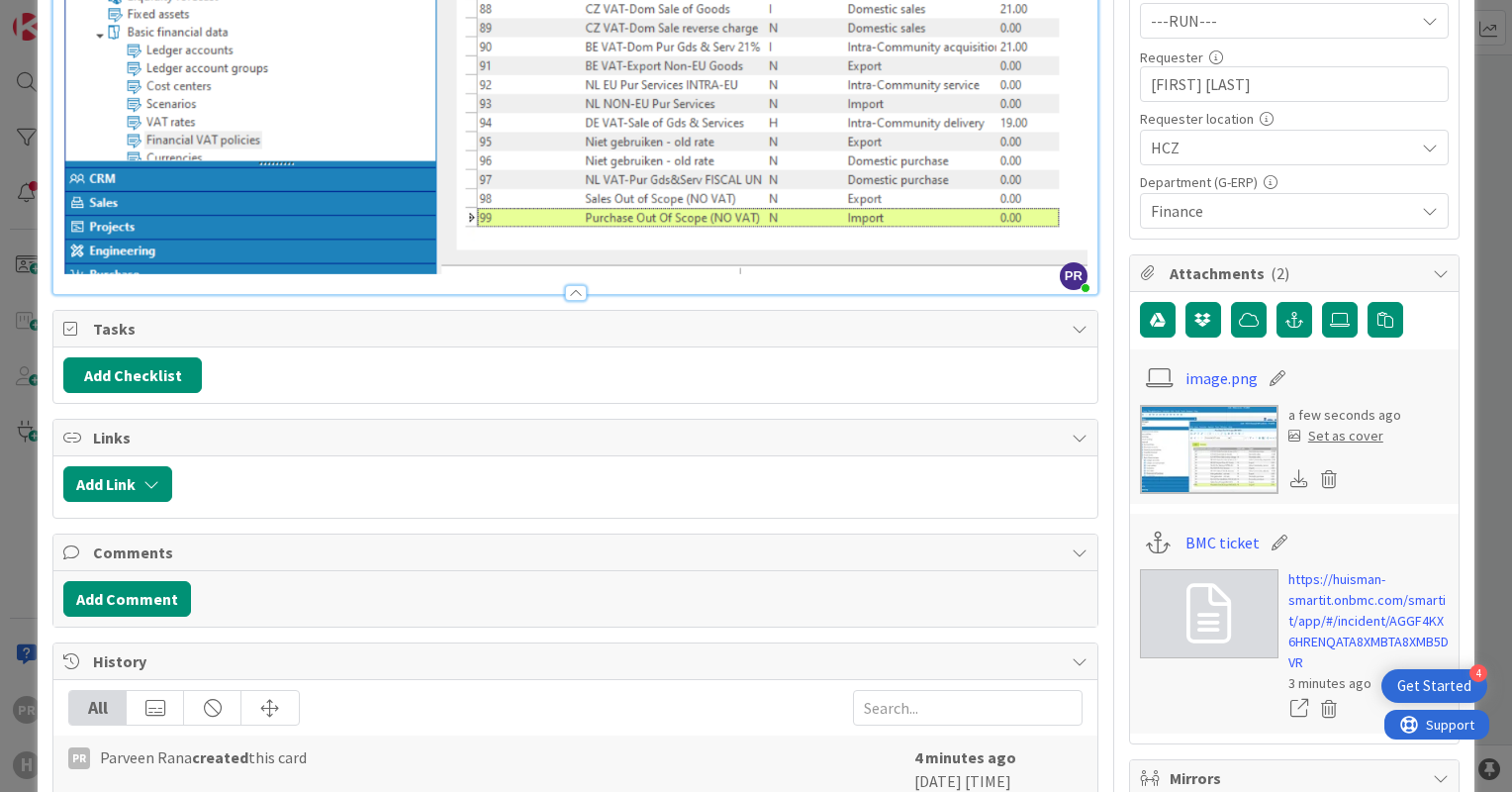 scroll, scrollTop: 95, scrollLeft: 0, axis: vertical 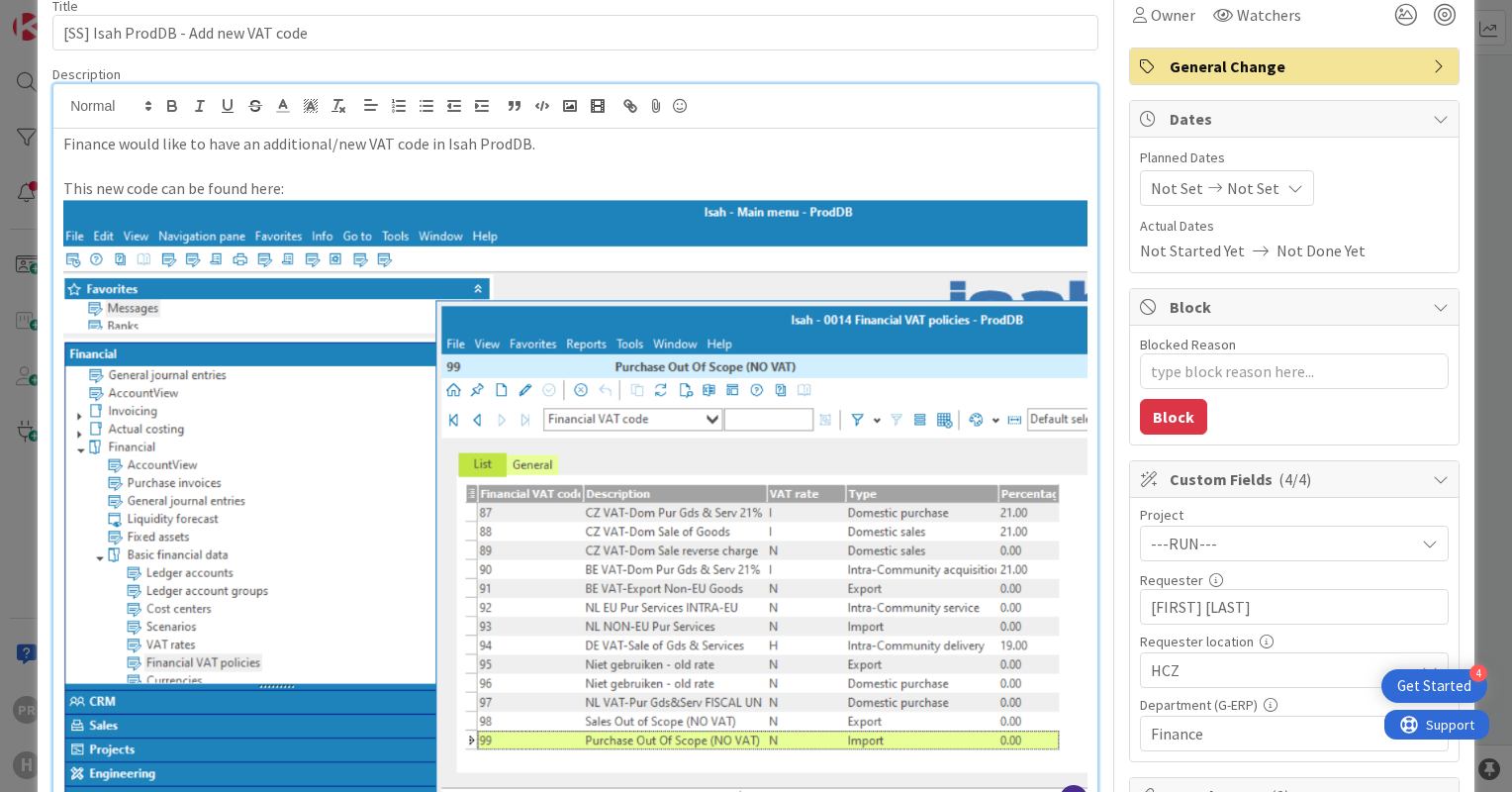 click on "This new code can be found here:" at bounding box center (575, 188) 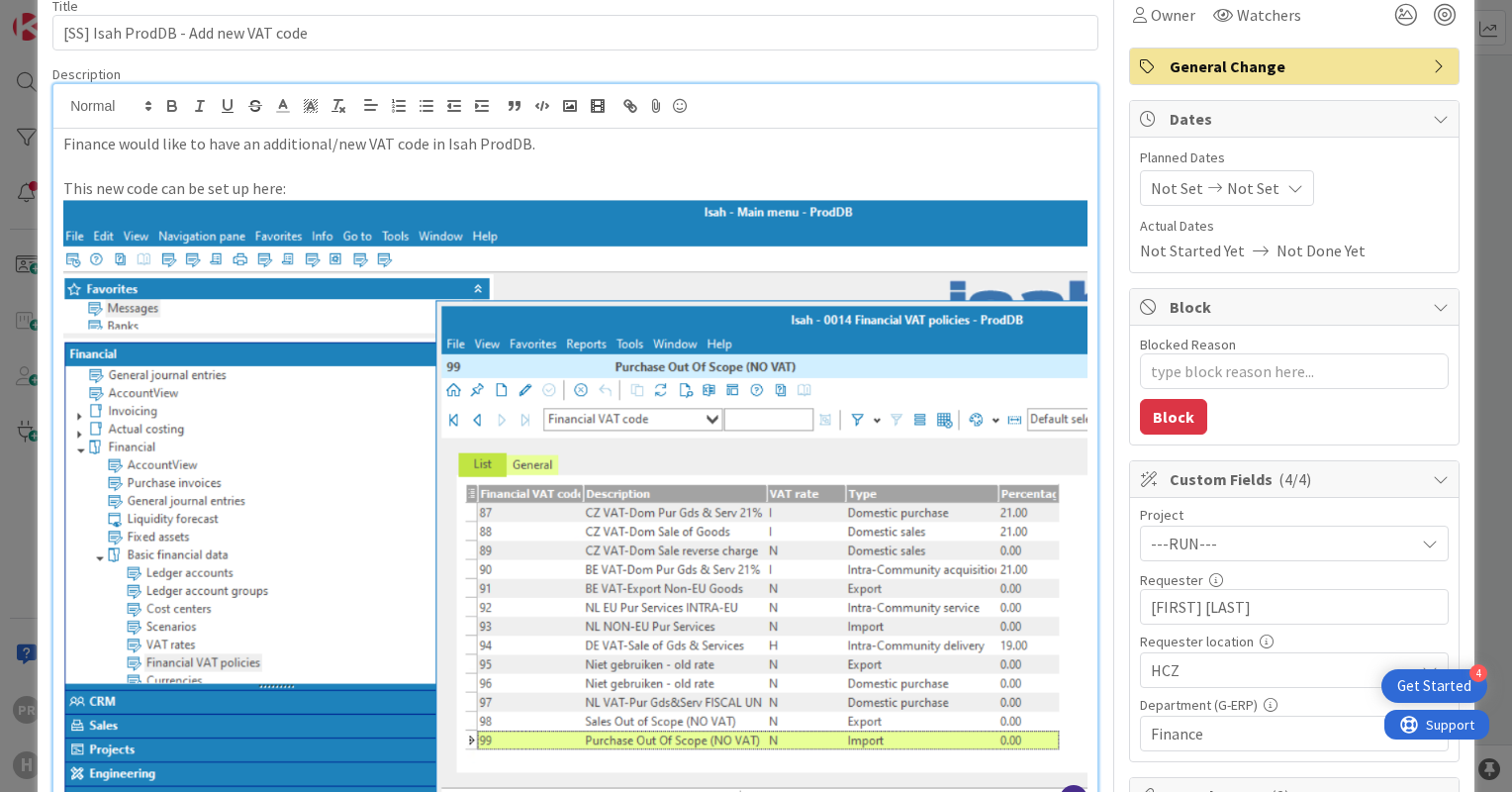 click on "Finance would like to have an additional/new VAT code in Isah ProdDB." at bounding box center (575, 144) 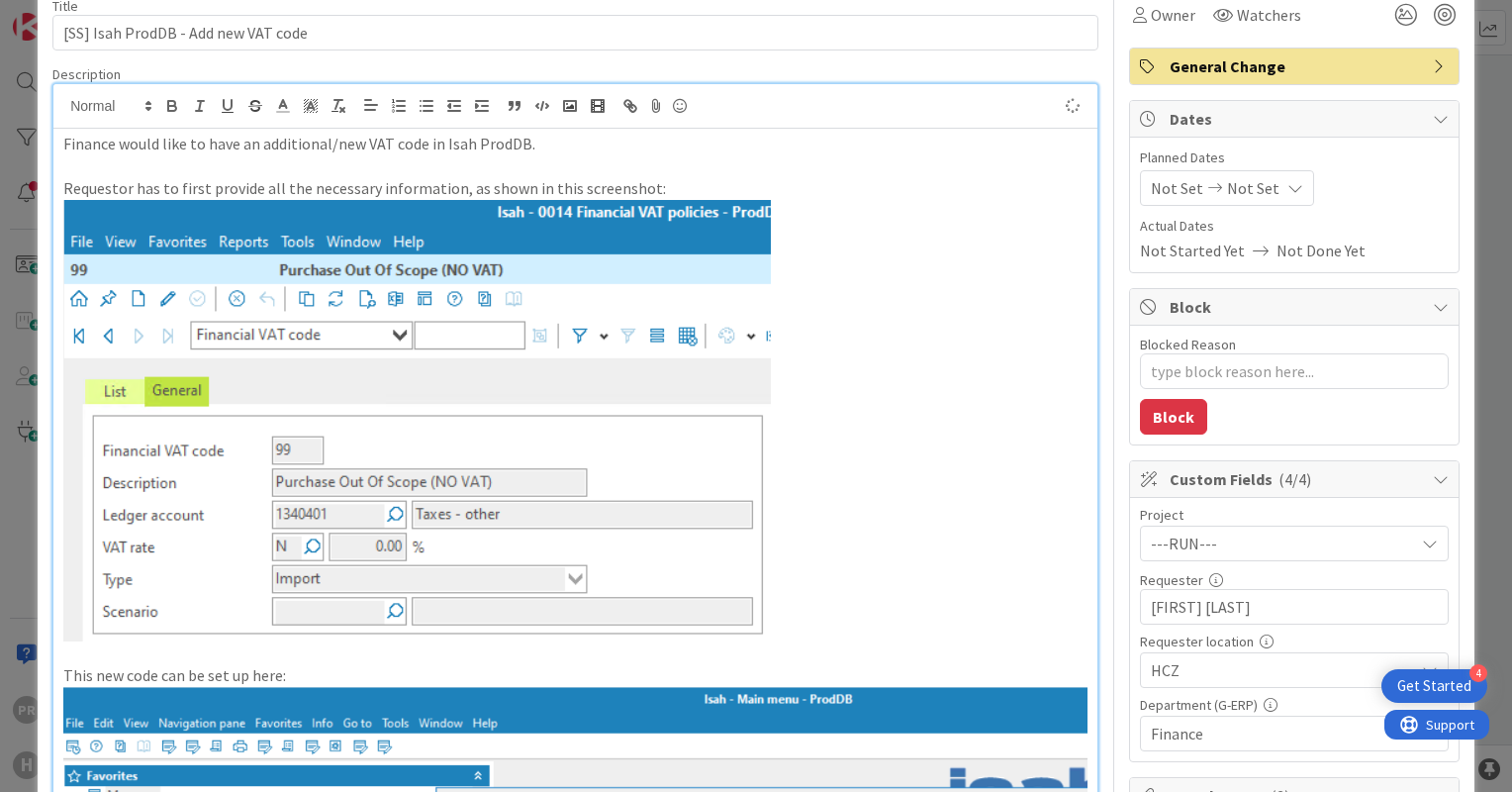 type on "x" 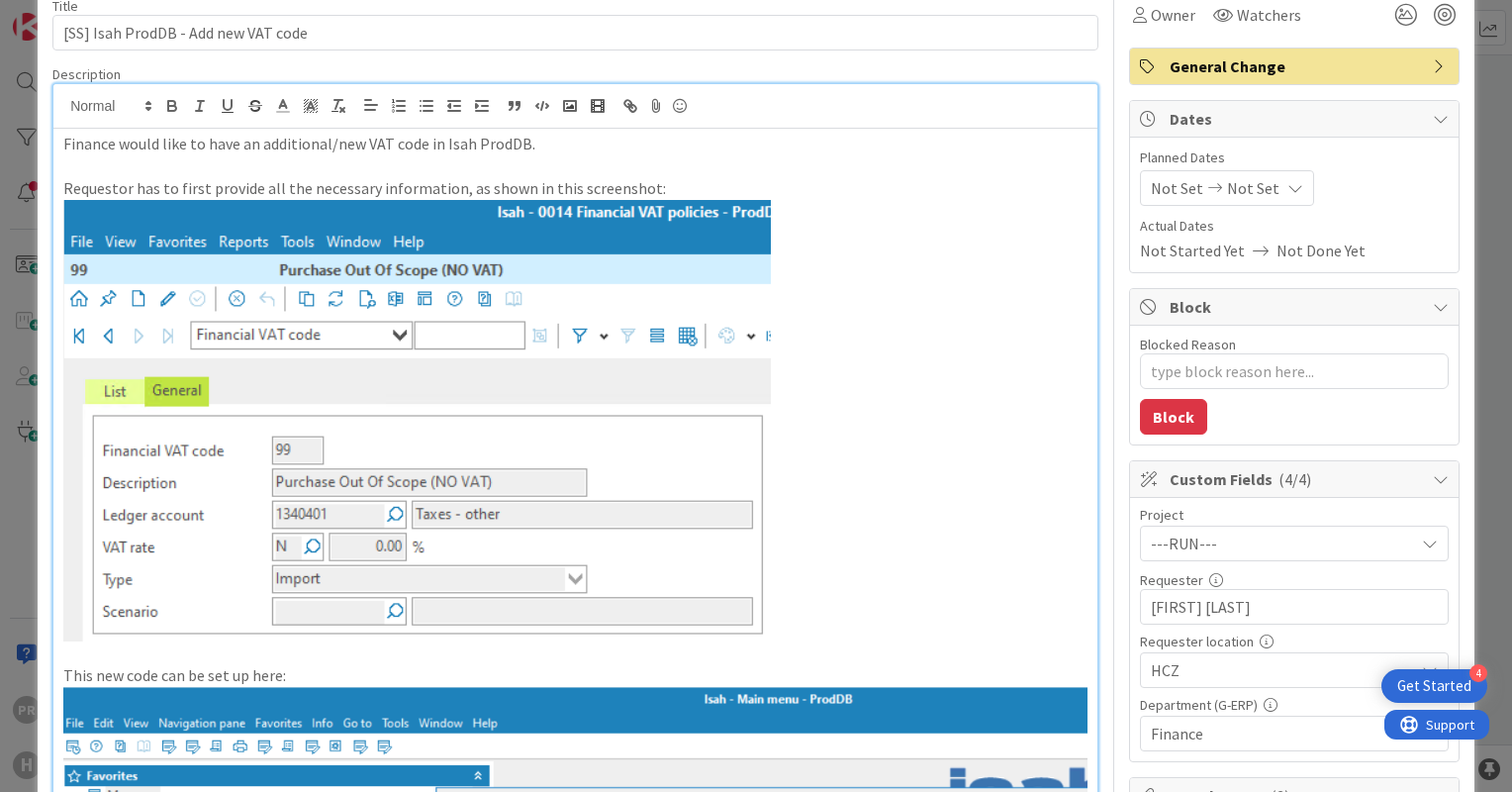 scroll, scrollTop: 597, scrollLeft: 0, axis: vertical 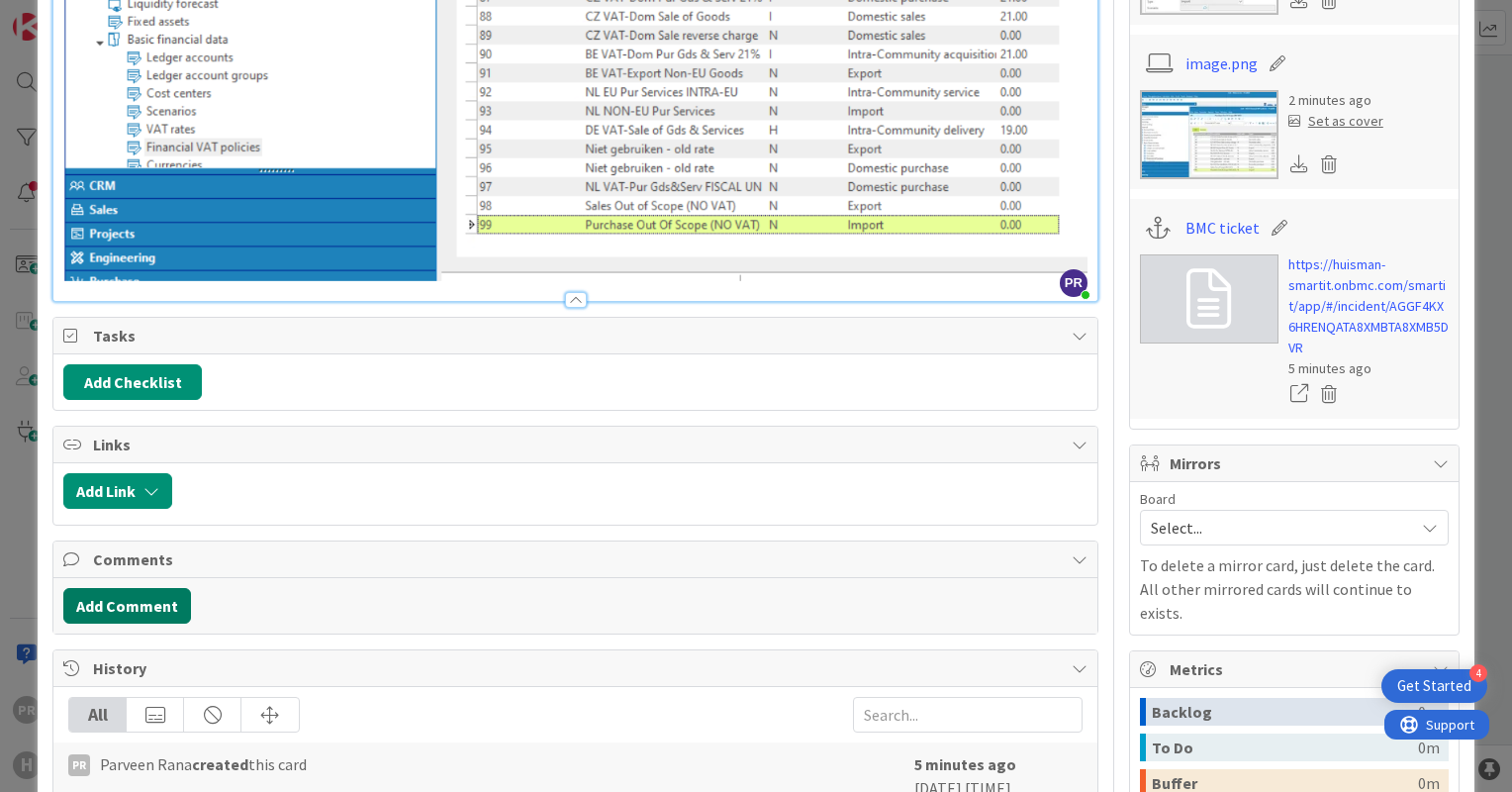 click on "Add Comment" at bounding box center [127, 606] 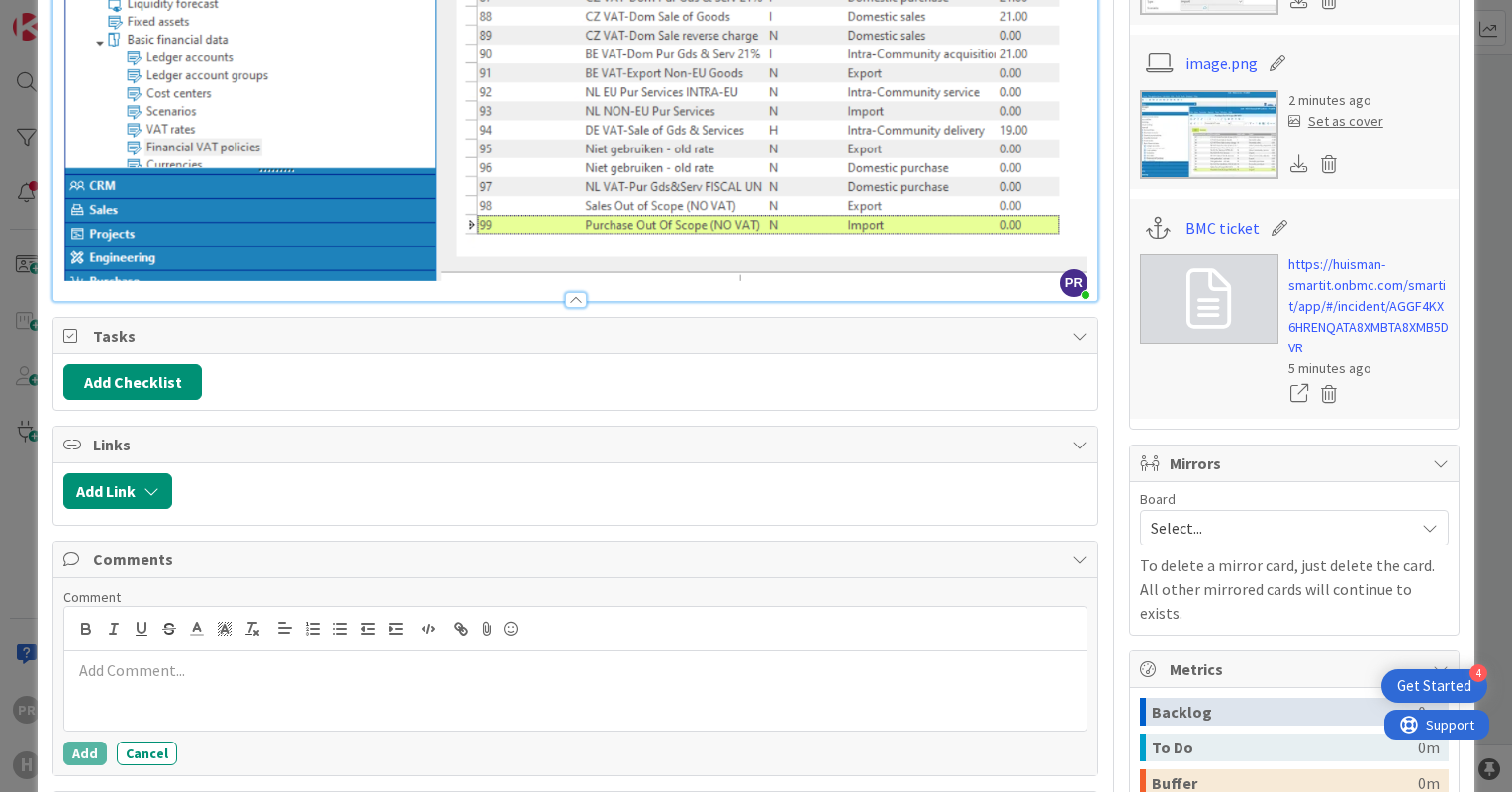 click at bounding box center [575, 691] 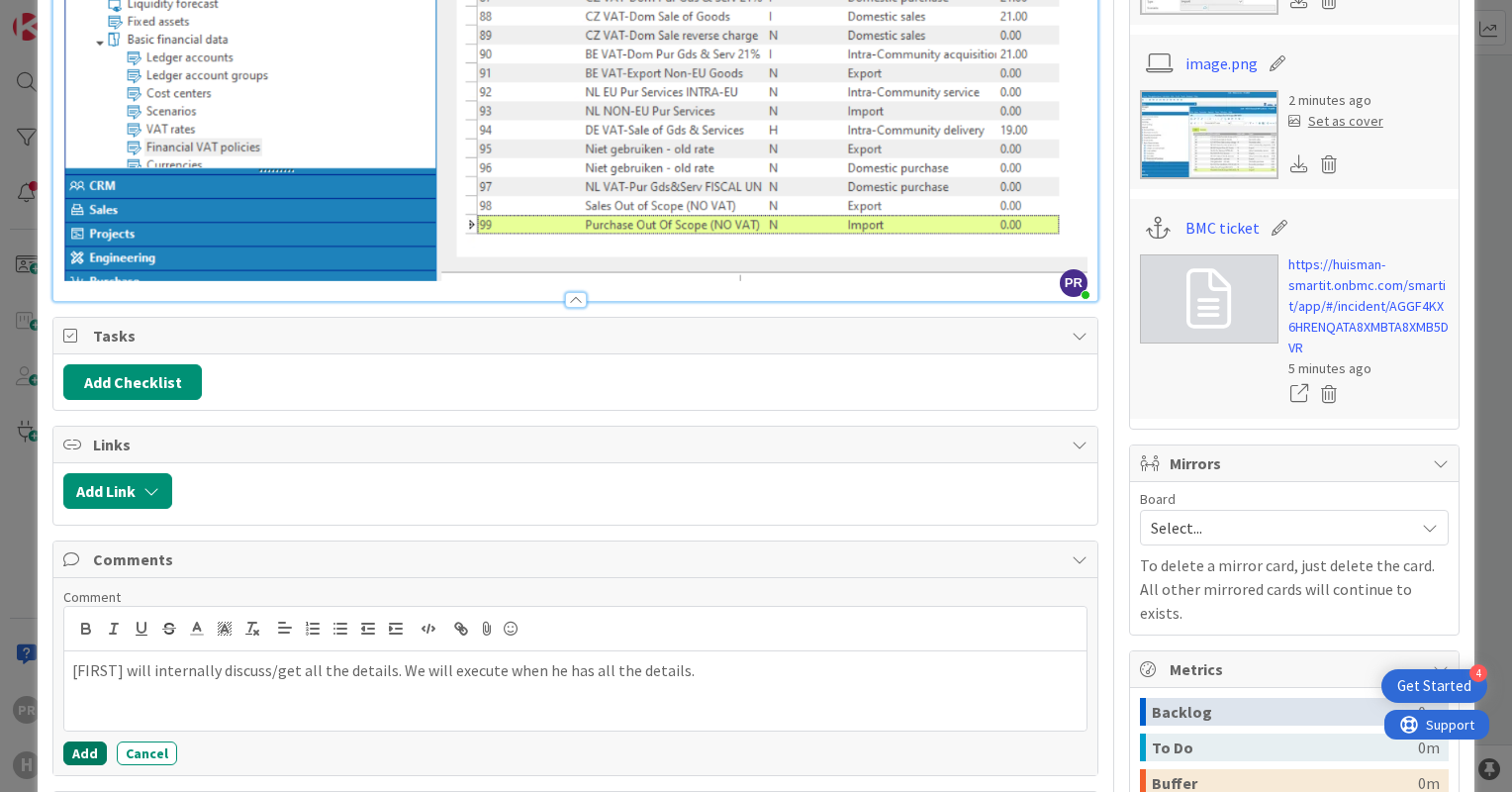 click on "Add" at bounding box center (85, 753) 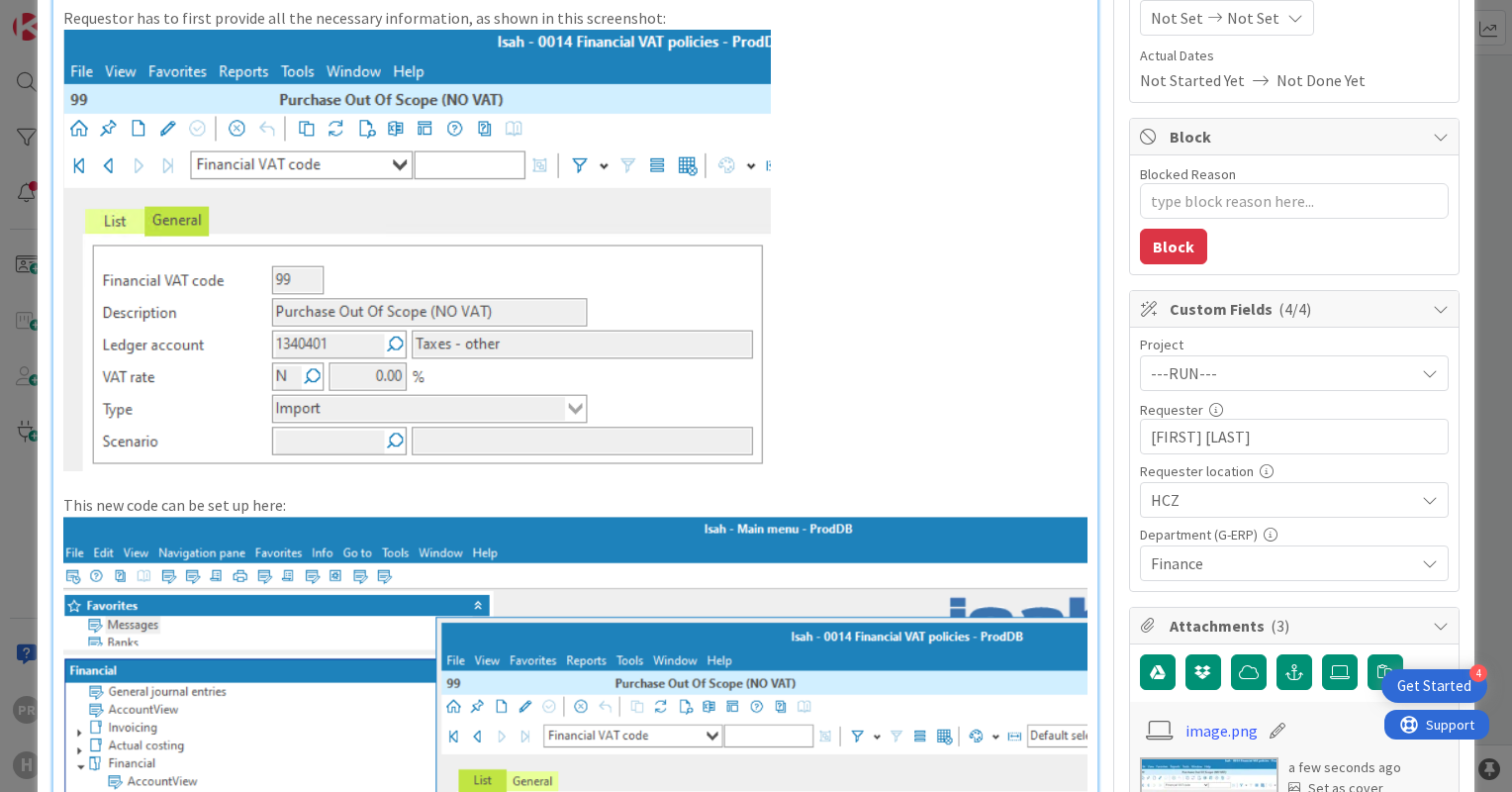 scroll, scrollTop: 0, scrollLeft: 0, axis: both 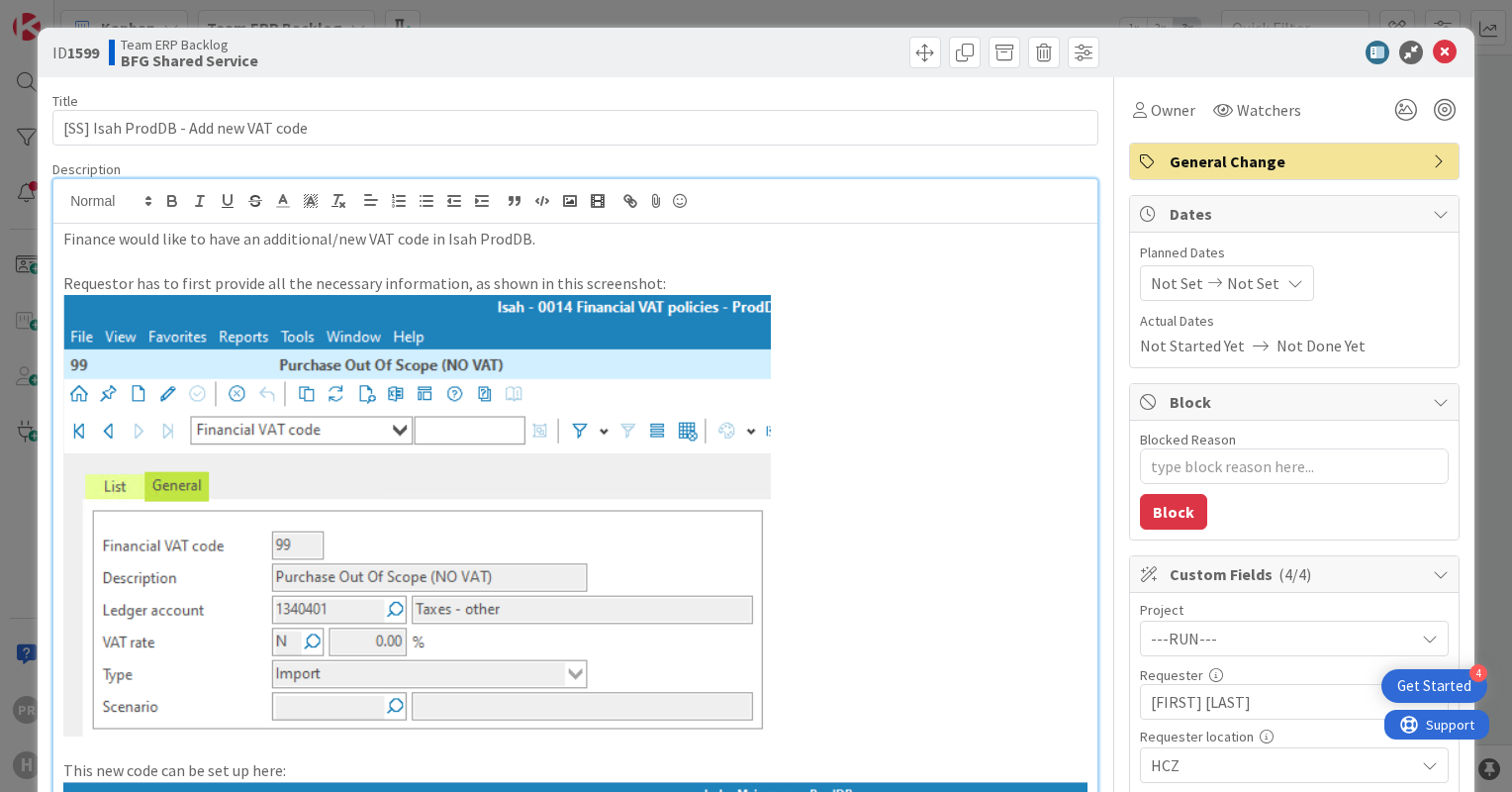 type on "x" 